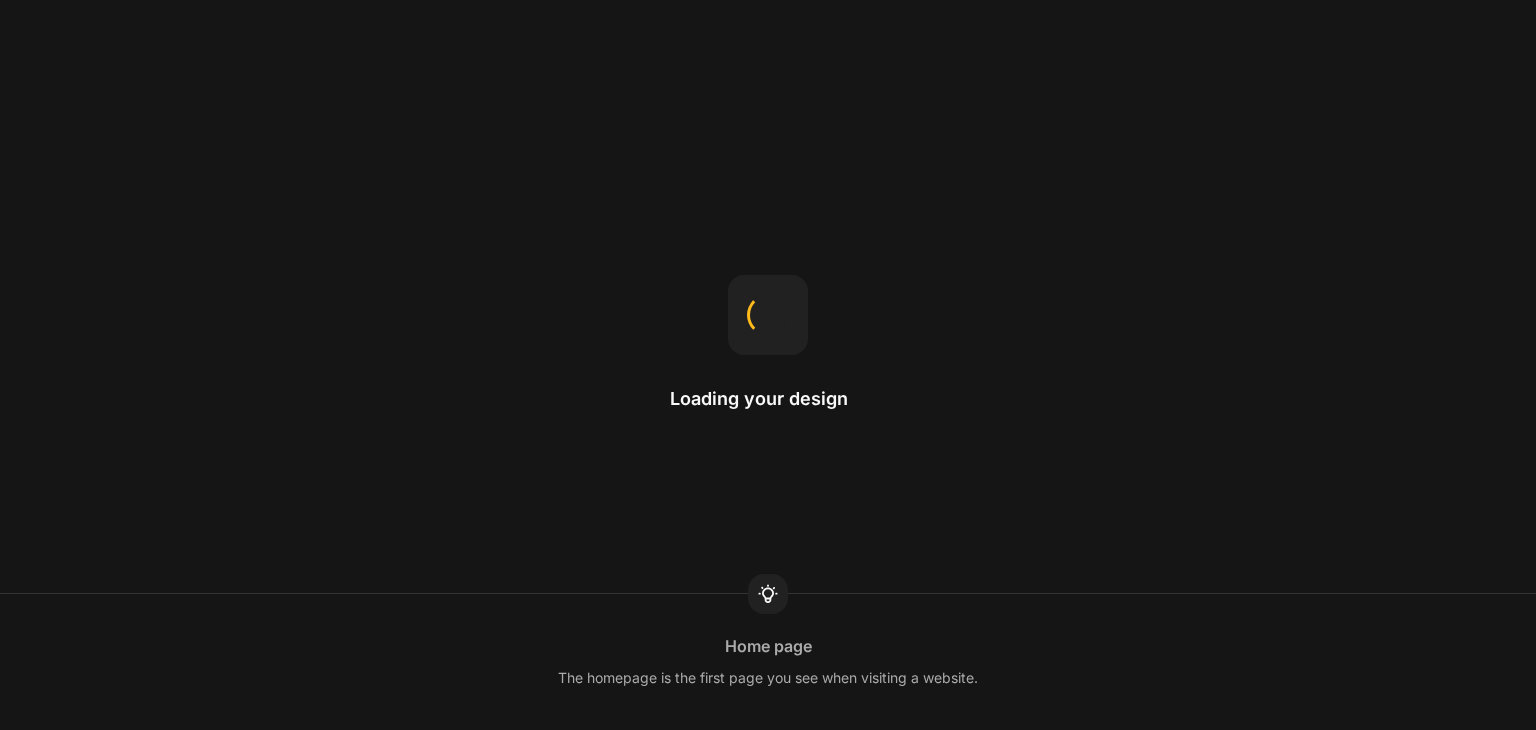 scroll, scrollTop: 0, scrollLeft: 0, axis: both 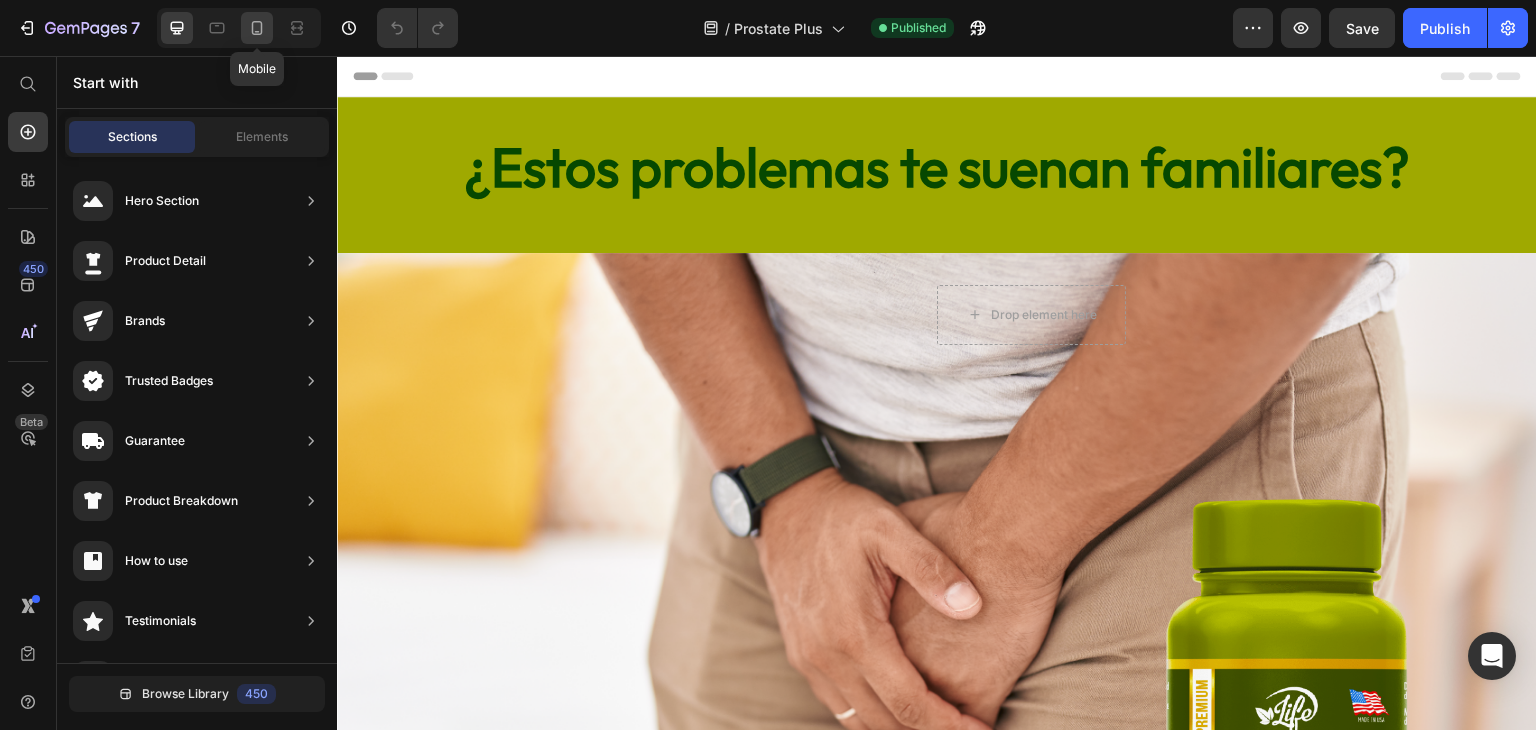 click 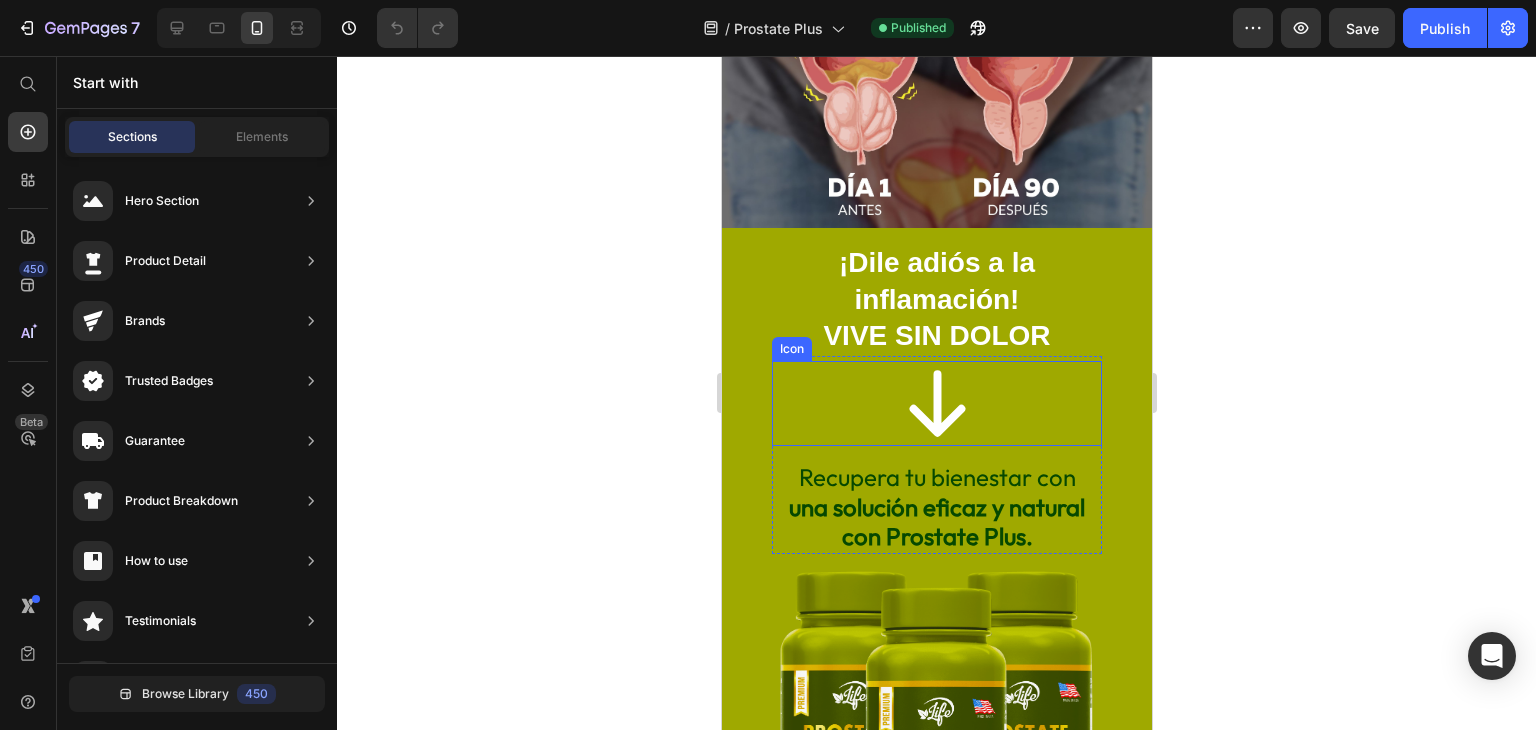 scroll, scrollTop: 800, scrollLeft: 0, axis: vertical 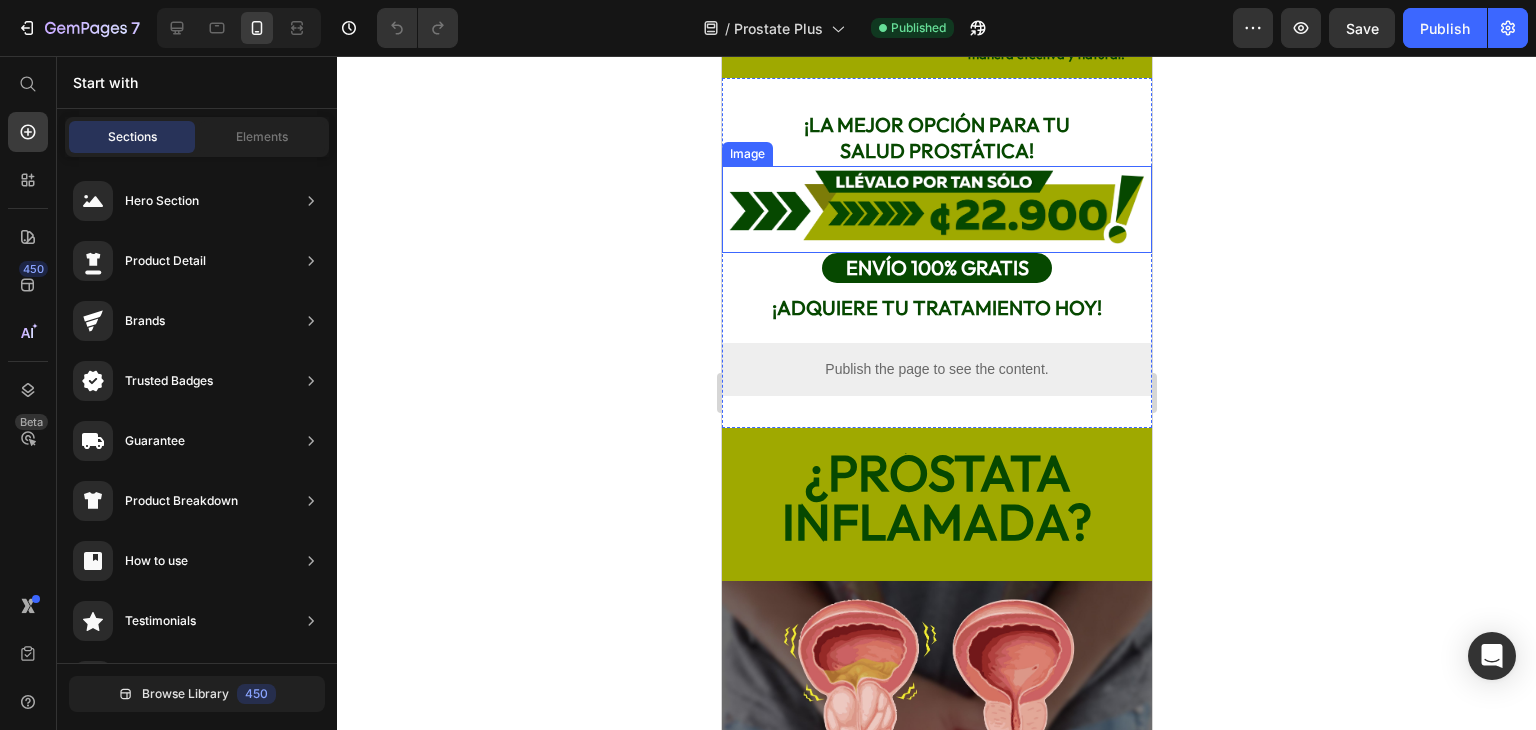 click at bounding box center [936, 209] 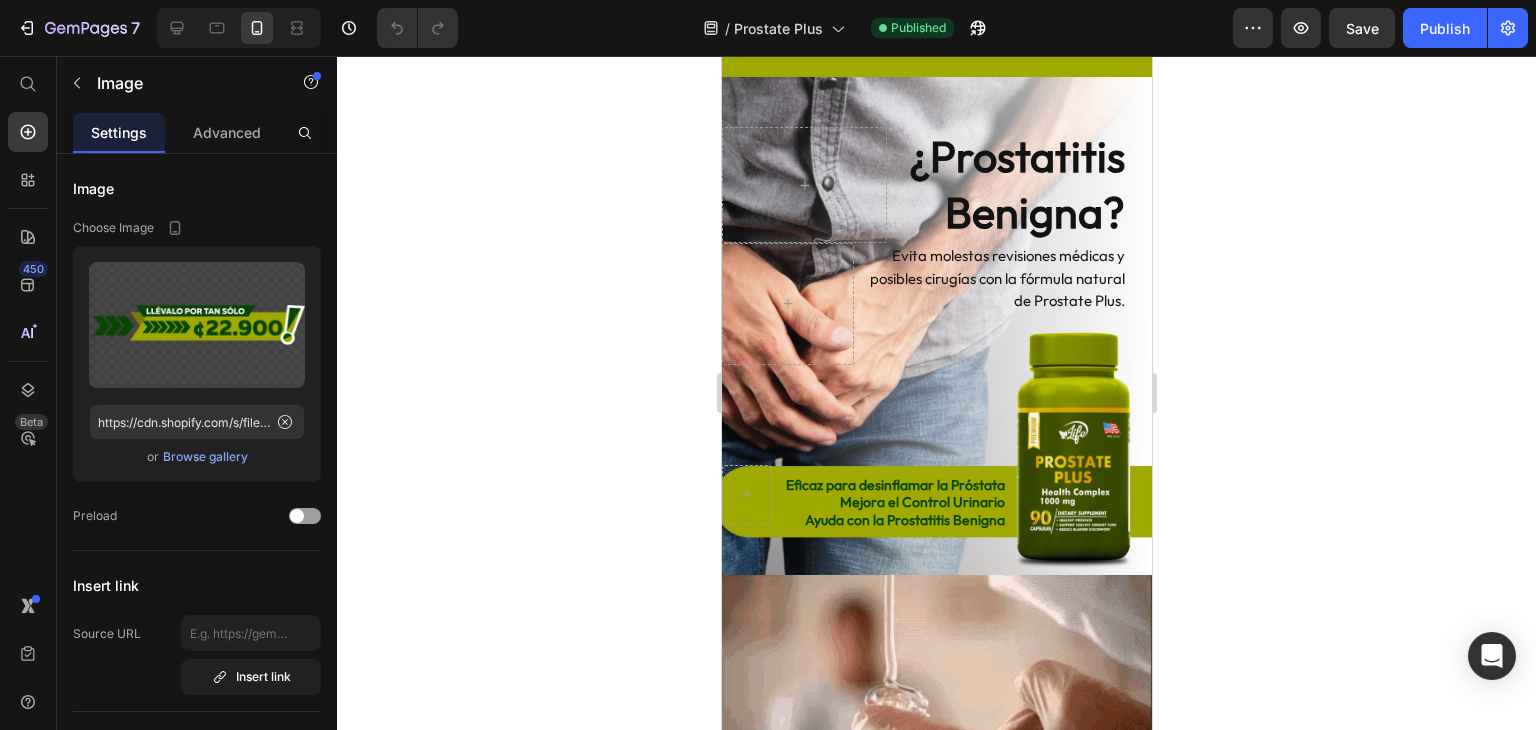 scroll, scrollTop: 3700, scrollLeft: 0, axis: vertical 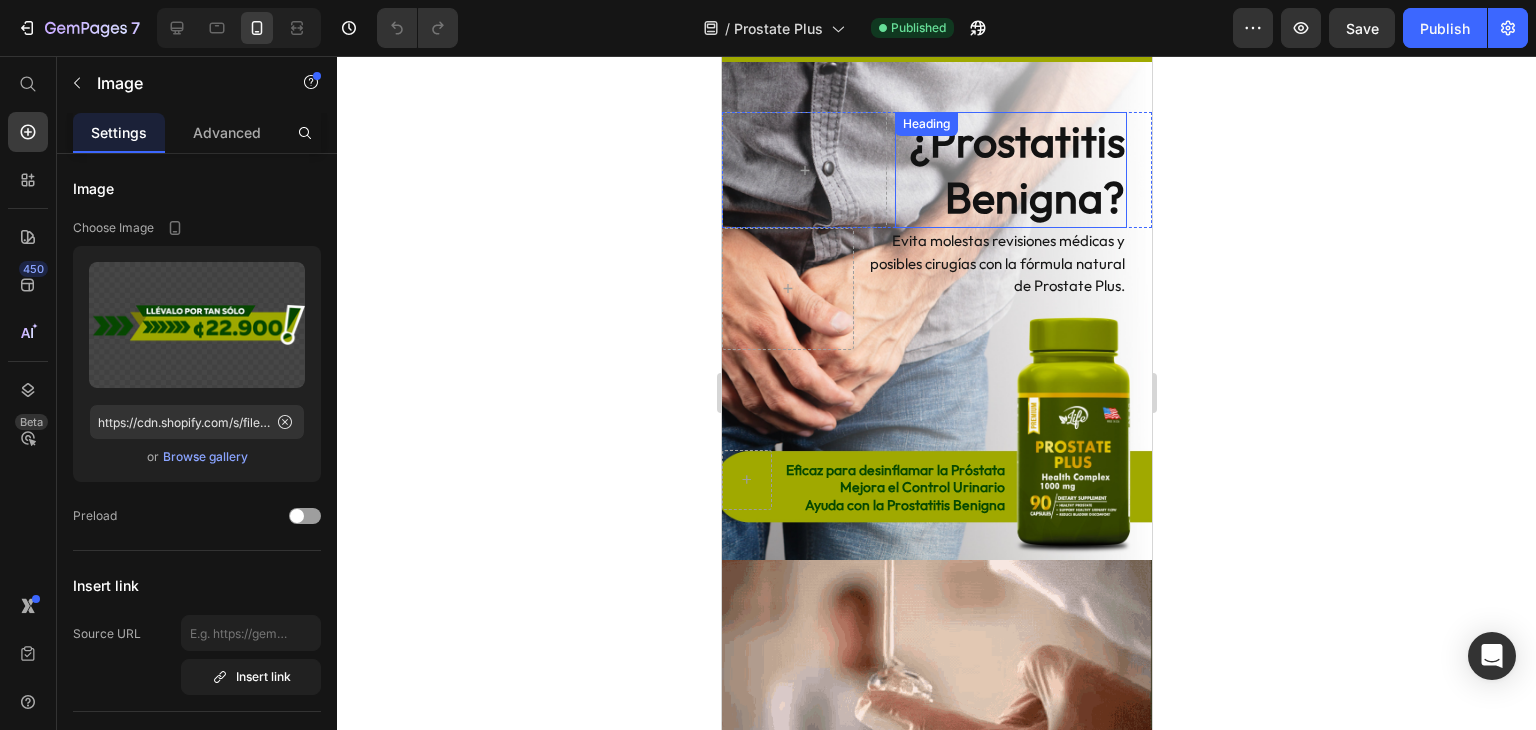 click on "¿Prostatitis Benigna?" at bounding box center [1010, 170] 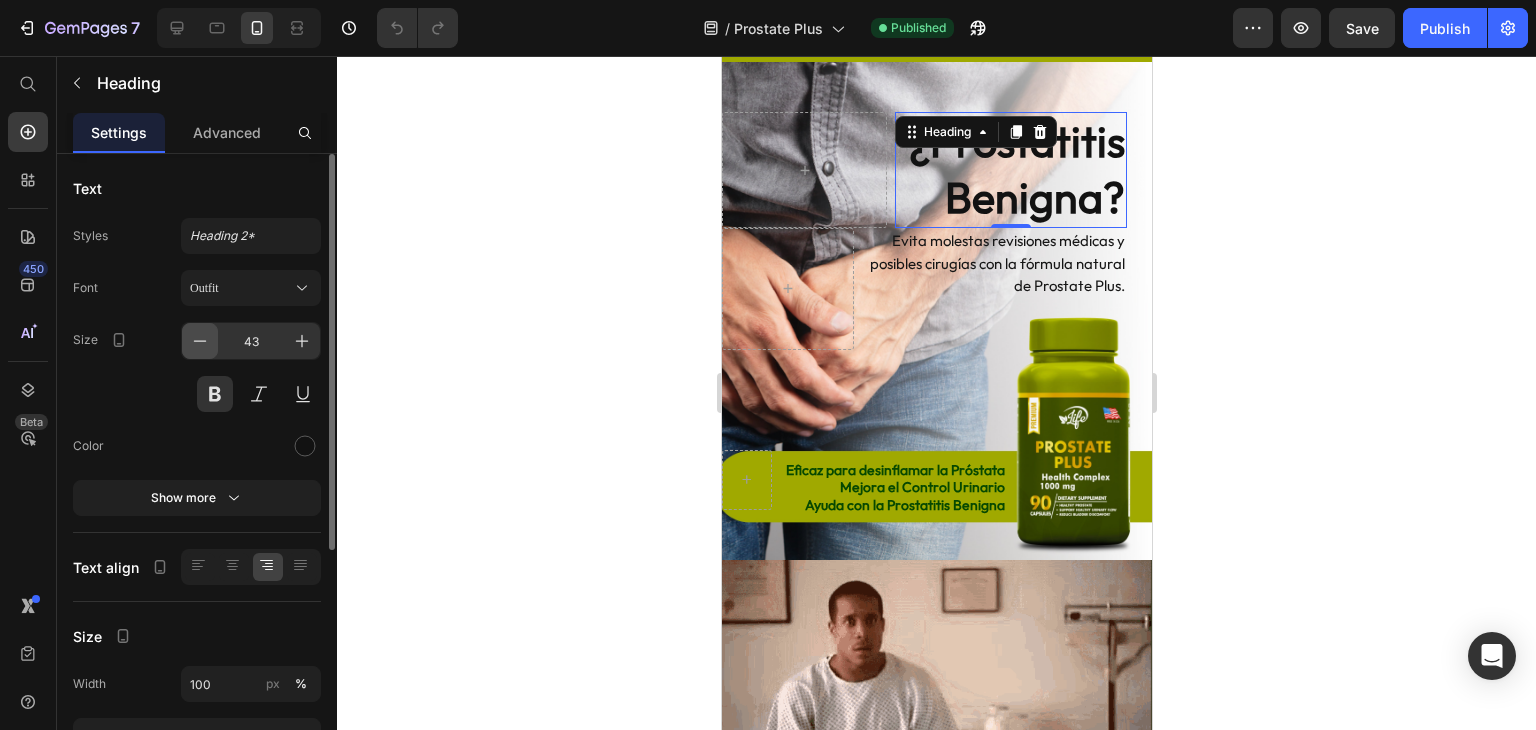 click at bounding box center (200, 341) 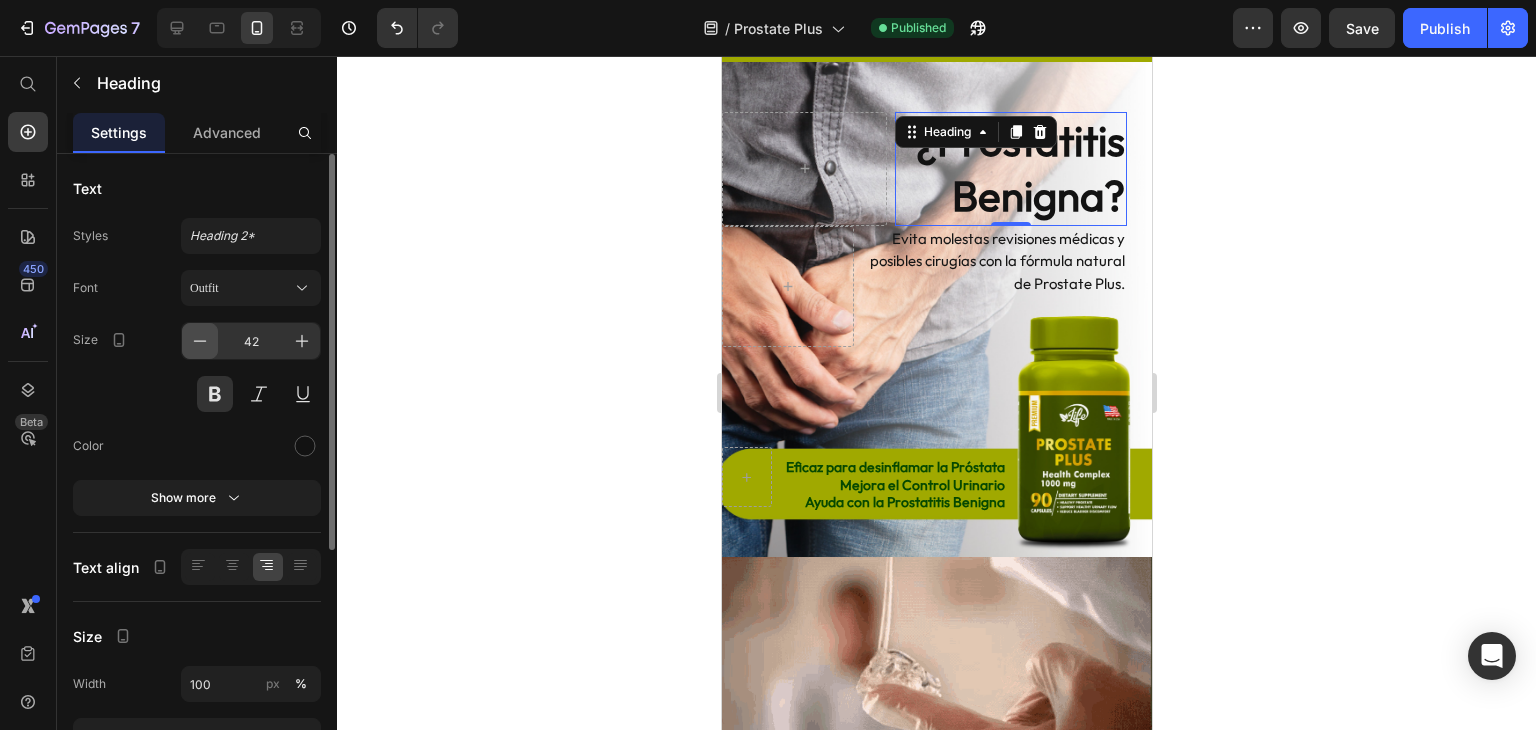 click at bounding box center [200, 341] 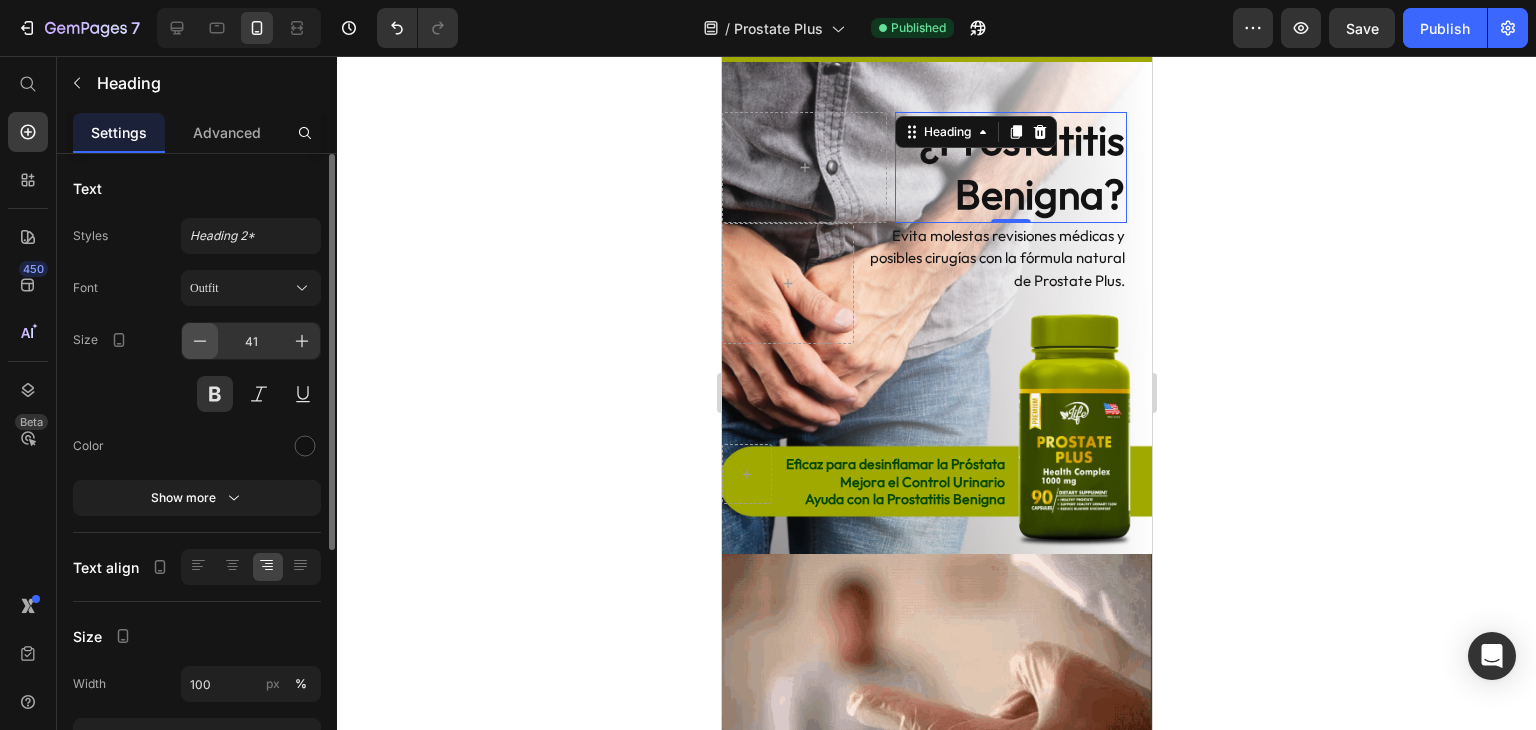 click at bounding box center (200, 341) 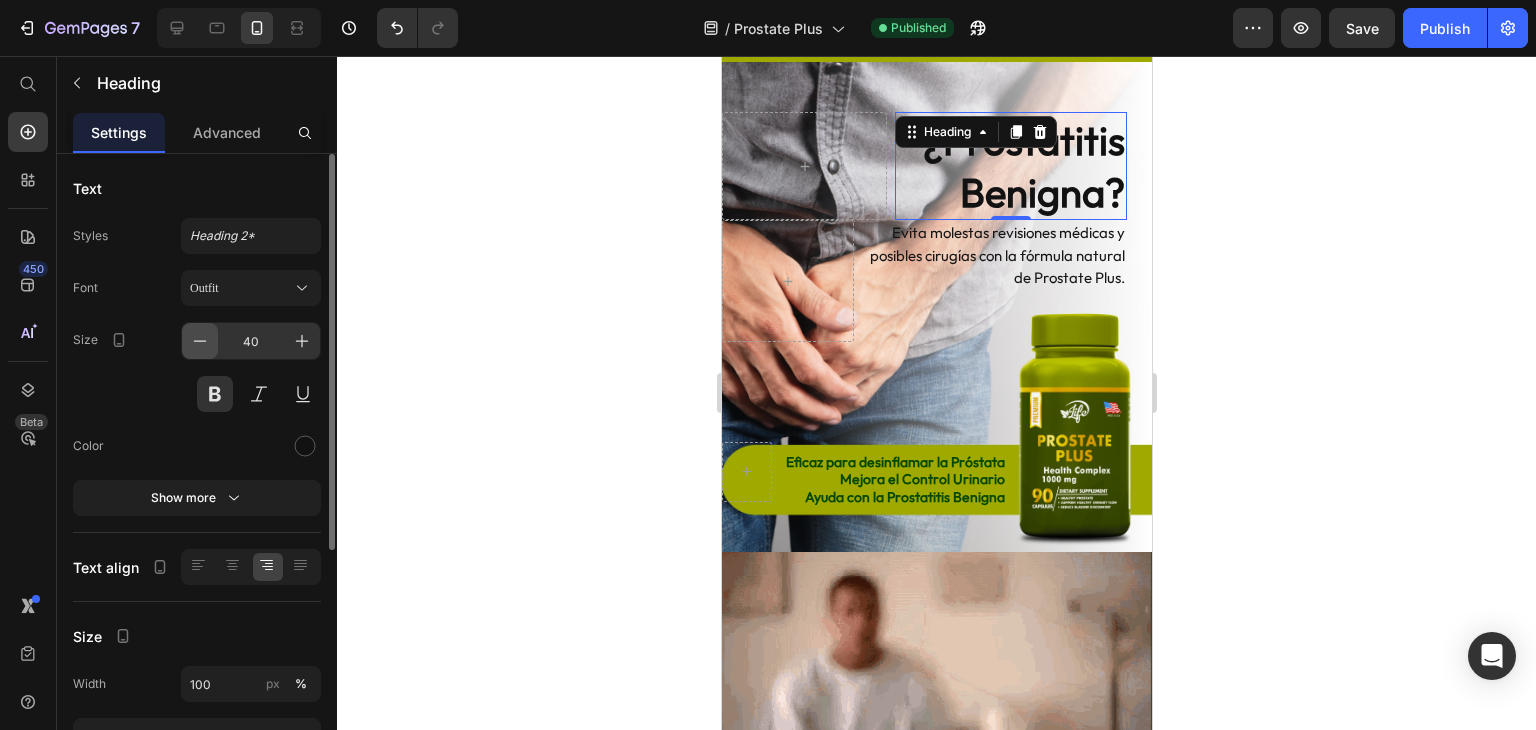 click at bounding box center [200, 341] 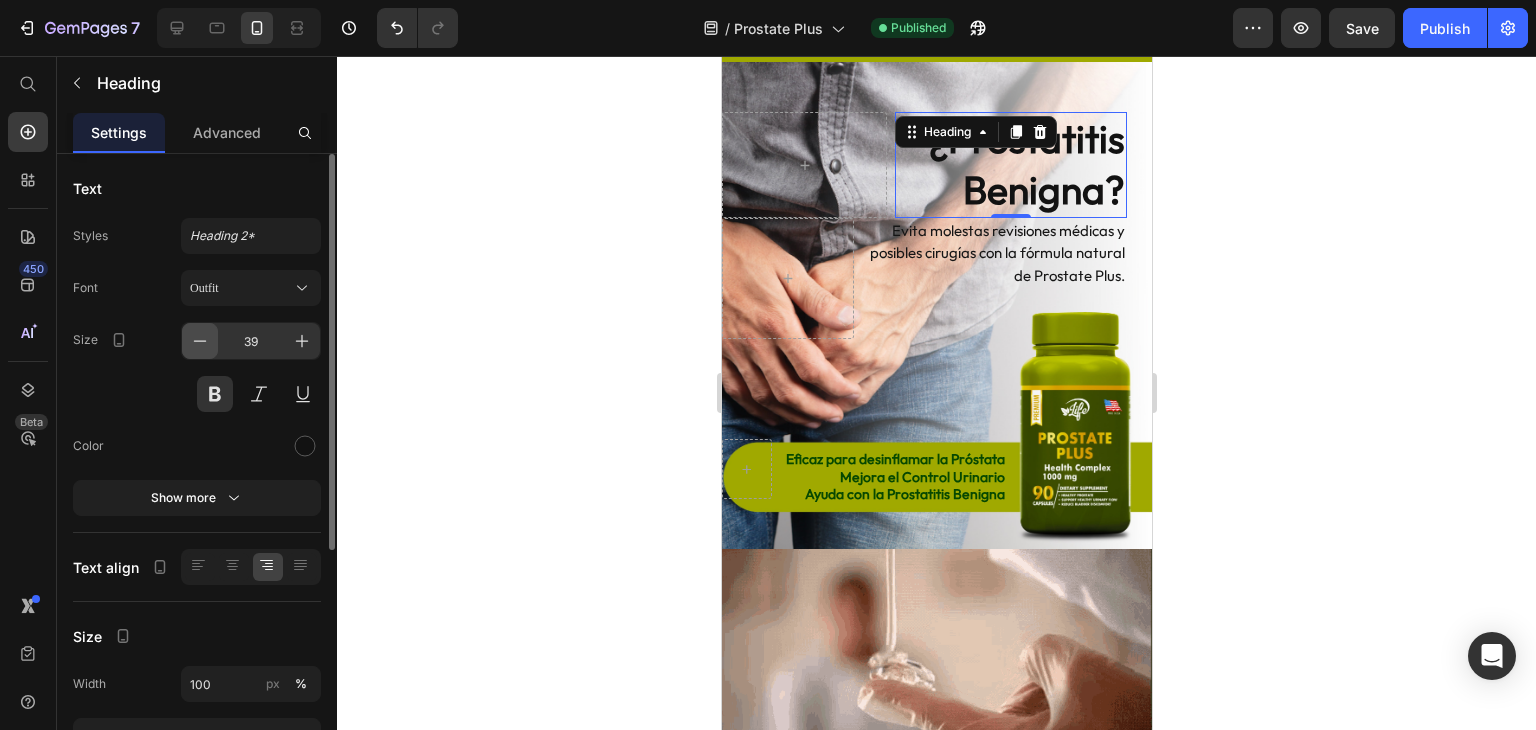 click at bounding box center (200, 341) 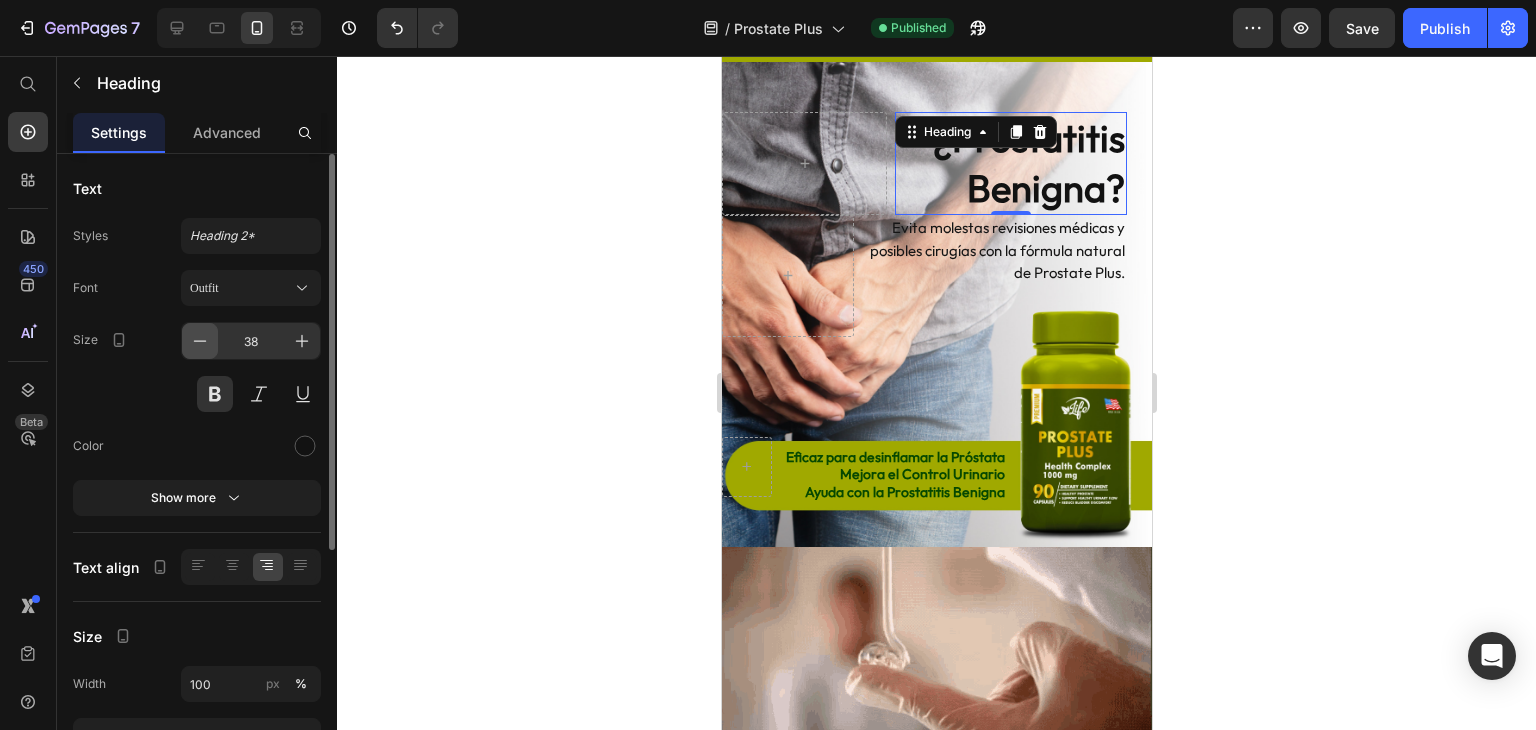 click at bounding box center [200, 341] 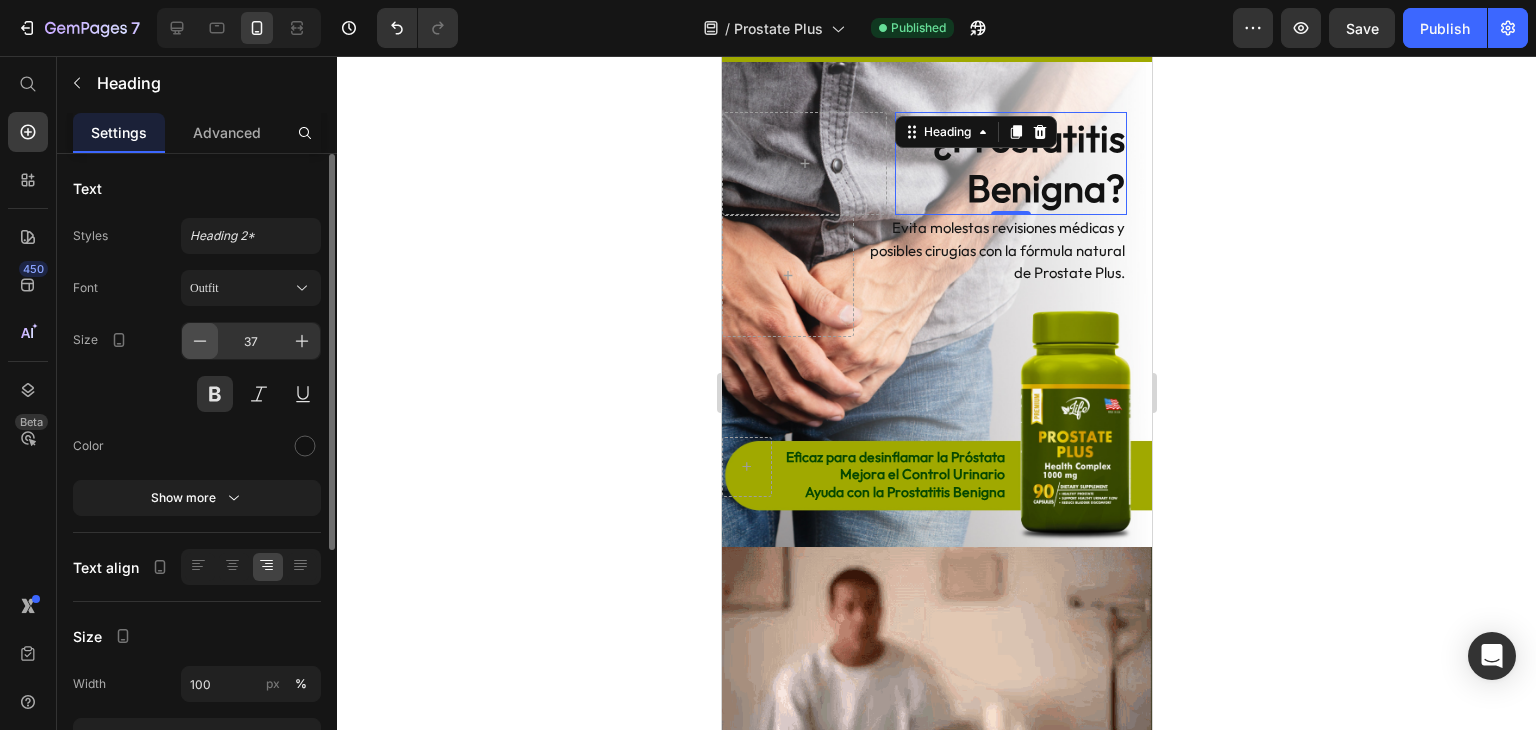 click at bounding box center (200, 341) 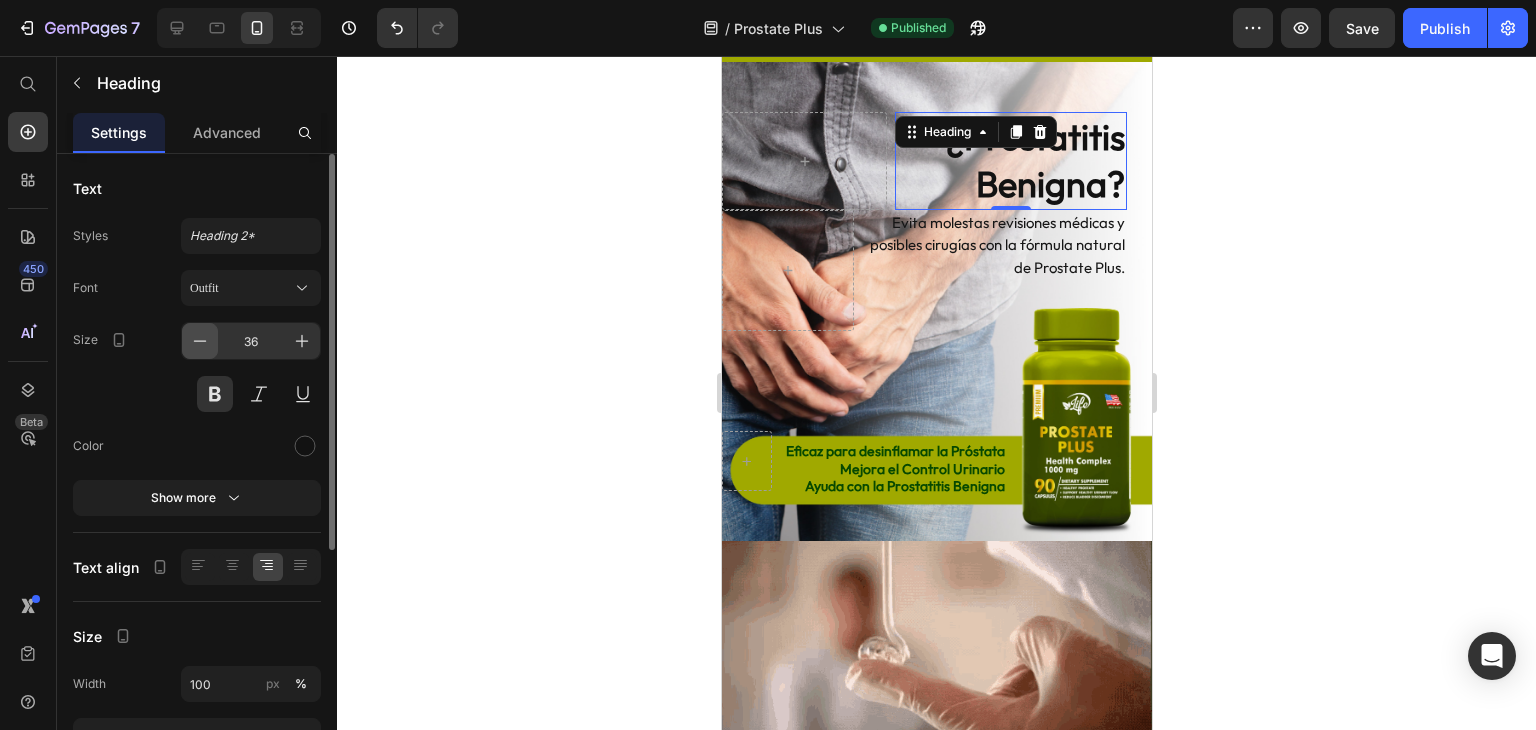 click at bounding box center (200, 341) 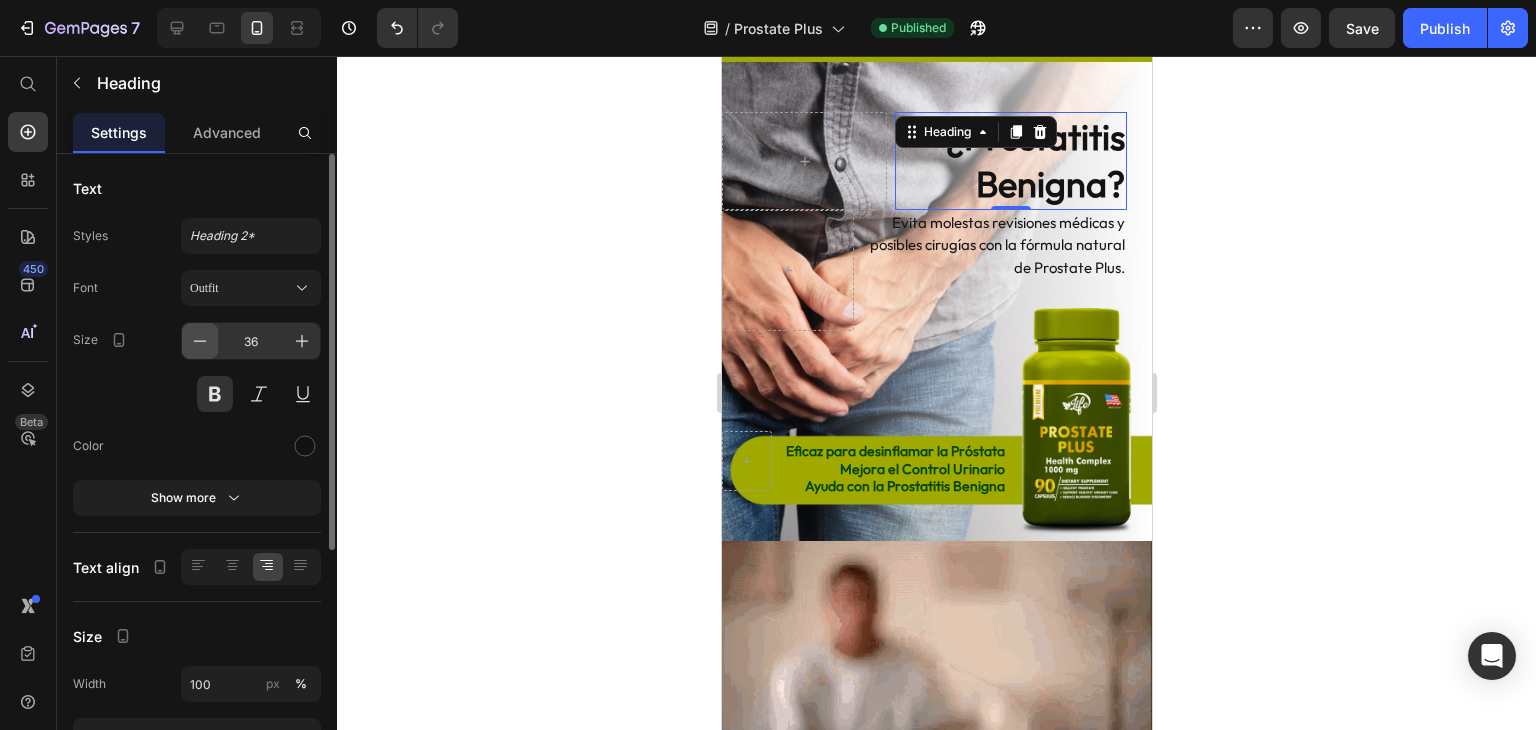 type on "35" 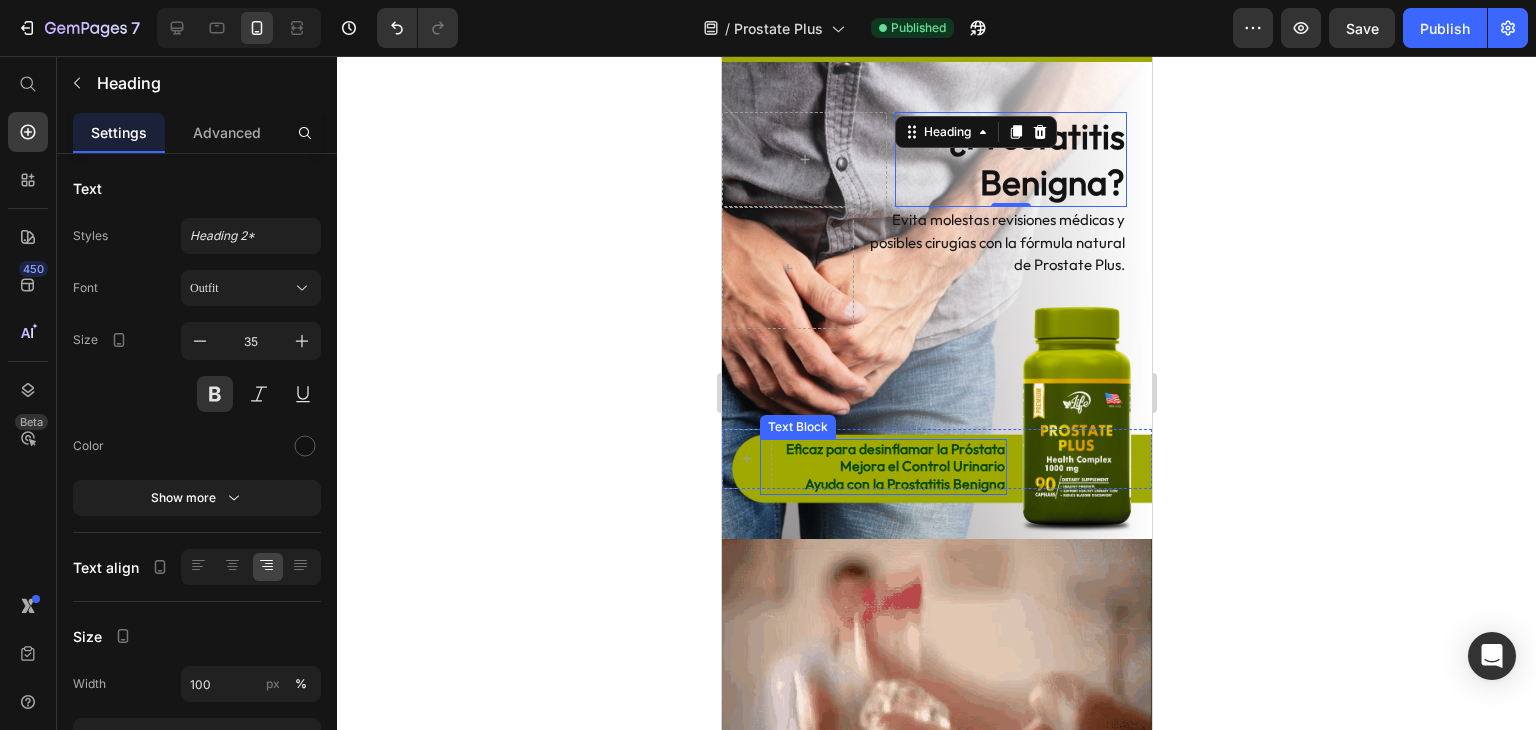 click on "¿Prostatitis Benigna? Heading   0 Row
Evita molestas revisiones médicas y posibles cirugías con la fórmula natural de Prostate Plus. Text Block Row
Eficaz para desinflamar la Próstata Mejora el Control Urinario Ayuda con la Prostatitis Benigna Text Block Row Section 15/25 Page has reached Shopify’s 25 section-limit Page has reached Shopify’s 25 section-limit" at bounding box center (936, 300) 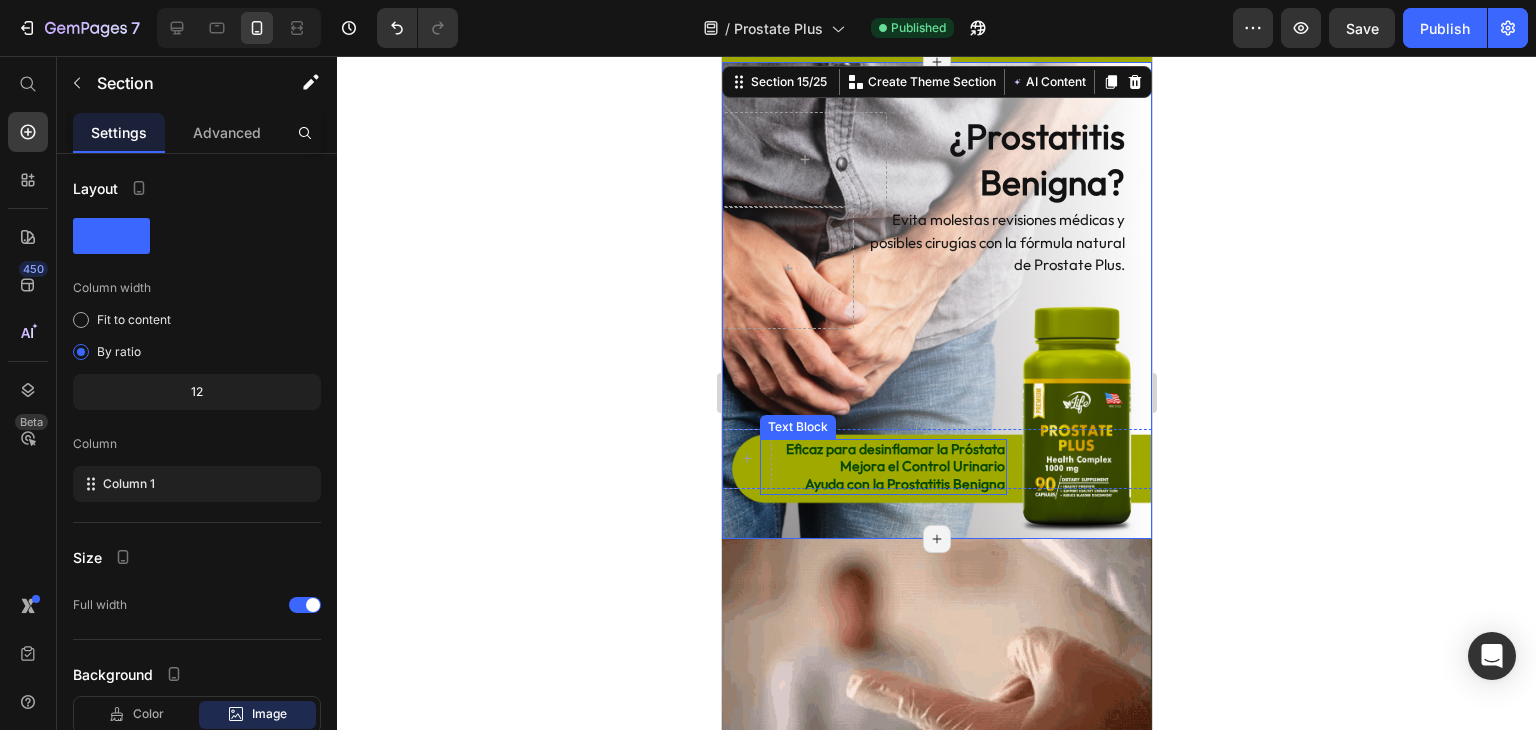 click on "Eficaz para desinflamar la Próstata Mejora el Control Urinario Ayuda con la Prostatitis Benigna" at bounding box center [883, 467] 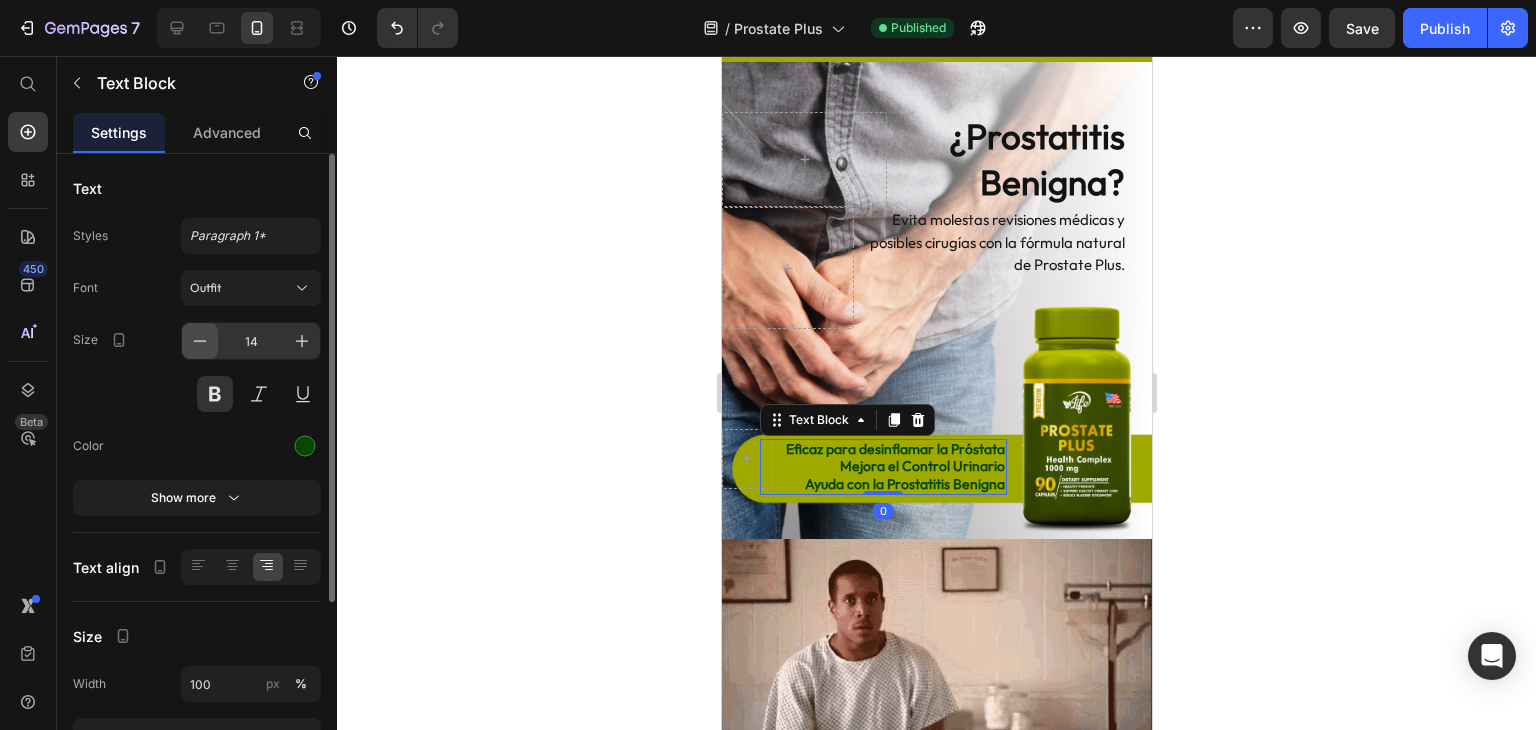 click at bounding box center (200, 341) 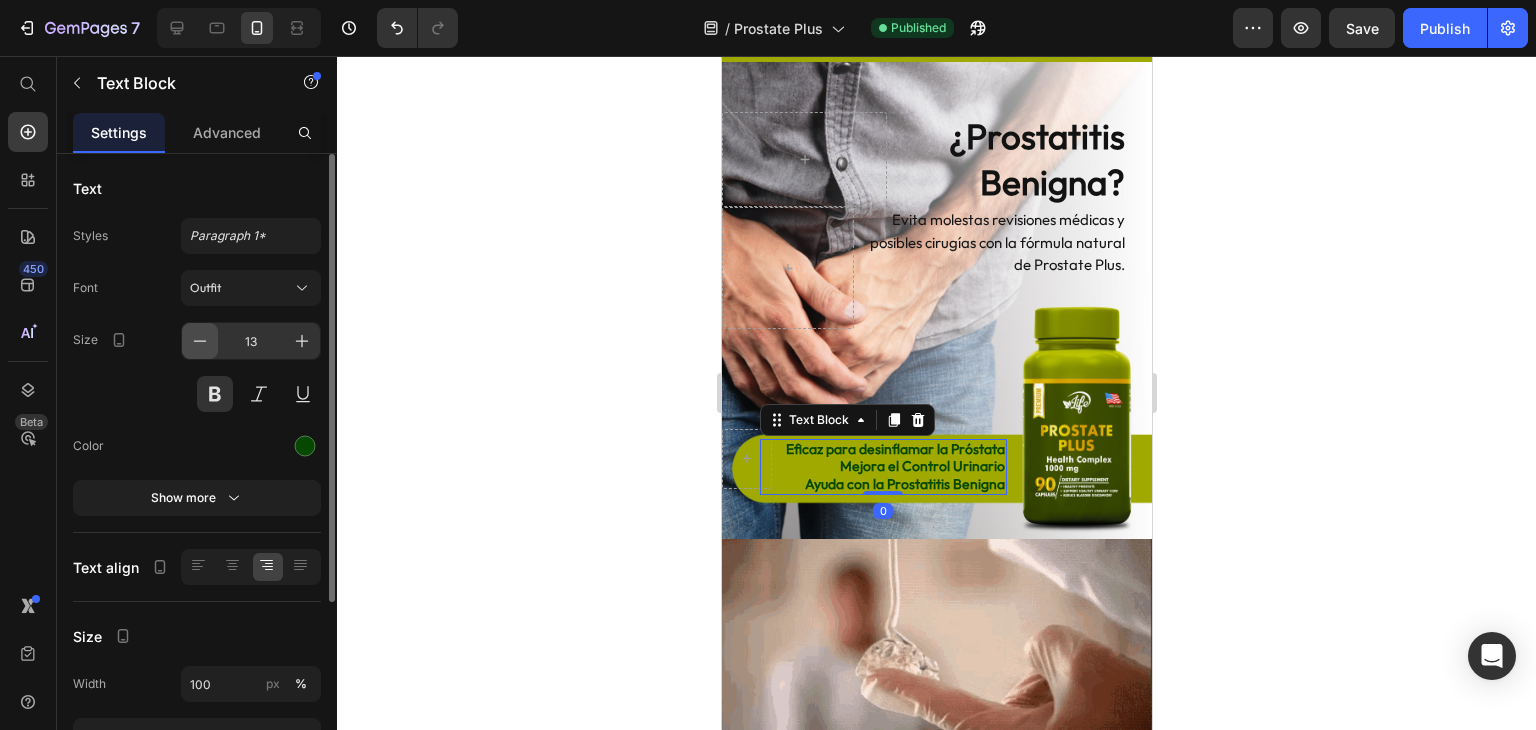 click at bounding box center [200, 341] 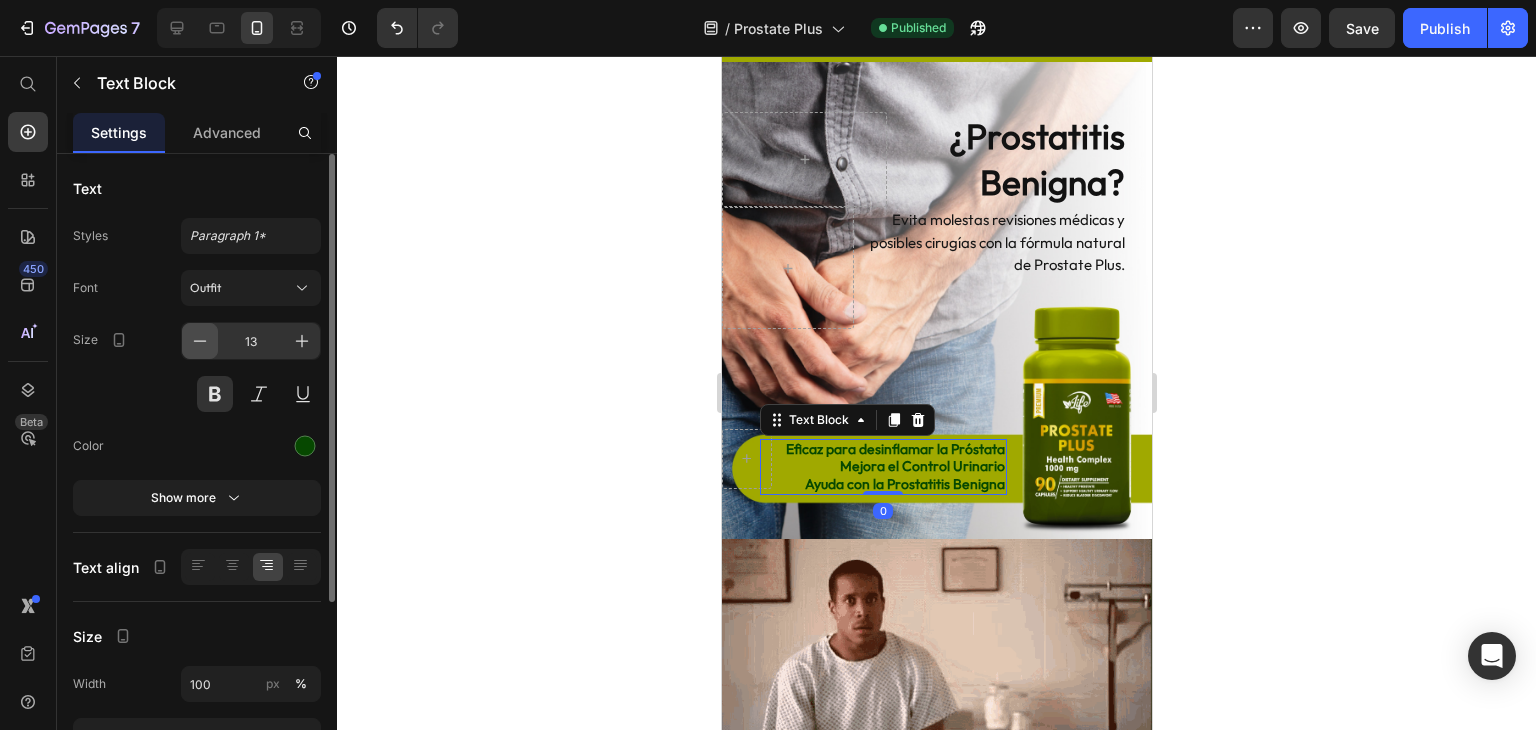 type on "12" 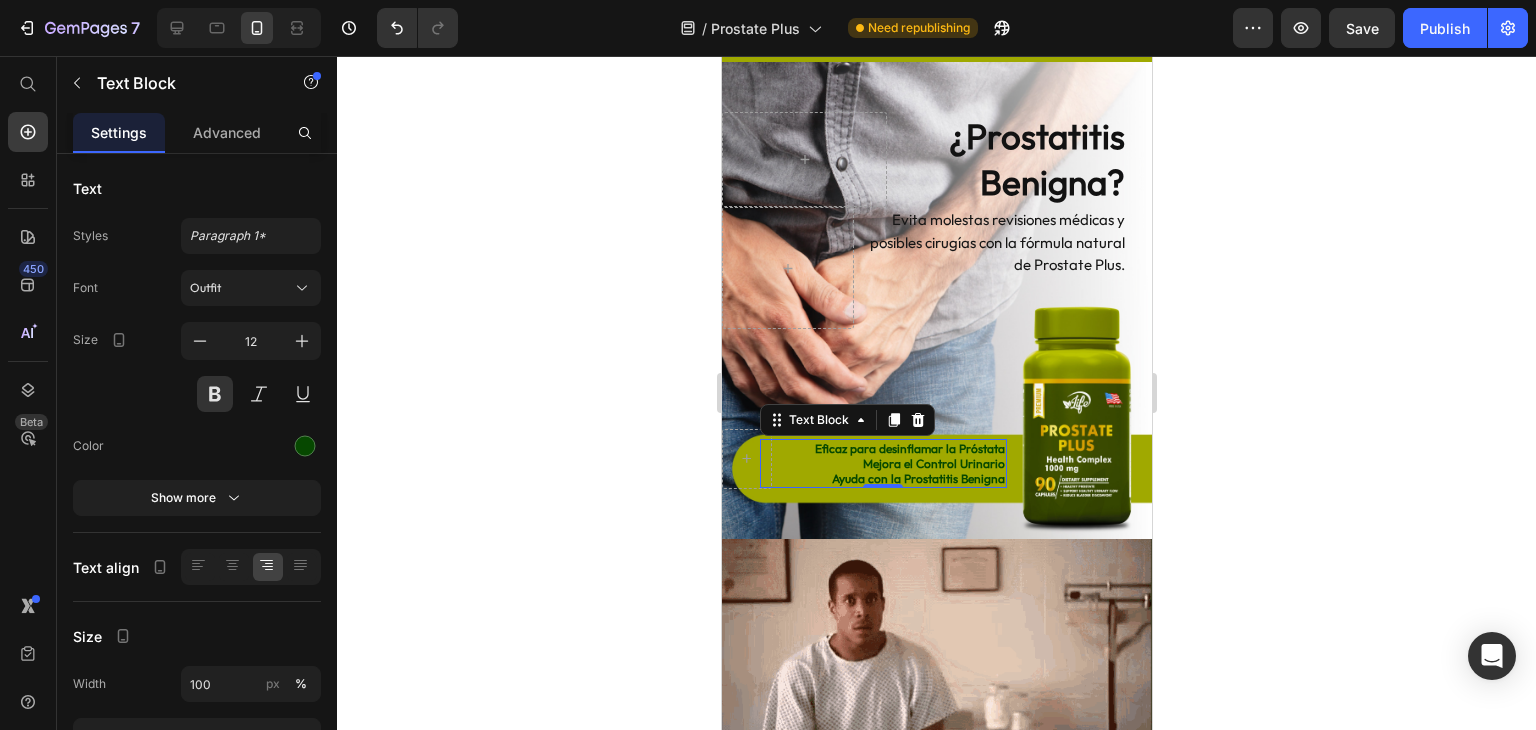 click 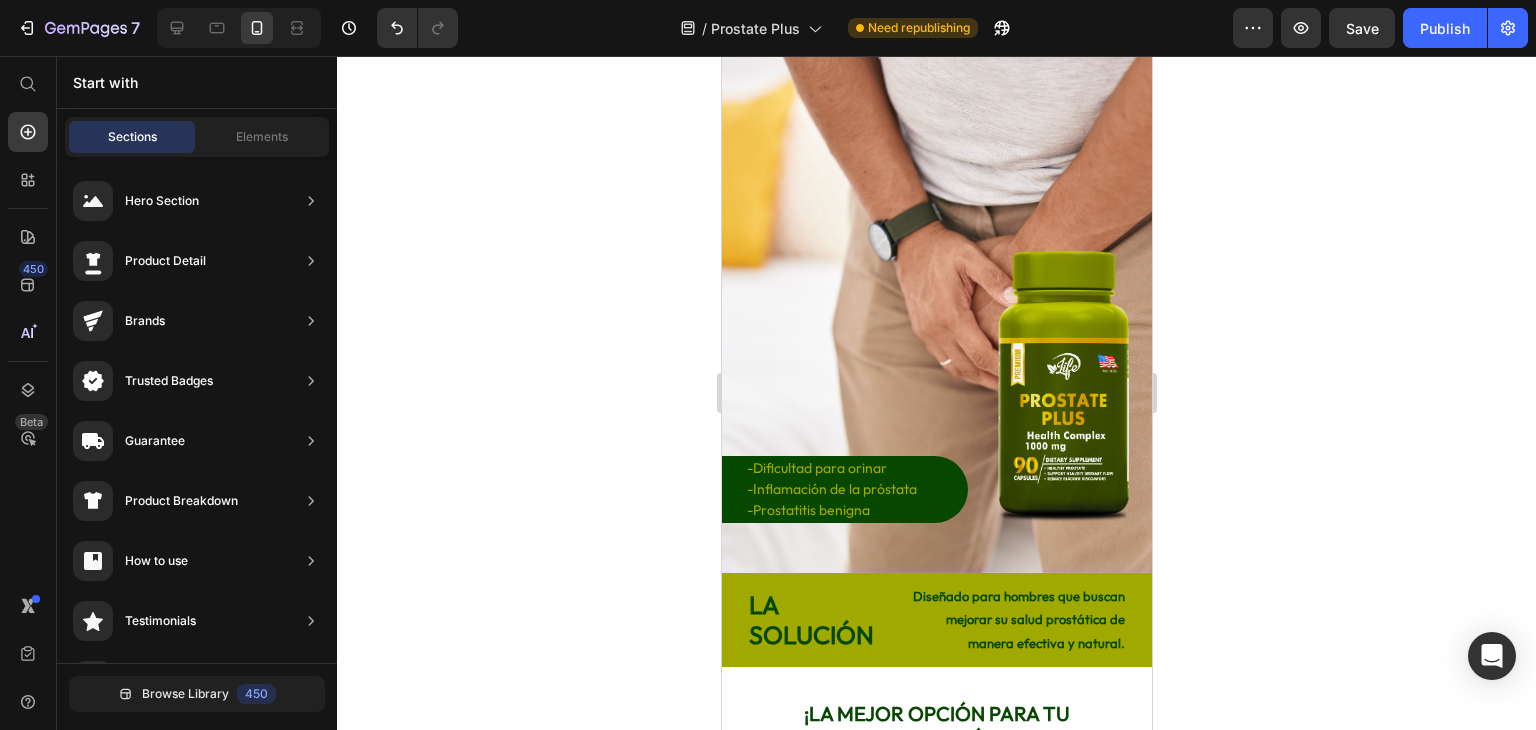 scroll, scrollTop: 200, scrollLeft: 0, axis: vertical 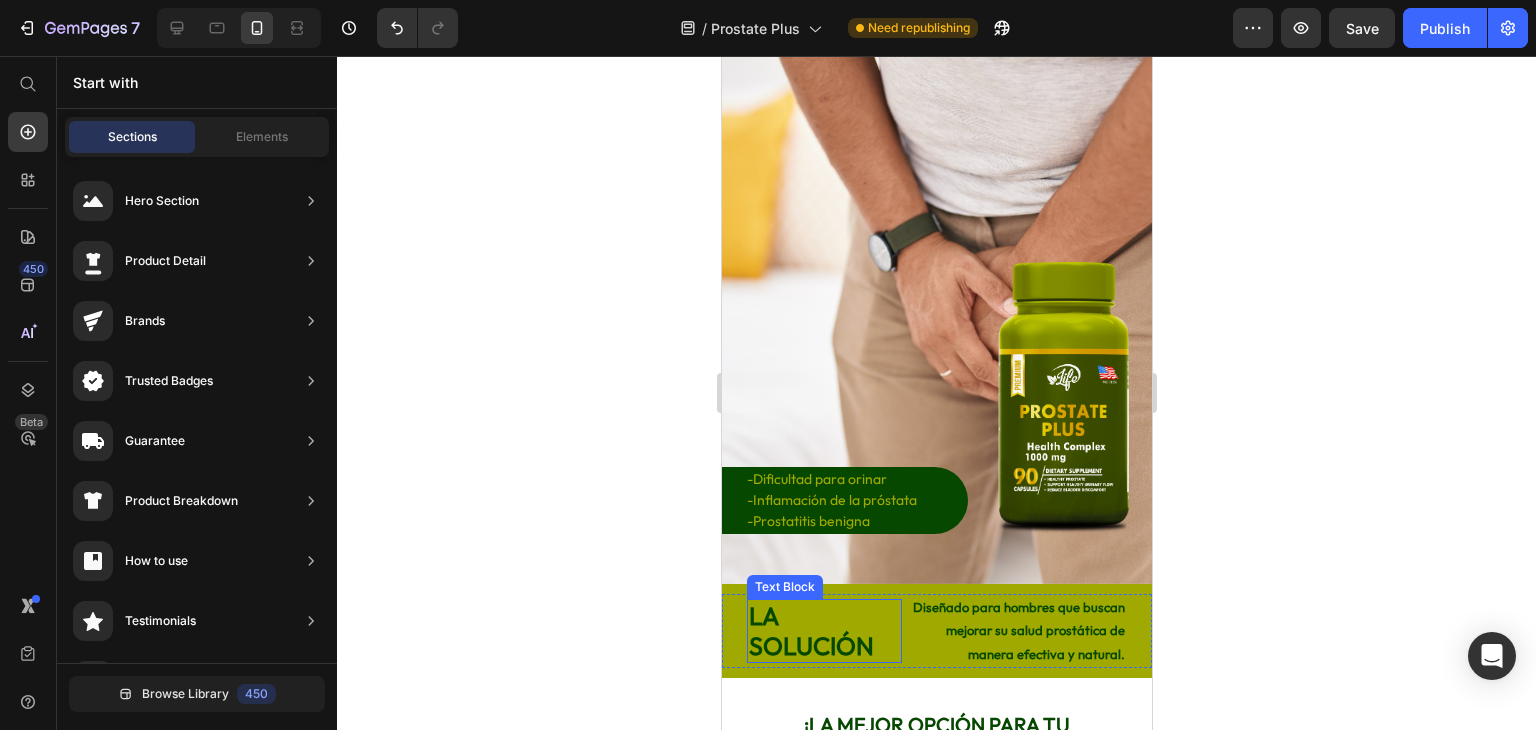click on "LA SOLUCIÓN" at bounding box center [823, 631] 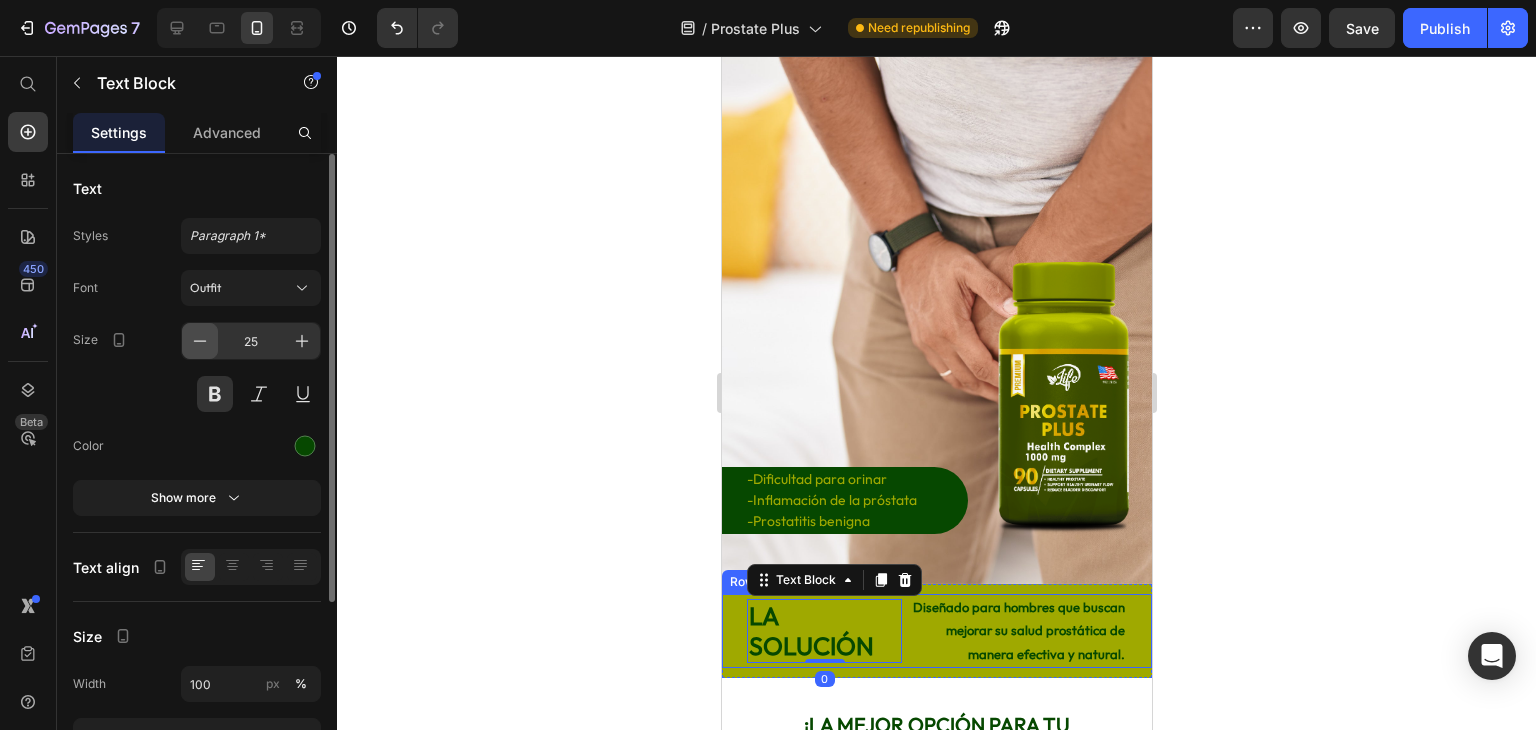 click 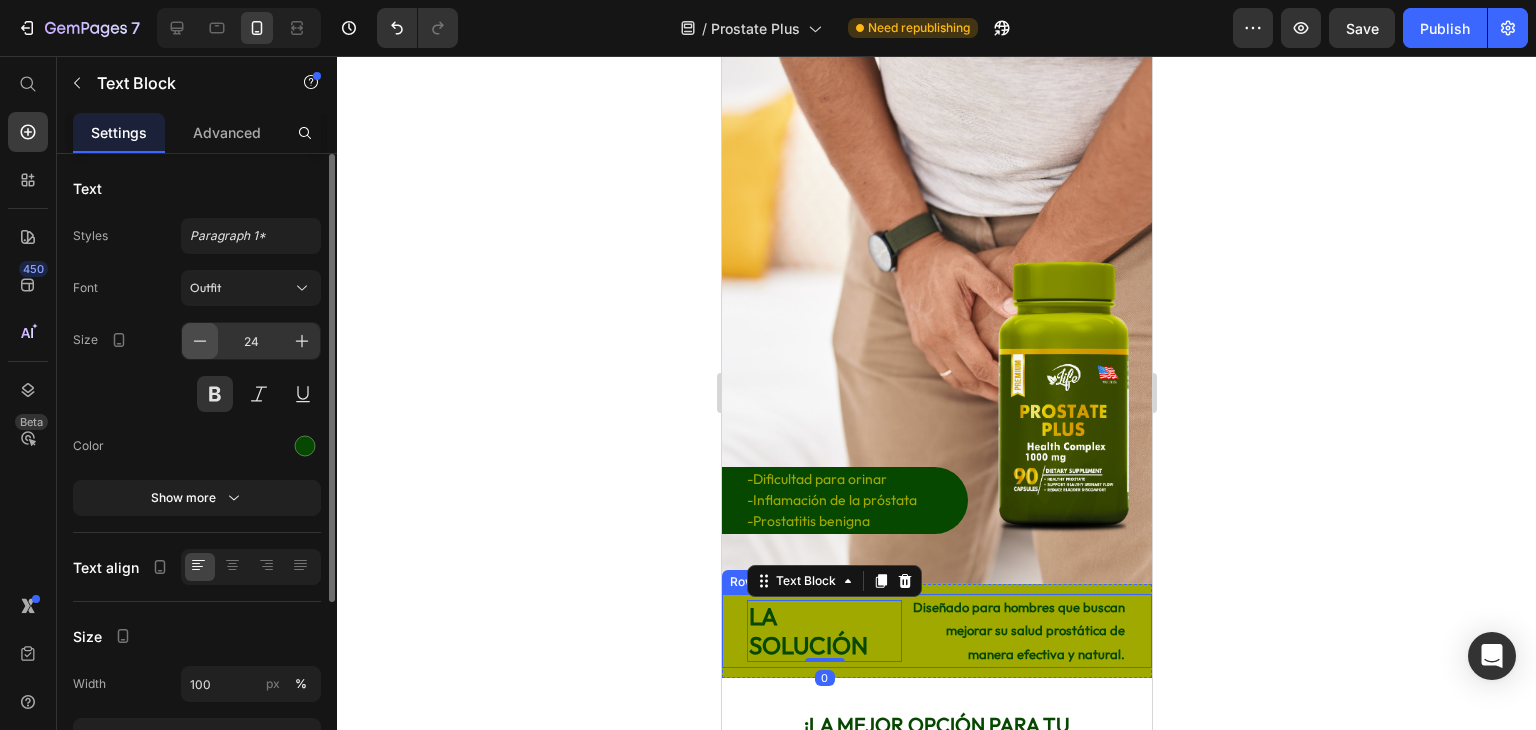 click 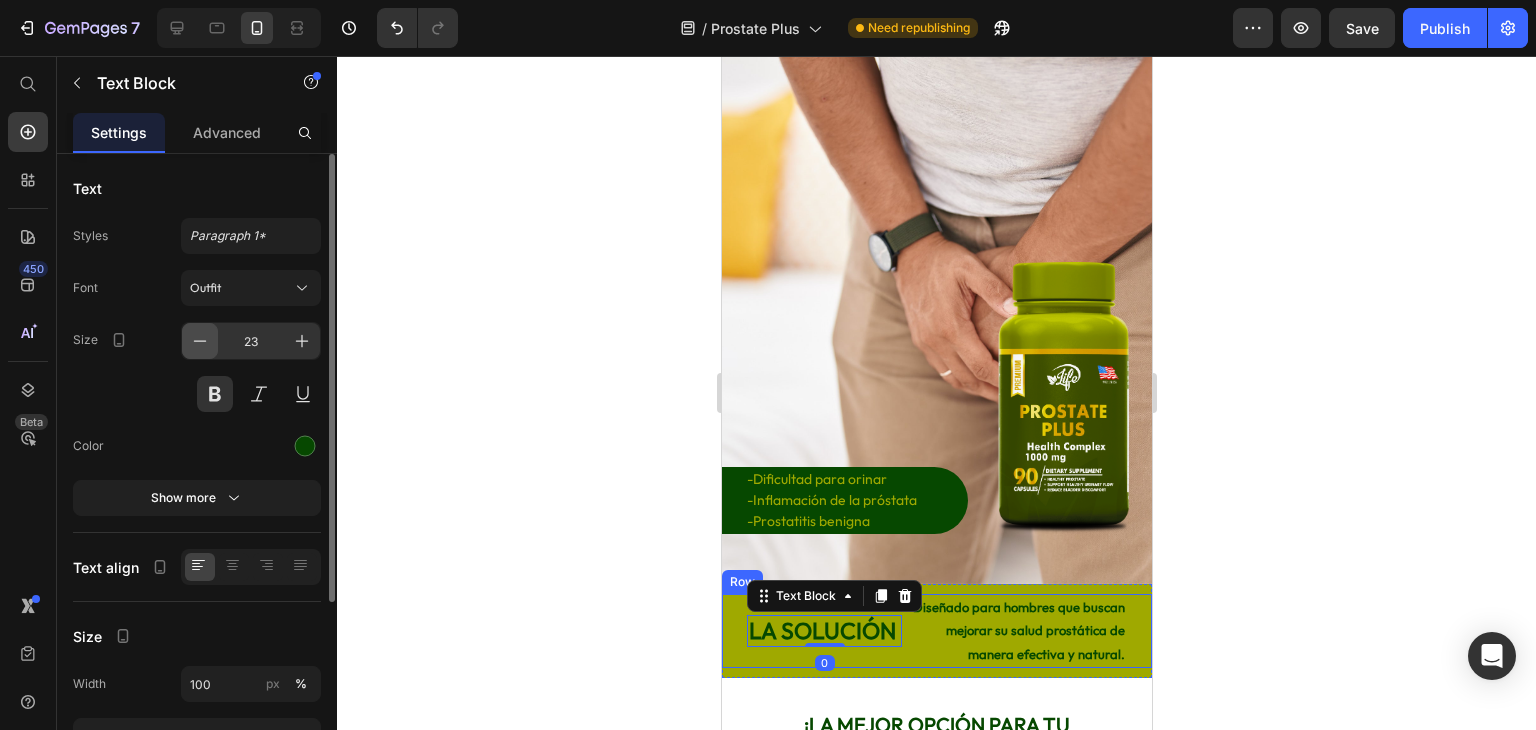 click 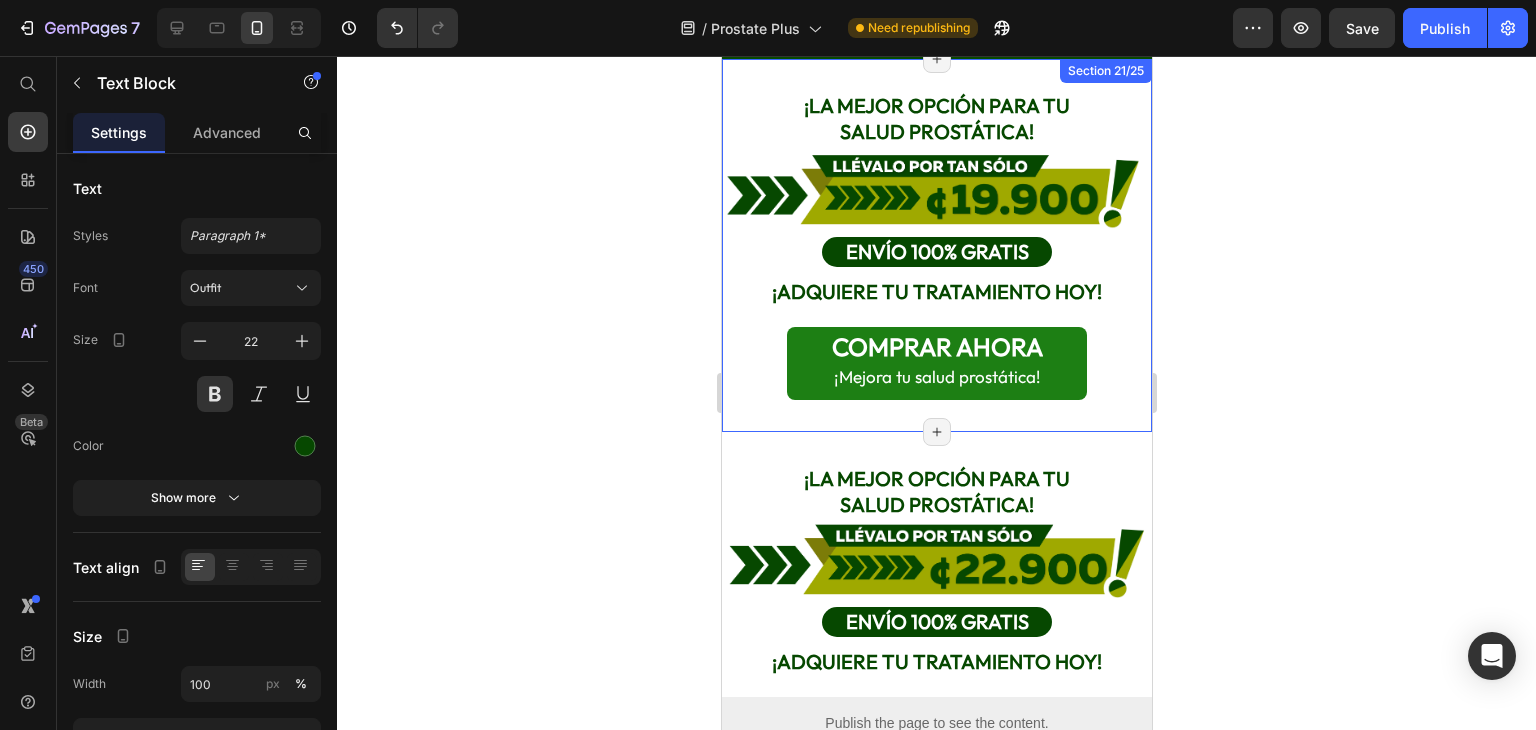 scroll, scrollTop: 4900, scrollLeft: 0, axis: vertical 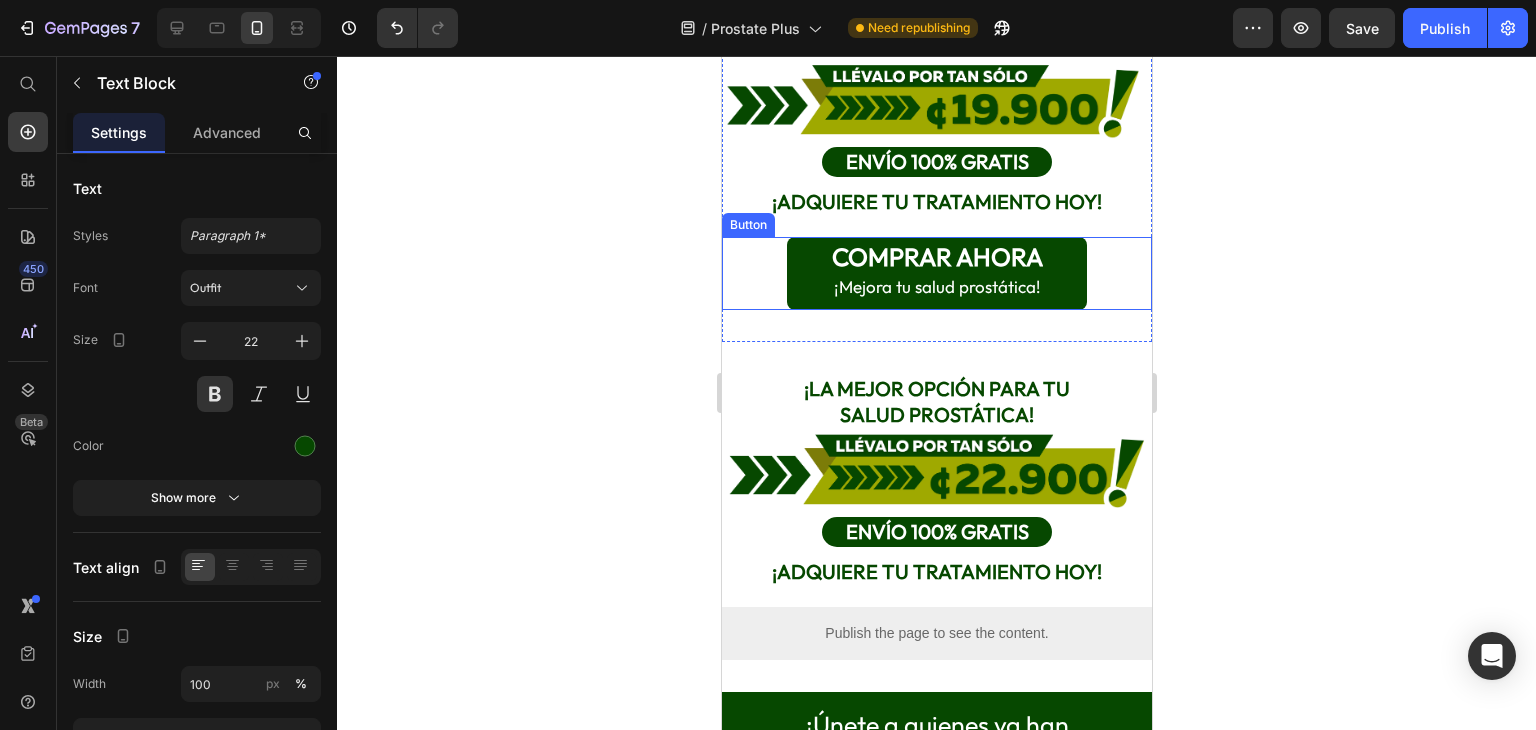 click on "COMPRAR AHORA ¡Mejora tu salud prostática!" at bounding box center [936, 273] 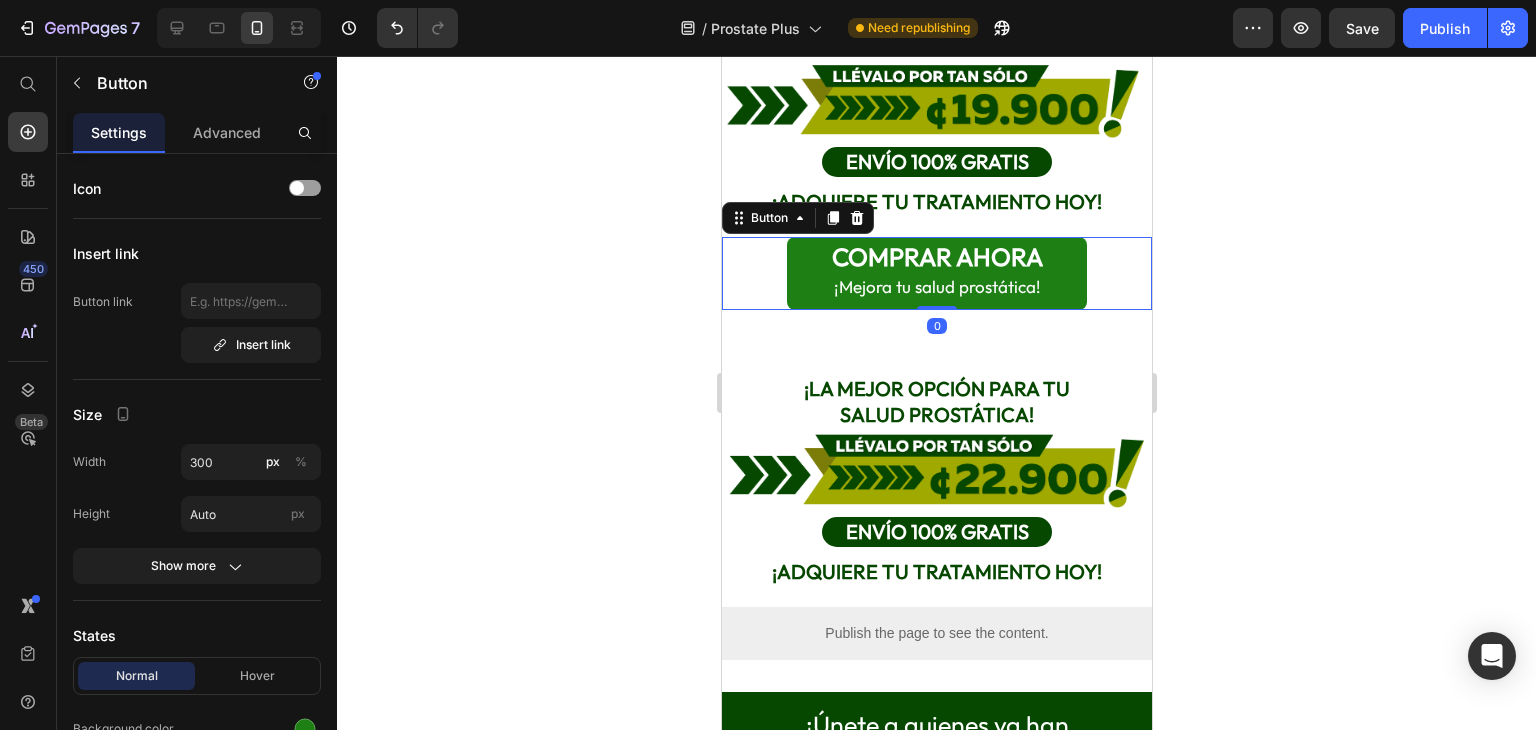 click on "COMPRAR AHORA ¡Mejora tu salud prostática! Button   0" at bounding box center [936, 273] 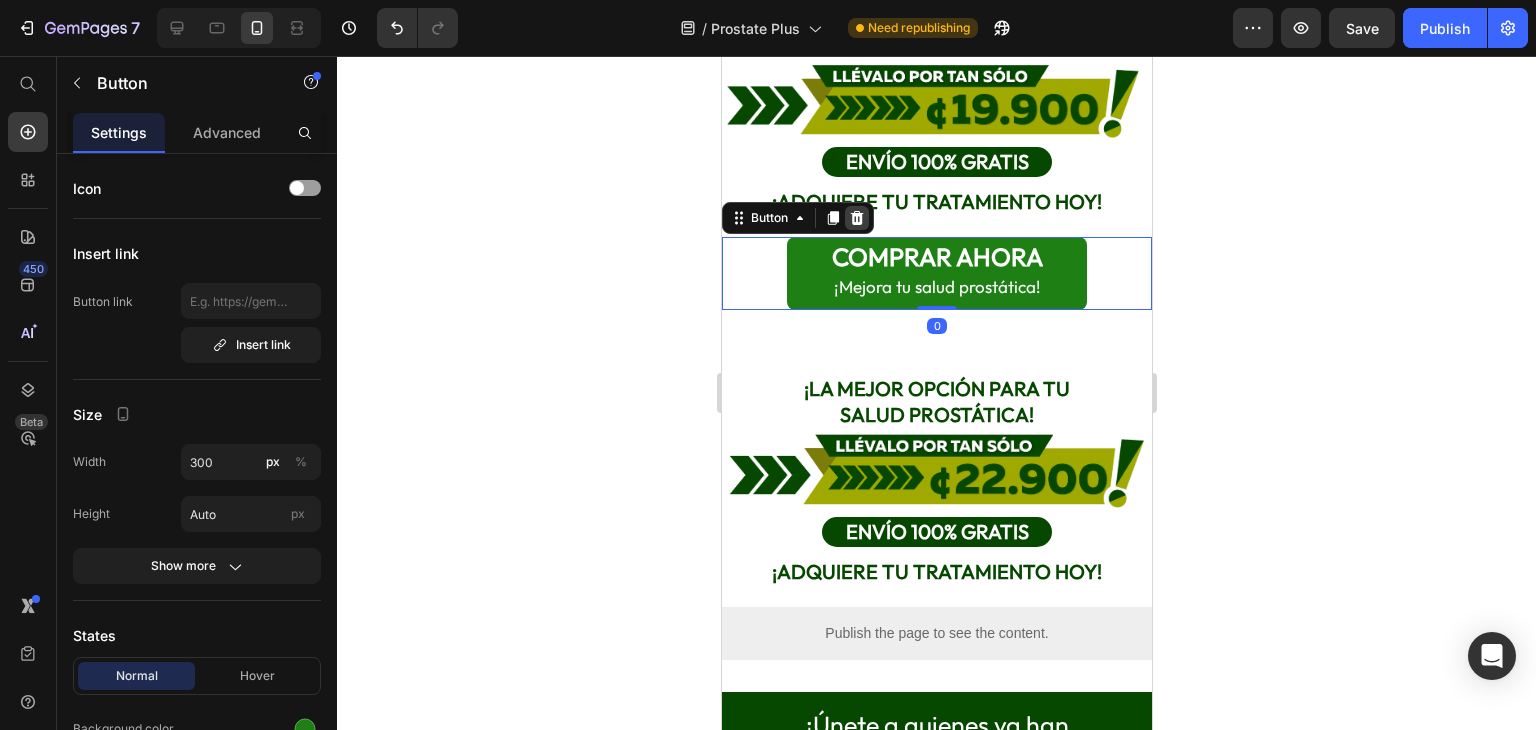 click at bounding box center [856, 218] 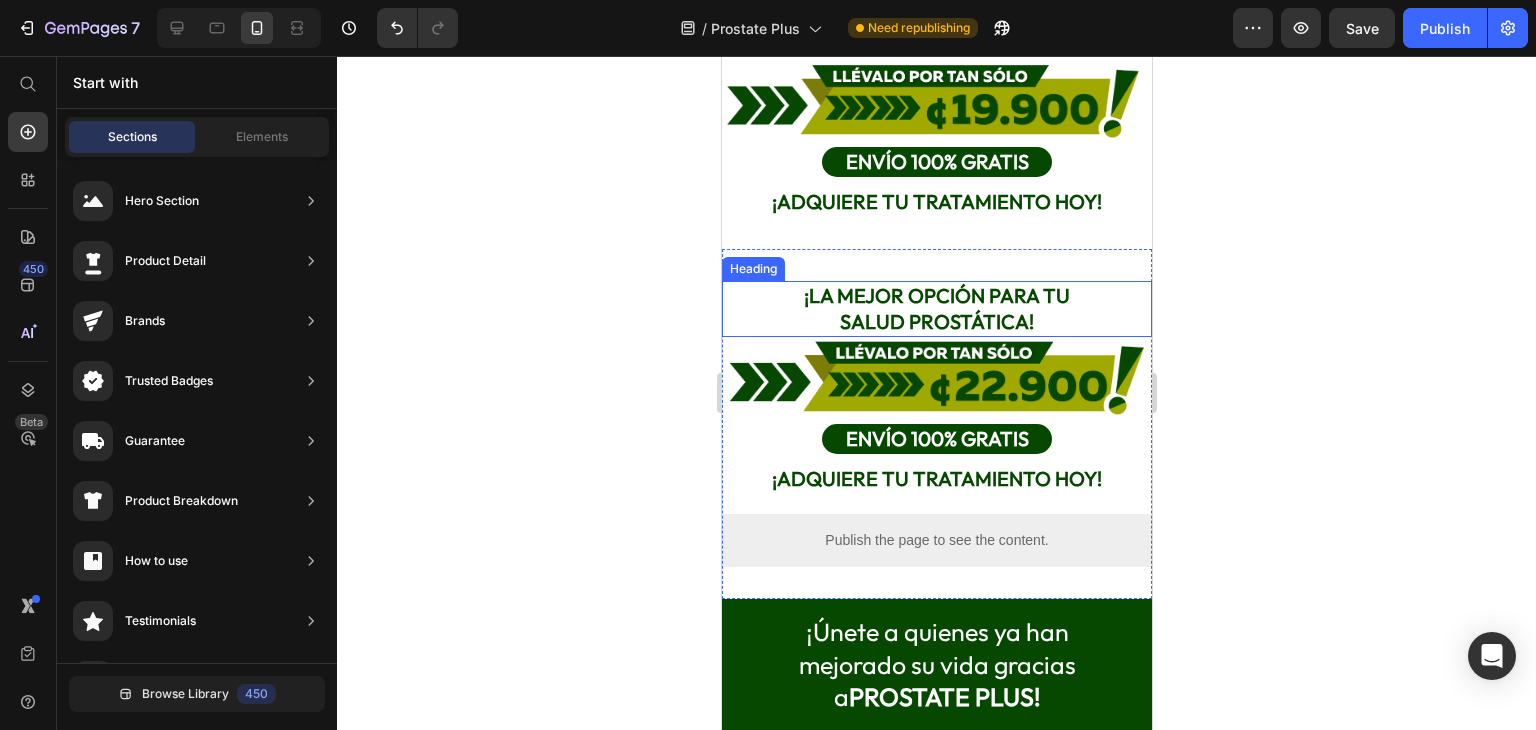click on "¡LA MEJOR OPCIÓN PARA TU SALUD PROSTÁTICA!" at bounding box center (936, 309) 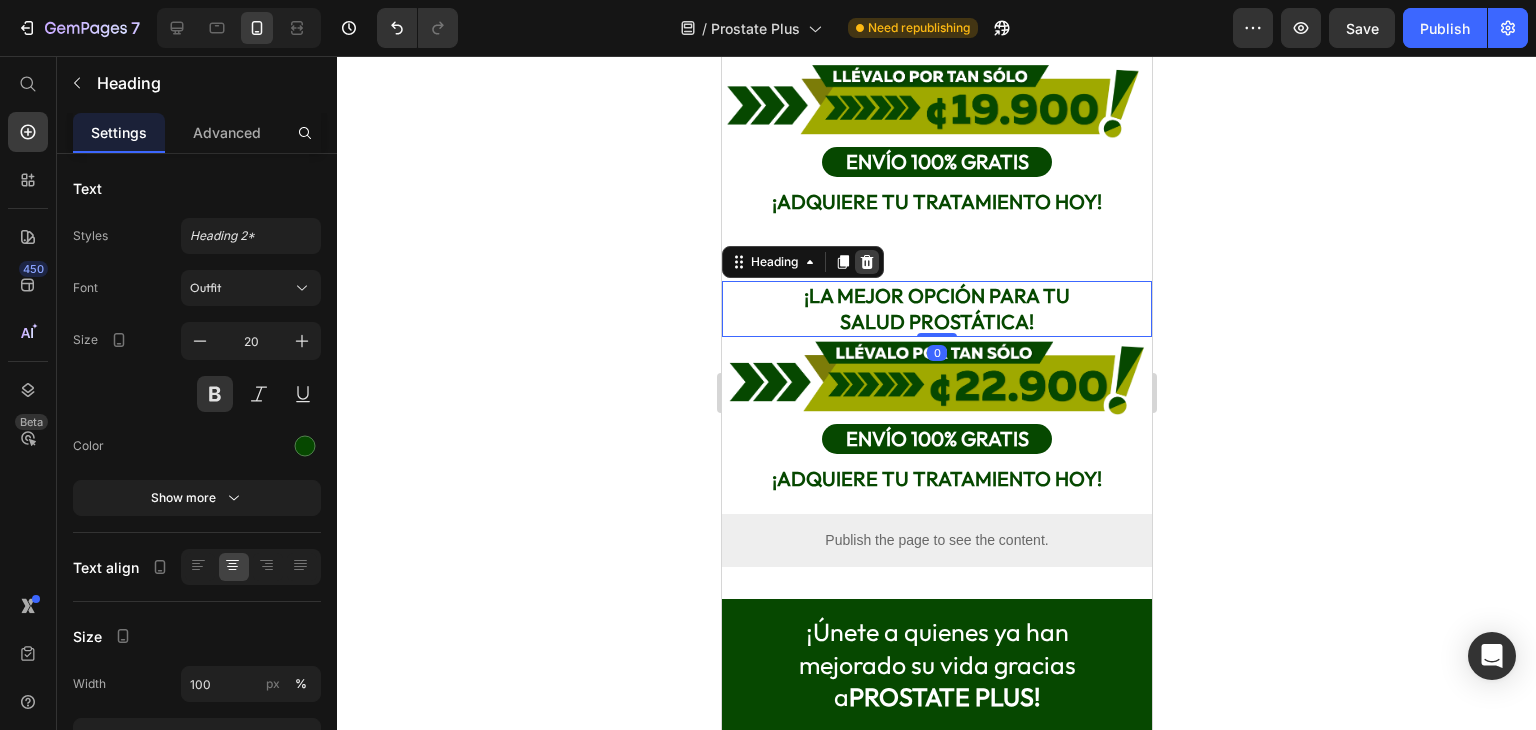 click 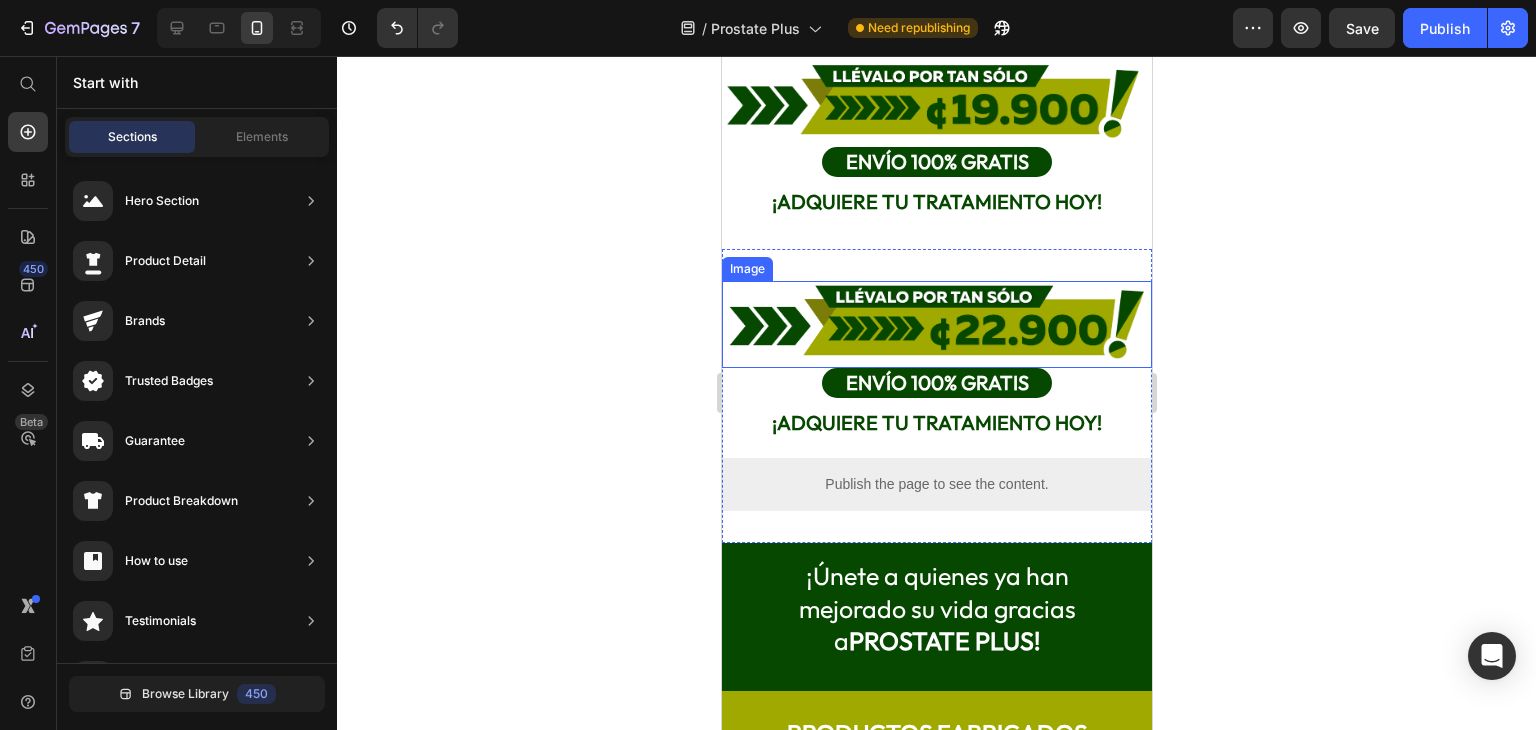 click at bounding box center (936, 324) 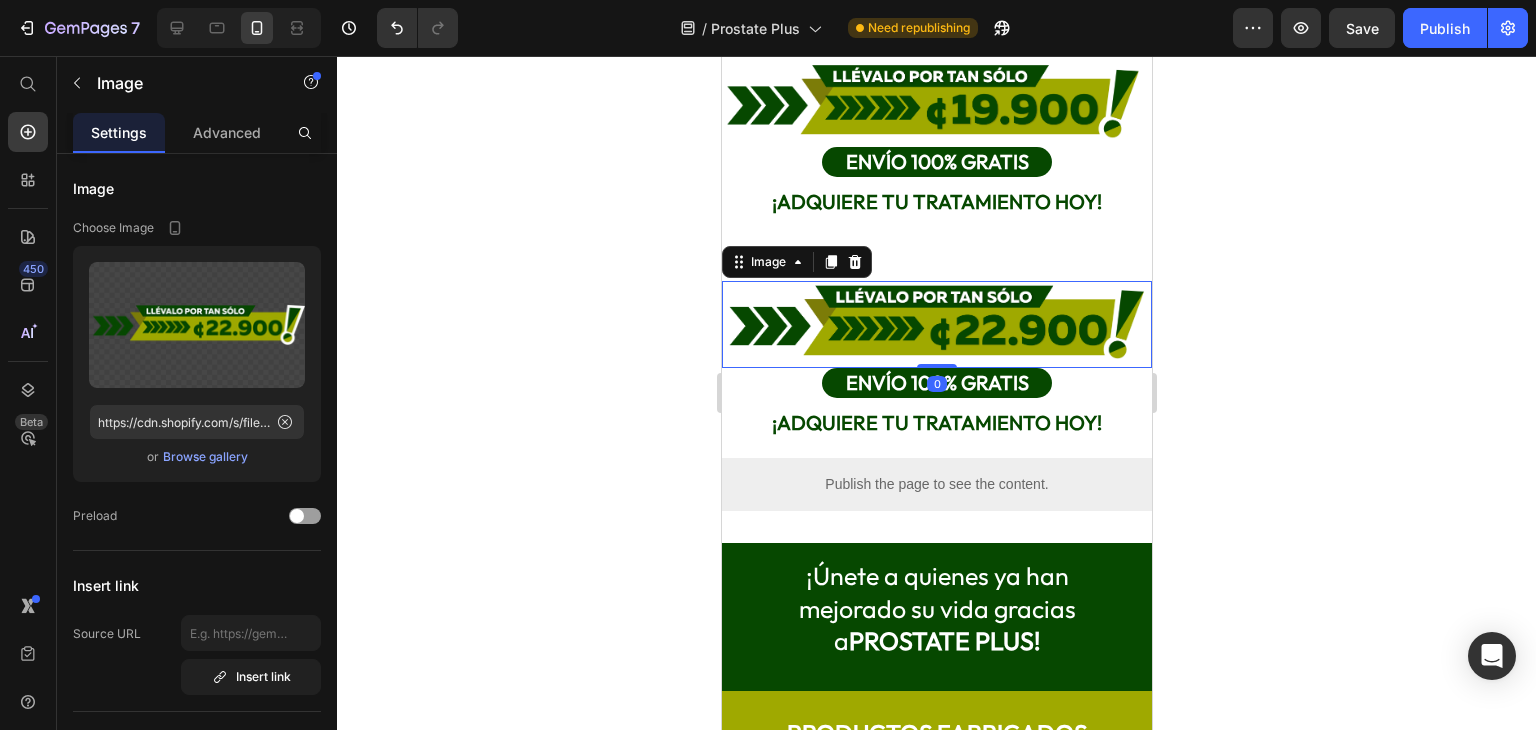 click 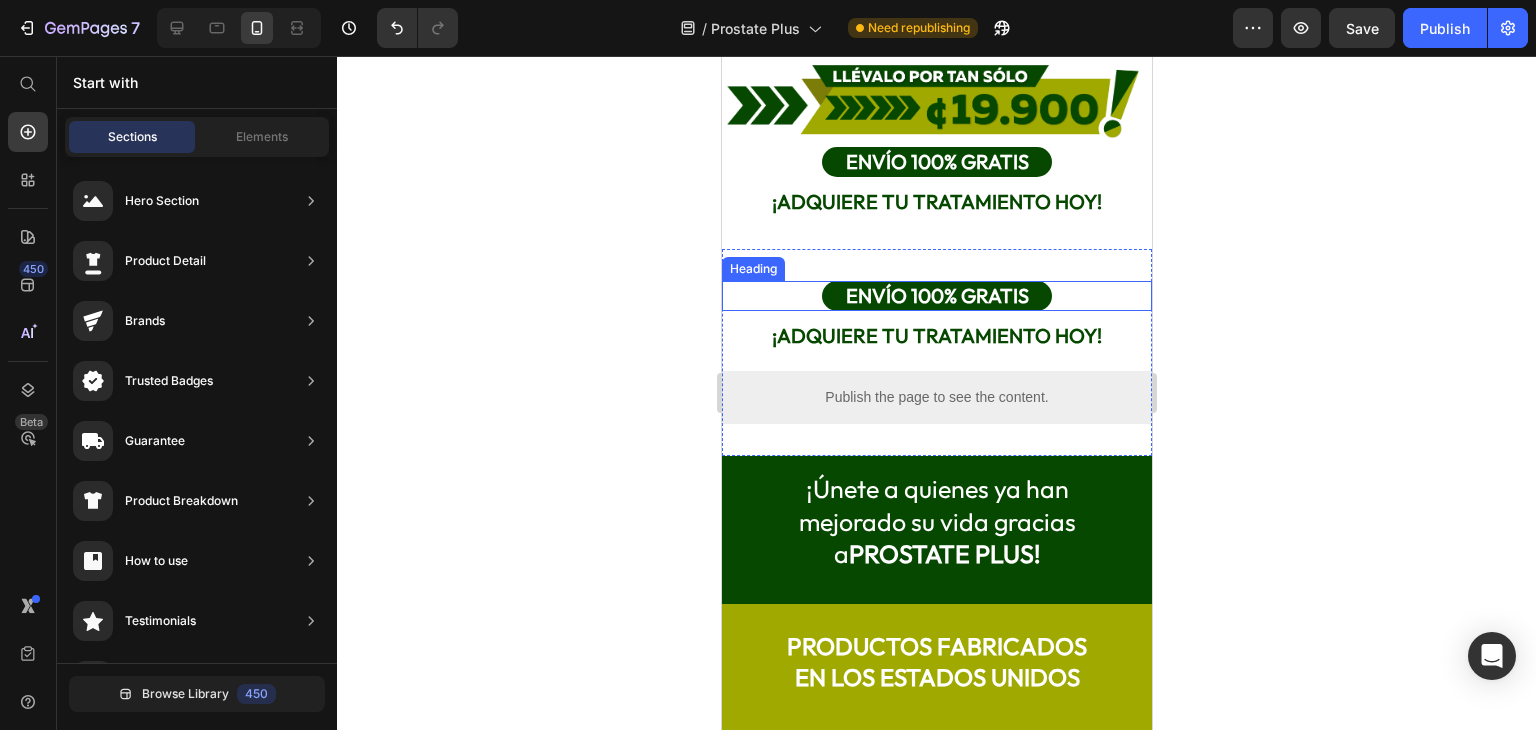 click on "ENVÍO 100% GRATIS Heading" at bounding box center [936, 296] 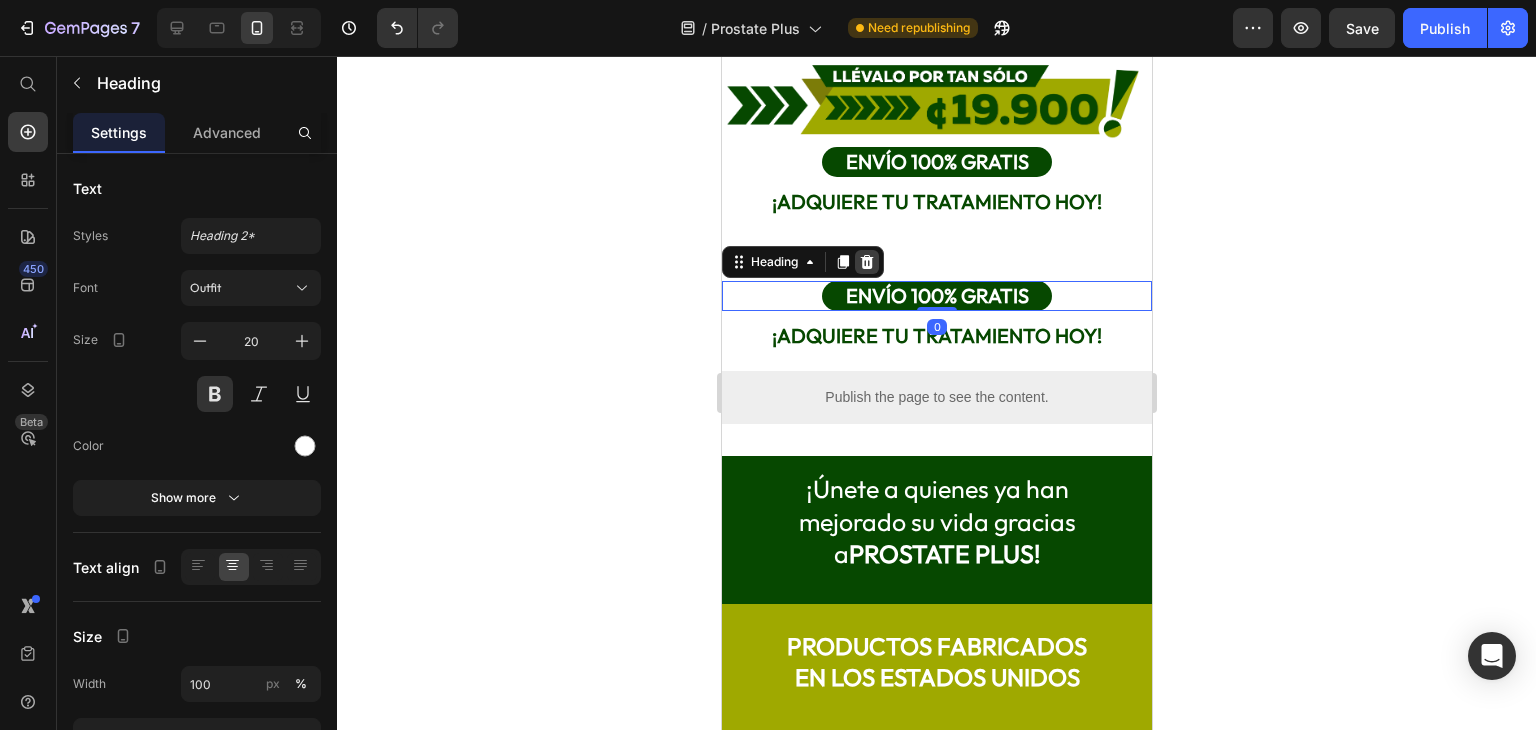 click 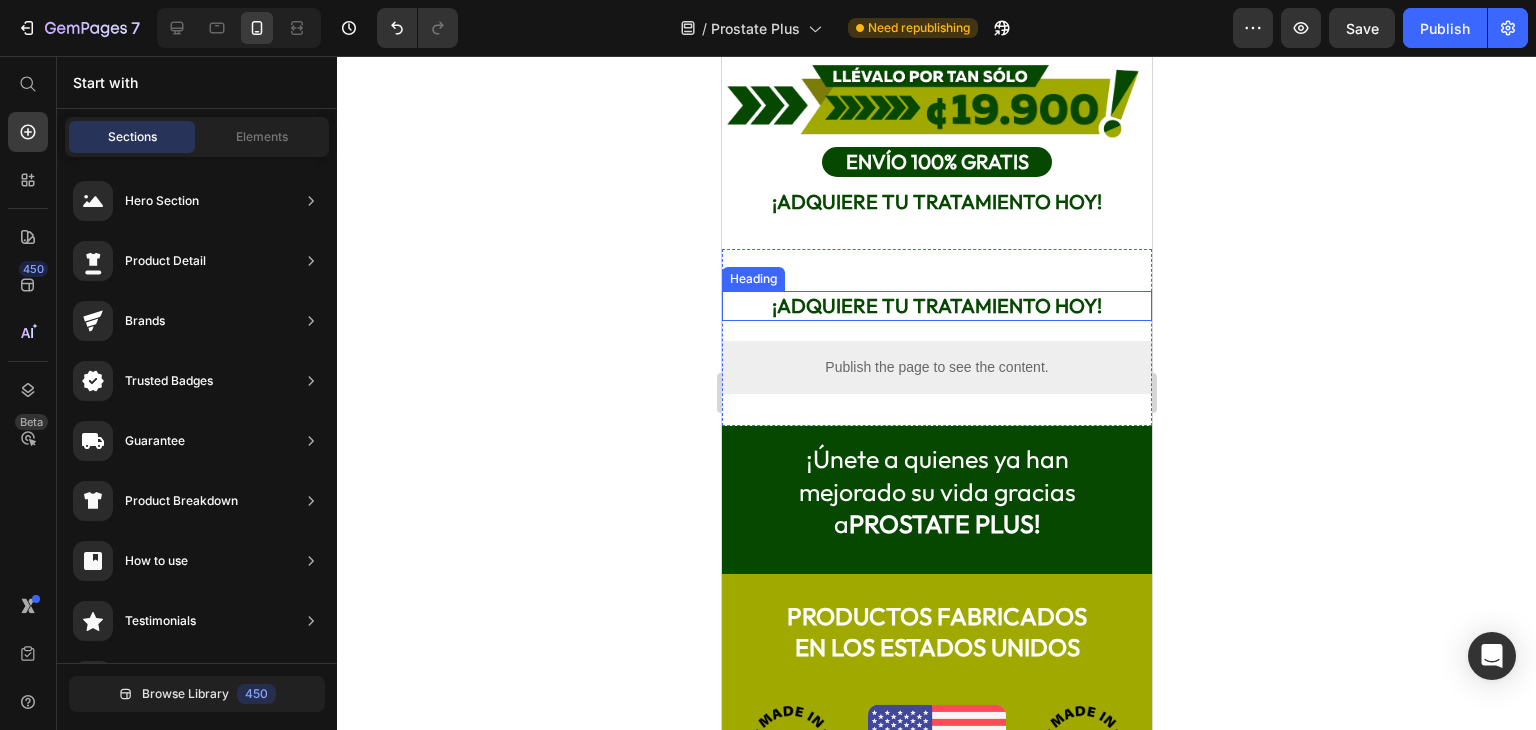 click on "¡ADQUIERE TU TRATAMIENTO HOY!" at bounding box center [936, 305] 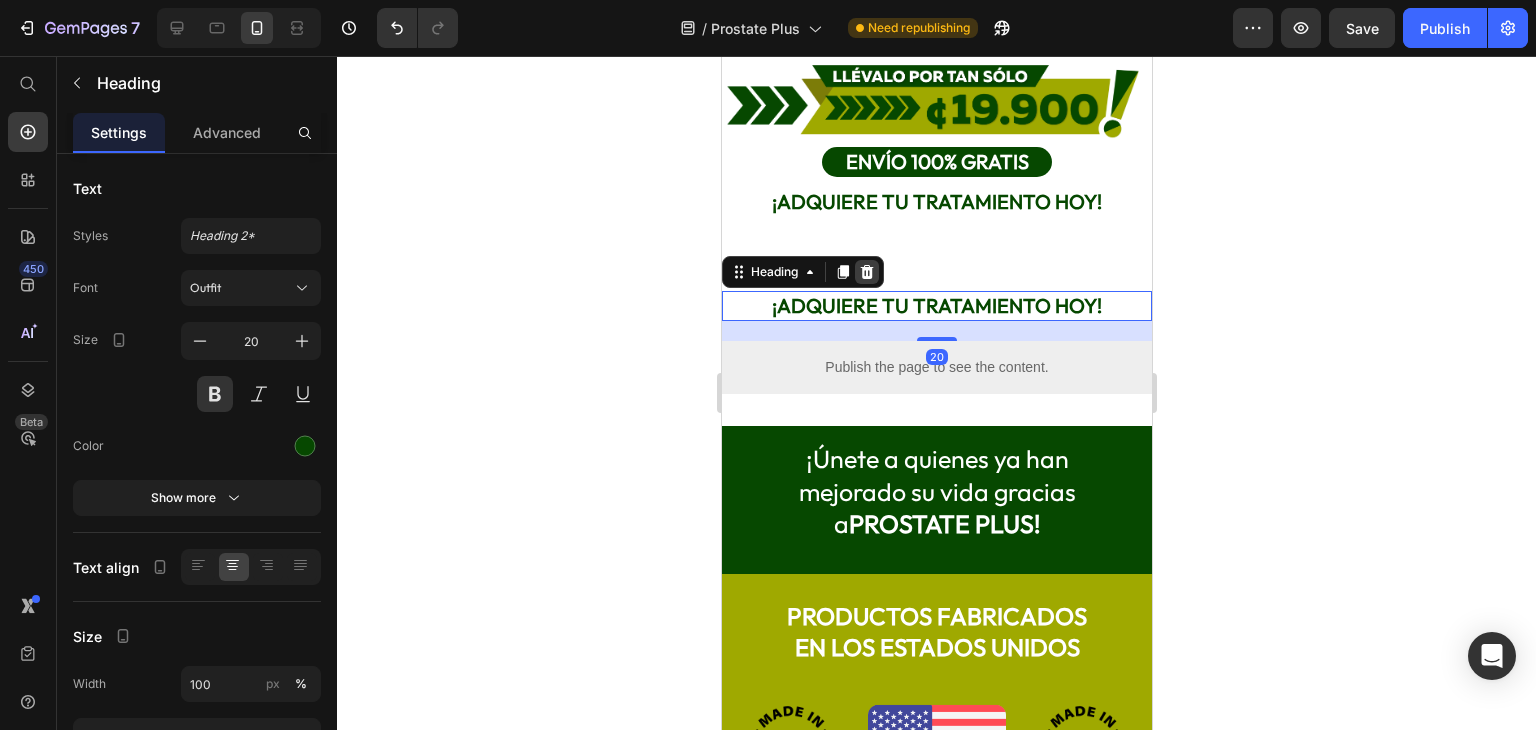 click 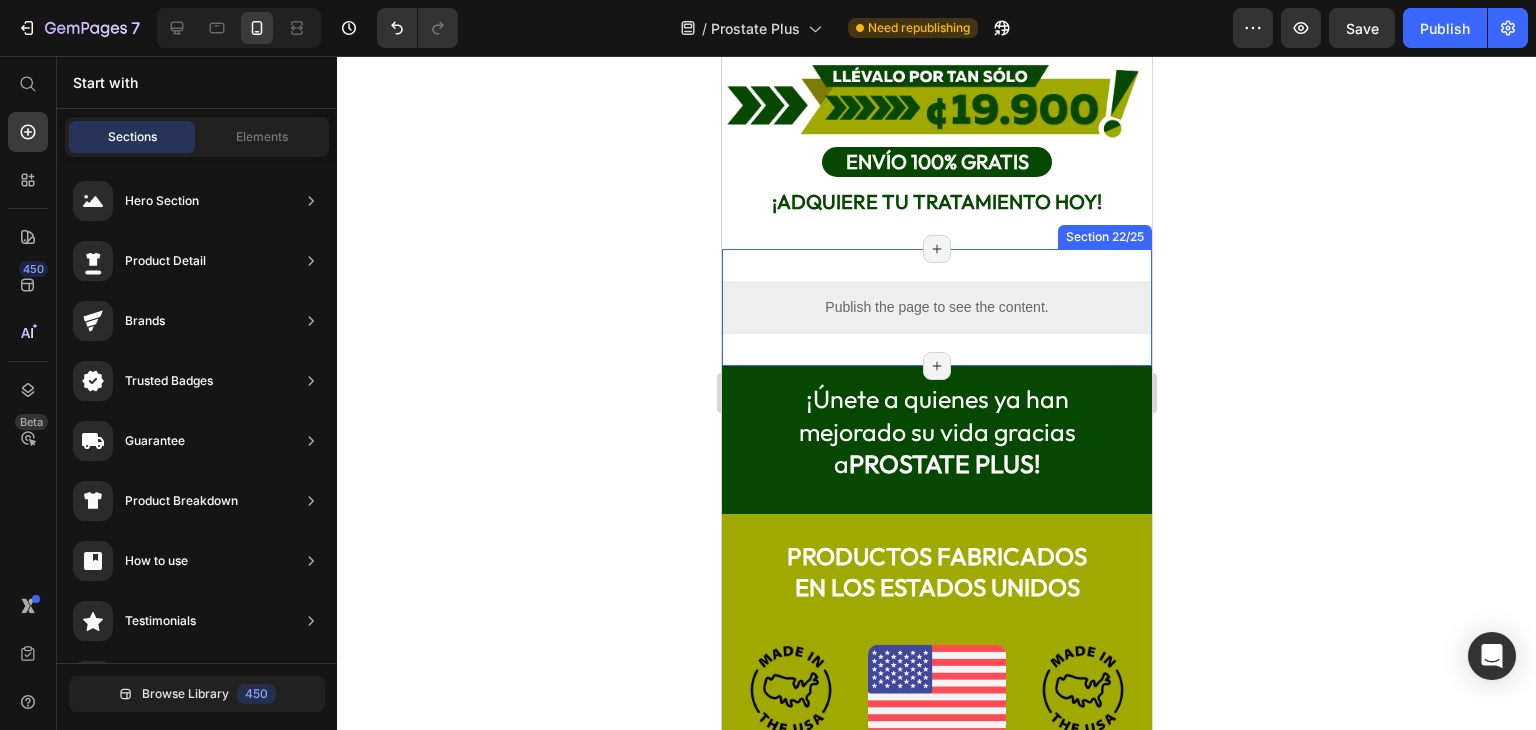 click on "Publish the page to see the content.
Custom Code Product Section 22/25 Page has reached Shopify’s 25 section-limit Page has reached Shopify’s 25 section-limit" at bounding box center (936, 307) 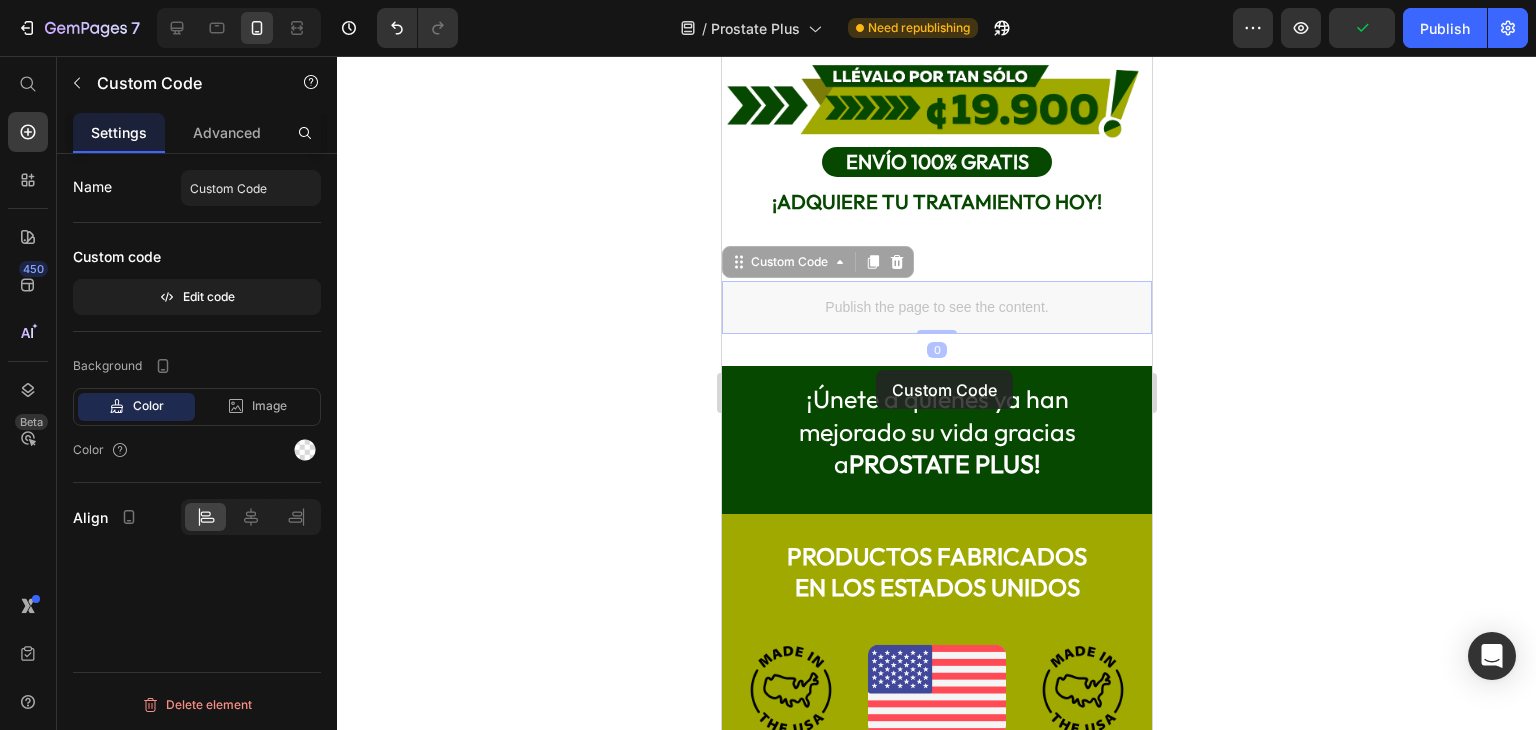 drag, startPoint x: 875, startPoint y: 370, endPoint x: 870, endPoint y: 357, distance: 13.928389 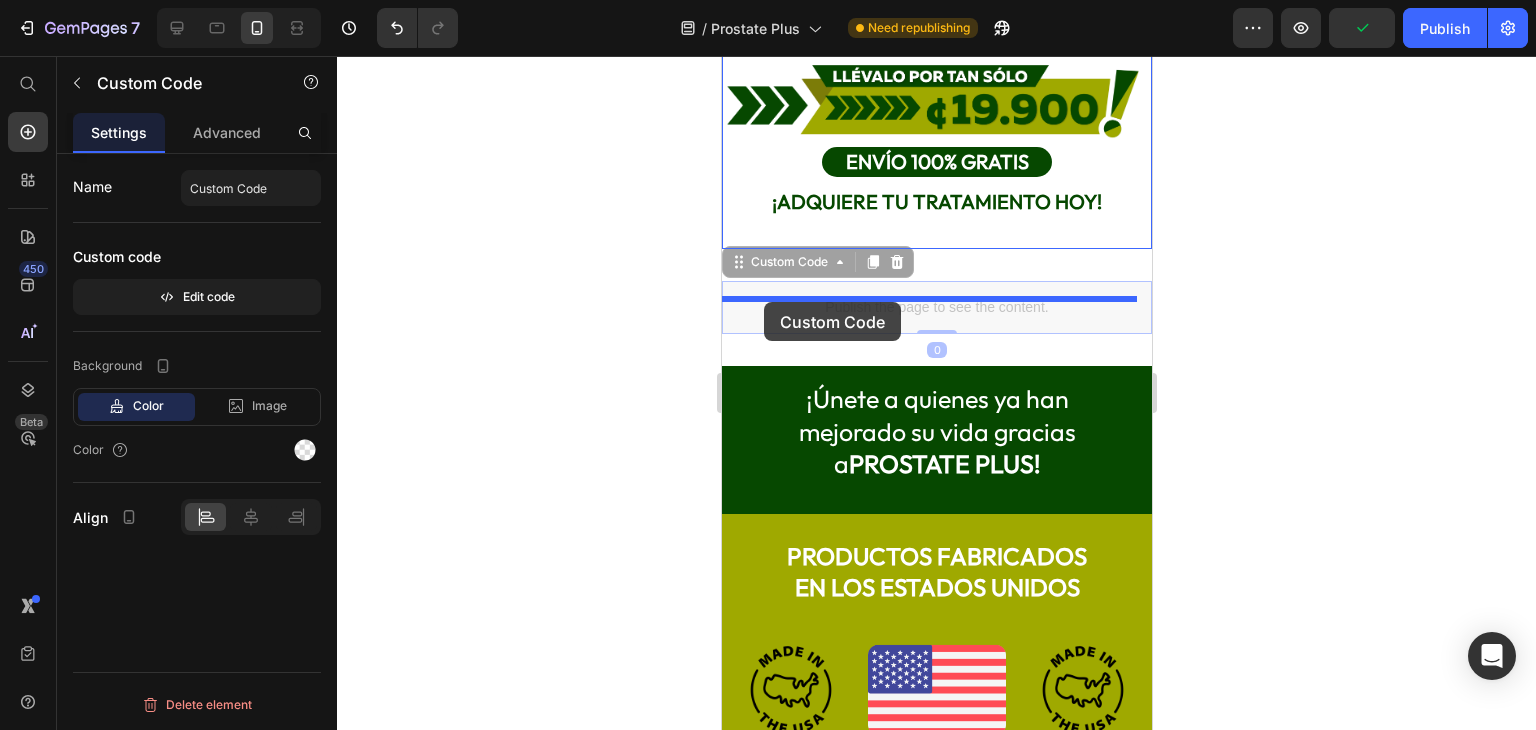 drag, startPoint x: 761, startPoint y: 349, endPoint x: 763, endPoint y: 302, distance: 47.042534 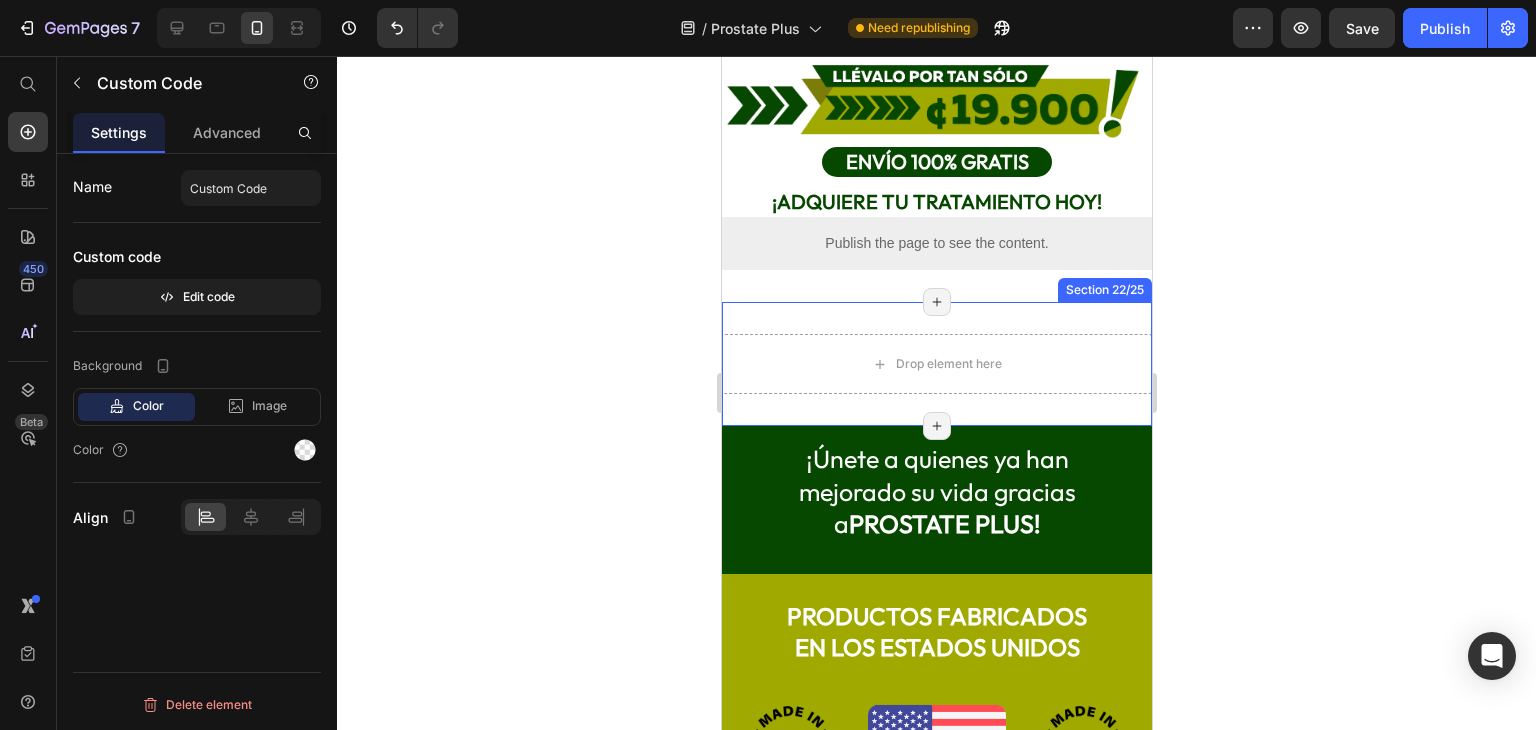 click on "Drop element here Product Section 22/25 Page has reached Shopify’s 25 section-limit Page has reached Shopify’s 25 section-limit" at bounding box center [936, 364] 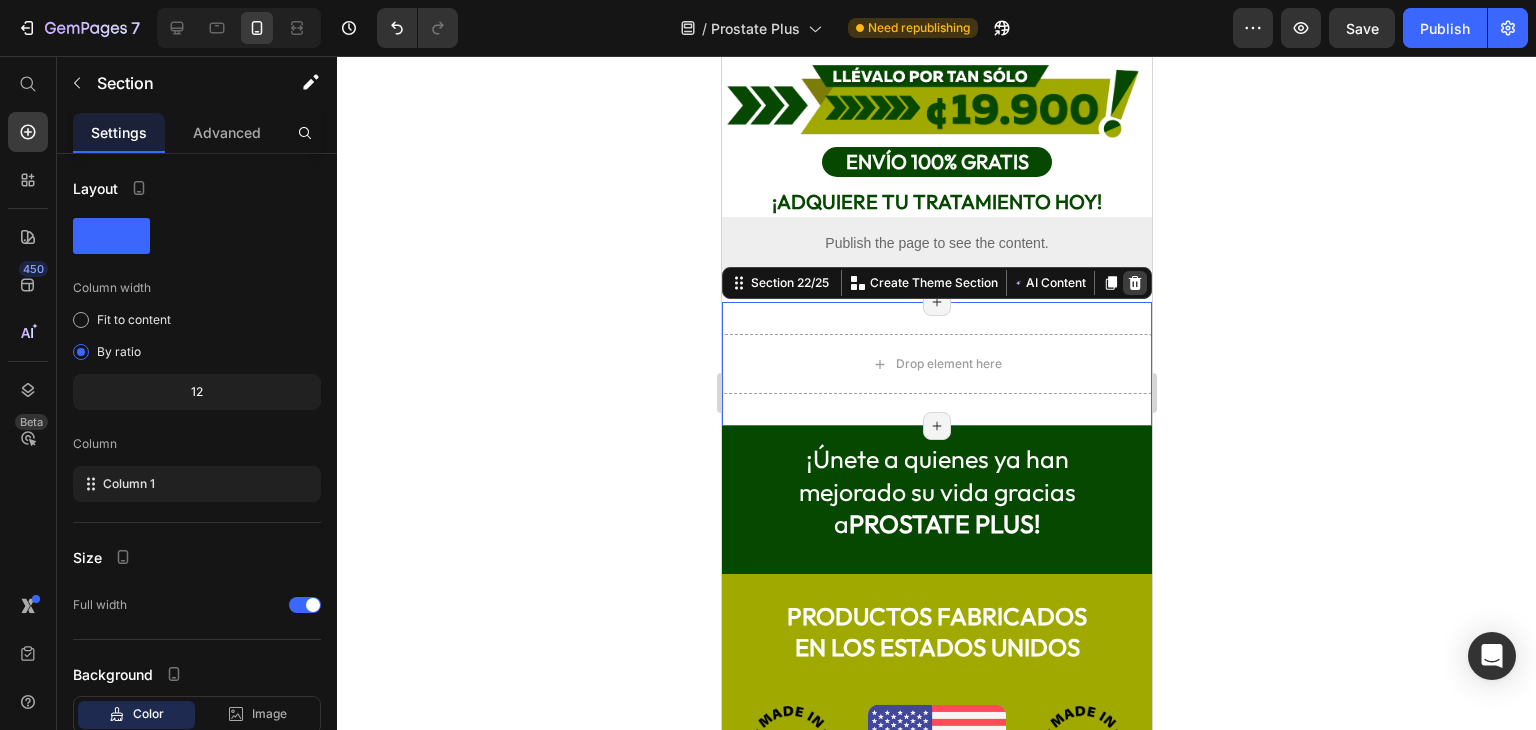 click 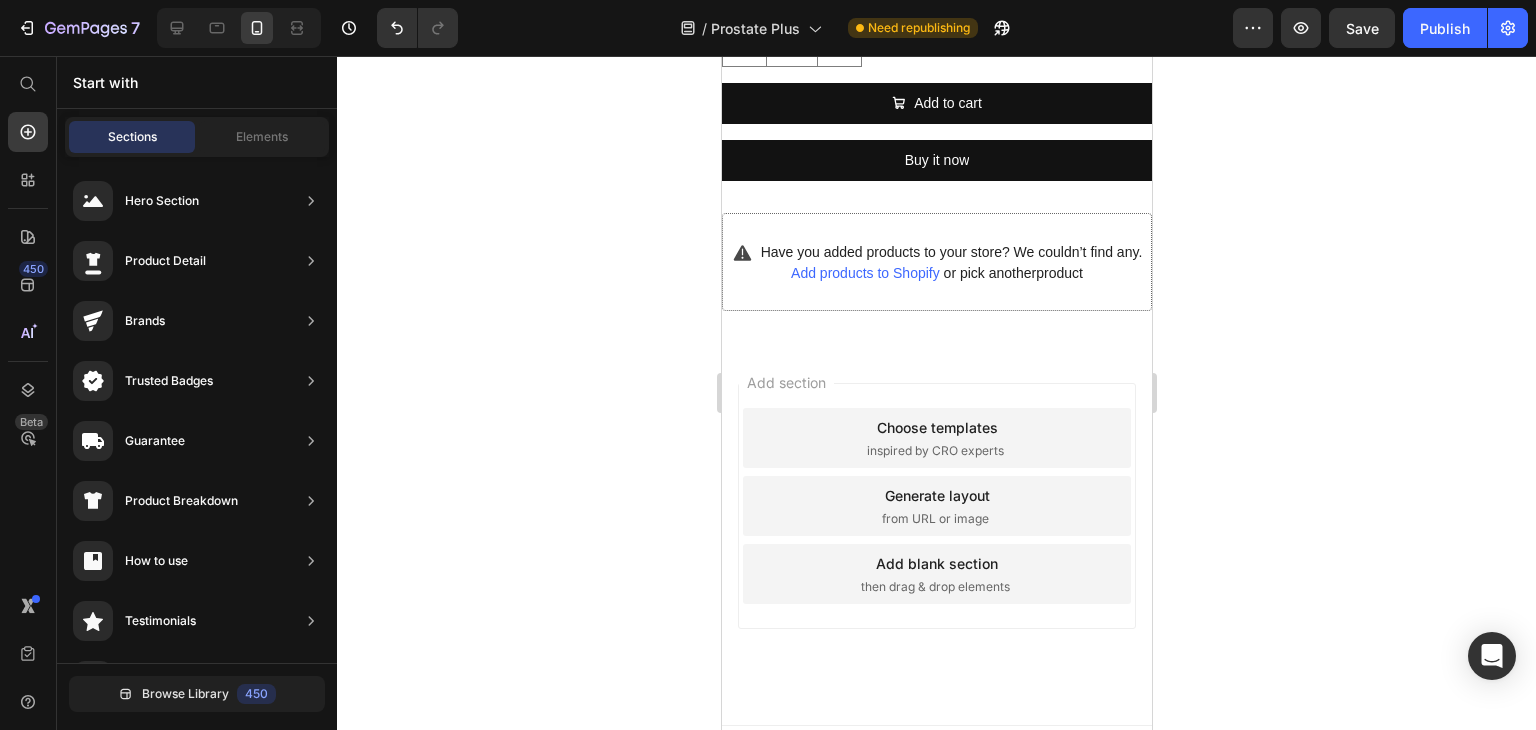 scroll, scrollTop: 7016, scrollLeft: 0, axis: vertical 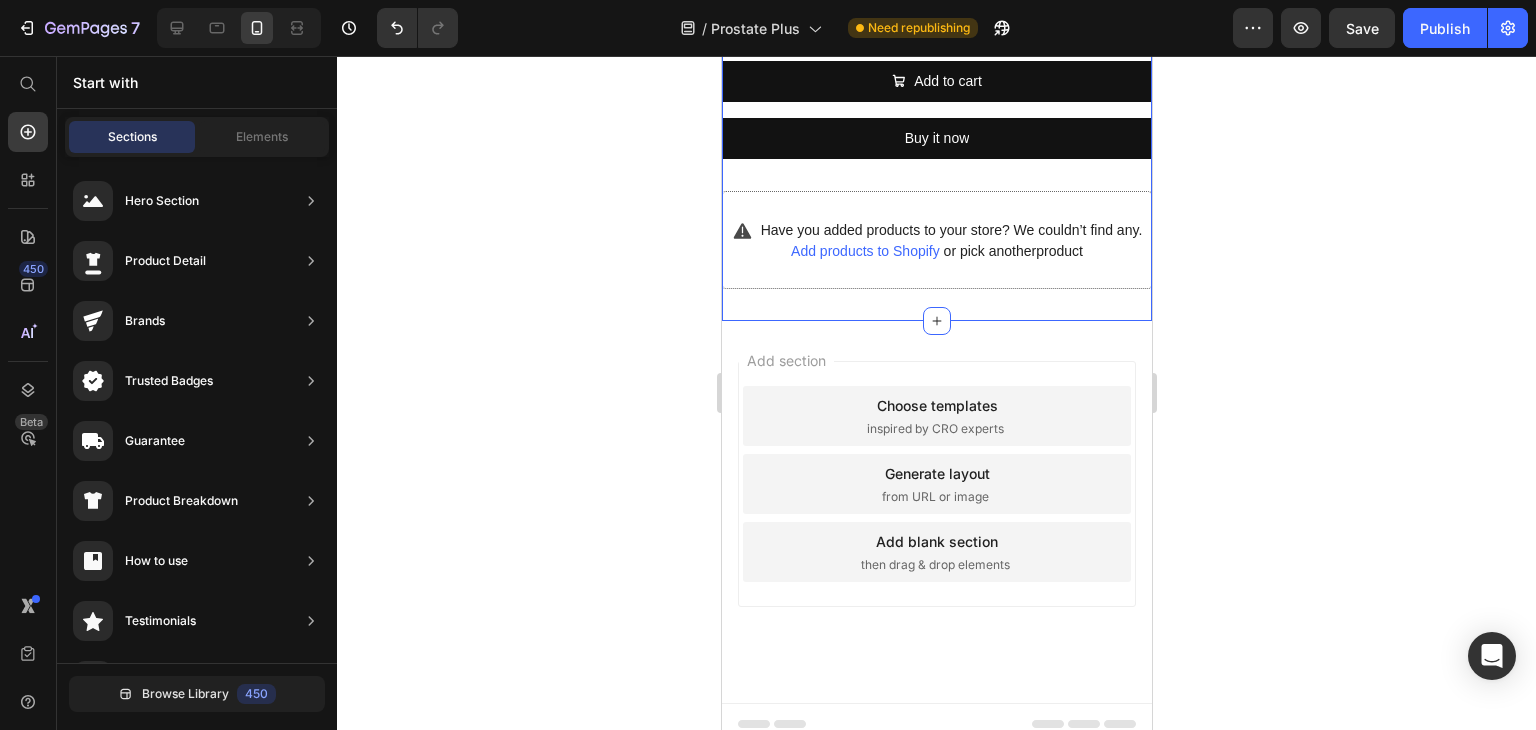 click on "Product Images PROSTATE PLUS FÓRMULA 90 CÁP. Product Title ₡ 19.900,00 Product Price ₡ 25.900,00 Product Price Row ₡19.900
RECUPERA TU BIENESTAR CON UNA SOLUCIÓN EFICAZ Y NATURAL
✅  No más dolor al orinar
✅  Tratamiento 100% Natural
✅ Alivio sin cirugías
Show more Product Description This product has only default variant Product Variants & Swatches Quantity Text Block 1 Product Quantity
Add to cart Add to Cart Buy it now Dynamic Checkout Product
Drop element here PROSTATE PLUS FÓRMULA 90 CÁP. Product Title ₡ 19.900,00 Product Price ₡ 25.900,00 Product Price Row ₡19.900
RECUPERA TU BIENESTAR CON UNA SOLUCIÓN EFICAZ Y NATURAL
✅  No más dolor al orinar
✅  Tratamiento 100% Natural
✅ Alivio sin cirugías
Show more Product Description This product has only default variant Product Variants & Swatches Quantity Text Block 1 Product Quantity" at bounding box center (936, -418) 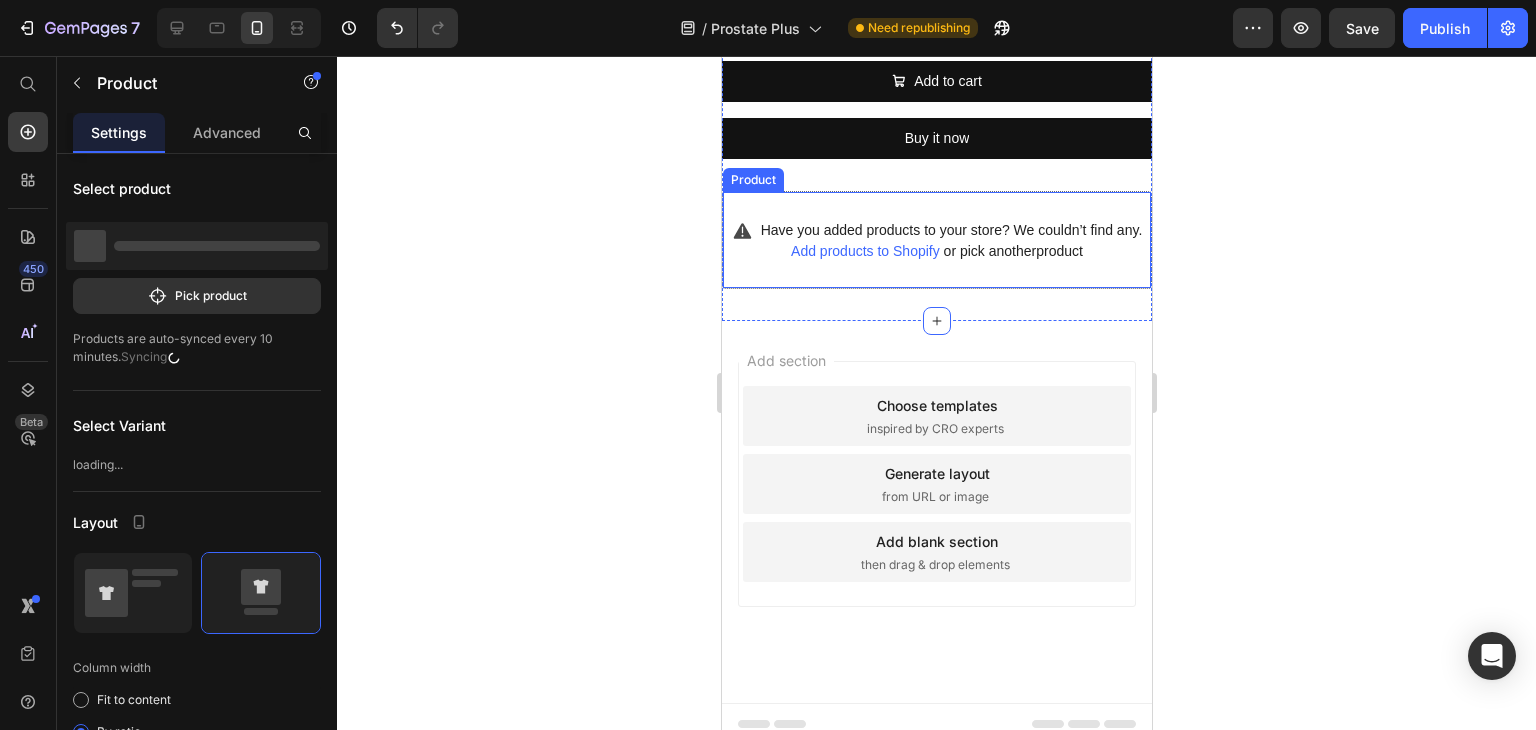 click on "Have you added products to your store? We couldn’t find any. Add products to Shopify   or pick another  product Product" at bounding box center (936, 240) 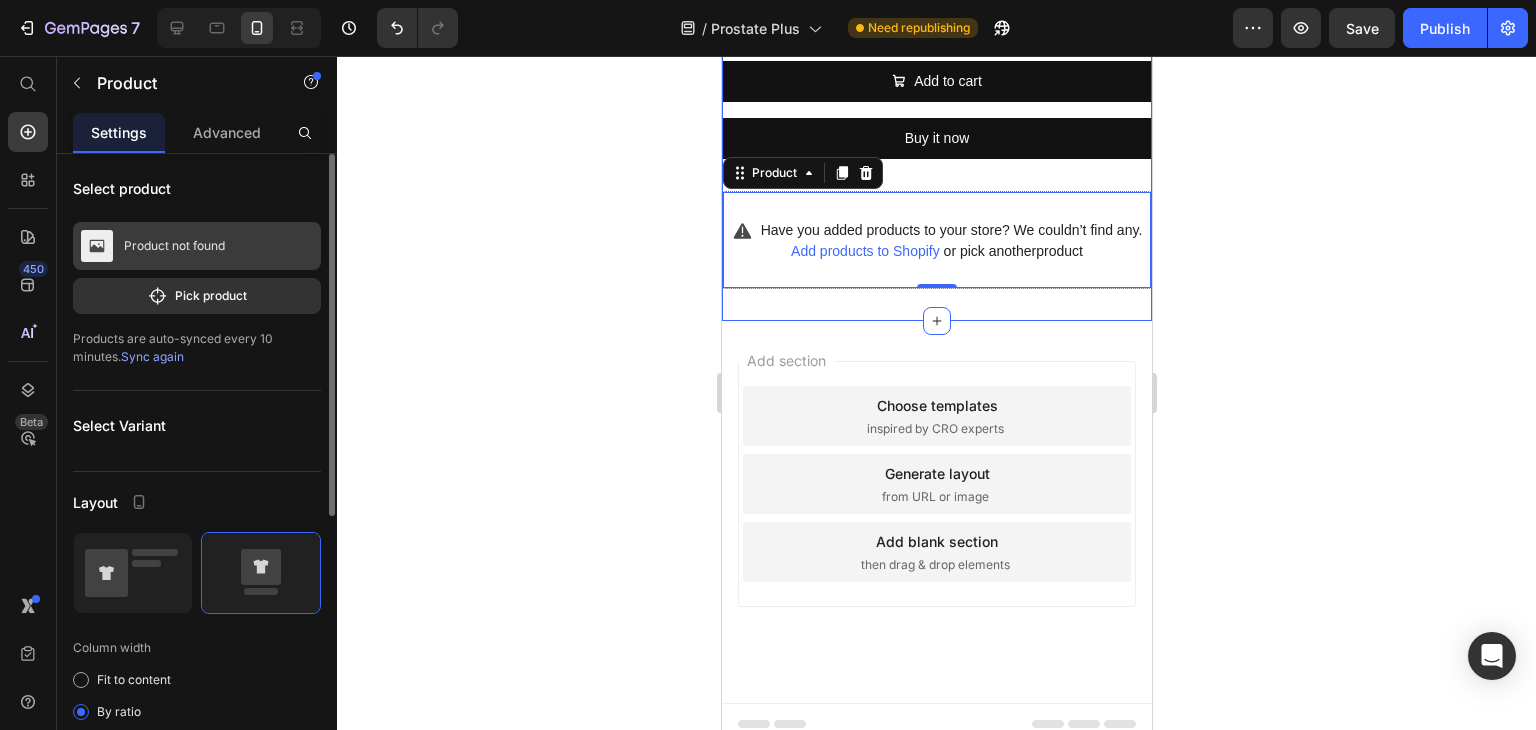 click on "Product not found" at bounding box center [174, 246] 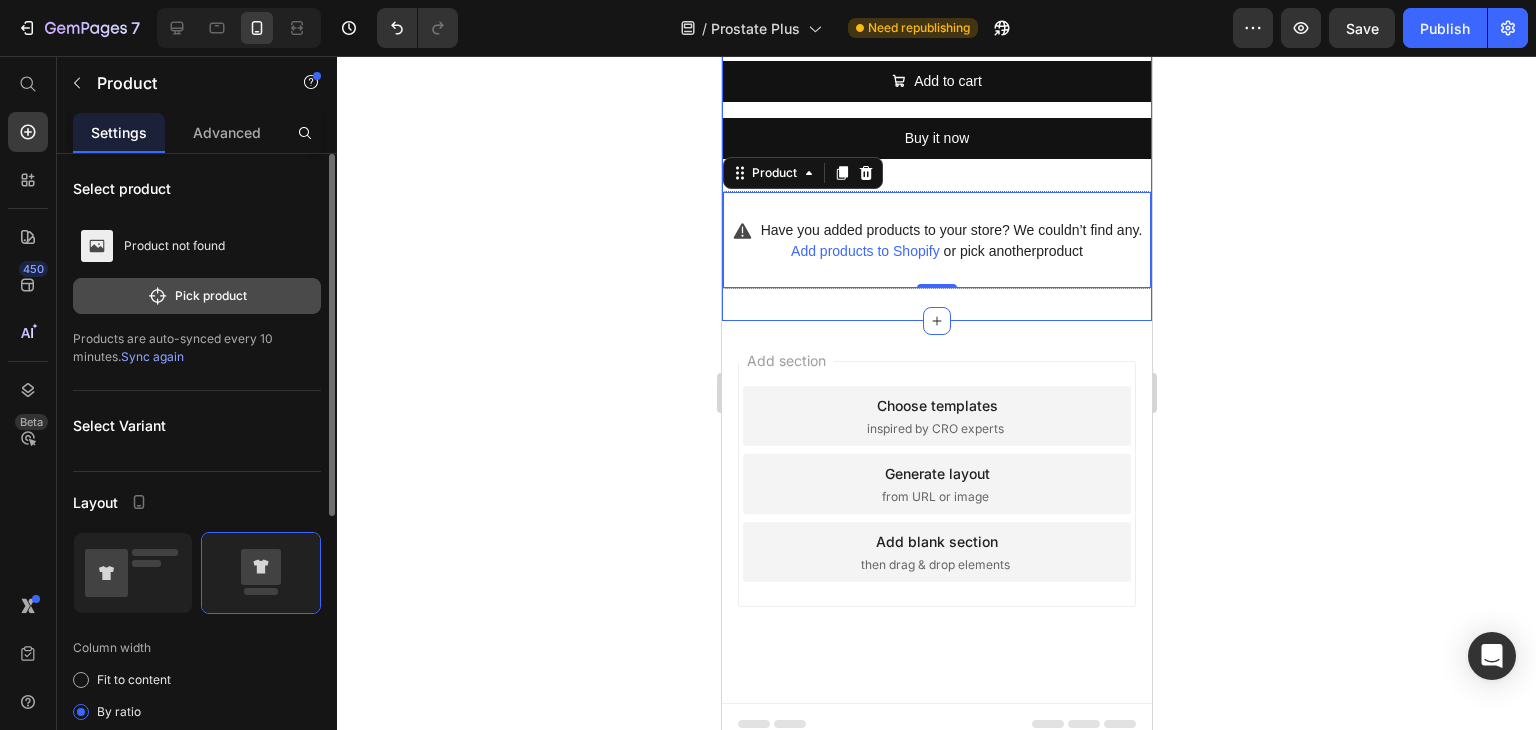 click on "Pick product" 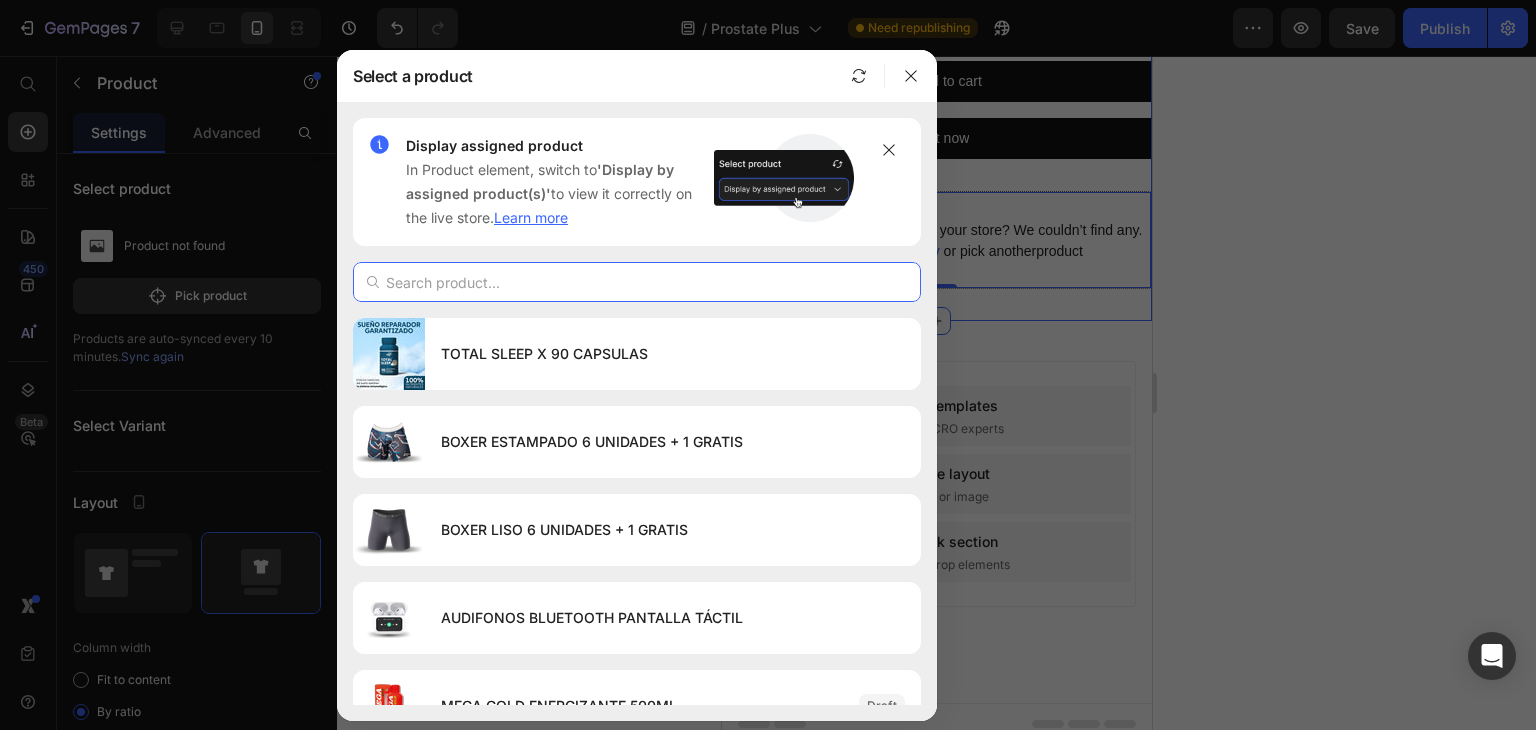 click at bounding box center [637, 282] 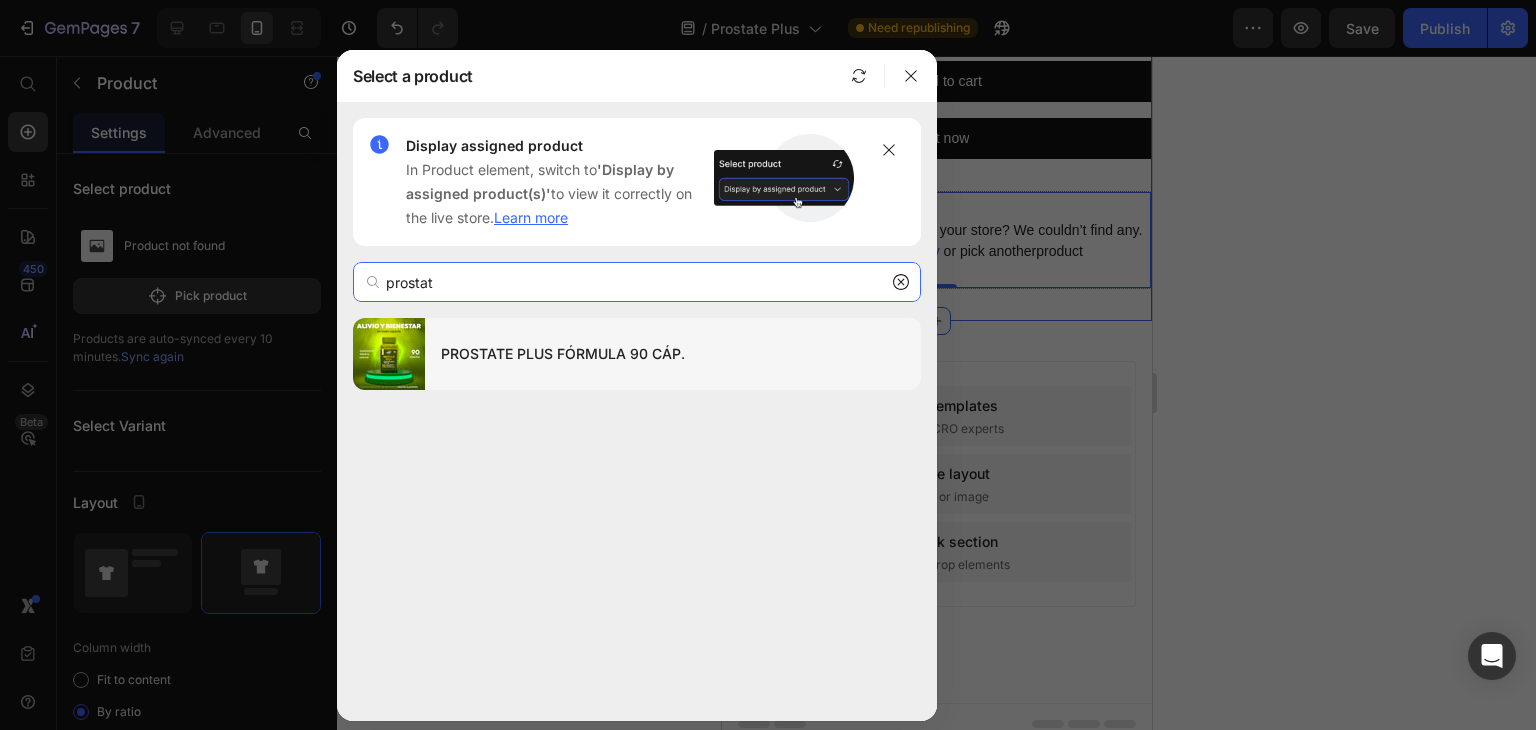 type on "prostat" 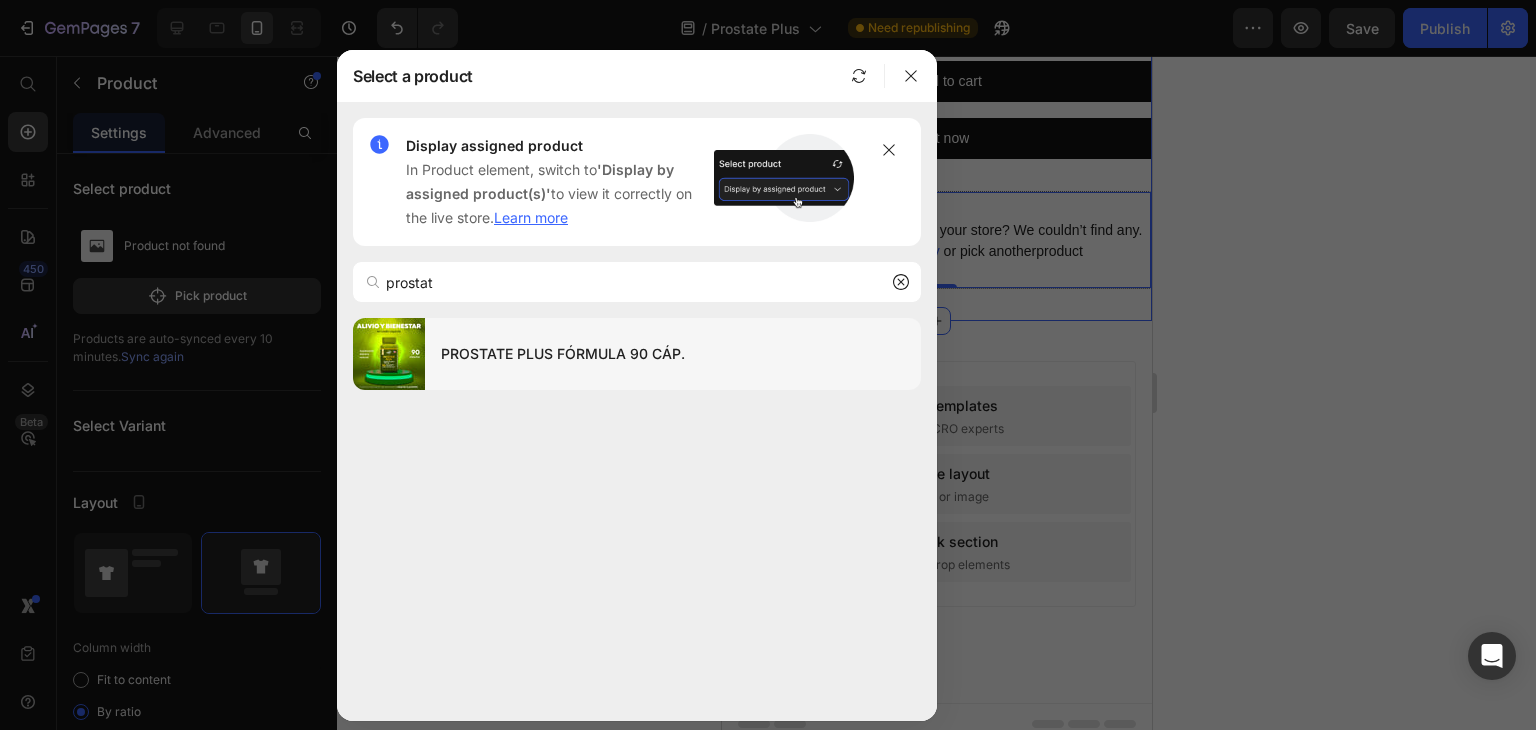 click on "PROSTATE PLUS FÓRMULA 90 CÁP." 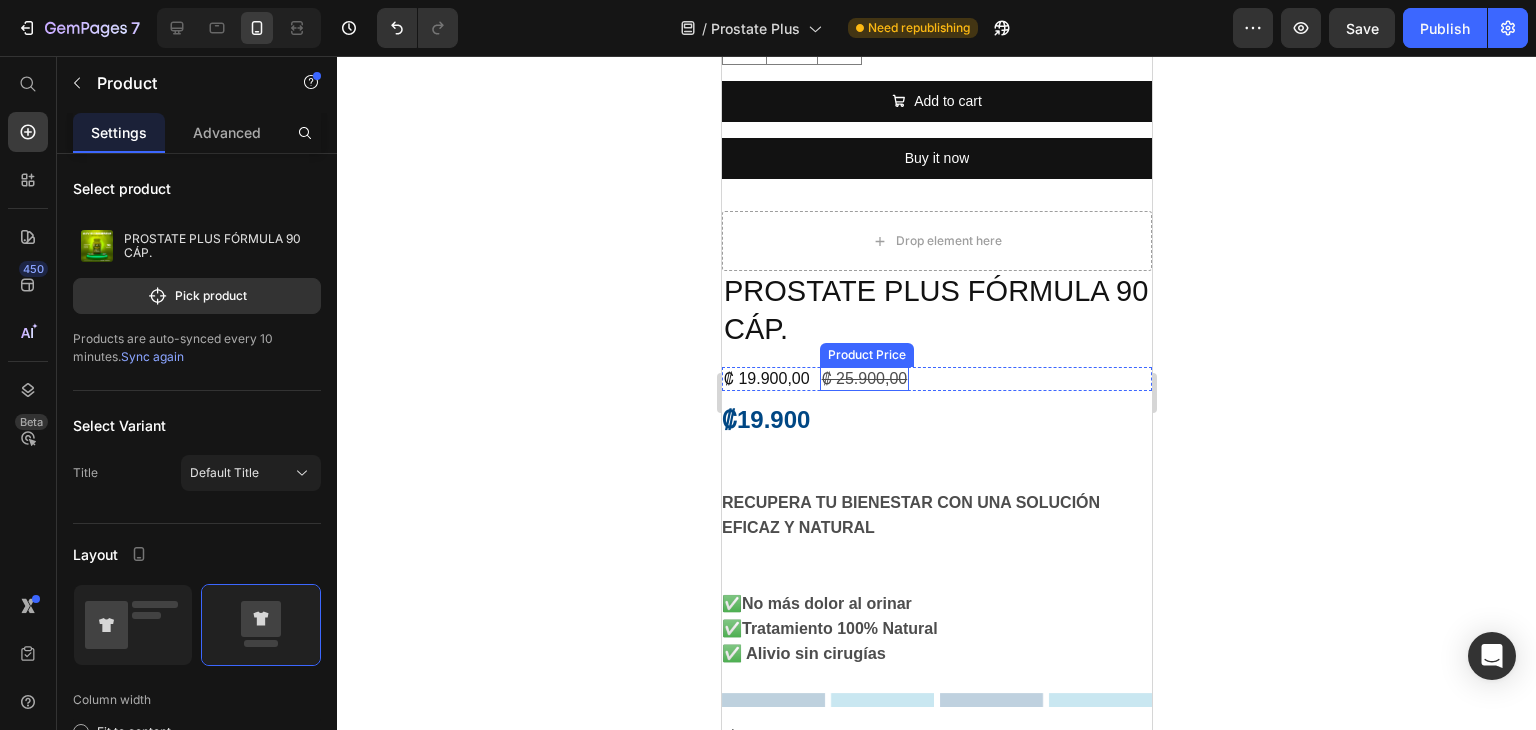 scroll, scrollTop: 7016, scrollLeft: 0, axis: vertical 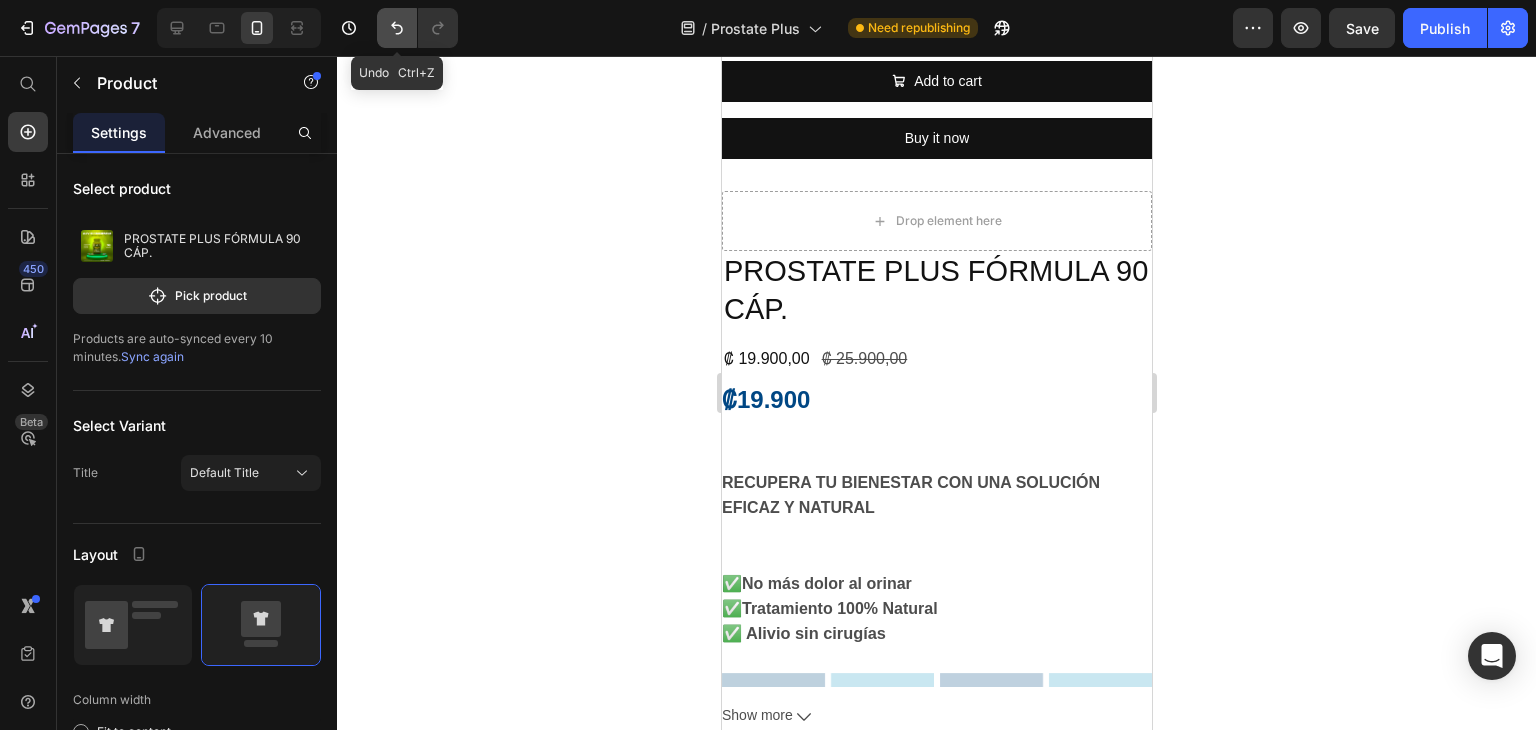 click 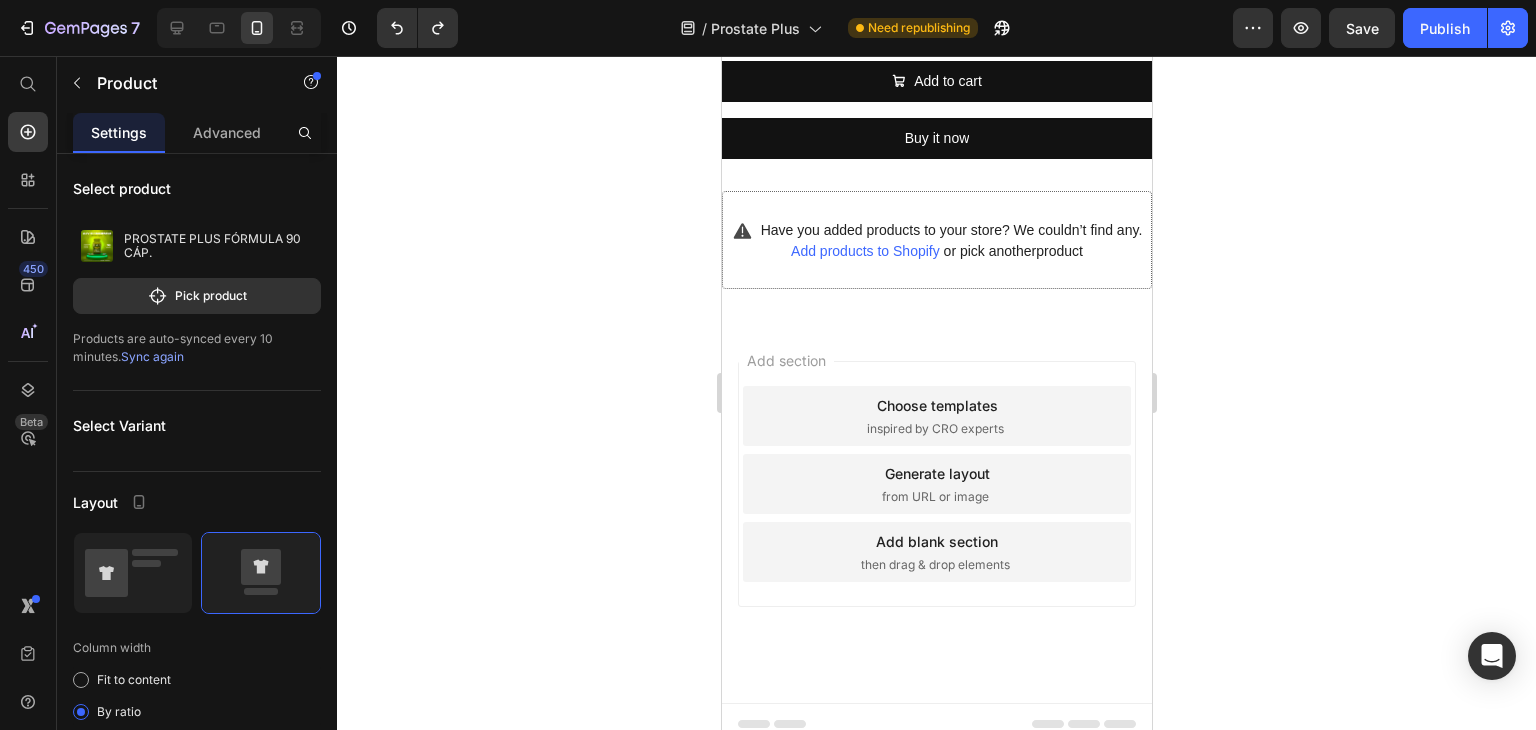 click on "Have you added products to your store? We couldn’t find any. Add products to Shopify   or pick another  product Product" at bounding box center (936, 240) 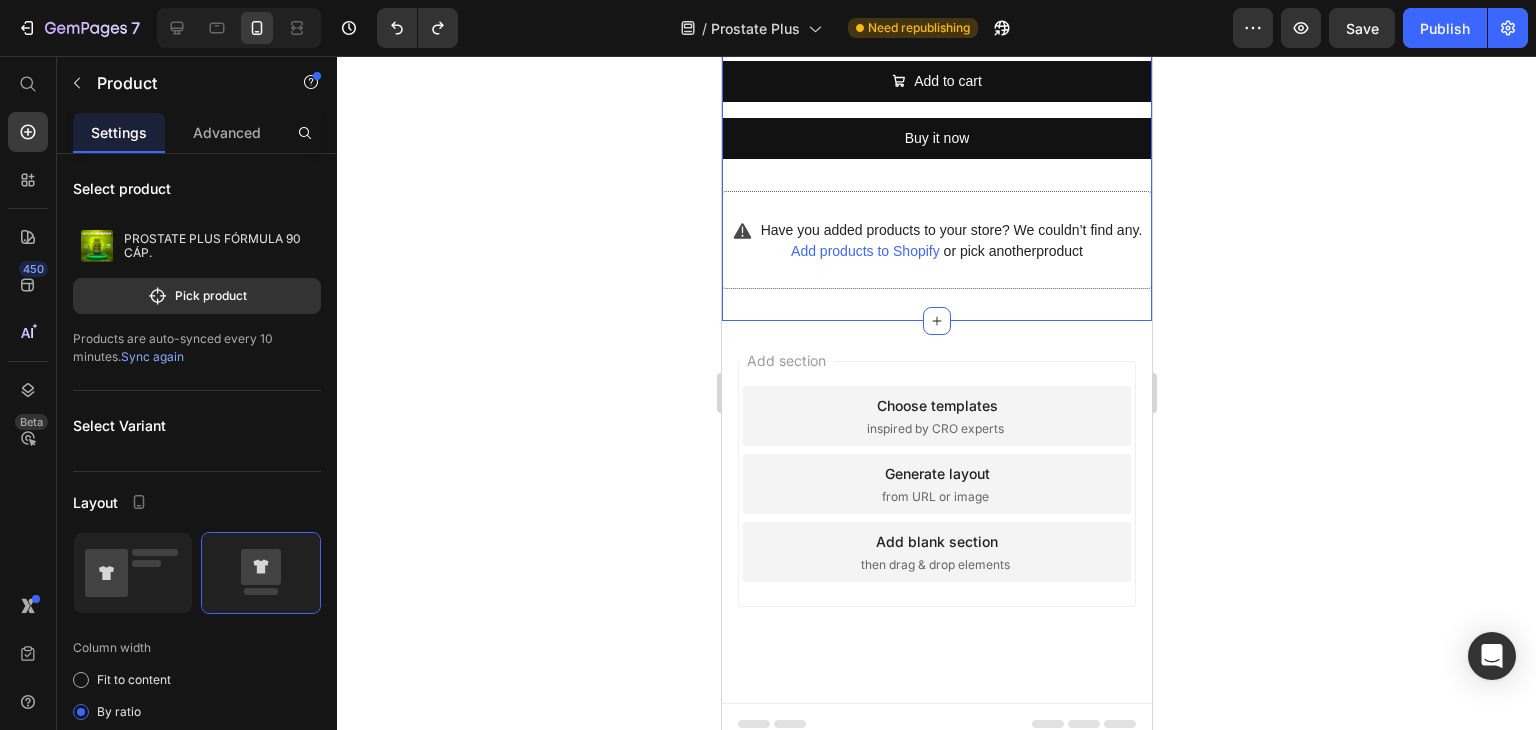 click on "Product Images PROSTATE PLUS FÓRMULA 90 CÁP. Product Title ₡ 19.900,00 Product Price ₡ 25.900,00 Product Price Row ₡19.900
RECUPERA TU BIENESTAR CON UNA SOLUCIÓN EFICAZ Y NATURAL
✅  No más dolor al orinar
✅  Tratamiento 100% Natural
✅ Alivio sin cirugías
Show more Product Description This product has only default variant Product Variants & Swatches Quantity Text Block 1 Product Quantity
Add to cart Add to Cart Buy it now Dynamic Checkout Product
Drop element here PROSTATE PLUS FÓRMULA 90 CÁP. Product Title ₡ 19.900,00 Product Price ₡ 25.900,00 Product Price Row ₡19.900
RECUPERA TU BIENESTAR CON UNA SOLUCIÓN EFICAZ Y NATURAL
✅  No más dolor al orinar
✅  Tratamiento 100% Natural
✅ Alivio sin cirugías
Show more Product Description This product has only default variant Product Variants & Swatches Quantity Text Block 1 Product Quantity" at bounding box center [936, -418] 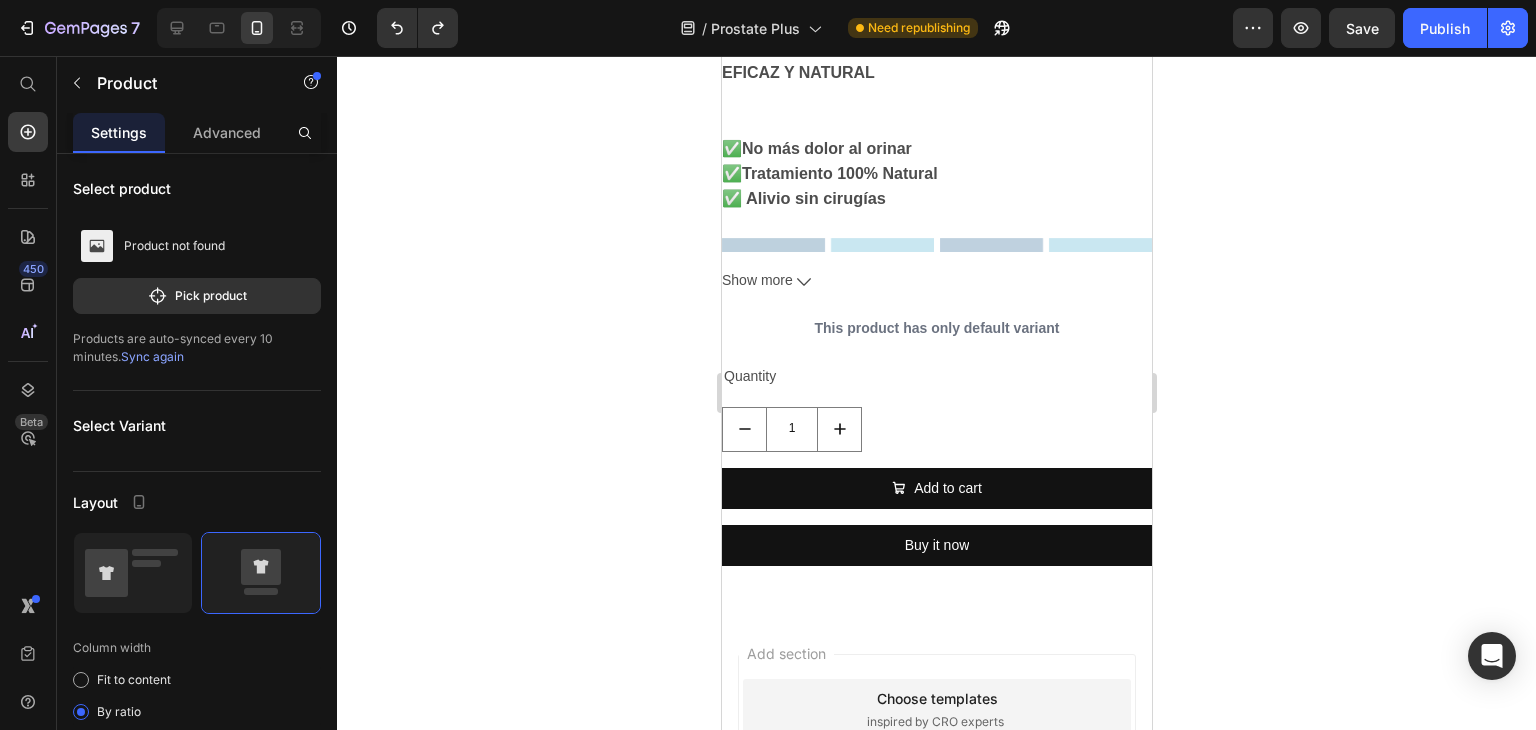 scroll, scrollTop: 7516, scrollLeft: 0, axis: vertical 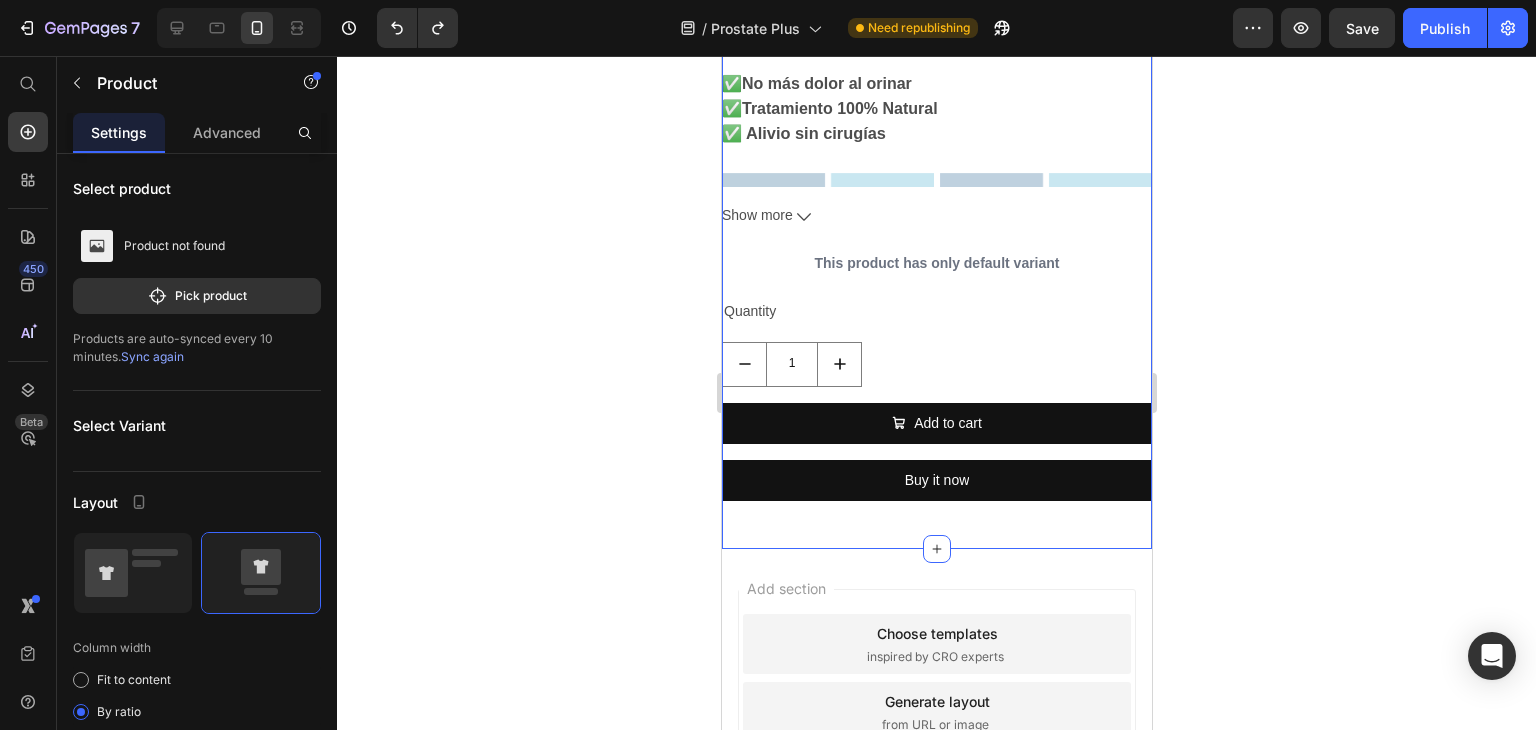 click on "Product Images PROSTATE PLUS FÓRMULA 90 CÁP. Product Title ₡ 19.900,00 Product Price ₡ 25.900,00 Product Price Row ₡19.900
RECUPERA TU BIENESTAR CON UNA SOLUCIÓN EFICAZ Y NATURAL
✅  No más dolor al orinar
✅  Tratamiento 100% Natural
✅ Alivio sin cirugías
Show more Product Description This product has only default variant Product Variants & Swatches Quantity Text Block 1 Product Quantity
Add to cart Add to Cart Buy it now Dynamic Checkout Product
Drop element here PROSTATE PLUS FÓRMULA 90 CÁP. Product Title ₡ 19.900,00 Product Price ₡ 25.900,00 Product Price Row ₡19.900
RECUPERA TU BIENESTAR CON UNA SOLUCIÓN EFICAZ Y NATURAL
✅  No más dolor al orinar
✅  Tratamiento 100% Natural
✅ Alivio sin cirugías
Show more Product Description This product has only default variant Product Variants & Swatches Quantity Text Block 1 Product Quantity" at bounding box center [936, -554] 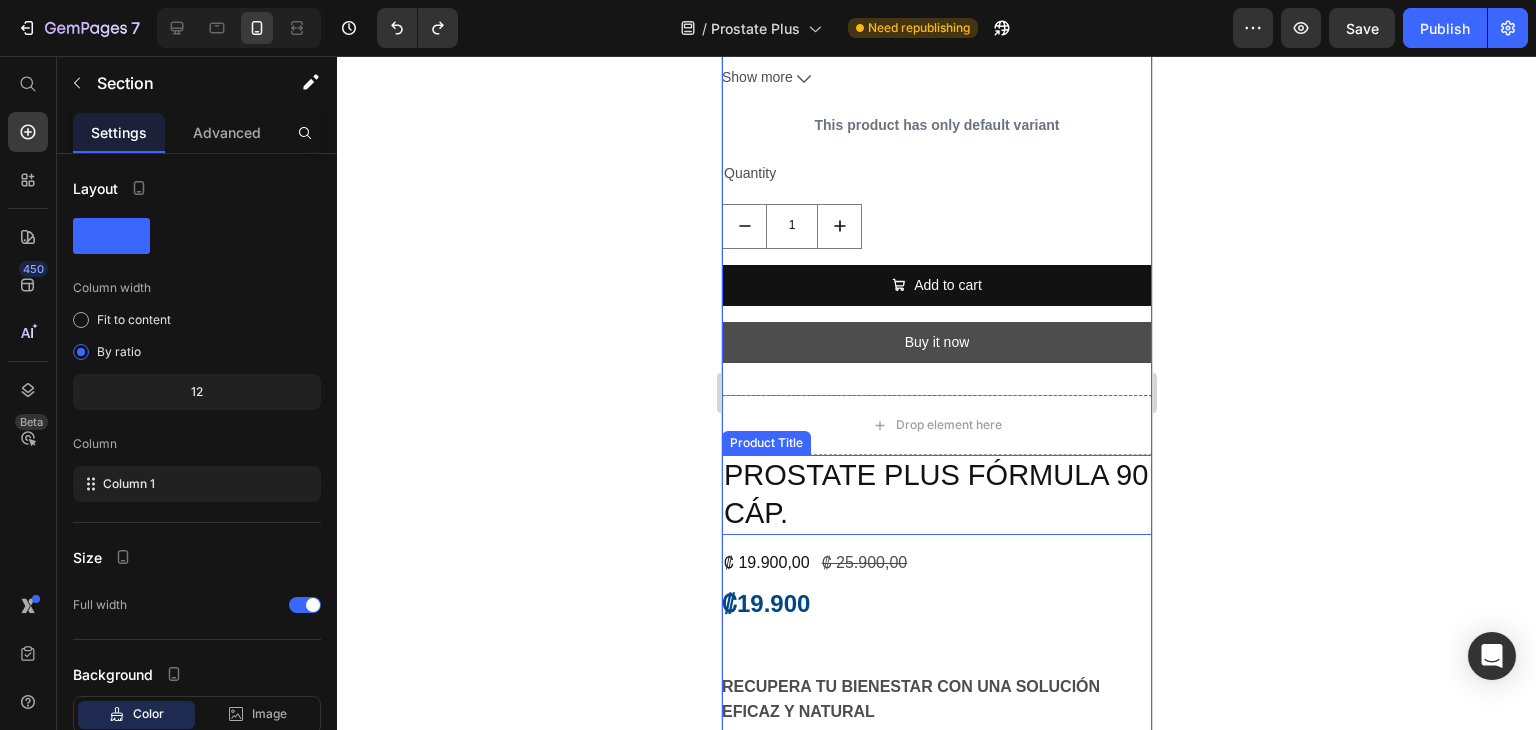 scroll, scrollTop: 6816, scrollLeft: 0, axis: vertical 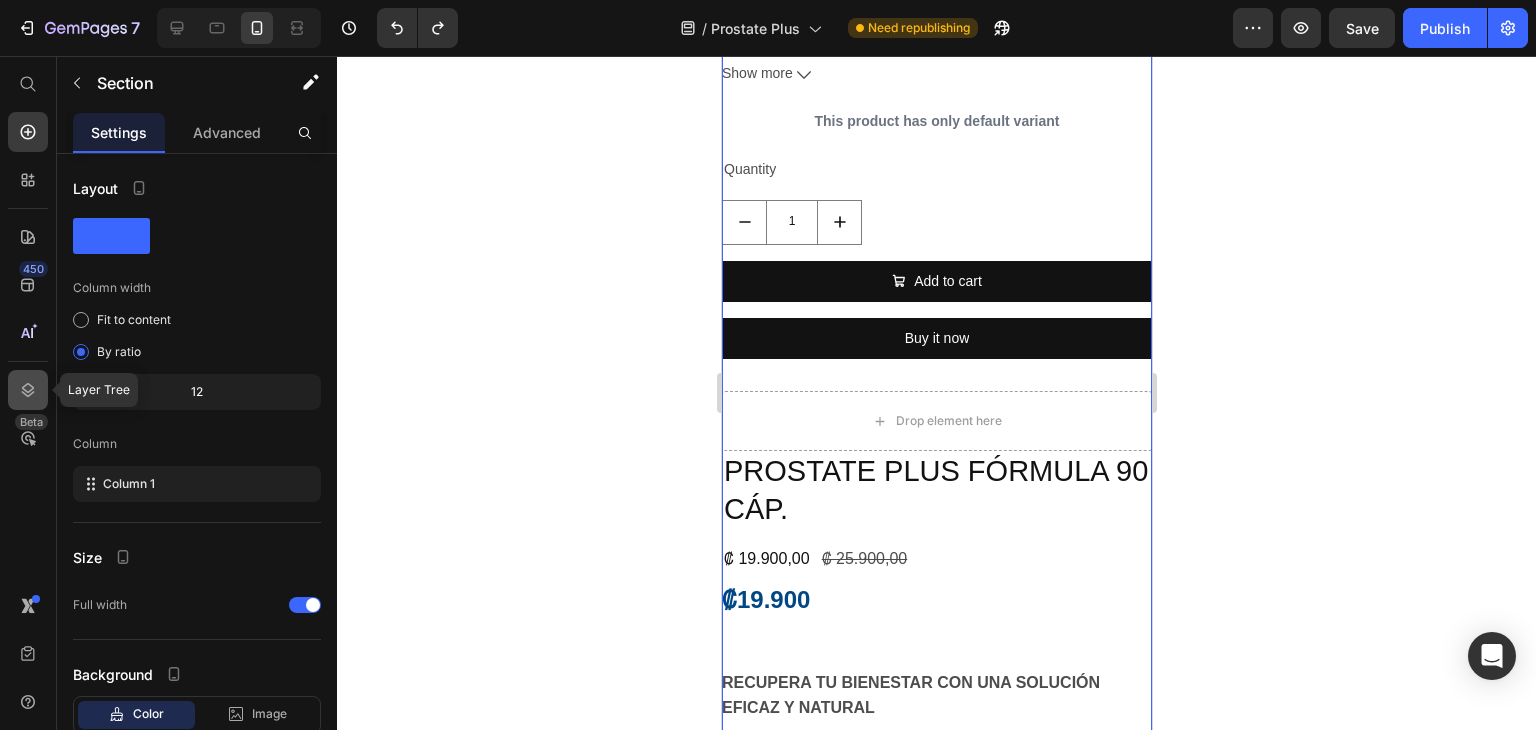 click 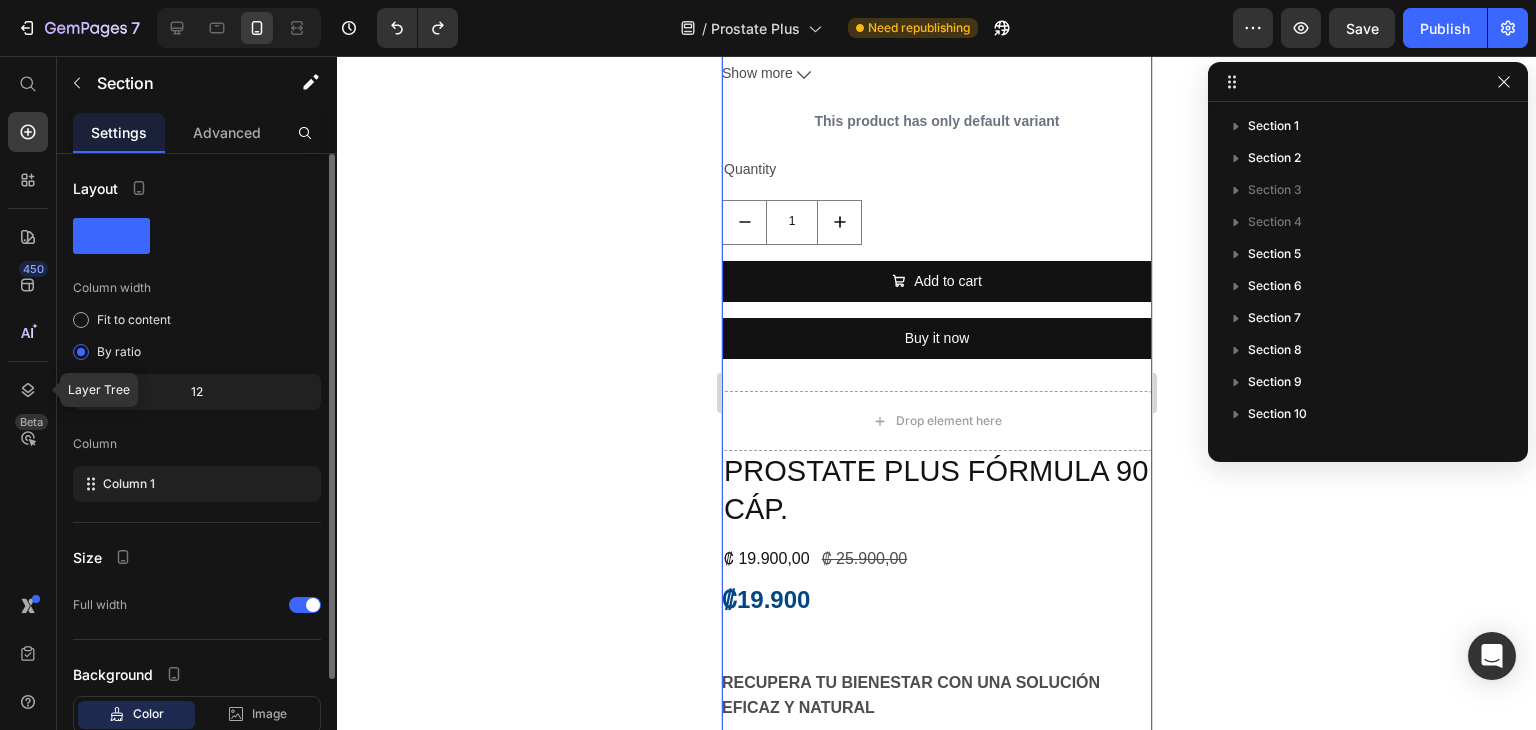 scroll, scrollTop: 437, scrollLeft: 0, axis: vertical 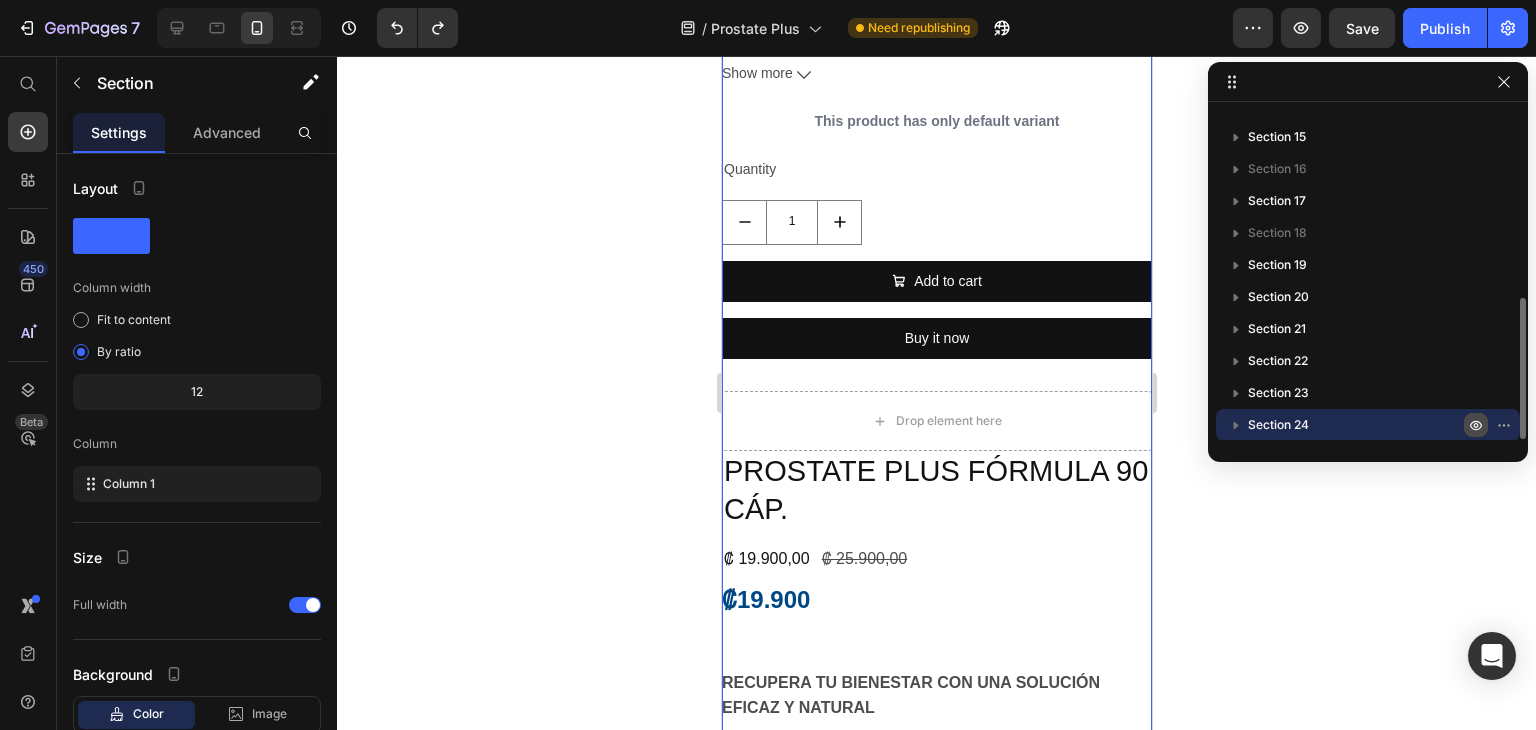 click at bounding box center (1476, 425) 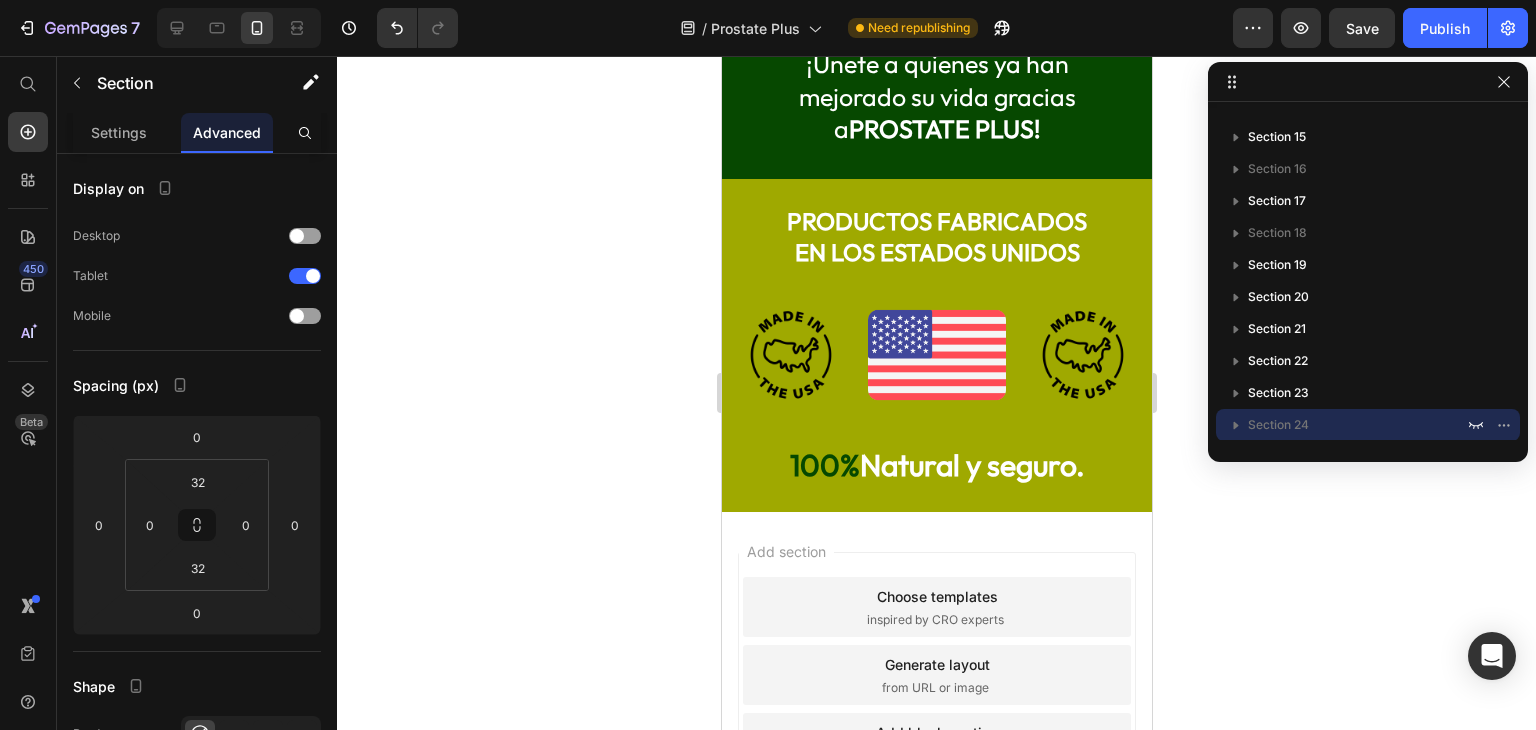scroll, scrollTop: 5253, scrollLeft: 0, axis: vertical 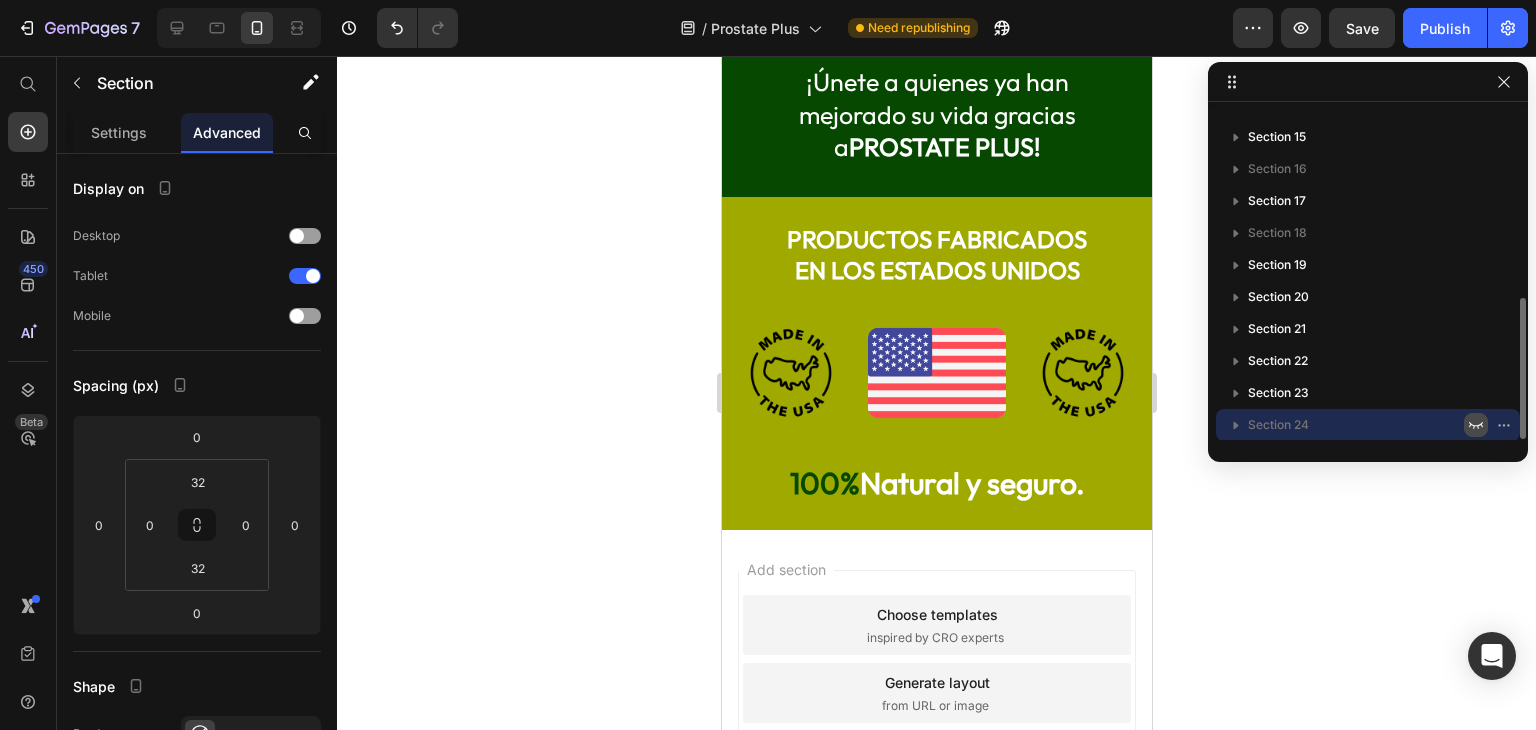 click 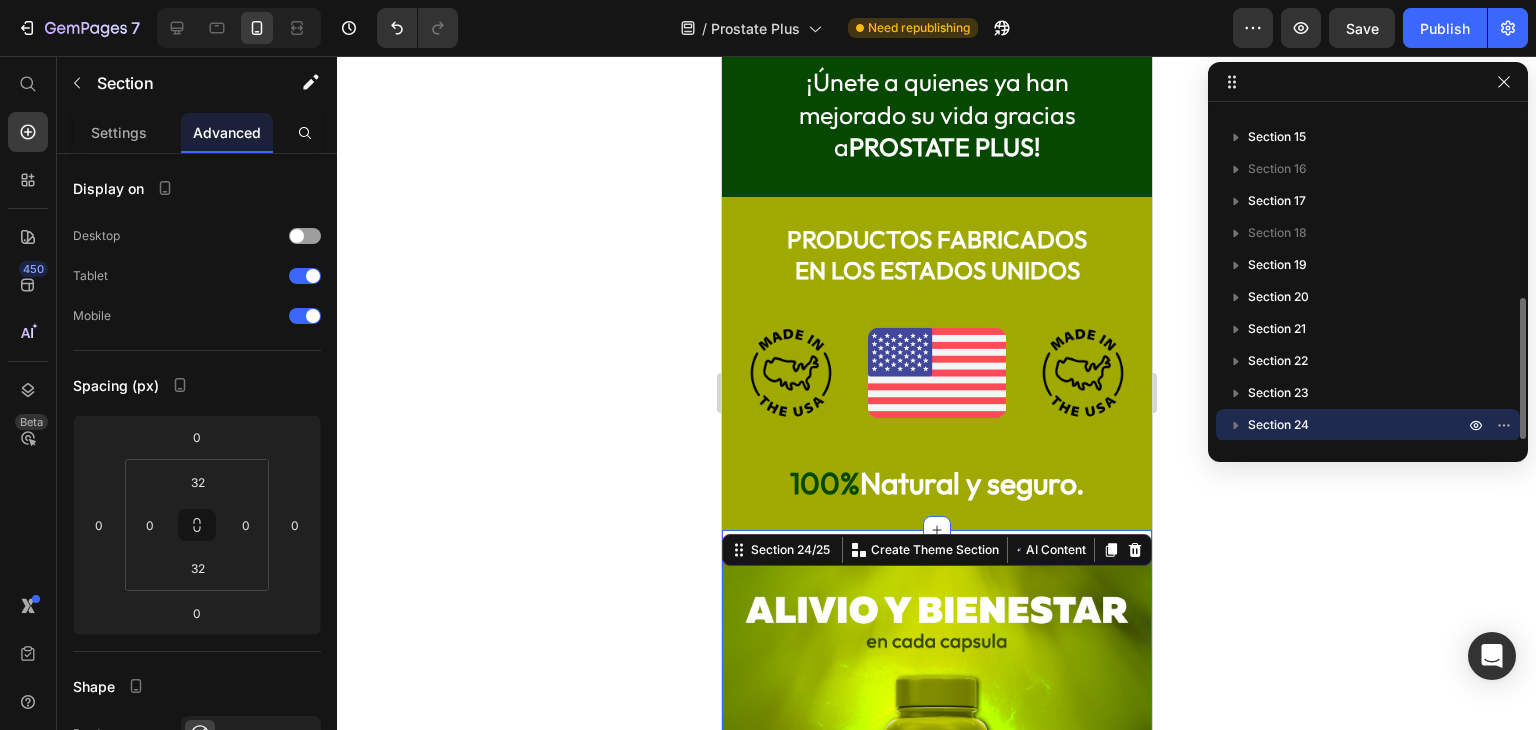 click at bounding box center (1236, 425) 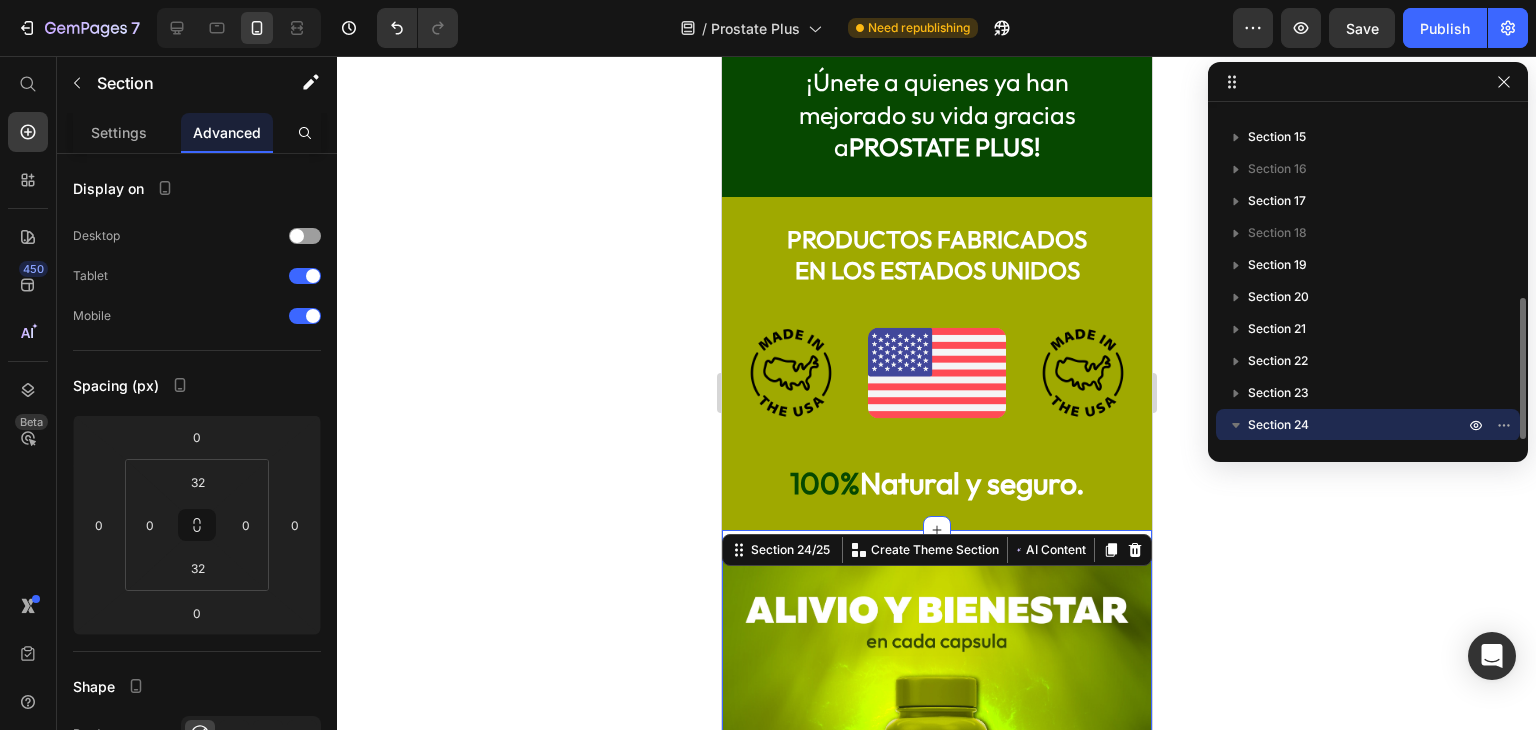 click 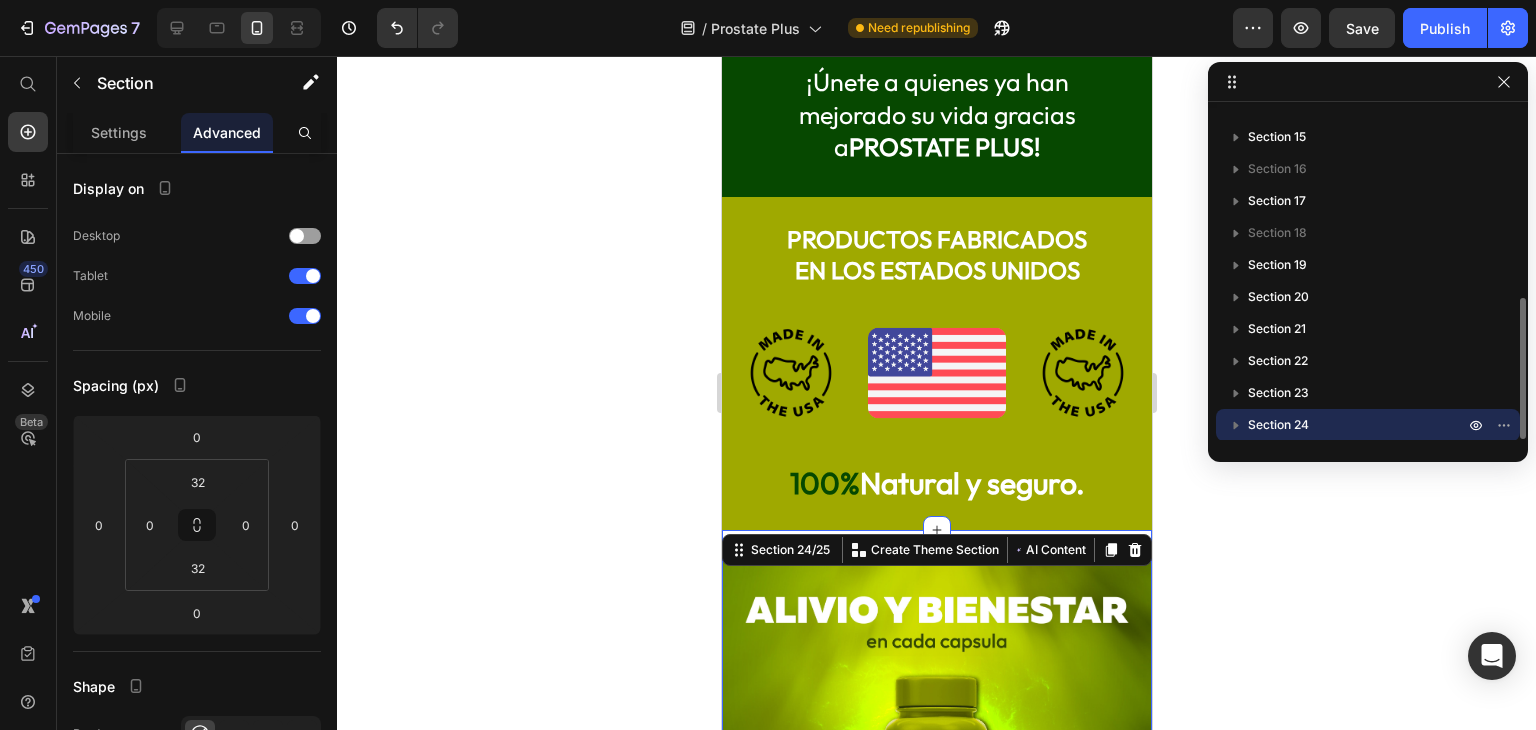 click 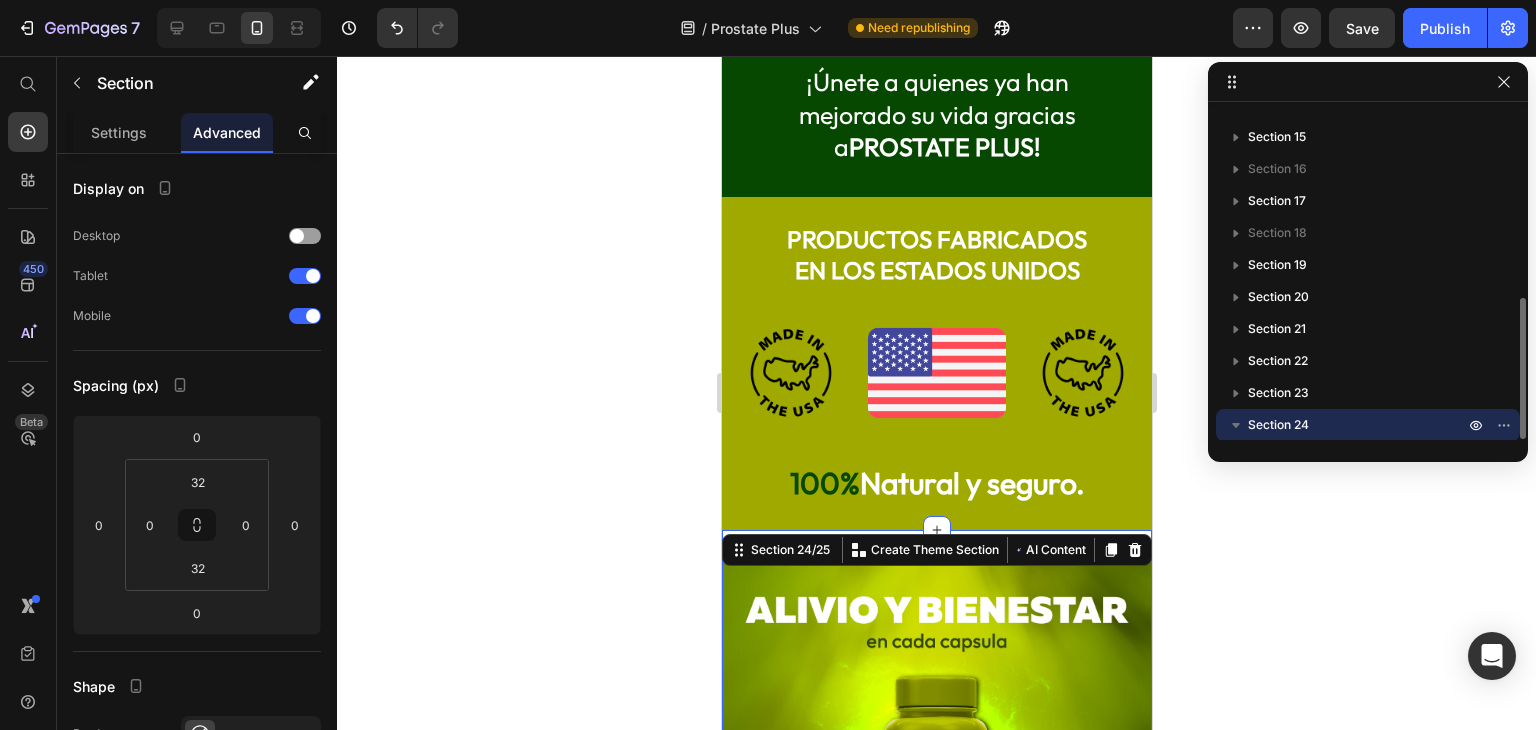 scroll, scrollTop: 533, scrollLeft: 0, axis: vertical 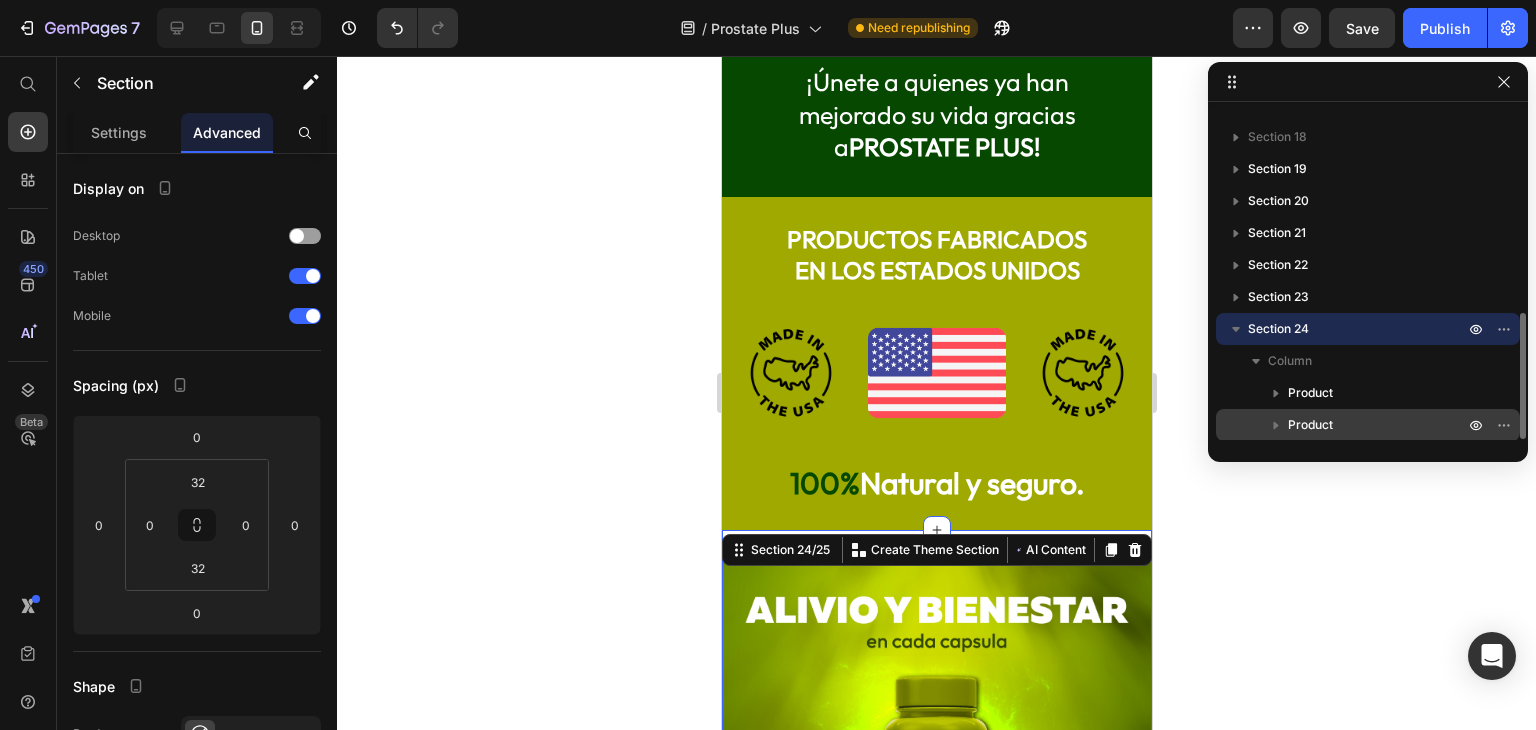 click on "Product" at bounding box center (1378, 425) 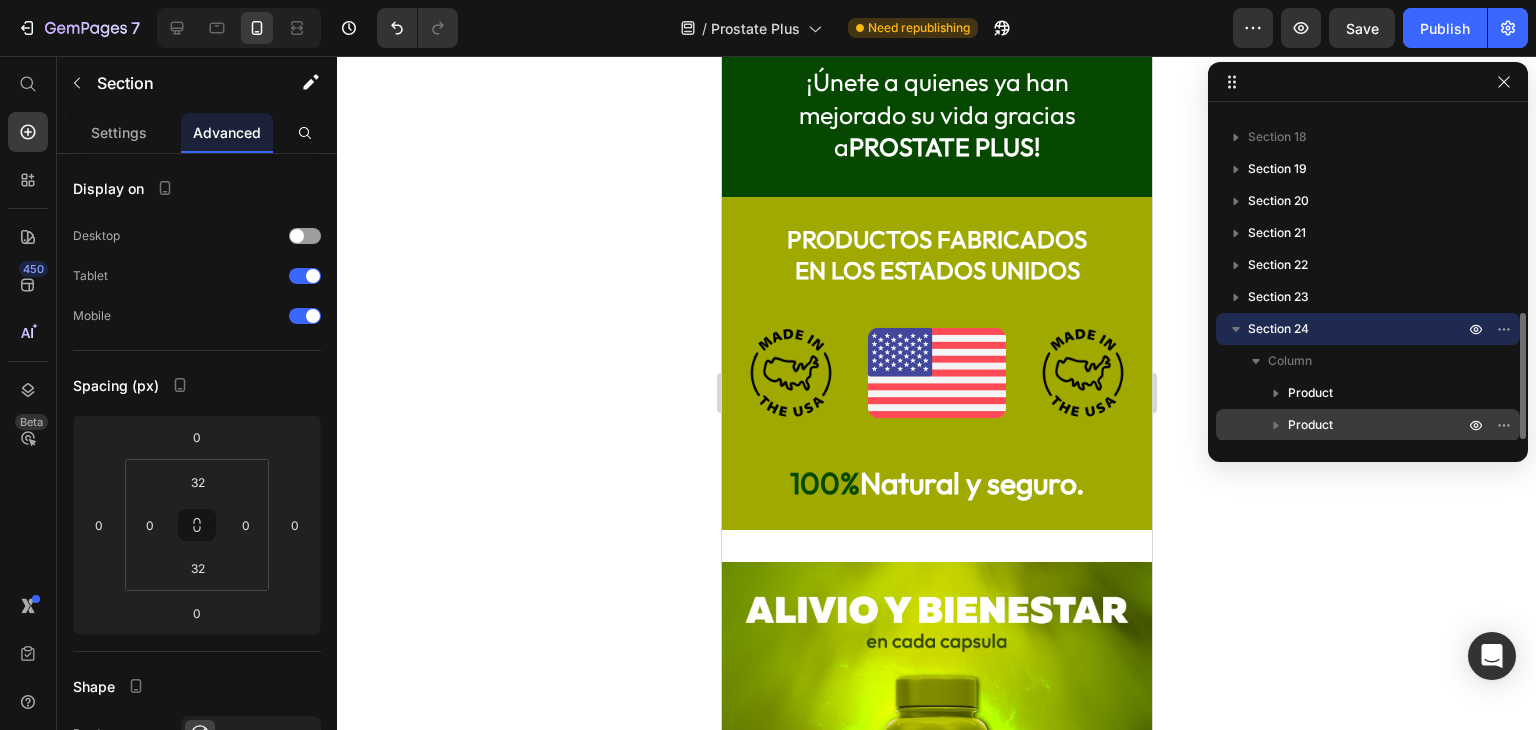 scroll, scrollTop: 698, scrollLeft: 0, axis: vertical 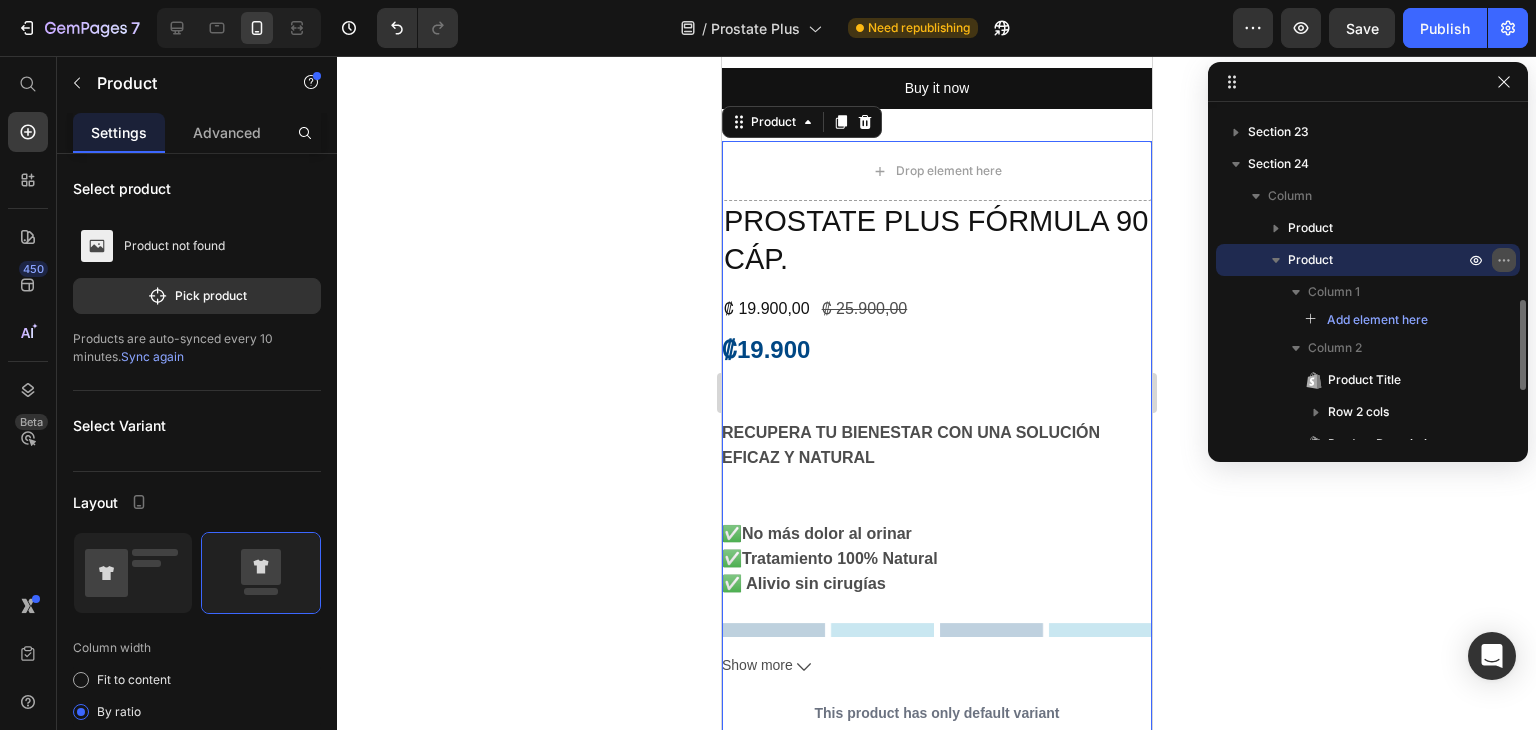 click 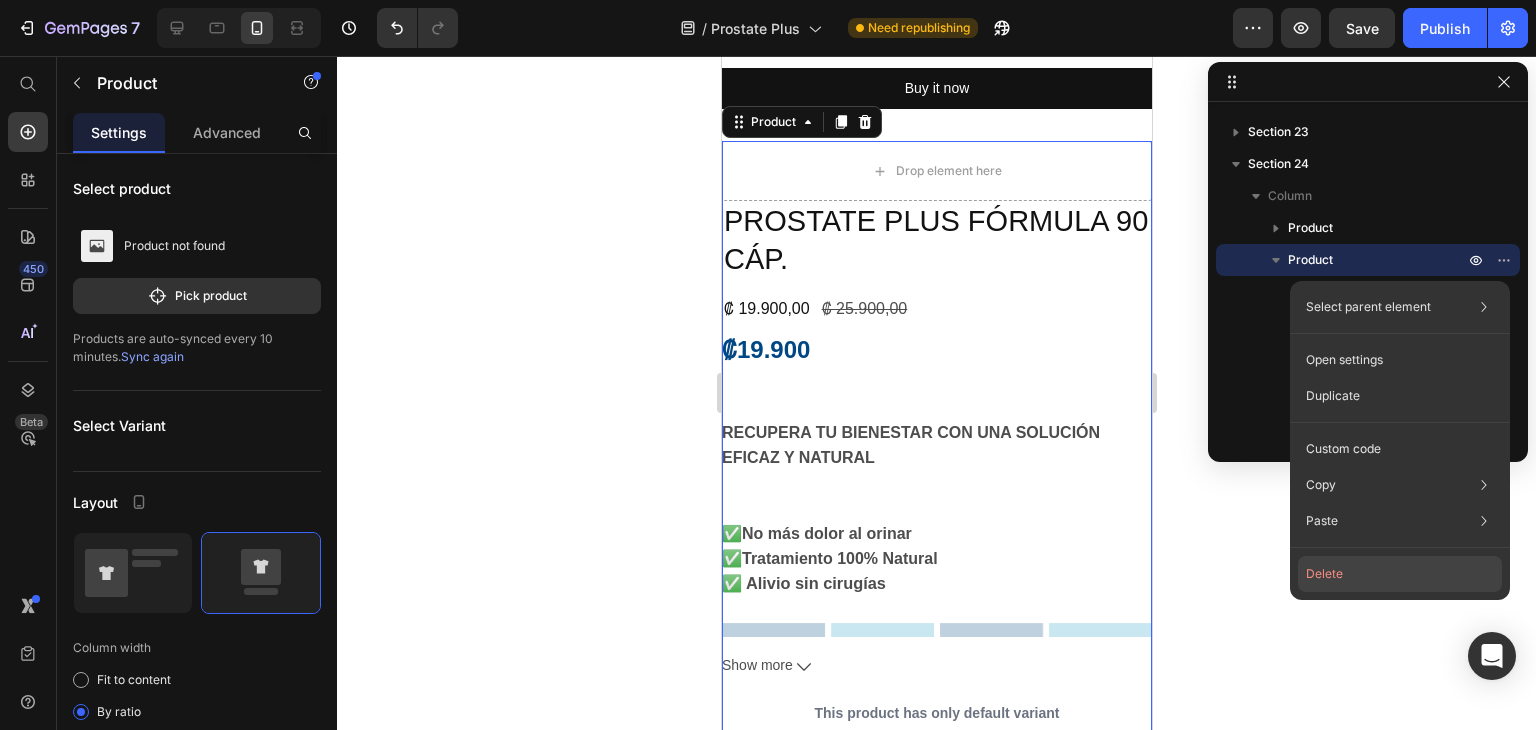 click on "Delete" 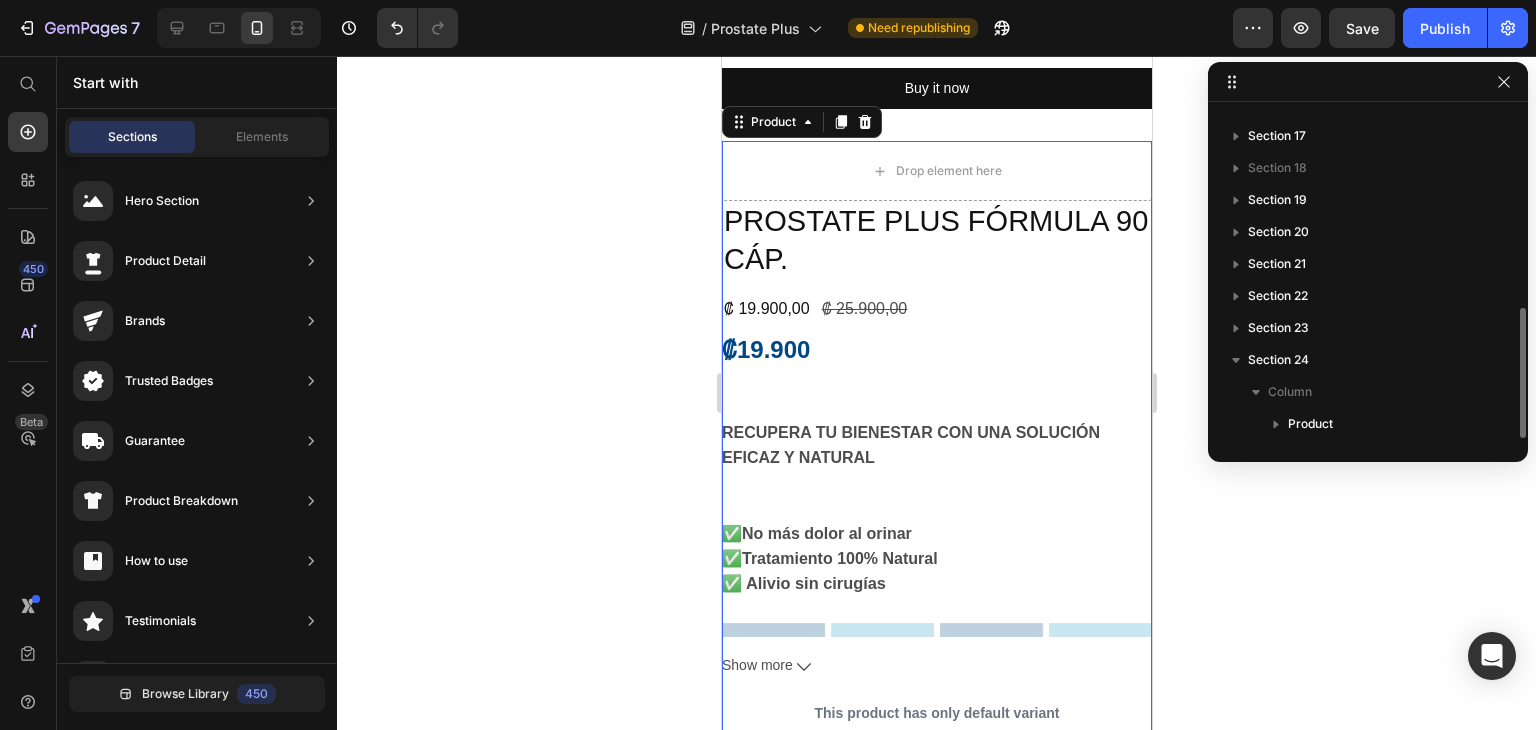 scroll, scrollTop: 6901, scrollLeft: 0, axis: vertical 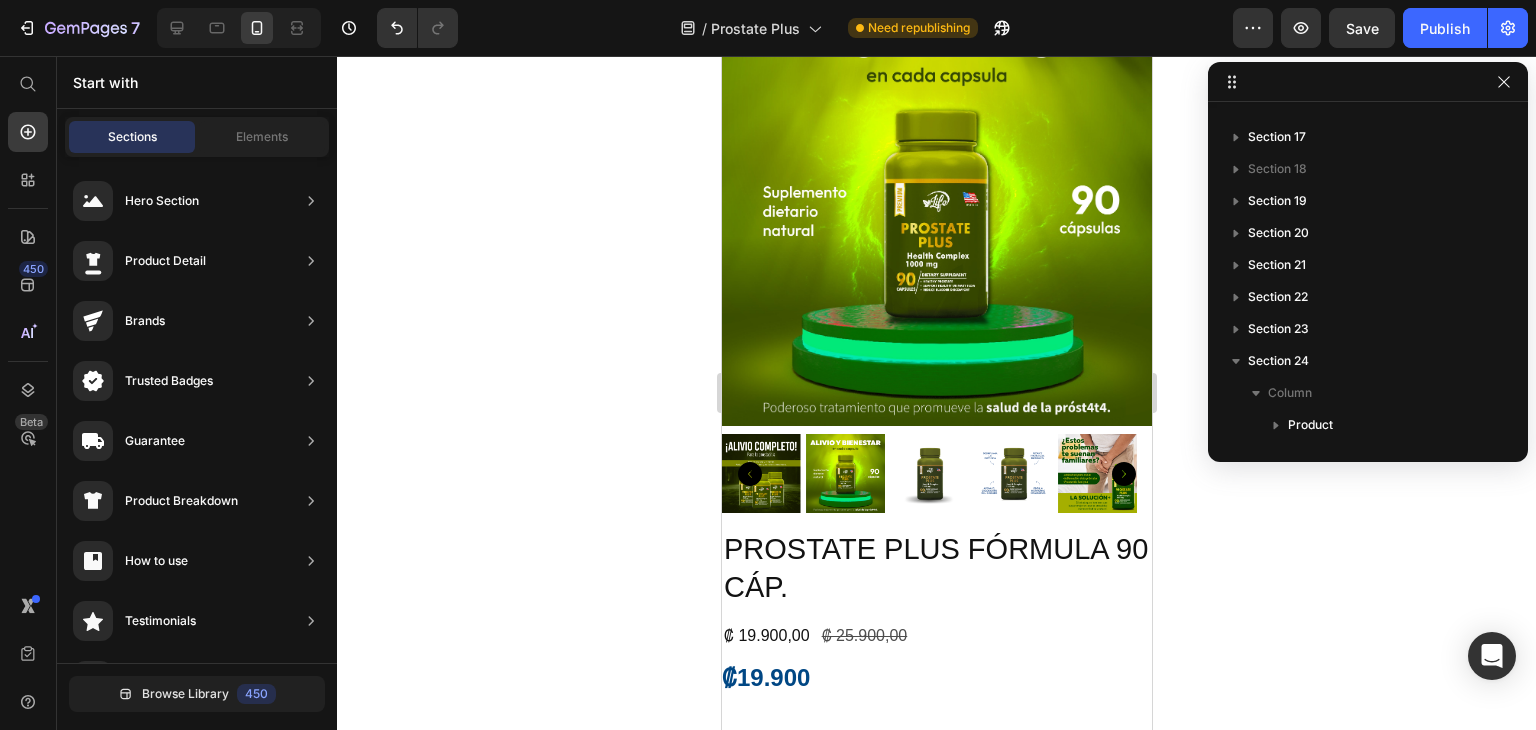 drag, startPoint x: 1302, startPoint y: 550, endPoint x: 169, endPoint y: 631, distance: 1135.8917 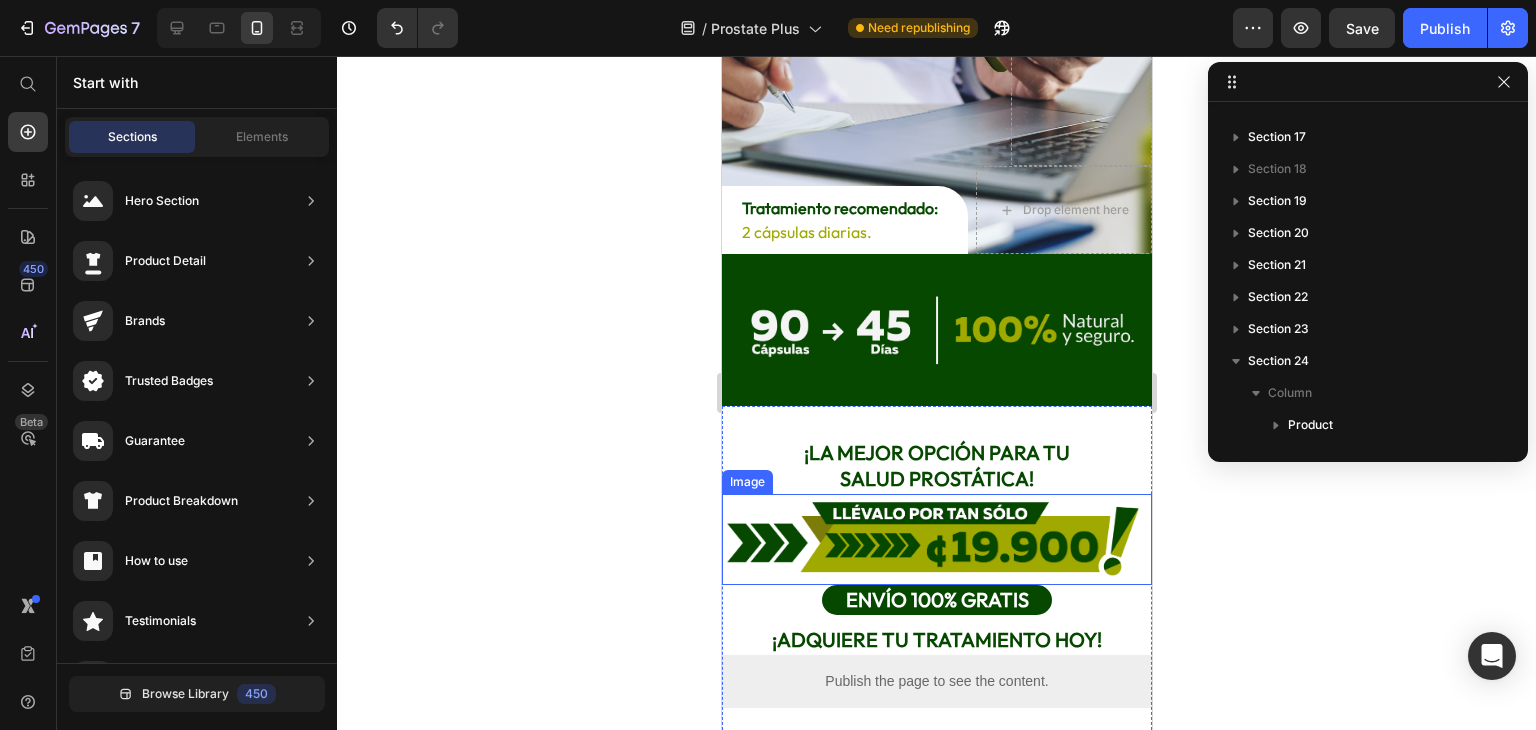 scroll, scrollTop: 4701, scrollLeft: 0, axis: vertical 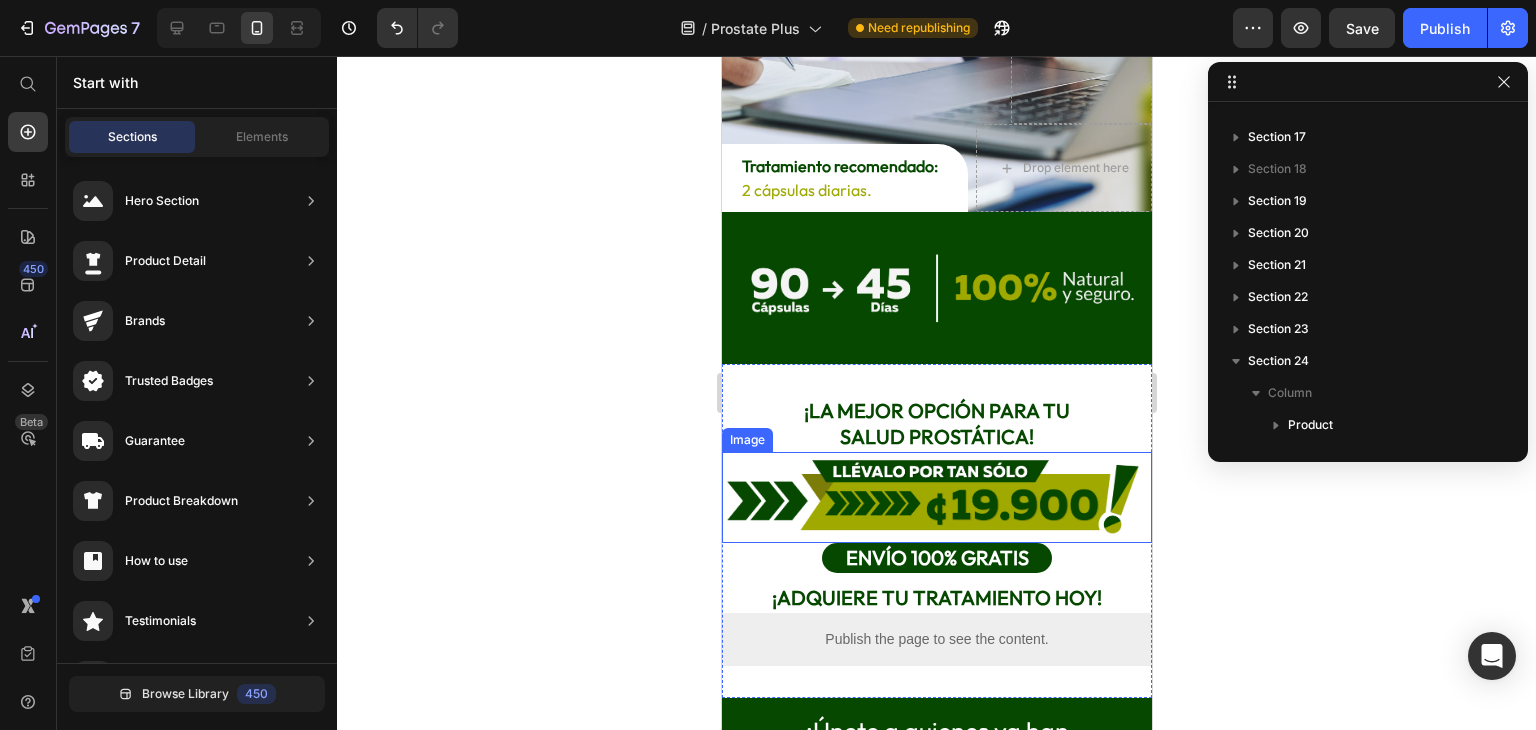 click at bounding box center (936, 497) 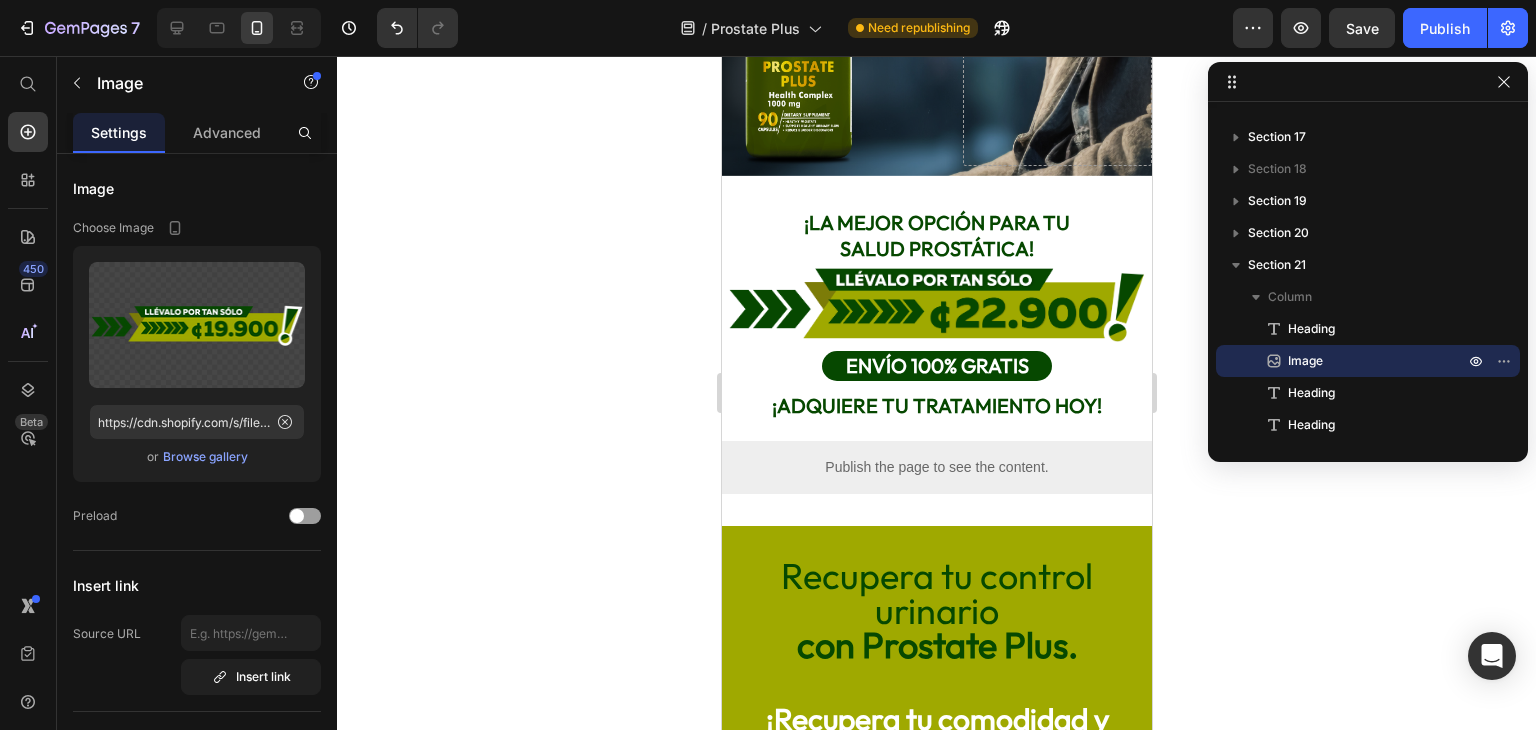 scroll, scrollTop: 2901, scrollLeft: 0, axis: vertical 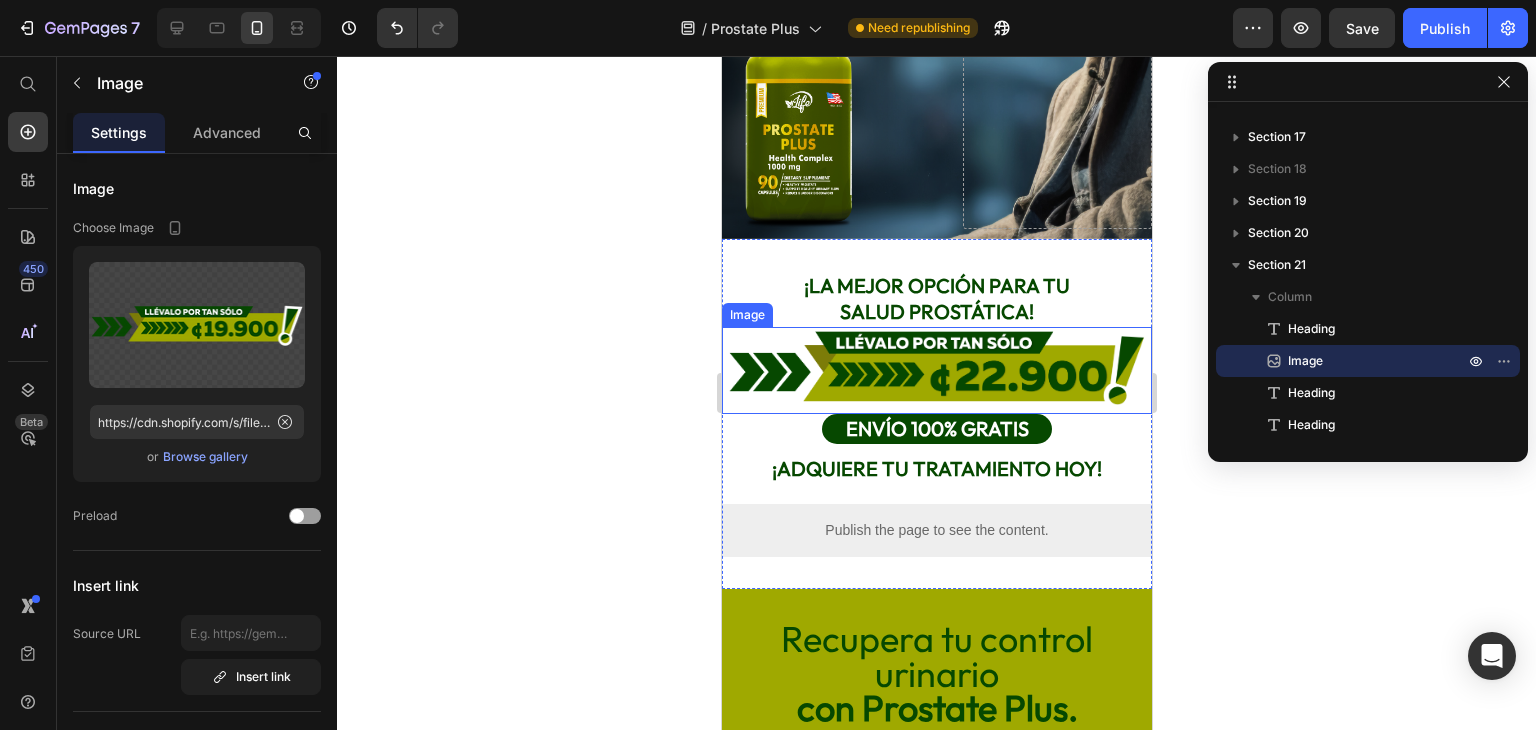 click at bounding box center (936, 370) 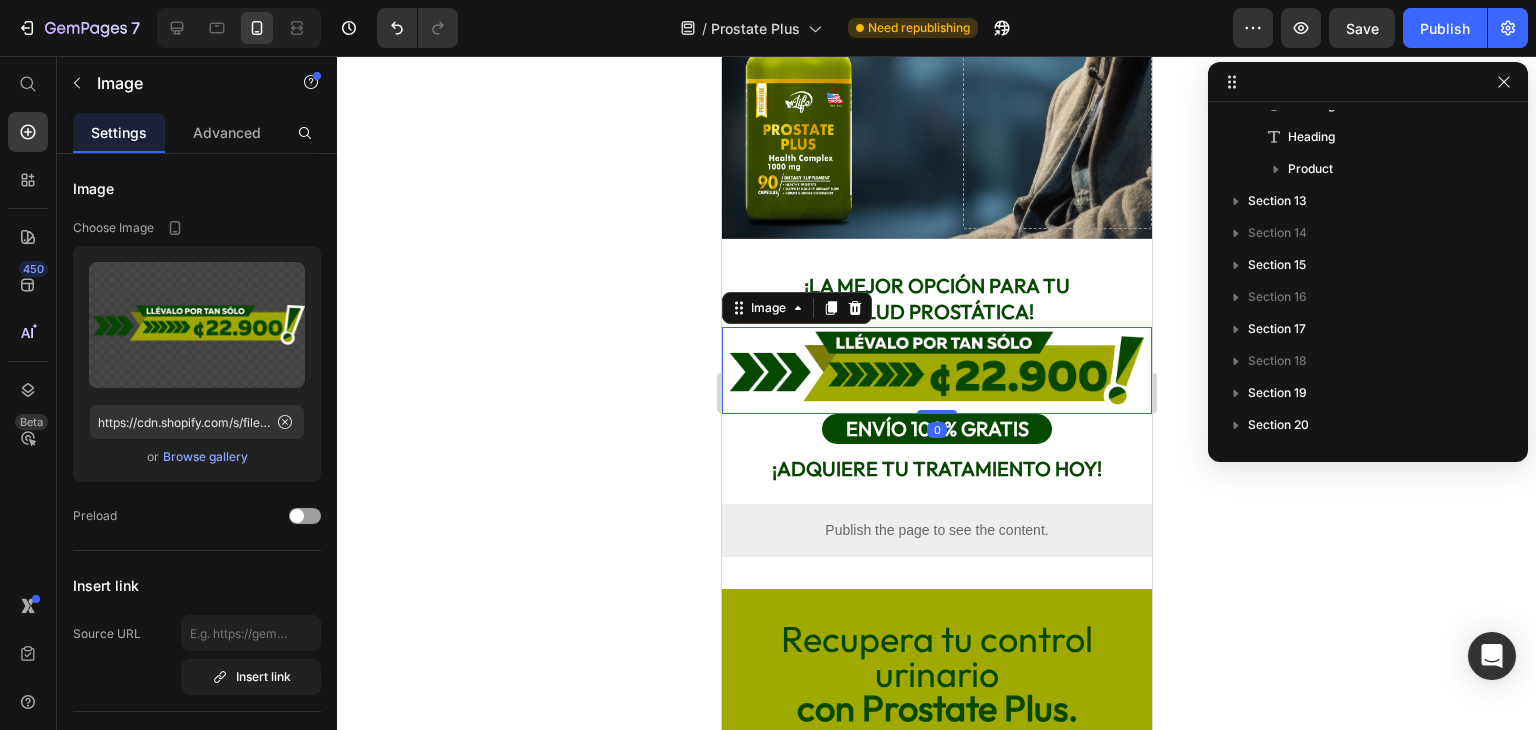 scroll, scrollTop: 314, scrollLeft: 0, axis: vertical 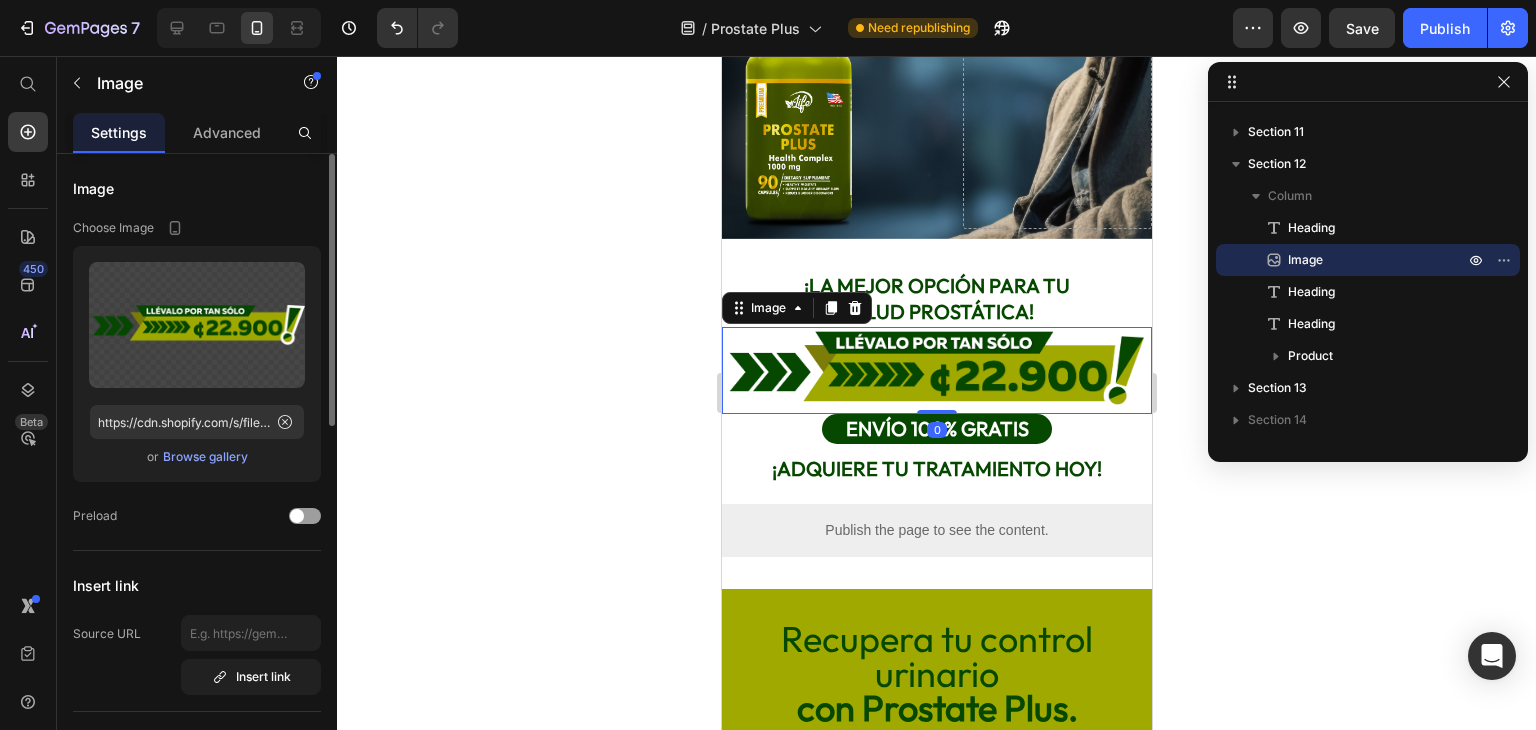 click on "Browse gallery" at bounding box center (205, 457) 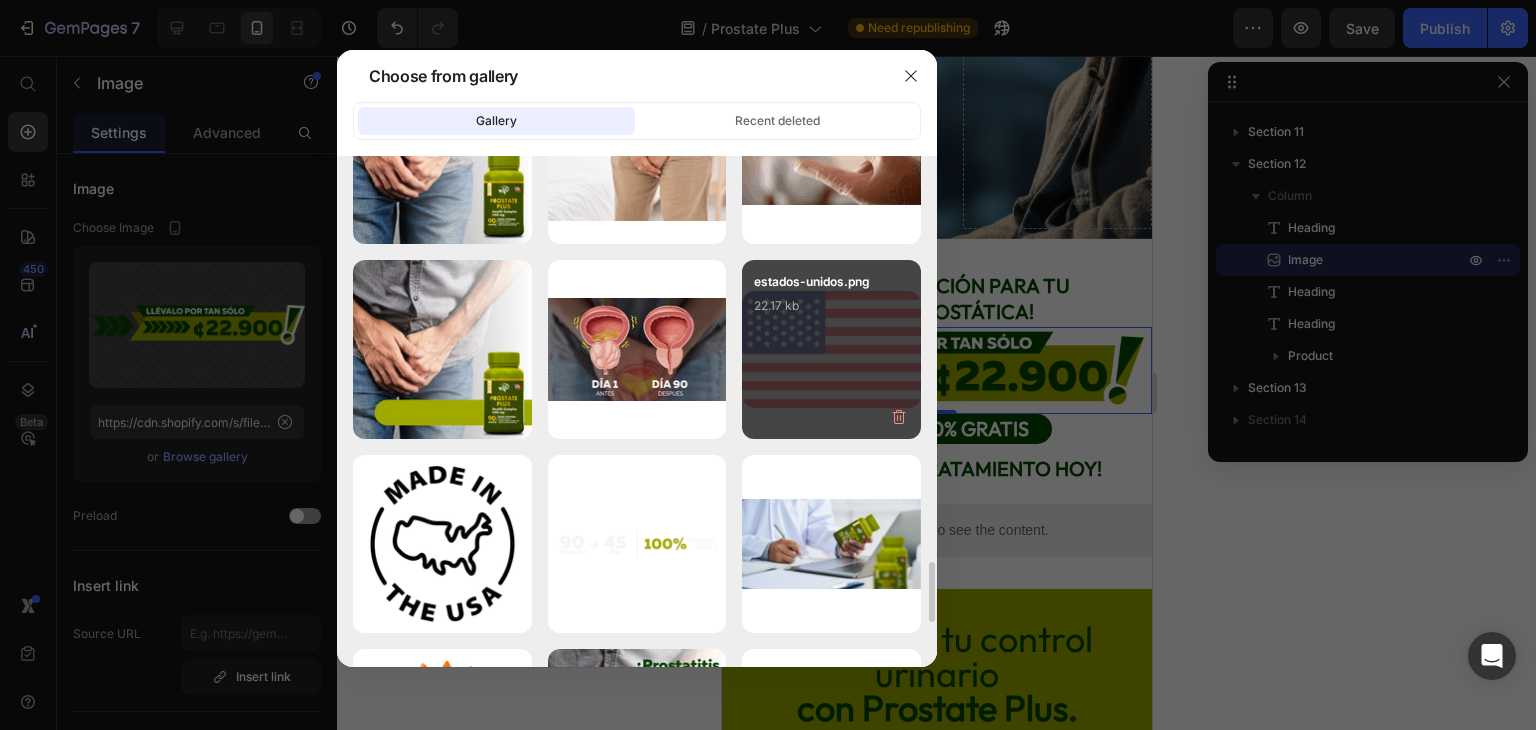 scroll, scrollTop: 3616, scrollLeft: 0, axis: vertical 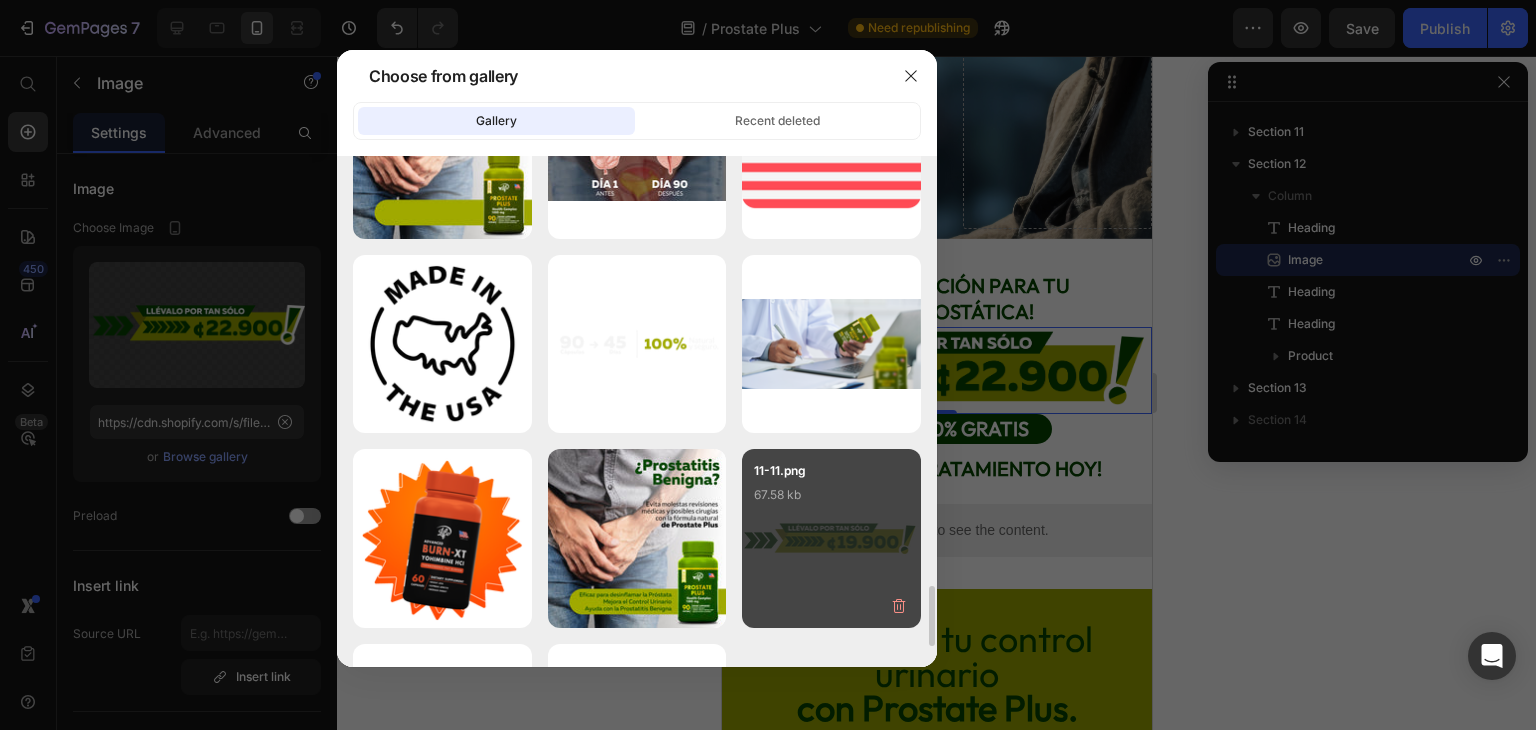 click on "11-11.png 67.58 kb" at bounding box center (831, 501) 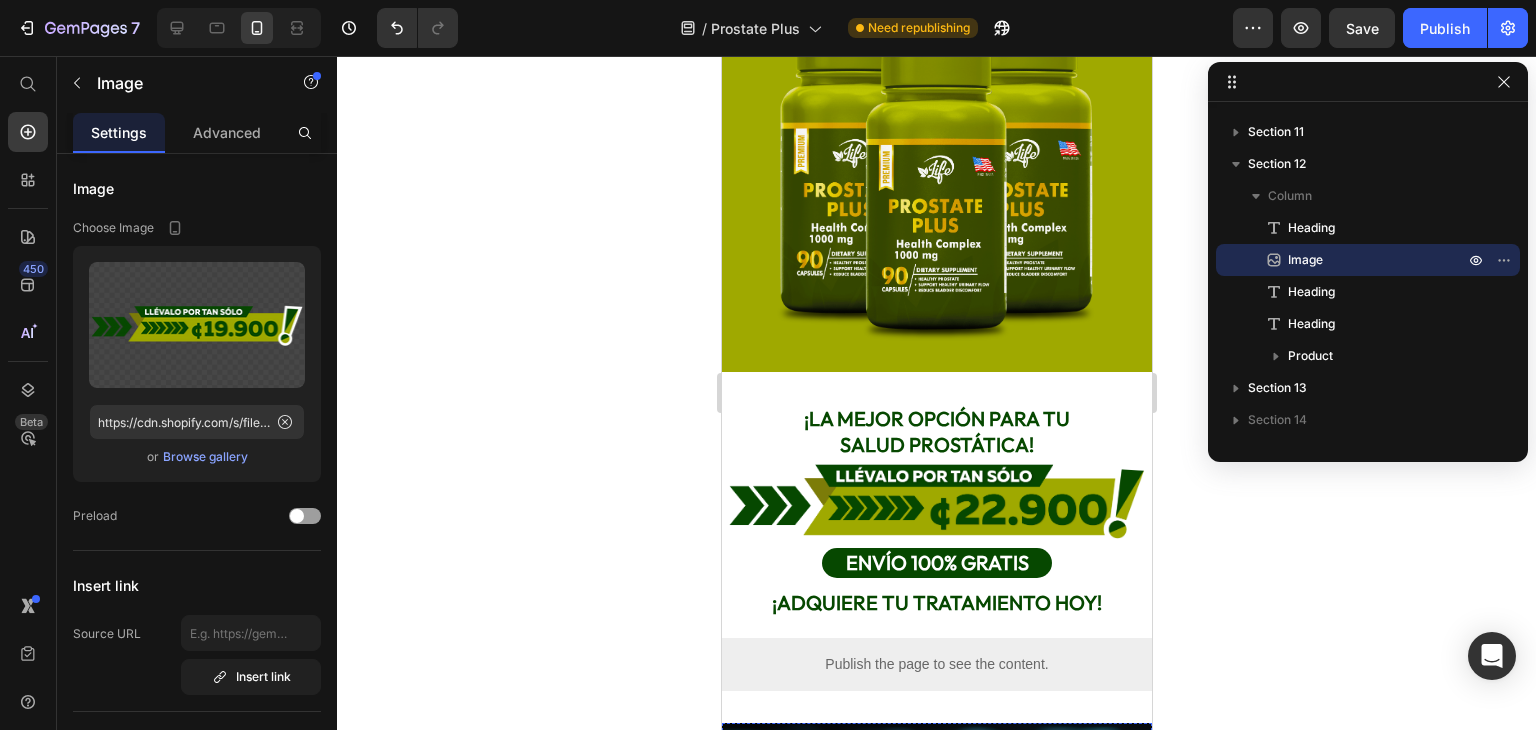 scroll, scrollTop: 1901, scrollLeft: 0, axis: vertical 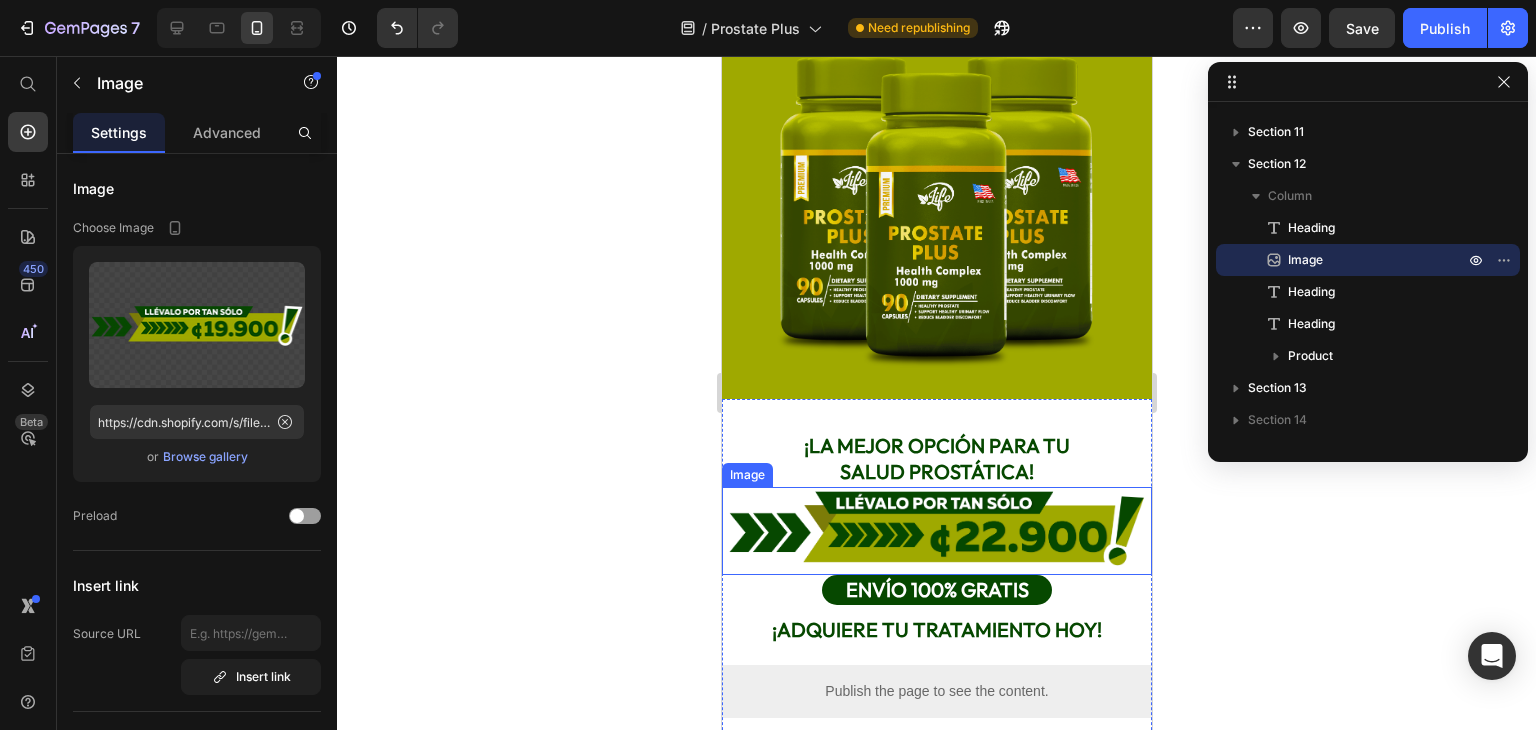 click at bounding box center [936, 530] 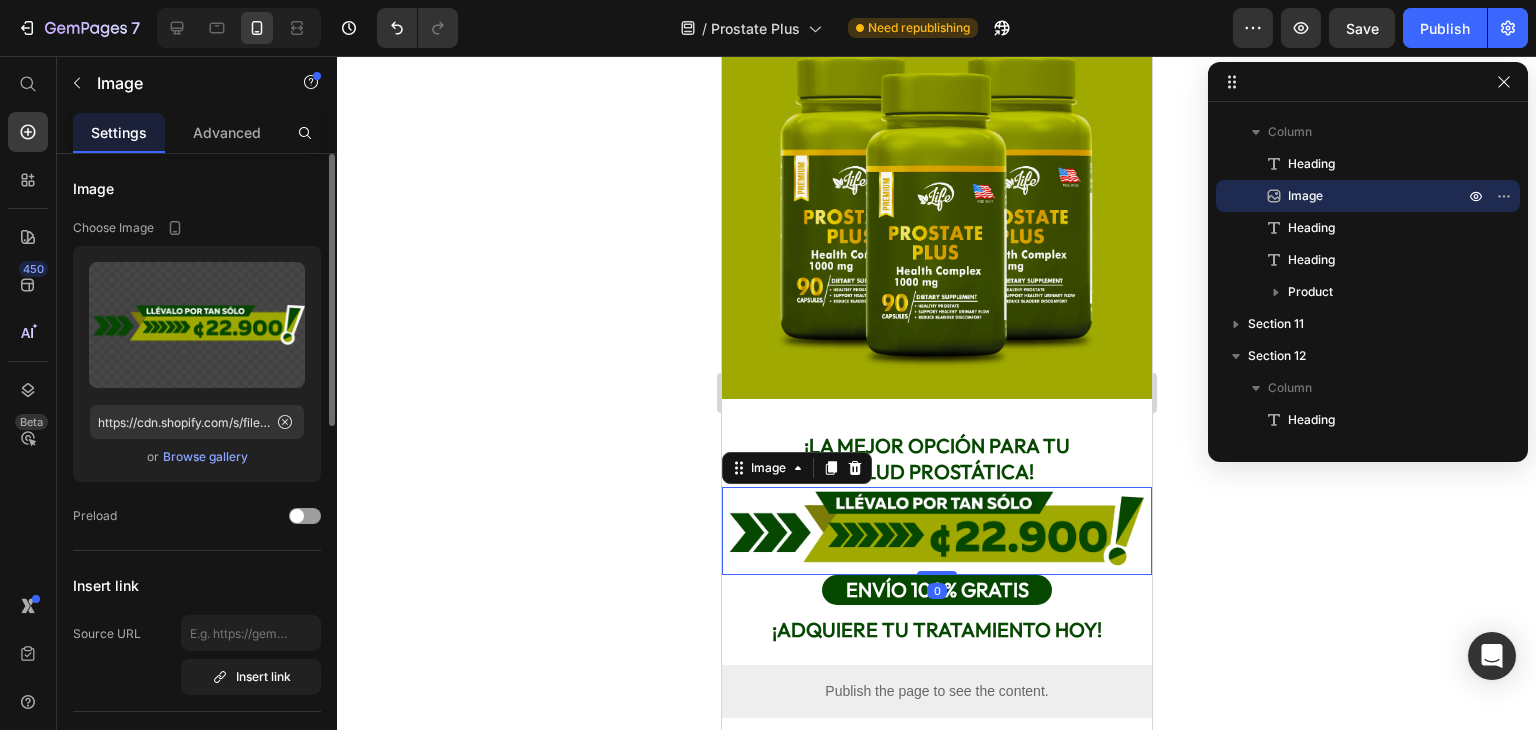 click on "Browse gallery" at bounding box center [205, 457] 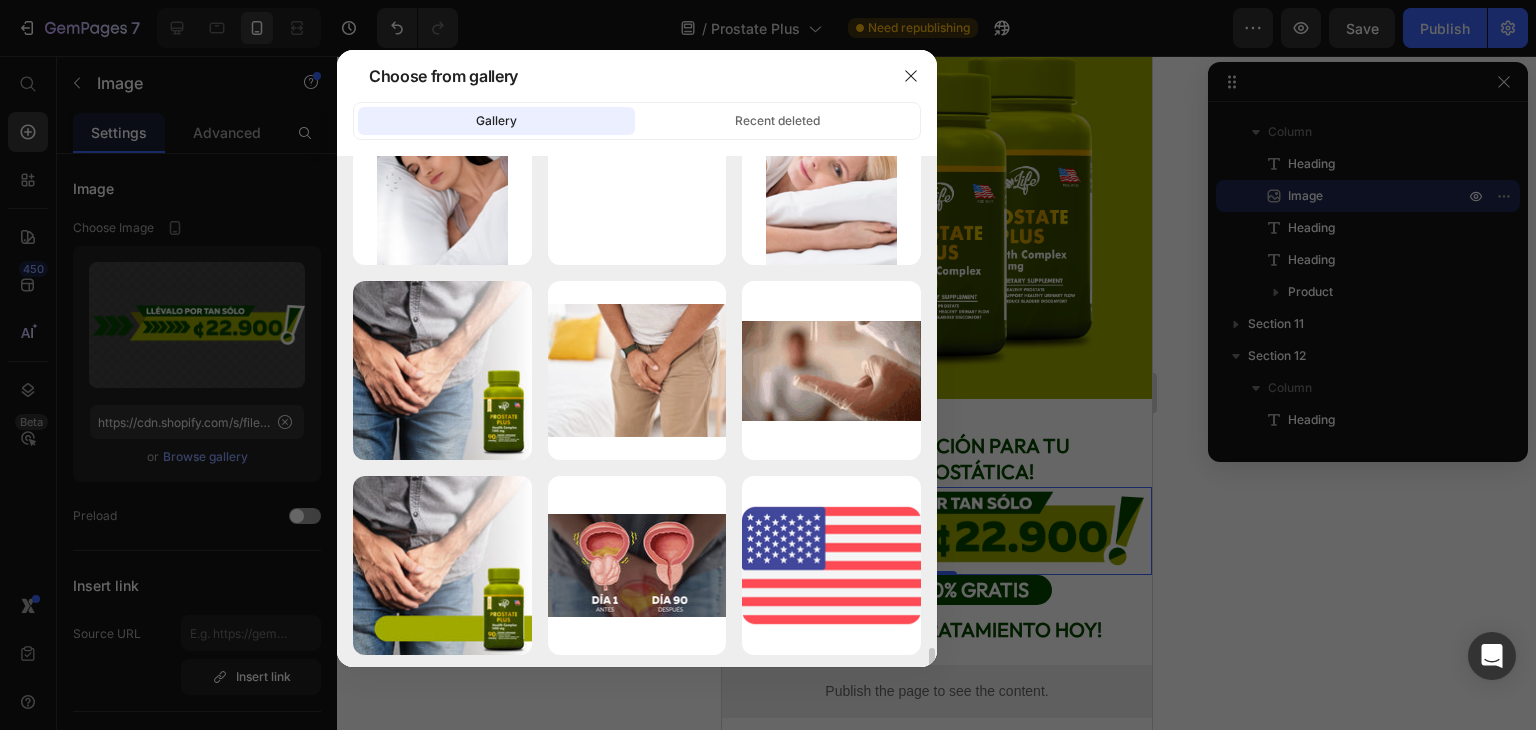scroll, scrollTop: 3700, scrollLeft: 0, axis: vertical 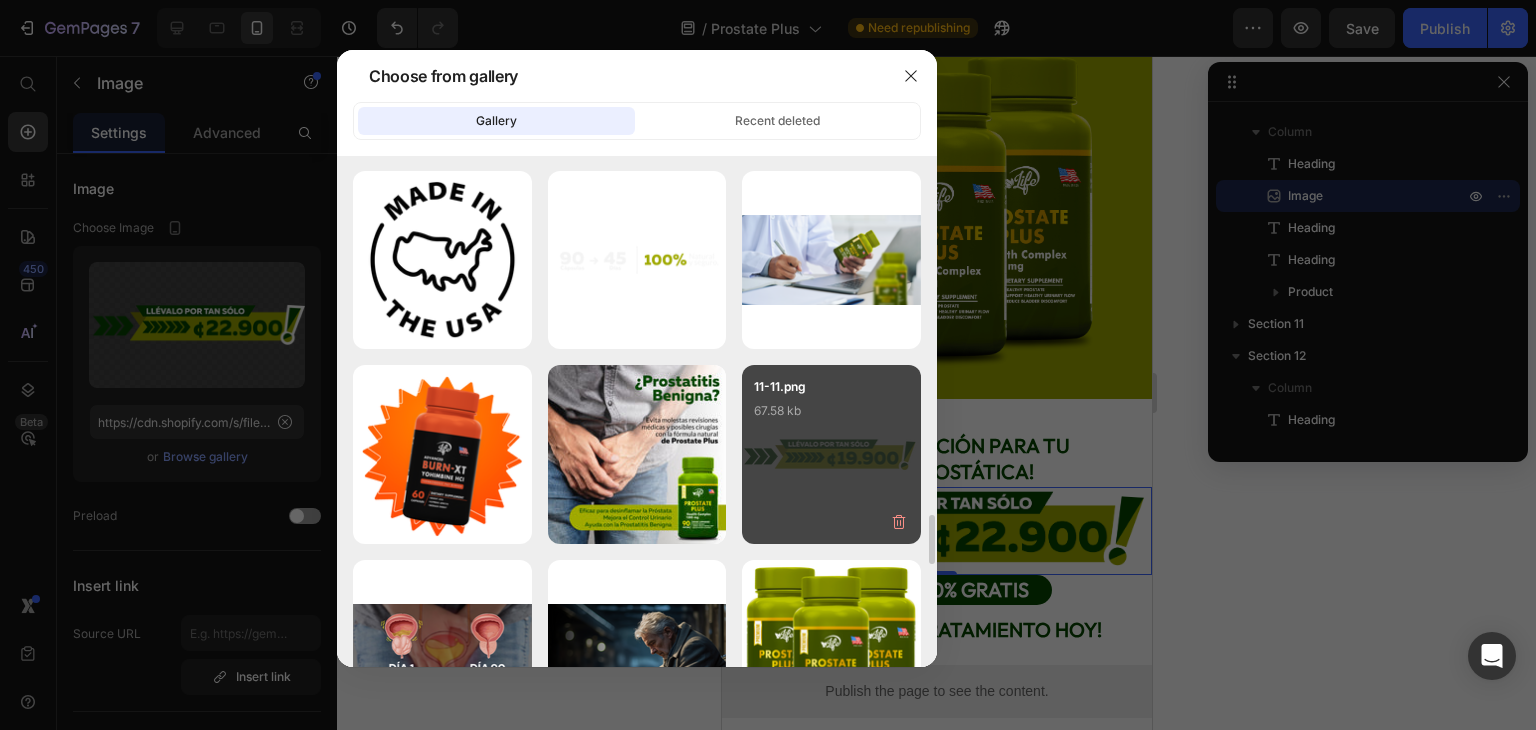 click on "11-11.png 67.58 kb" at bounding box center [831, 454] 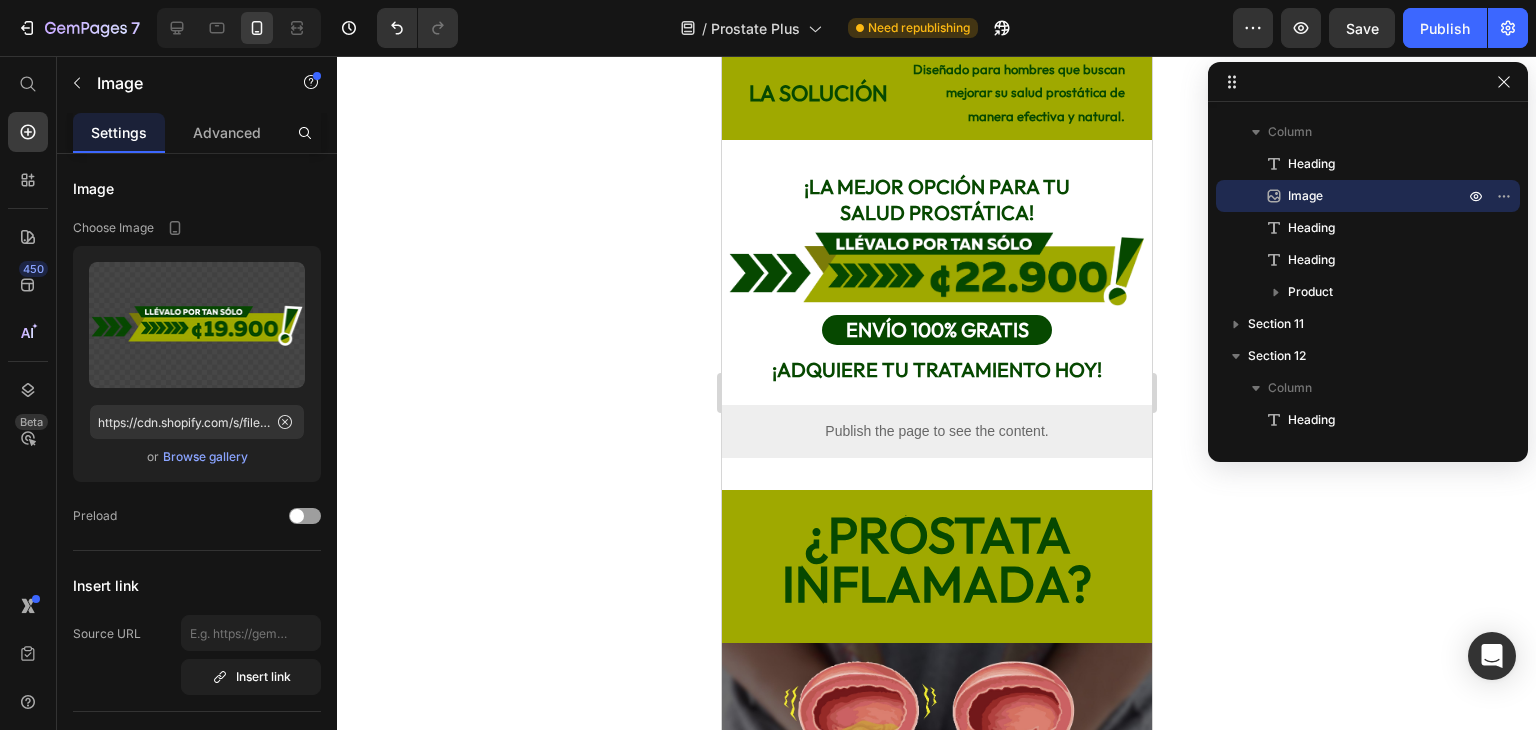 scroll, scrollTop: 601, scrollLeft: 0, axis: vertical 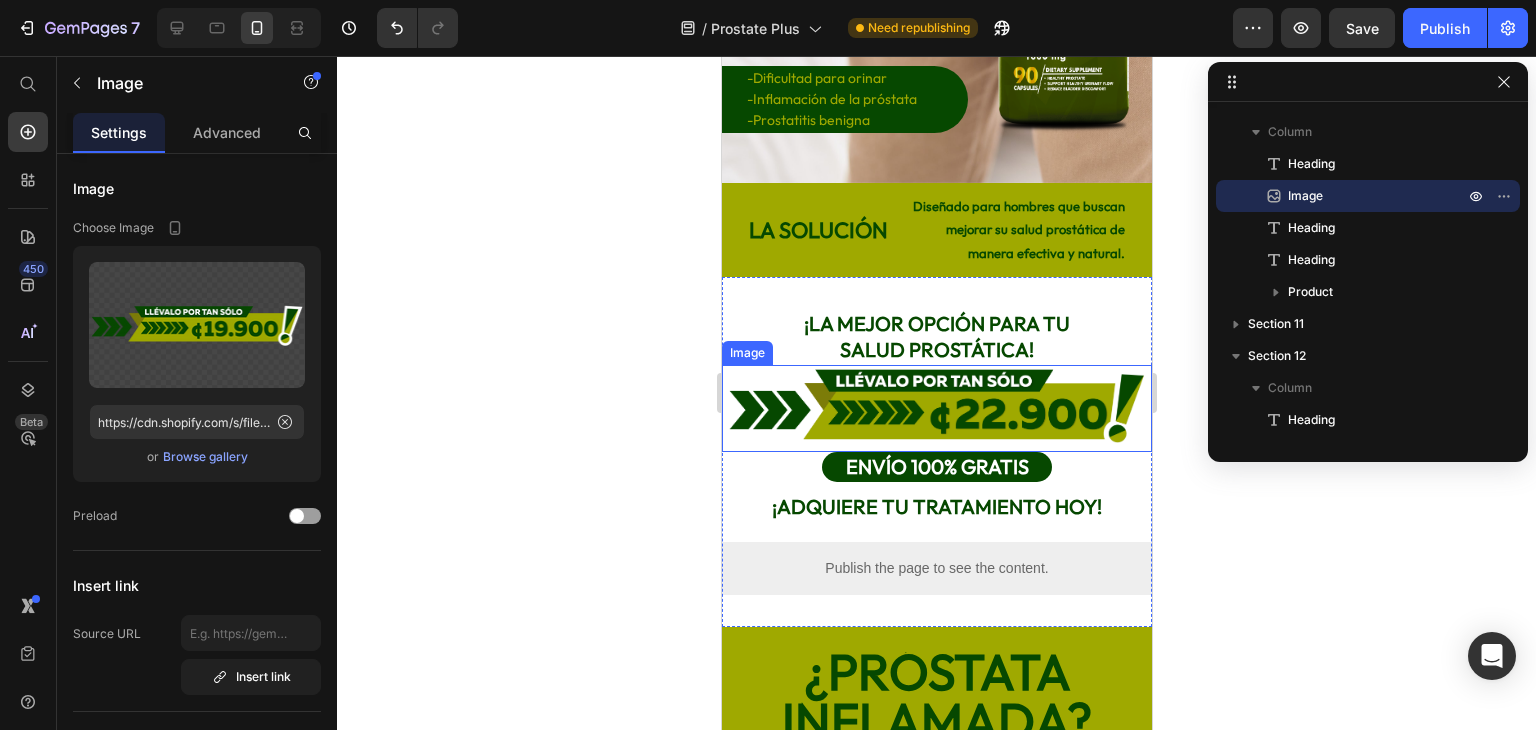 click at bounding box center (936, 408) 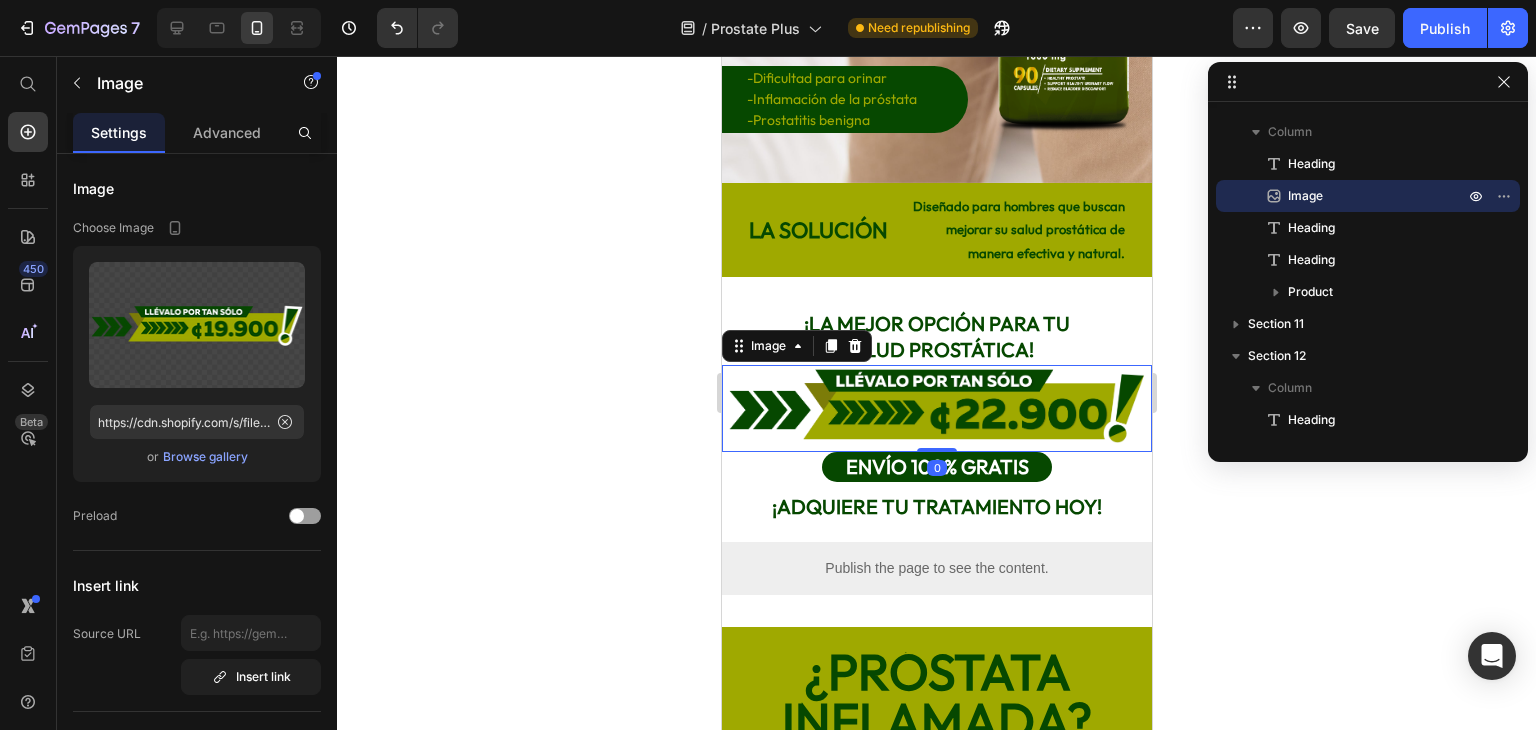 scroll, scrollTop: 122, scrollLeft: 0, axis: vertical 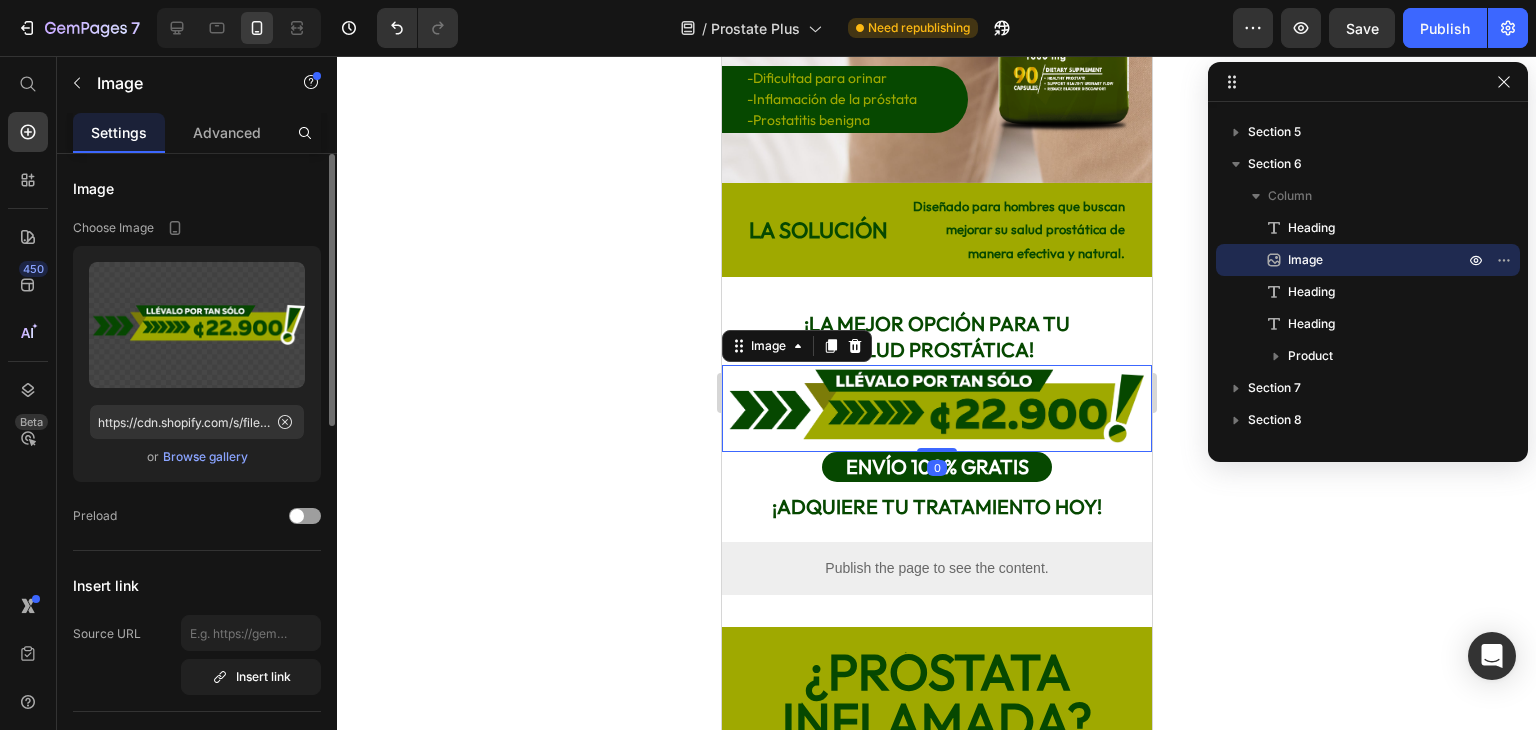 click on "Browse gallery" at bounding box center (205, 457) 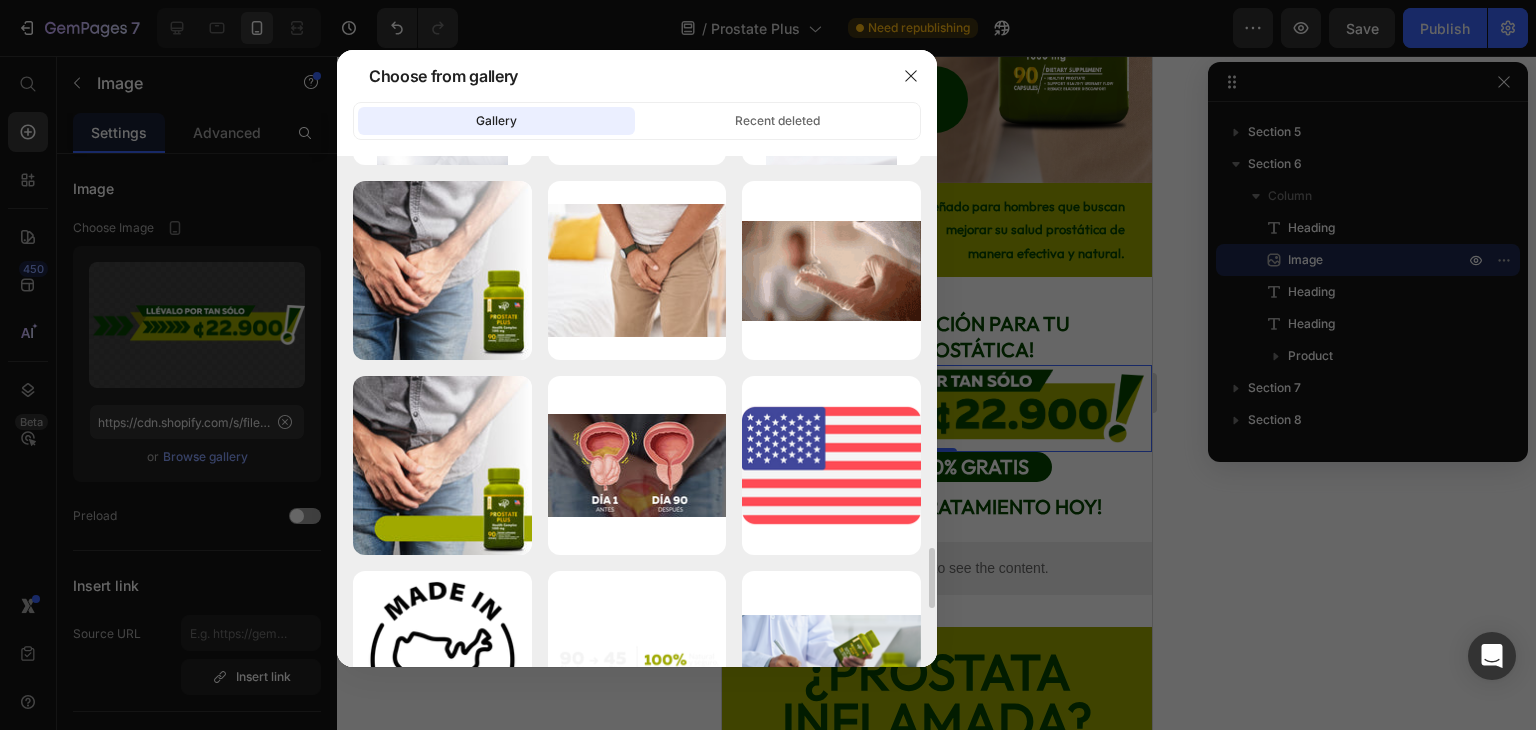 scroll, scrollTop: 3800, scrollLeft: 0, axis: vertical 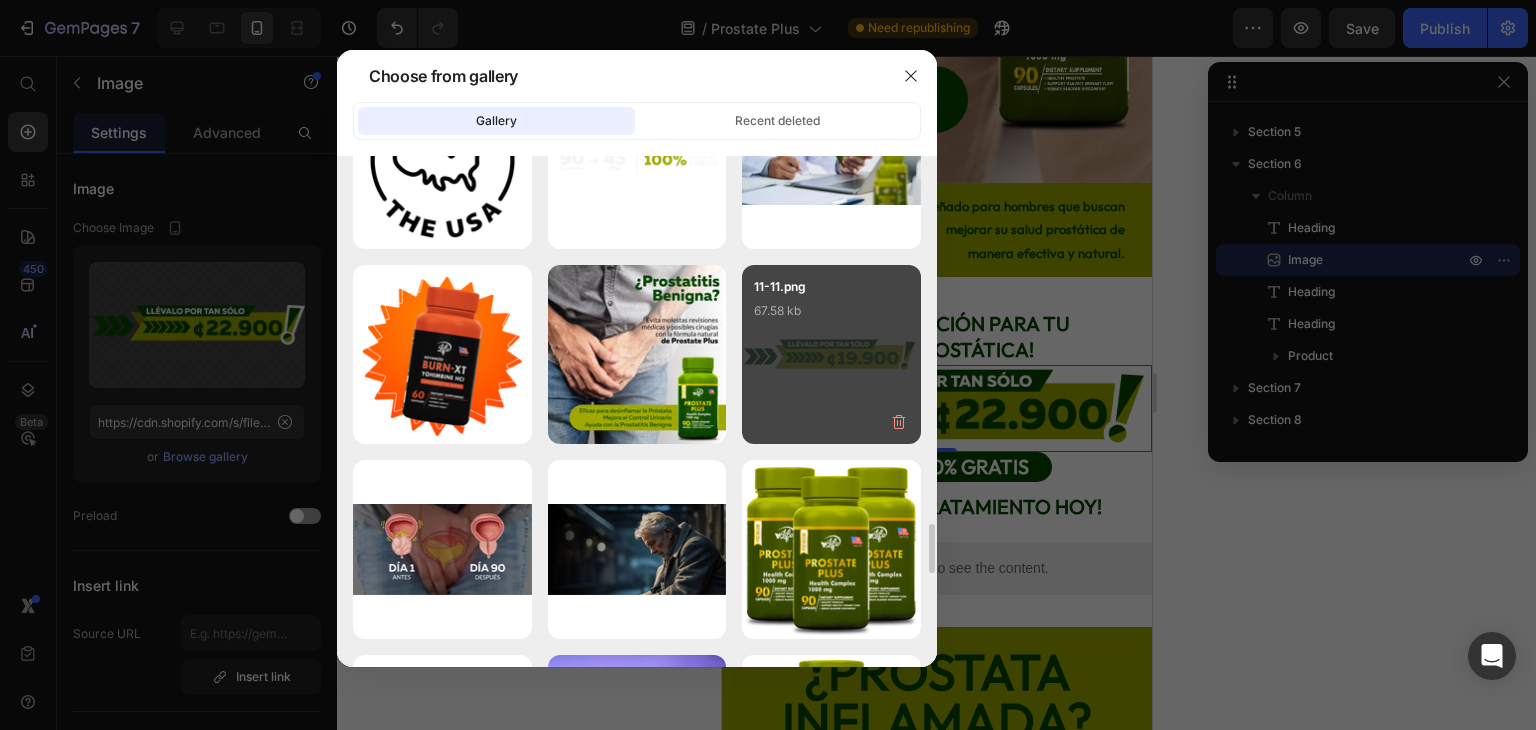 click on "11-11.png 67.58 kb" at bounding box center [831, 317] 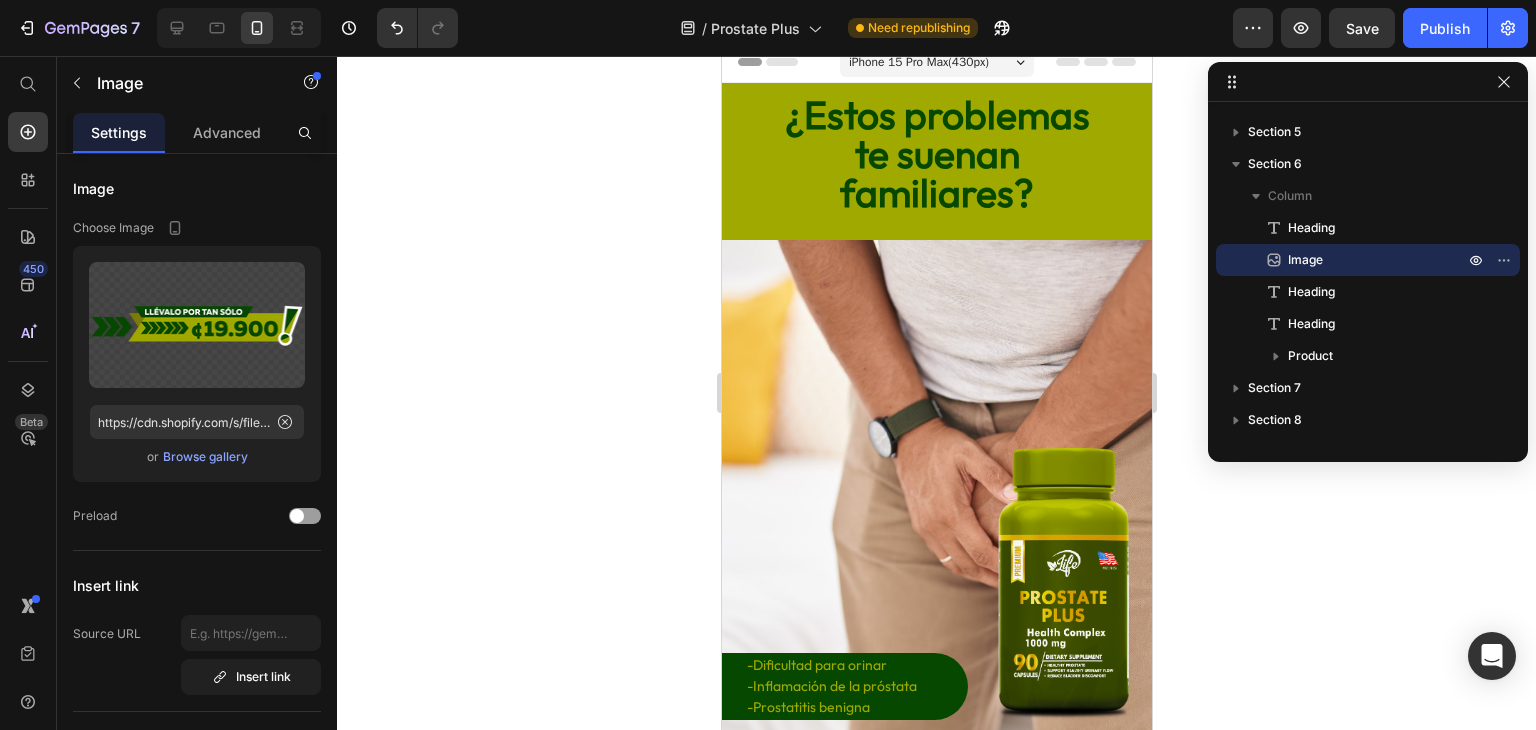 scroll, scrollTop: 0, scrollLeft: 0, axis: both 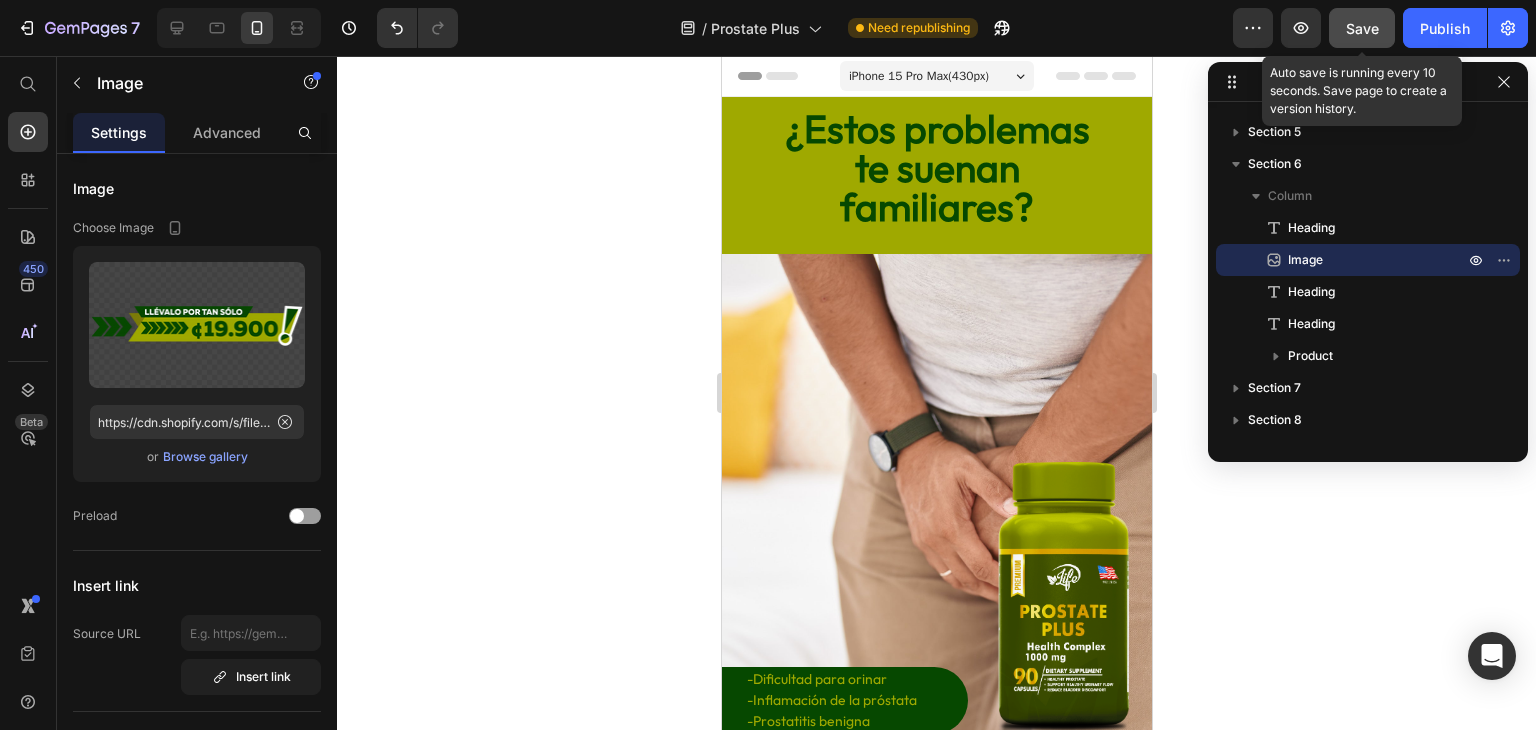 click on "Save" at bounding box center [1362, 28] 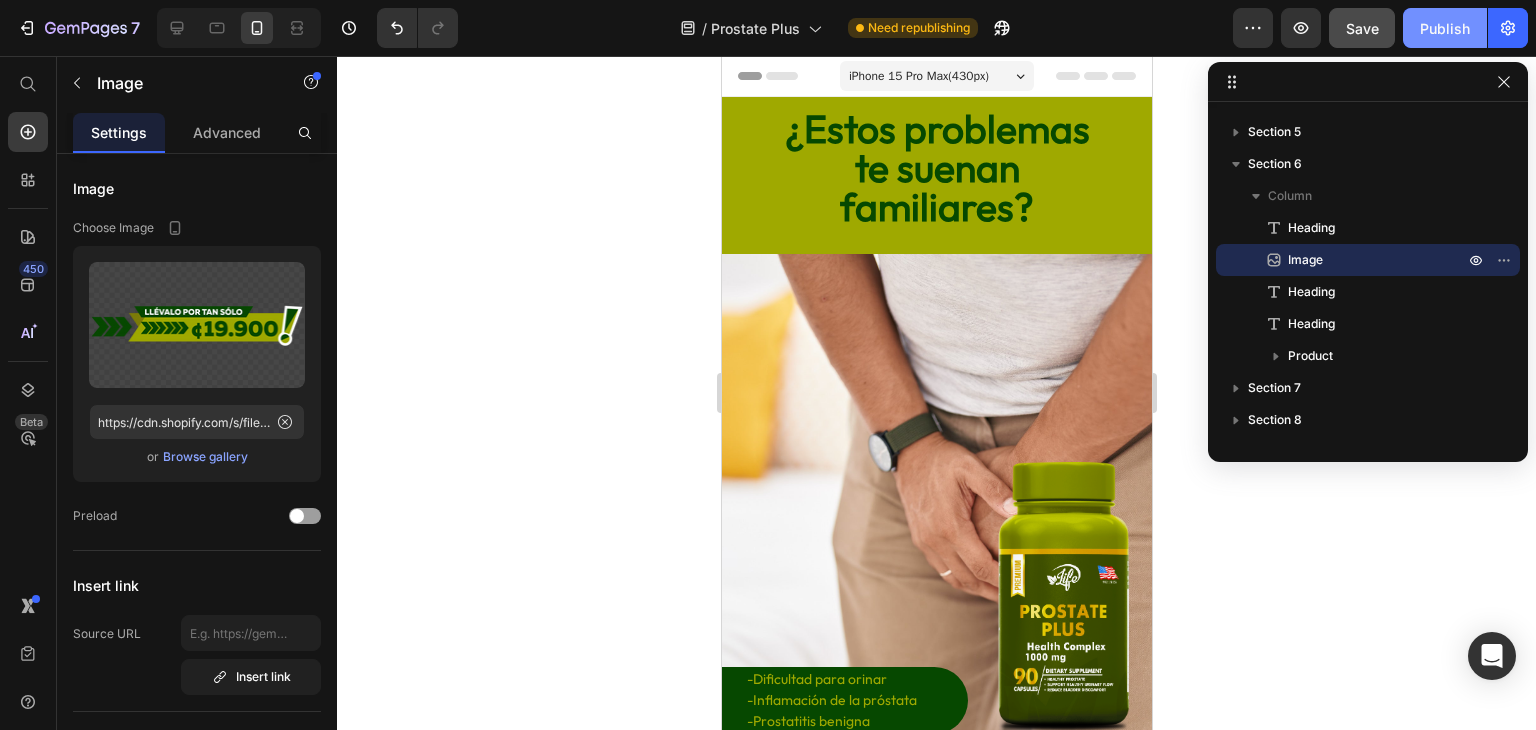 click on "Publish" at bounding box center (1445, 28) 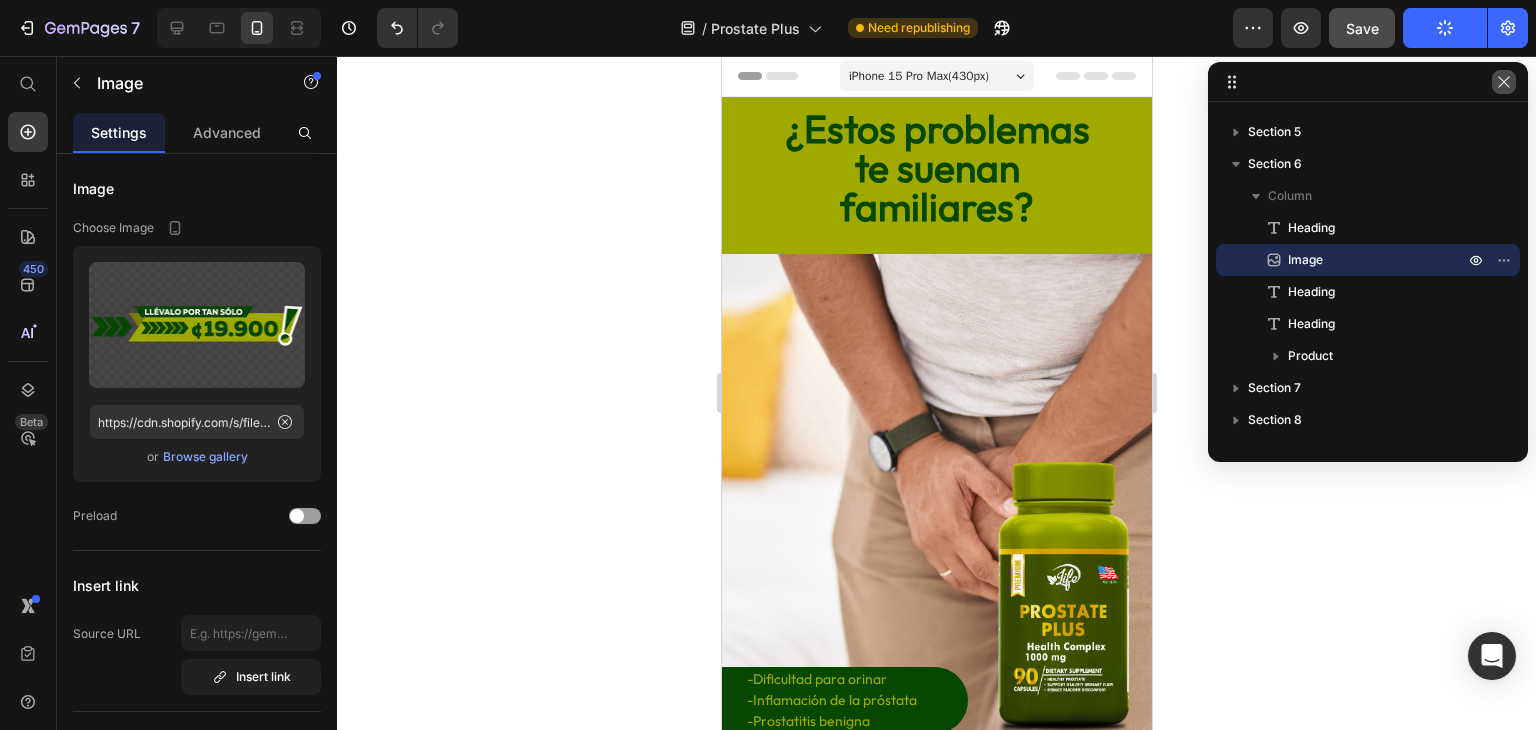 click 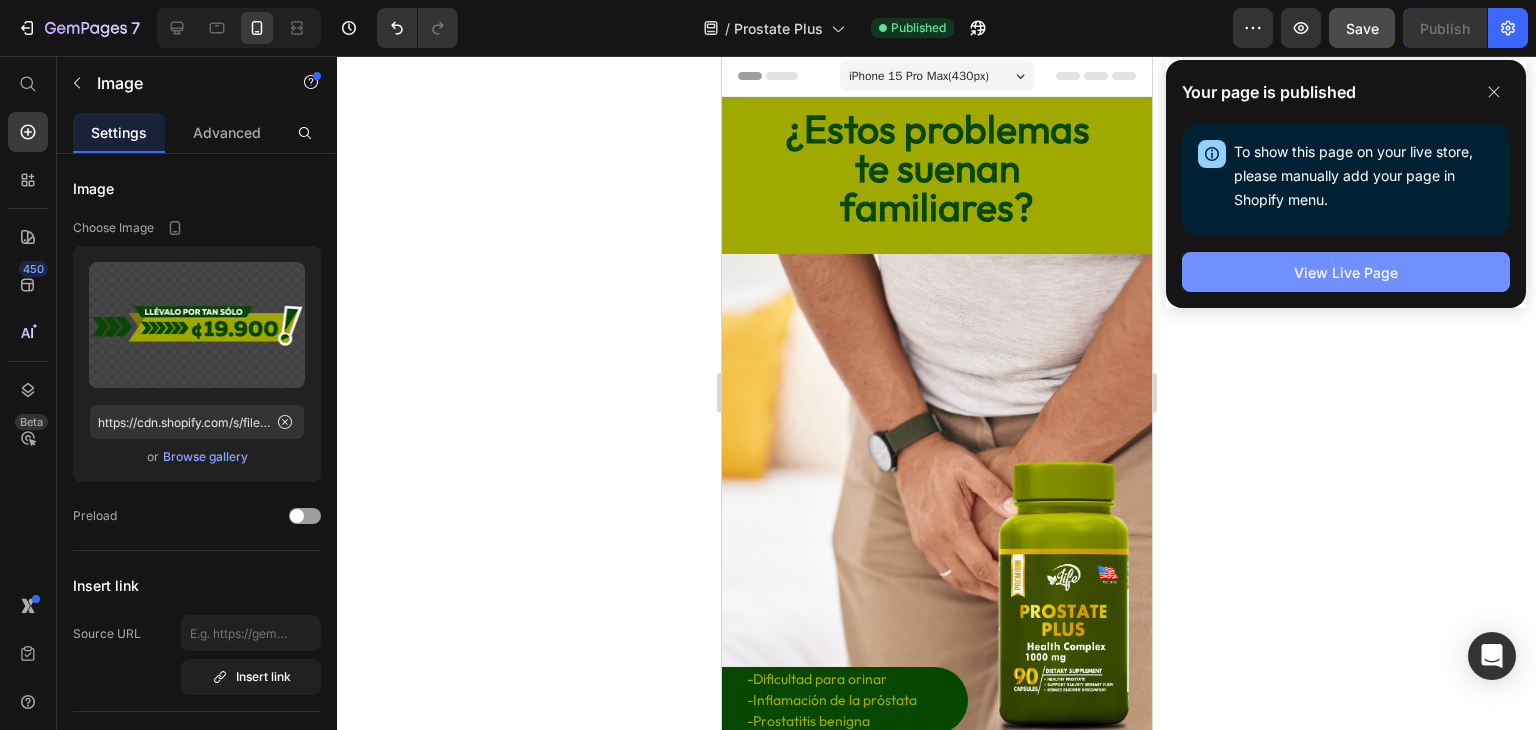 click on "View Live Page" at bounding box center (1346, 272) 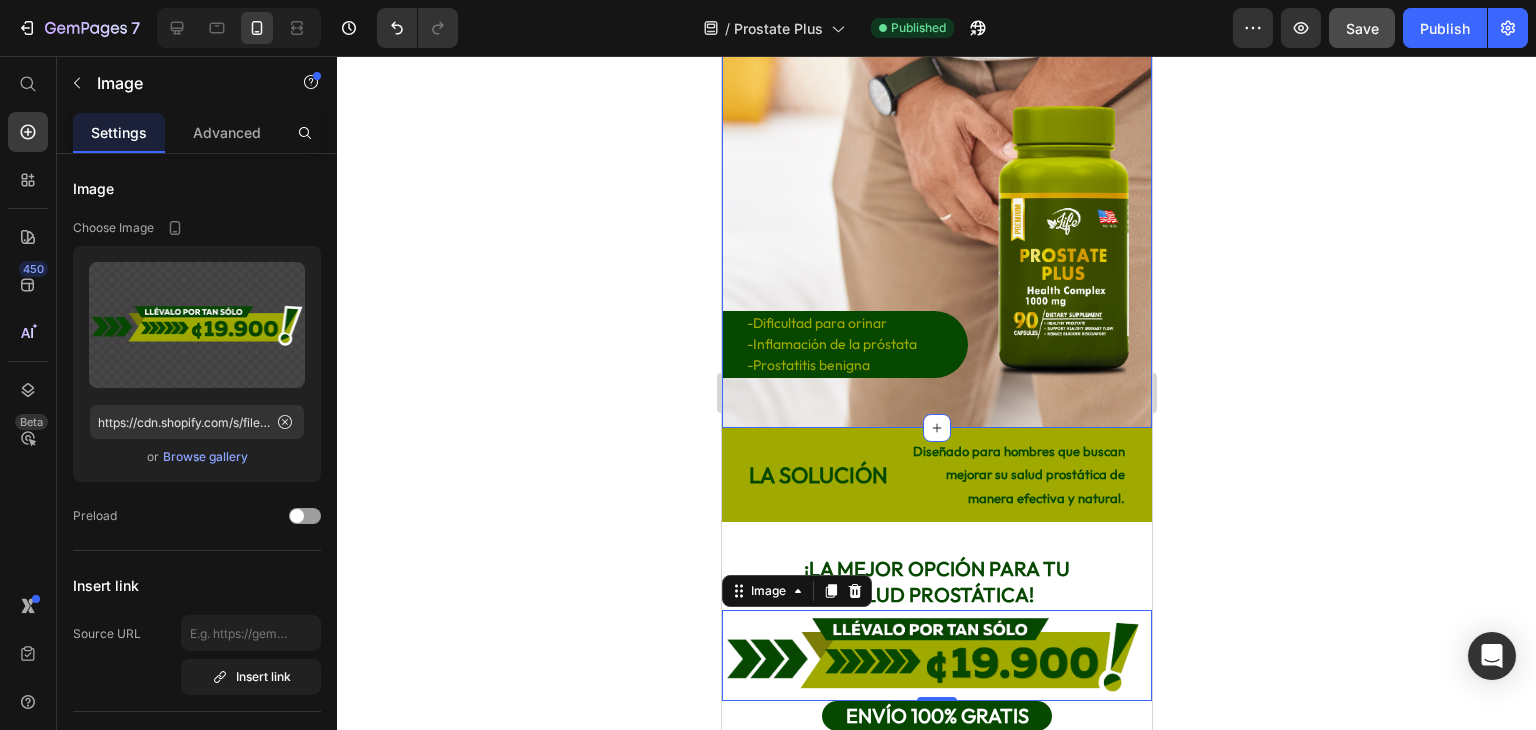 scroll, scrollTop: 600, scrollLeft: 0, axis: vertical 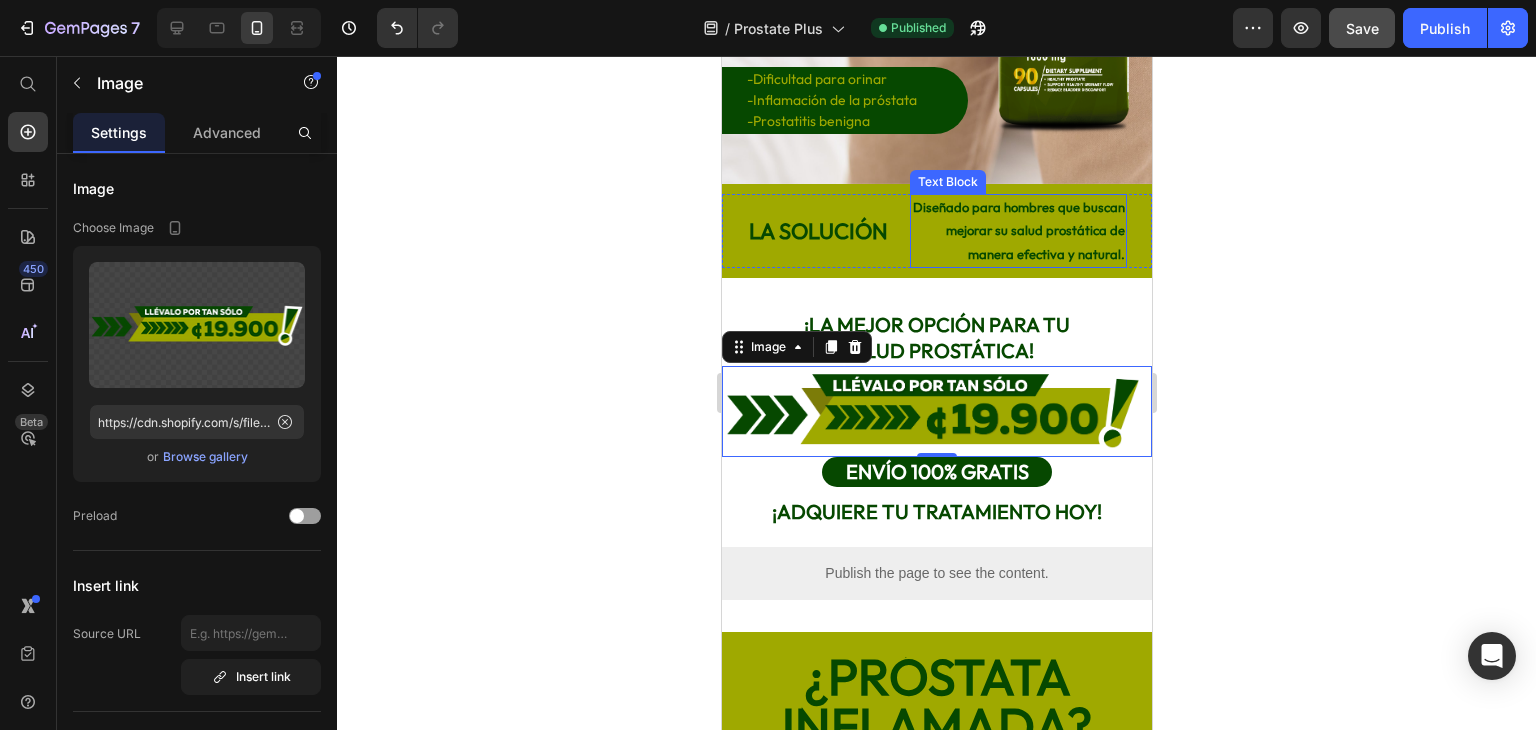 click on "Diseñado para hombres que buscan mejorar su salud prostática de manera efectiva y natural." at bounding box center (1018, 230) 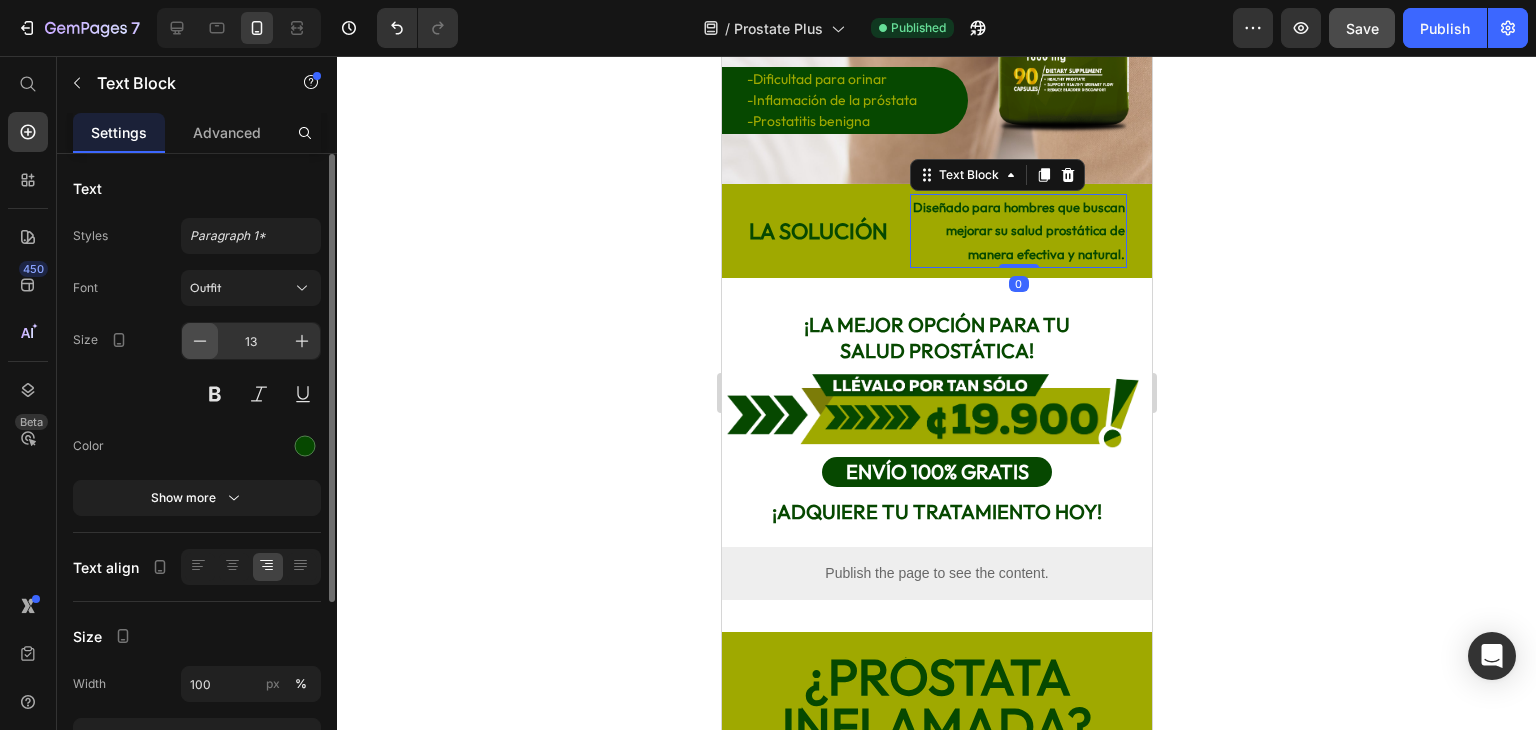 click at bounding box center [200, 341] 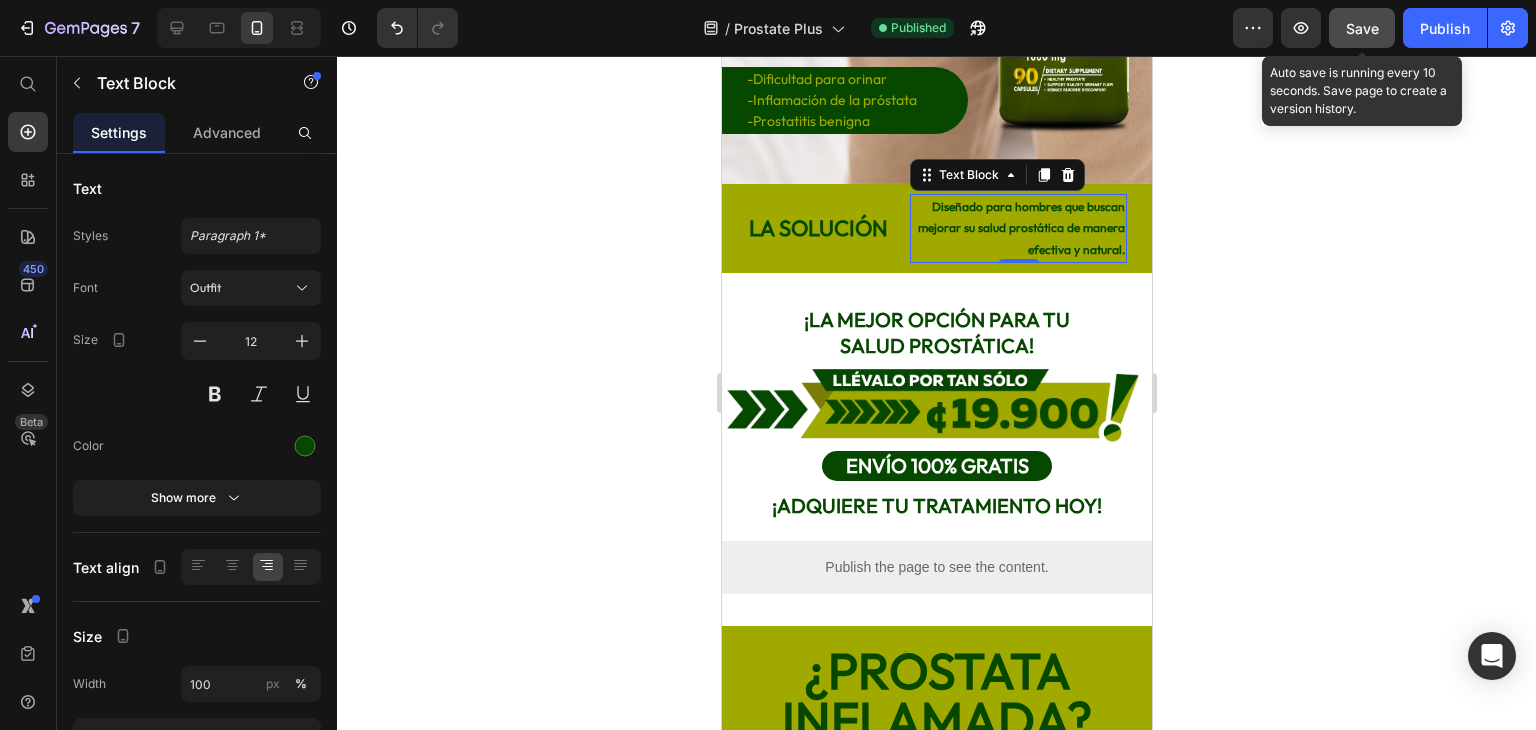 click on "Save" 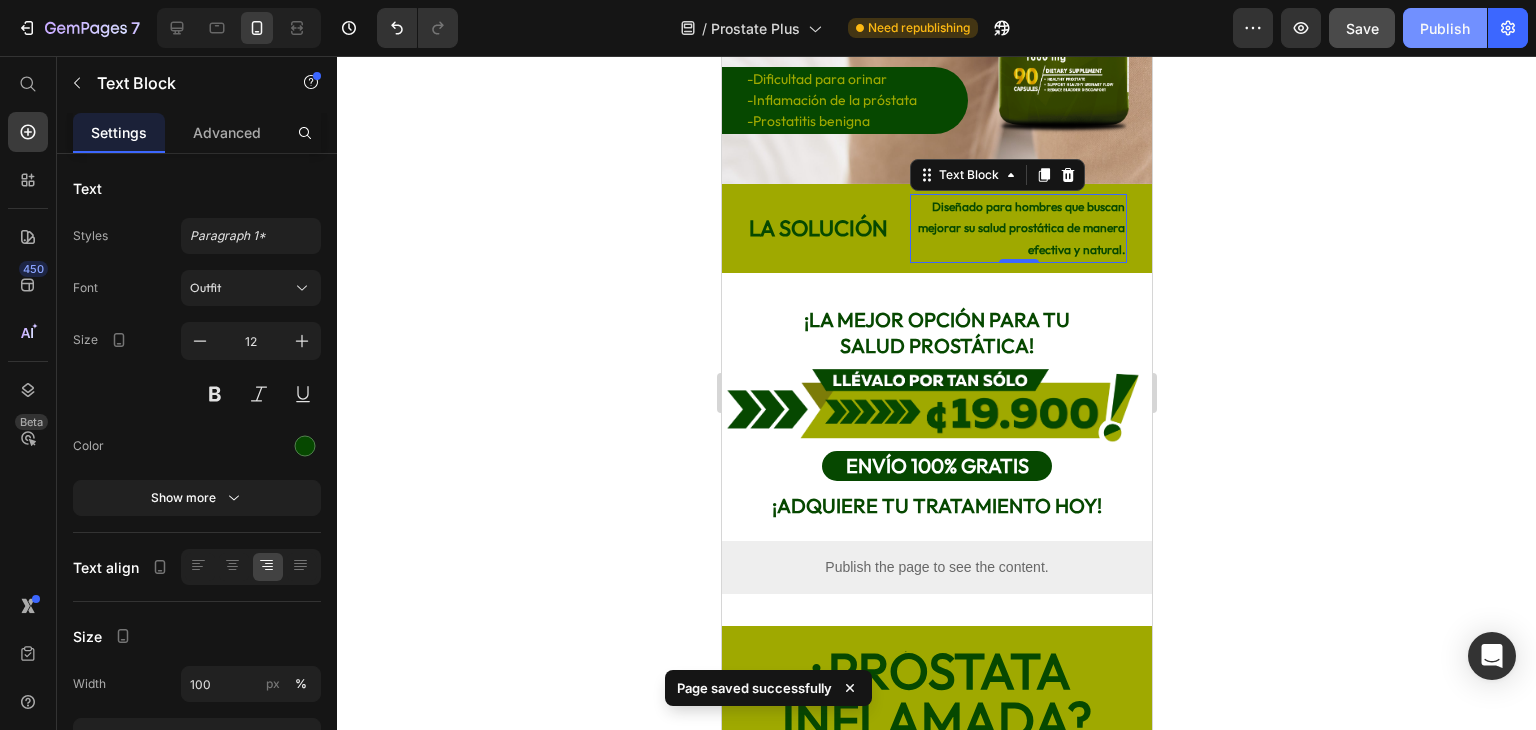 click on "Publish" at bounding box center (1445, 28) 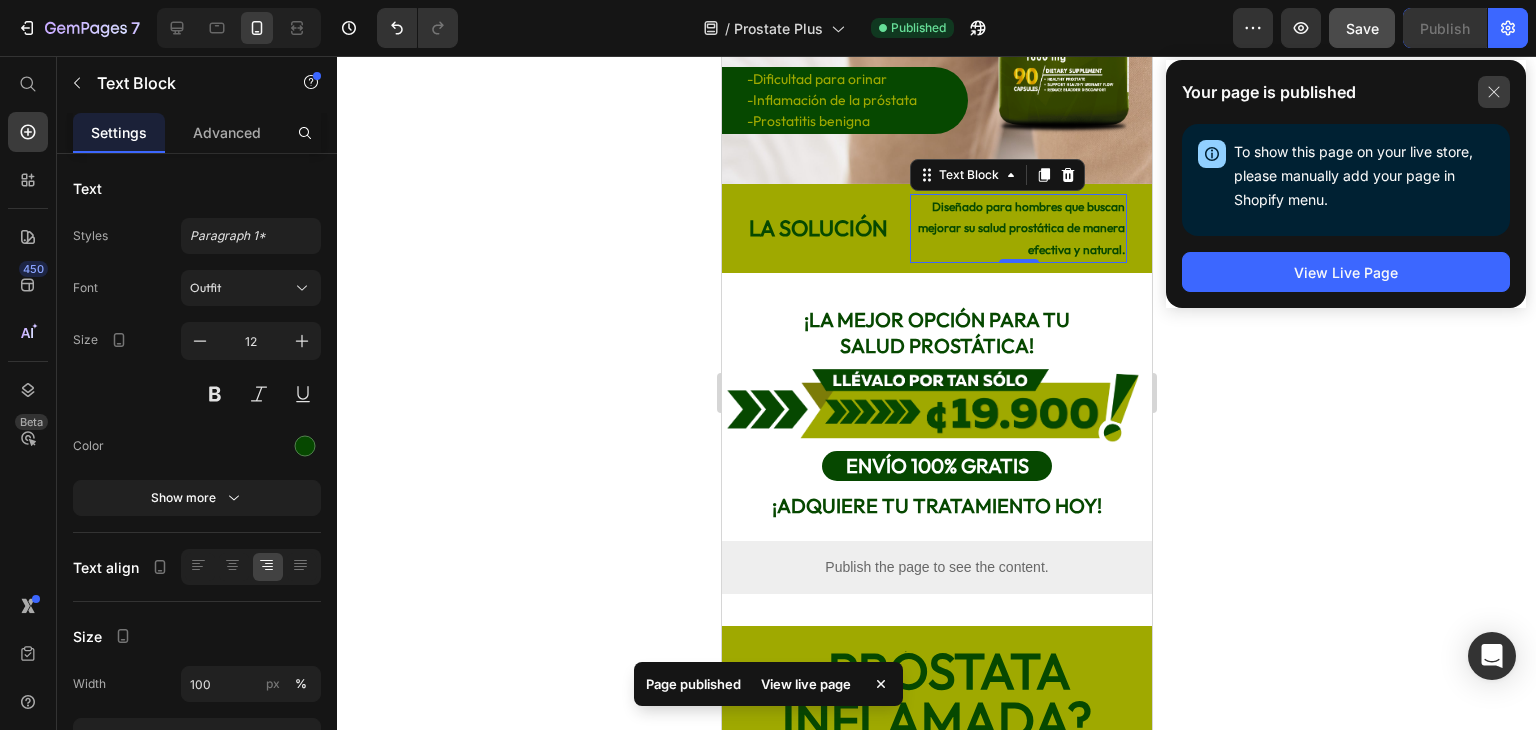 click 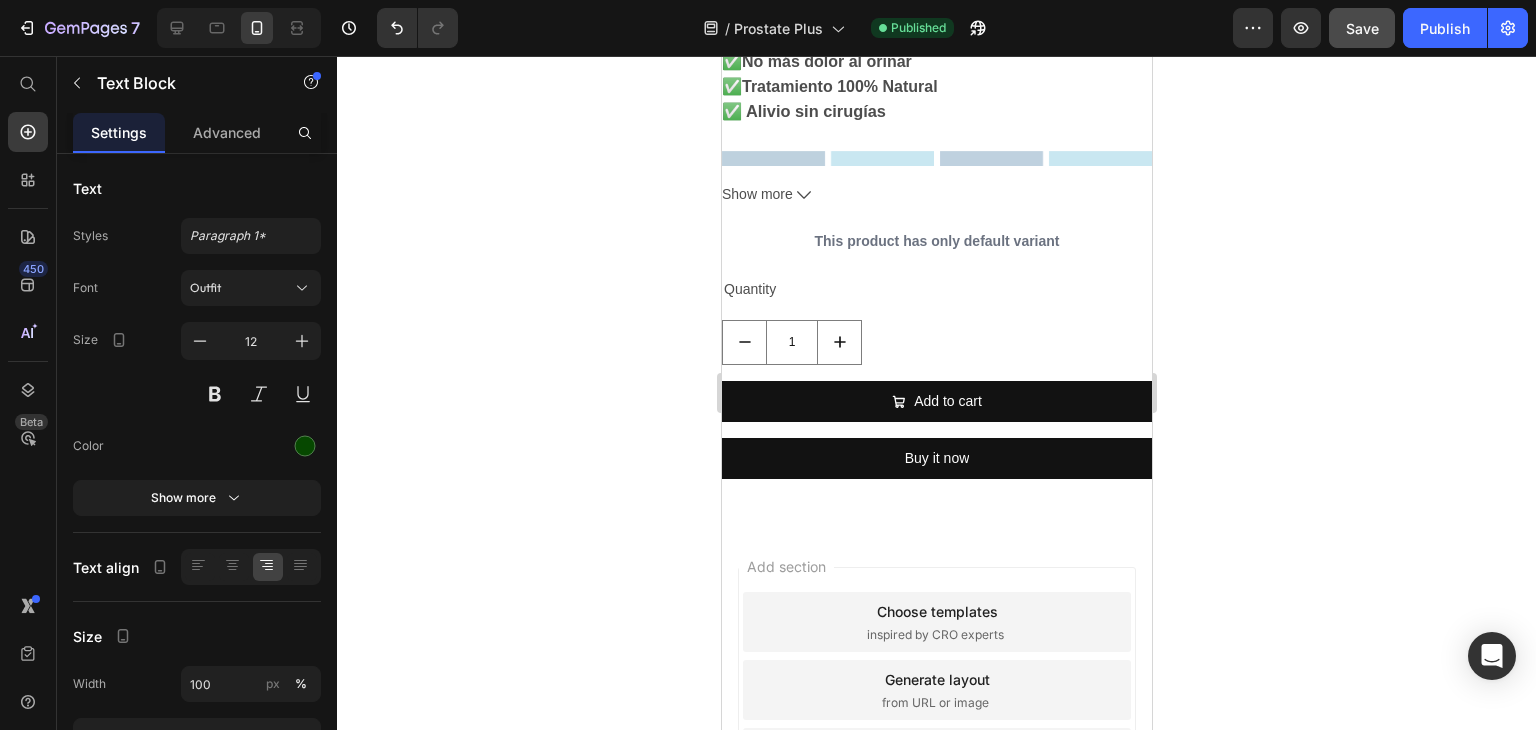 scroll, scrollTop: 6906, scrollLeft: 0, axis: vertical 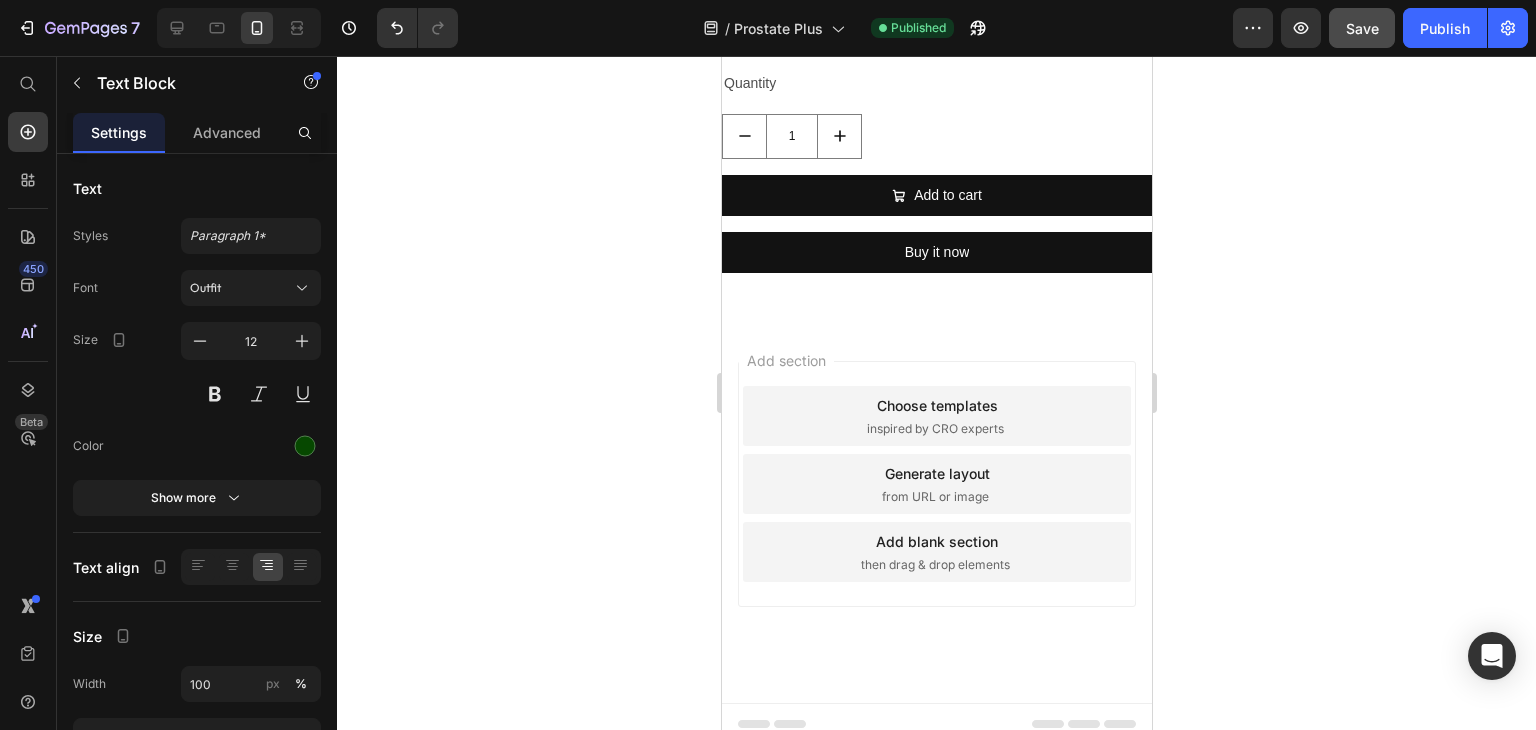 click on "450 Beta" at bounding box center [28, 325] 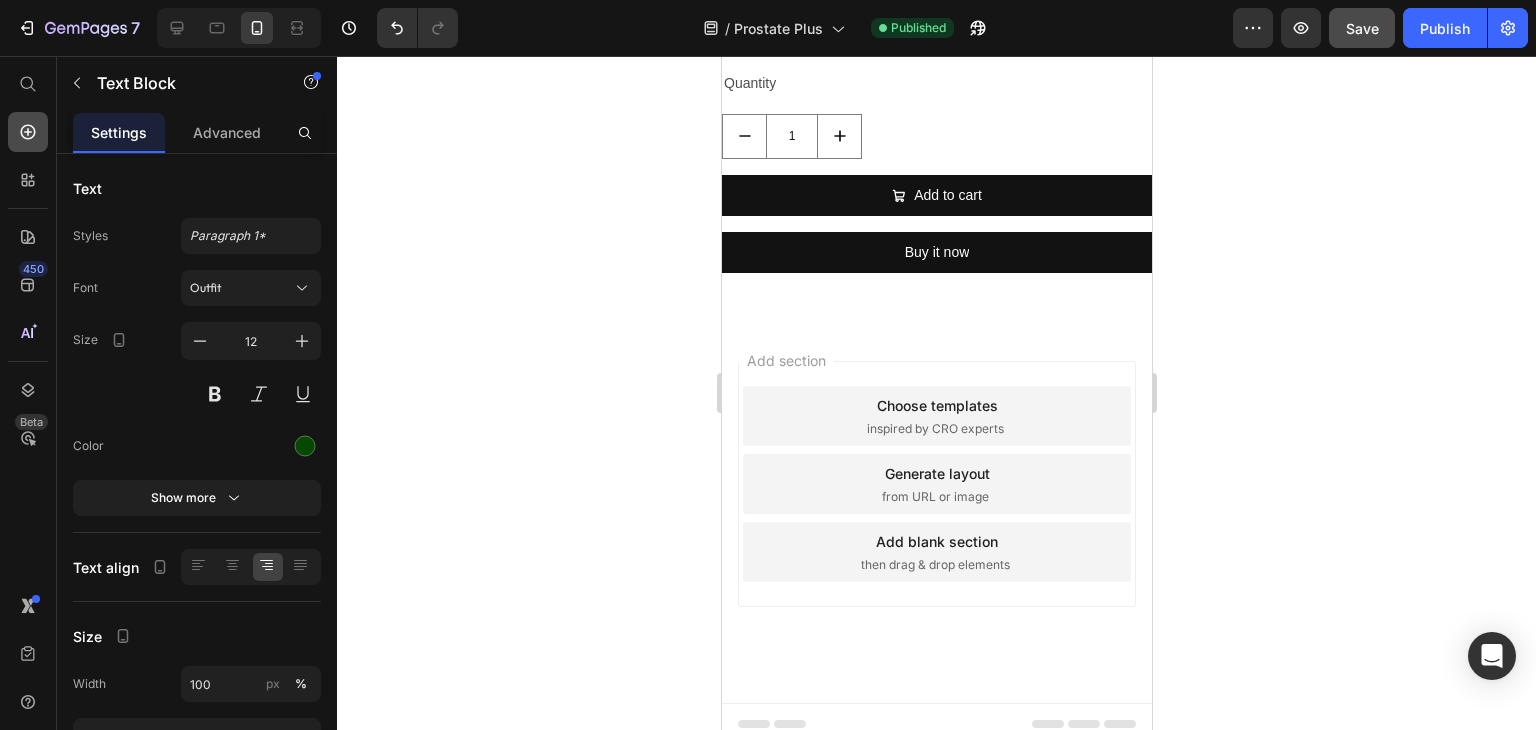 click 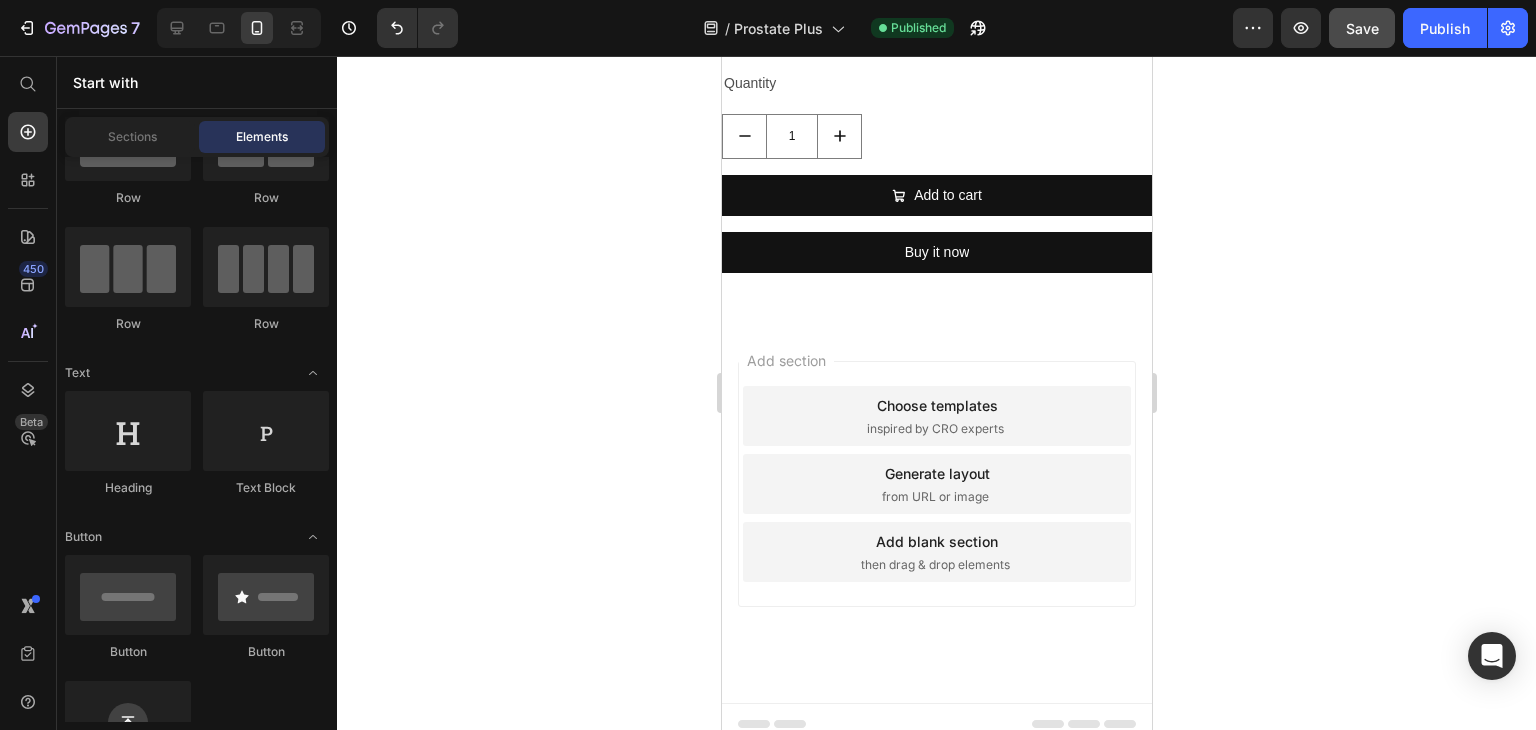 scroll, scrollTop: 0, scrollLeft: 0, axis: both 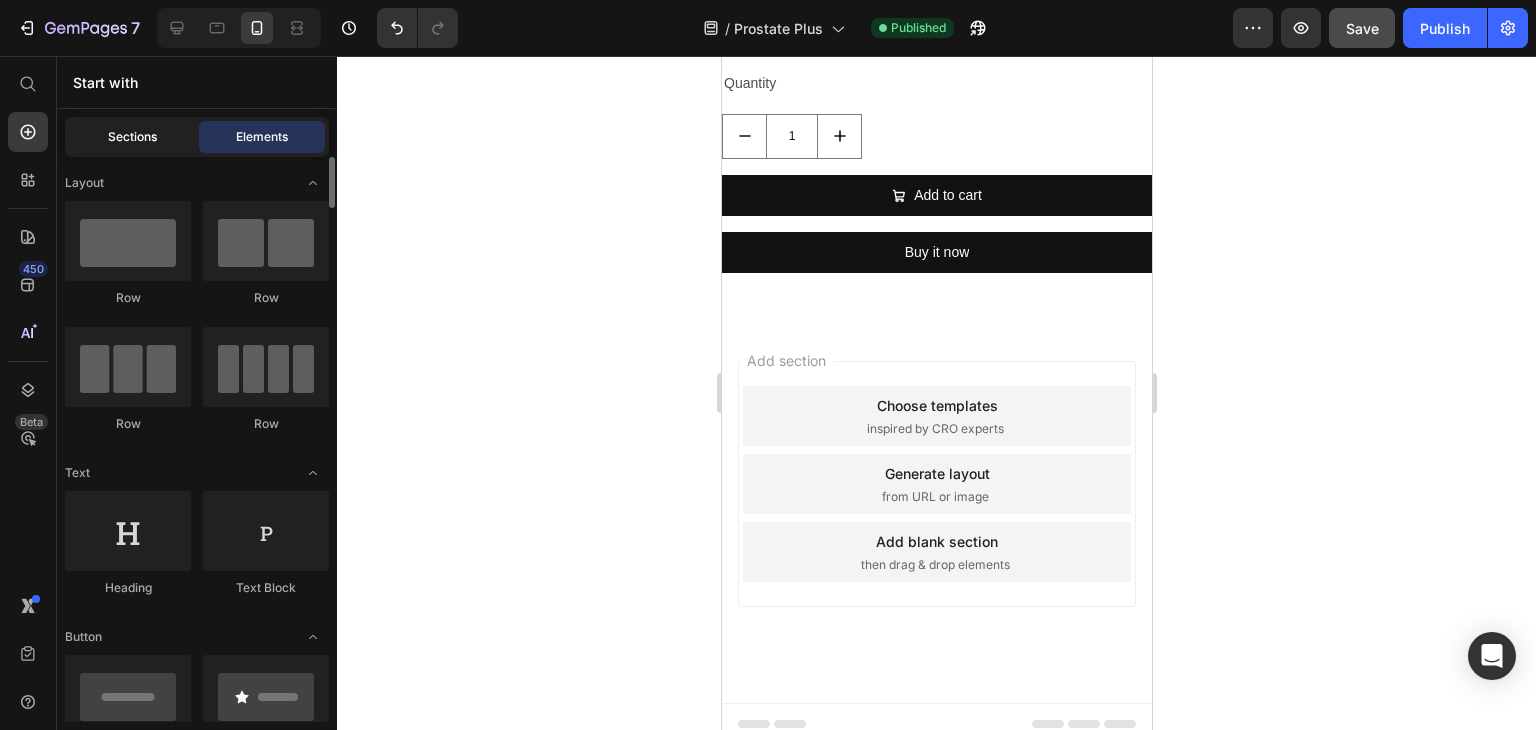 click on "Sections" at bounding box center [132, 137] 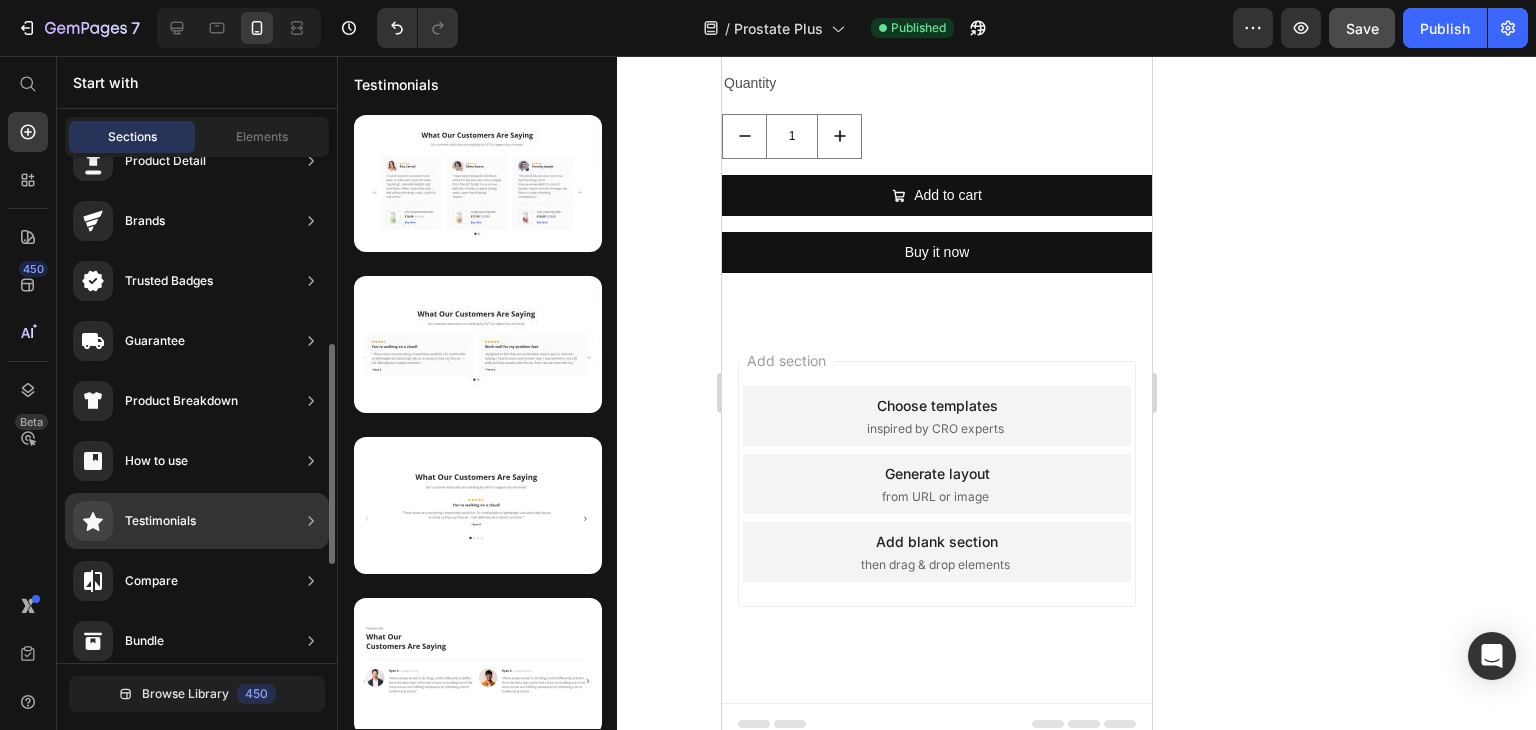 scroll, scrollTop: 200, scrollLeft: 0, axis: vertical 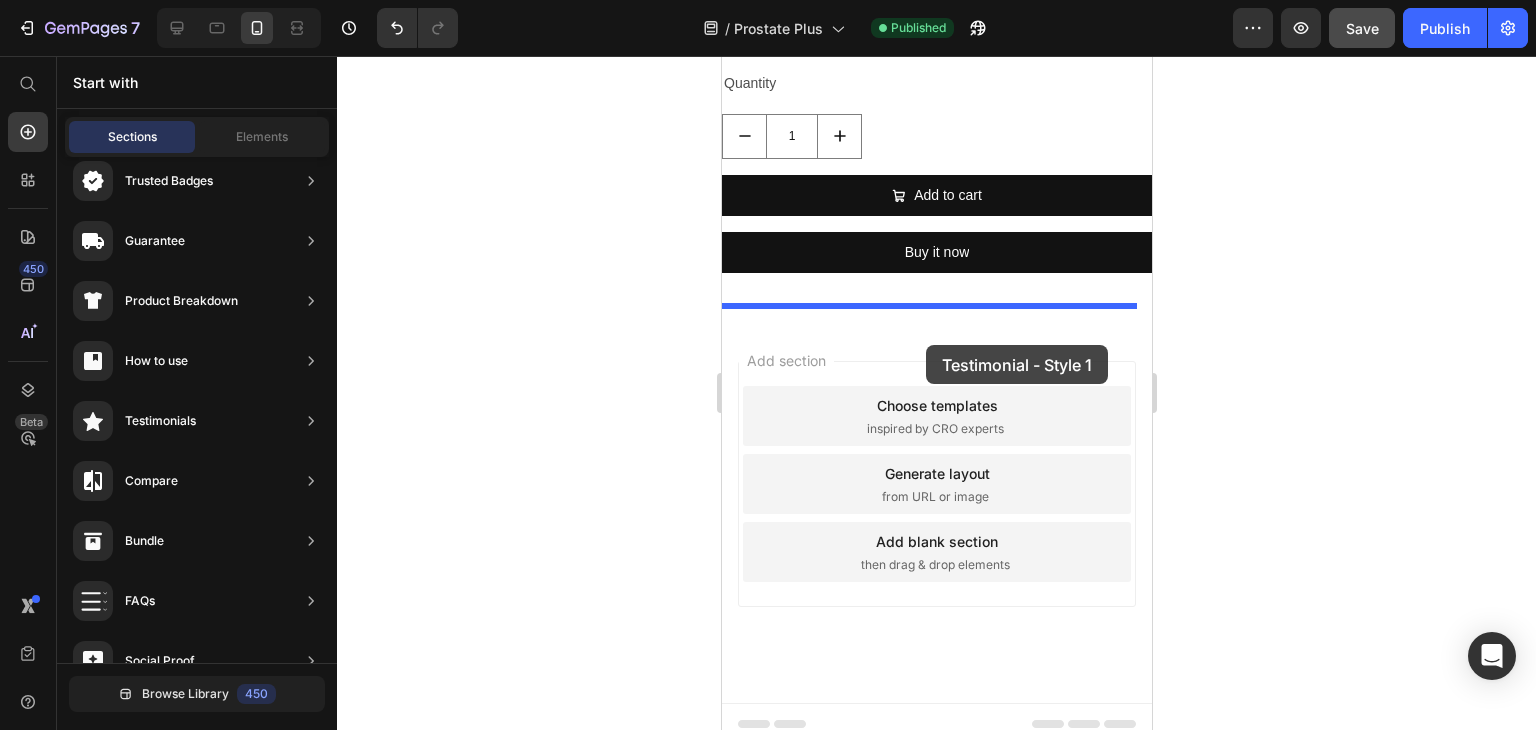 drag, startPoint x: 1212, startPoint y: 249, endPoint x: 925, endPoint y: 345, distance: 302.63013 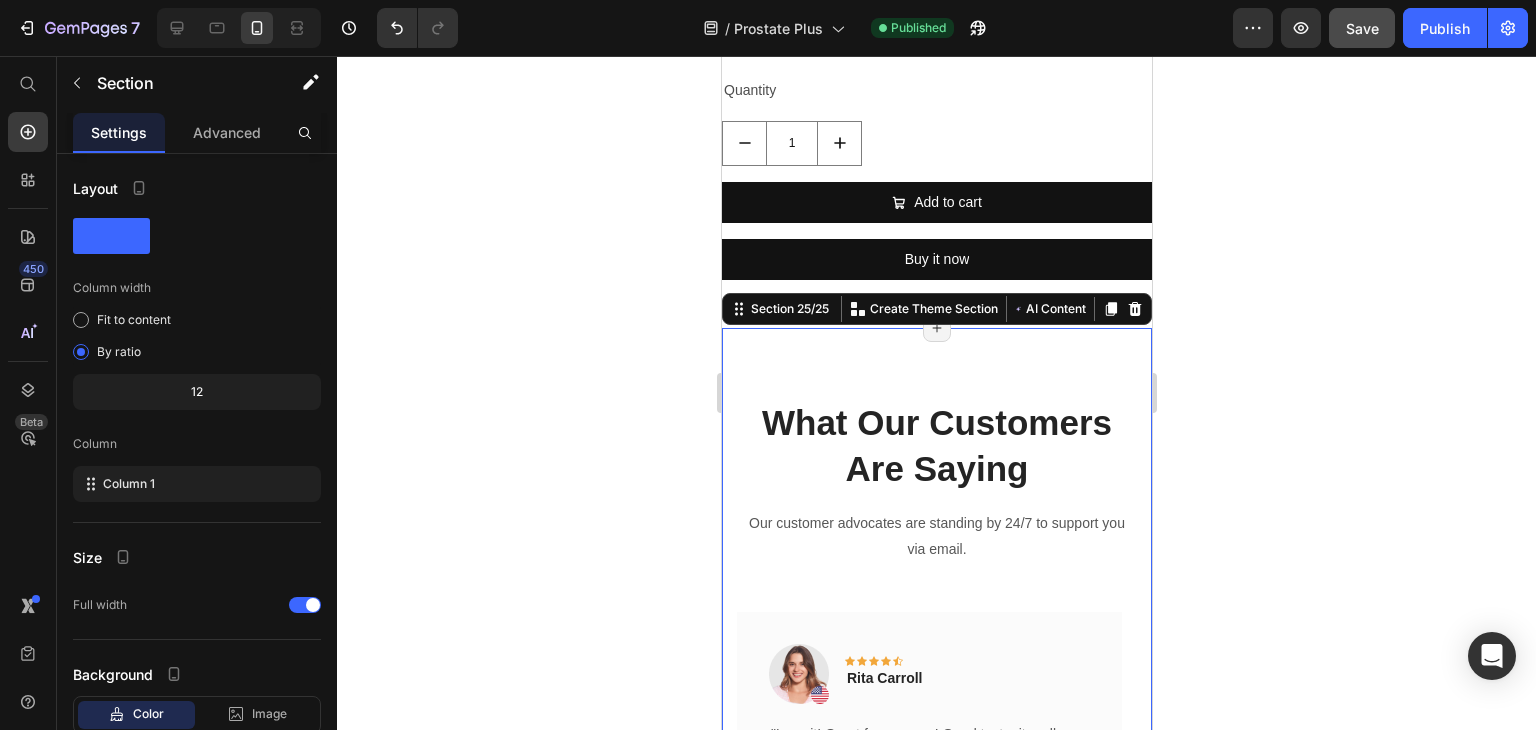 scroll, scrollTop: 6920, scrollLeft: 0, axis: vertical 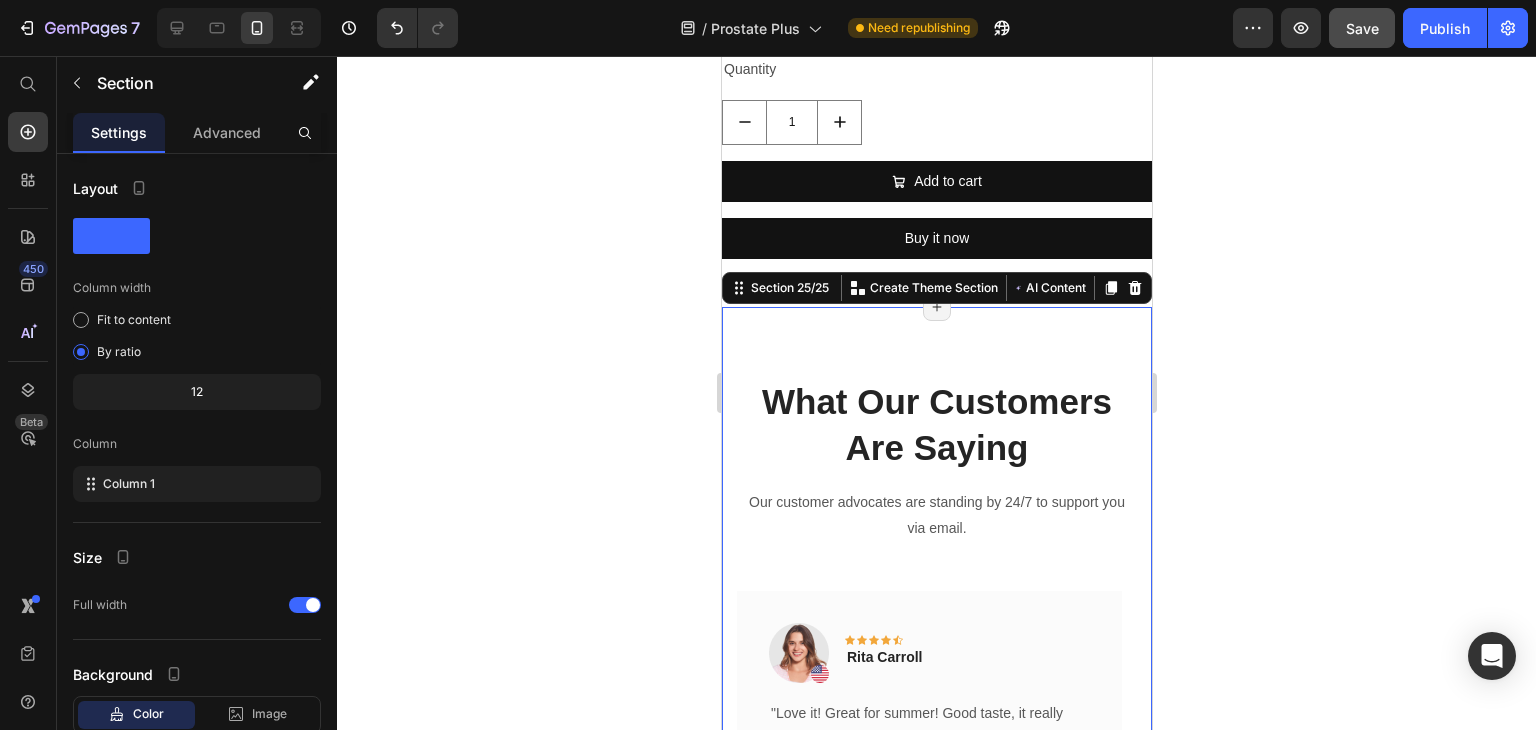 click 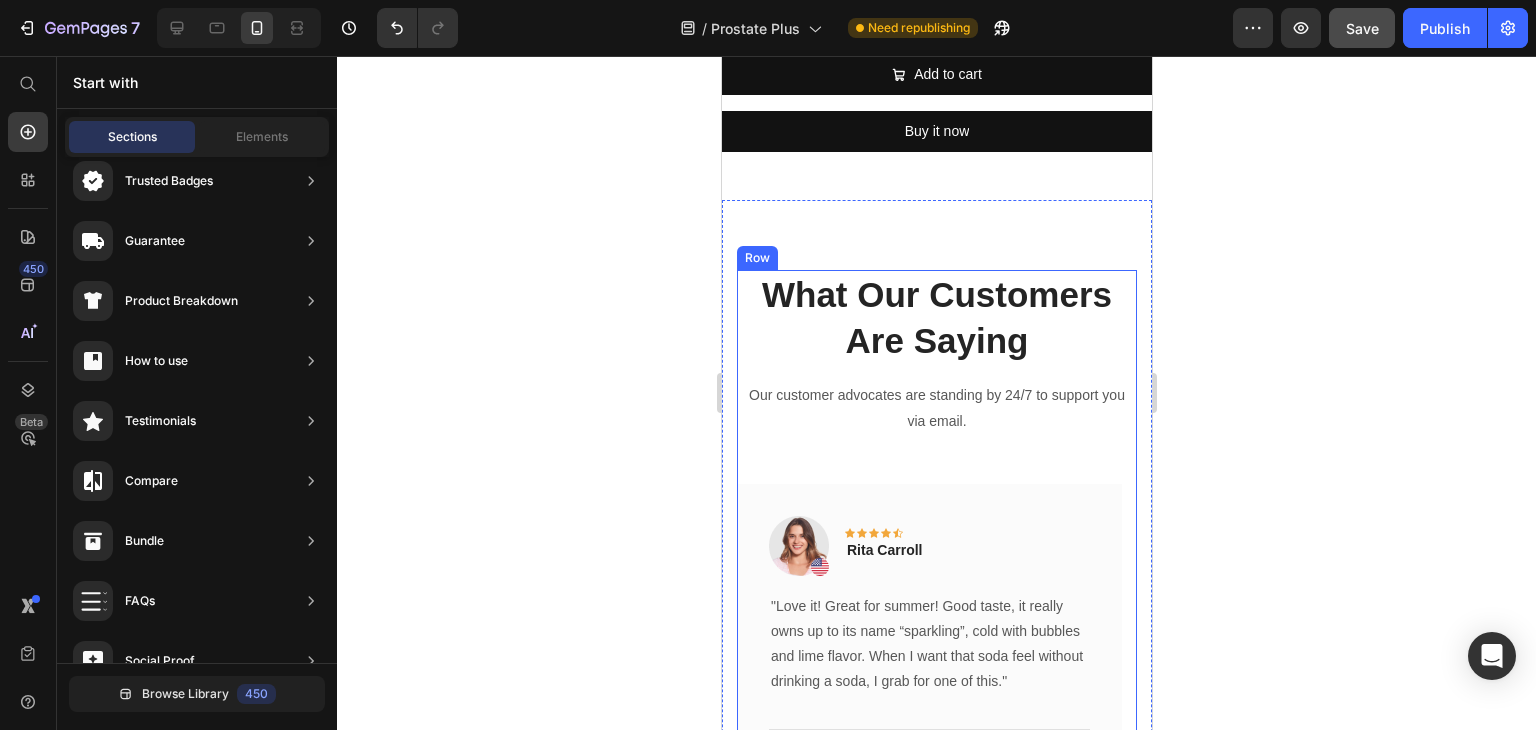 scroll, scrollTop: 7120, scrollLeft: 0, axis: vertical 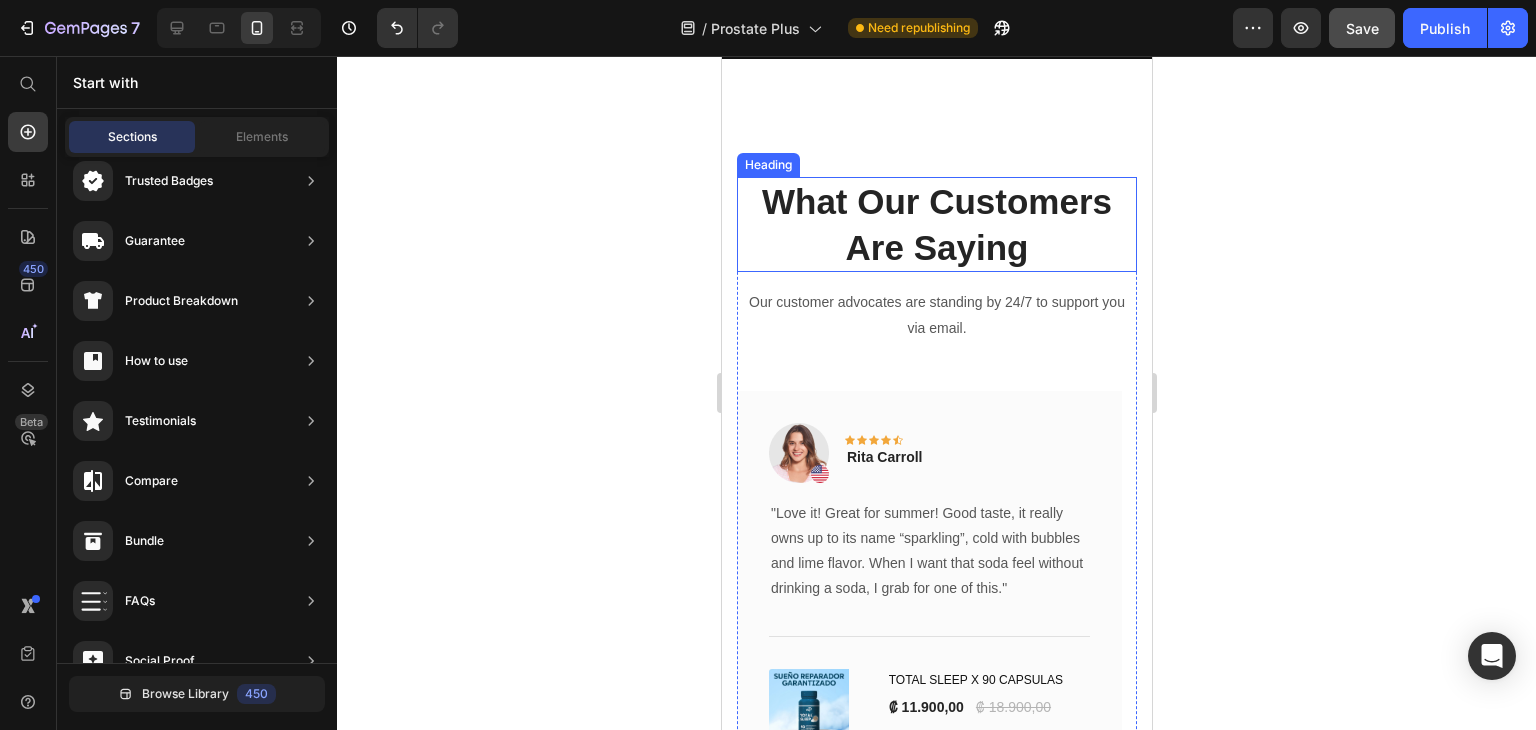 click on "What Our Customers Are Saying" at bounding box center [936, 224] 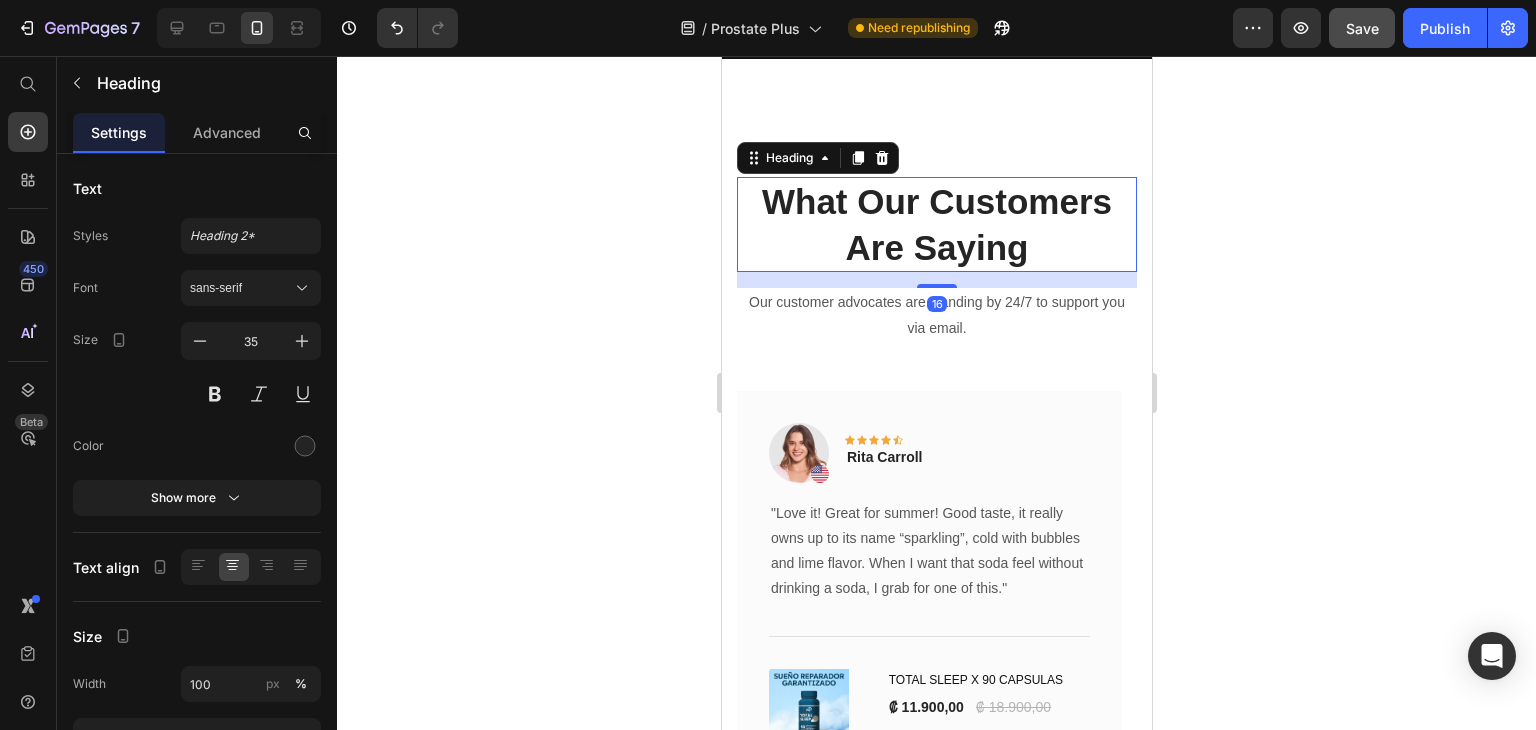 click on "What Our Customers Are Saying" at bounding box center (936, 224) 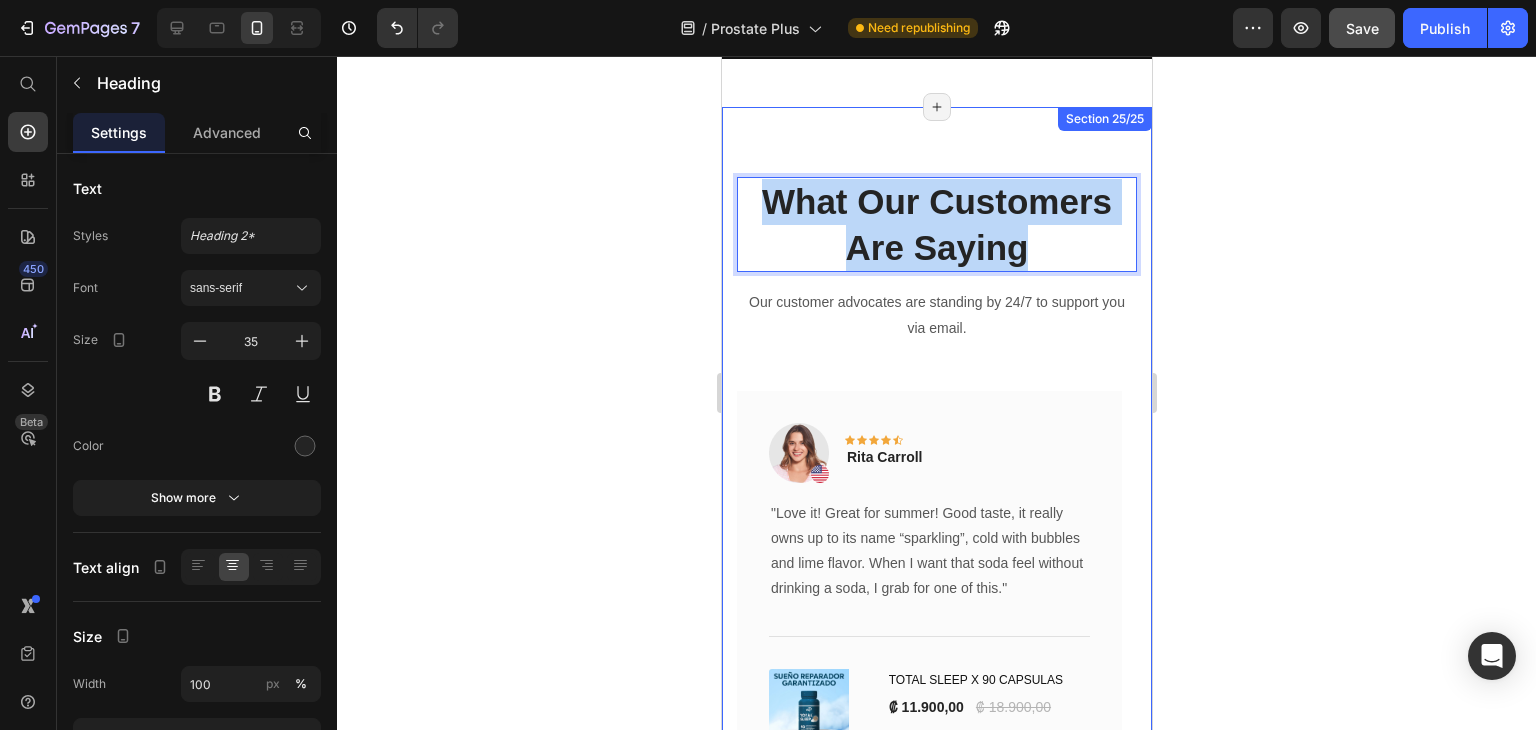 drag, startPoint x: 1014, startPoint y: 229, endPoint x: 725, endPoint y: 193, distance: 291.23358 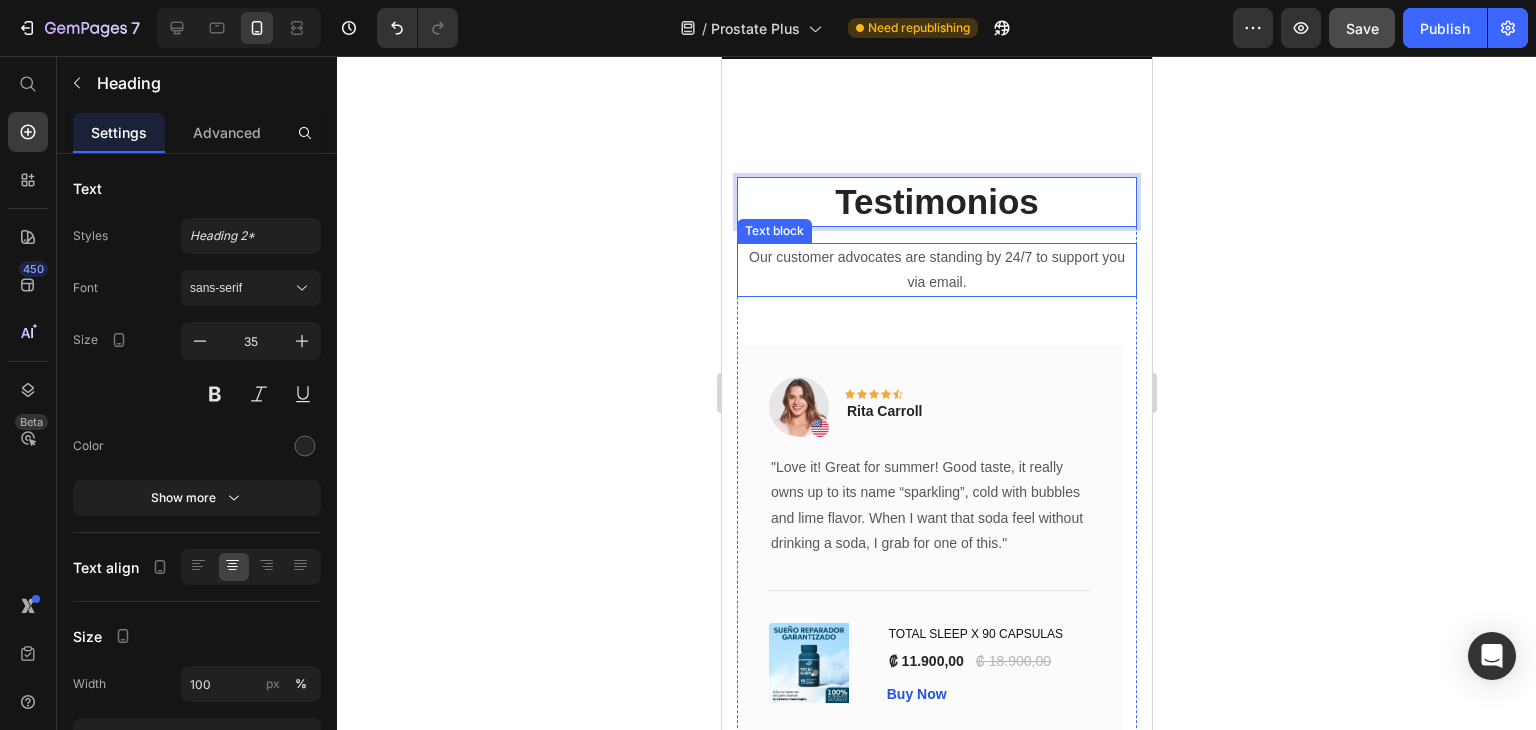 click on "Our customer advocates are standing by 24/7 to support you via email." at bounding box center [936, 270] 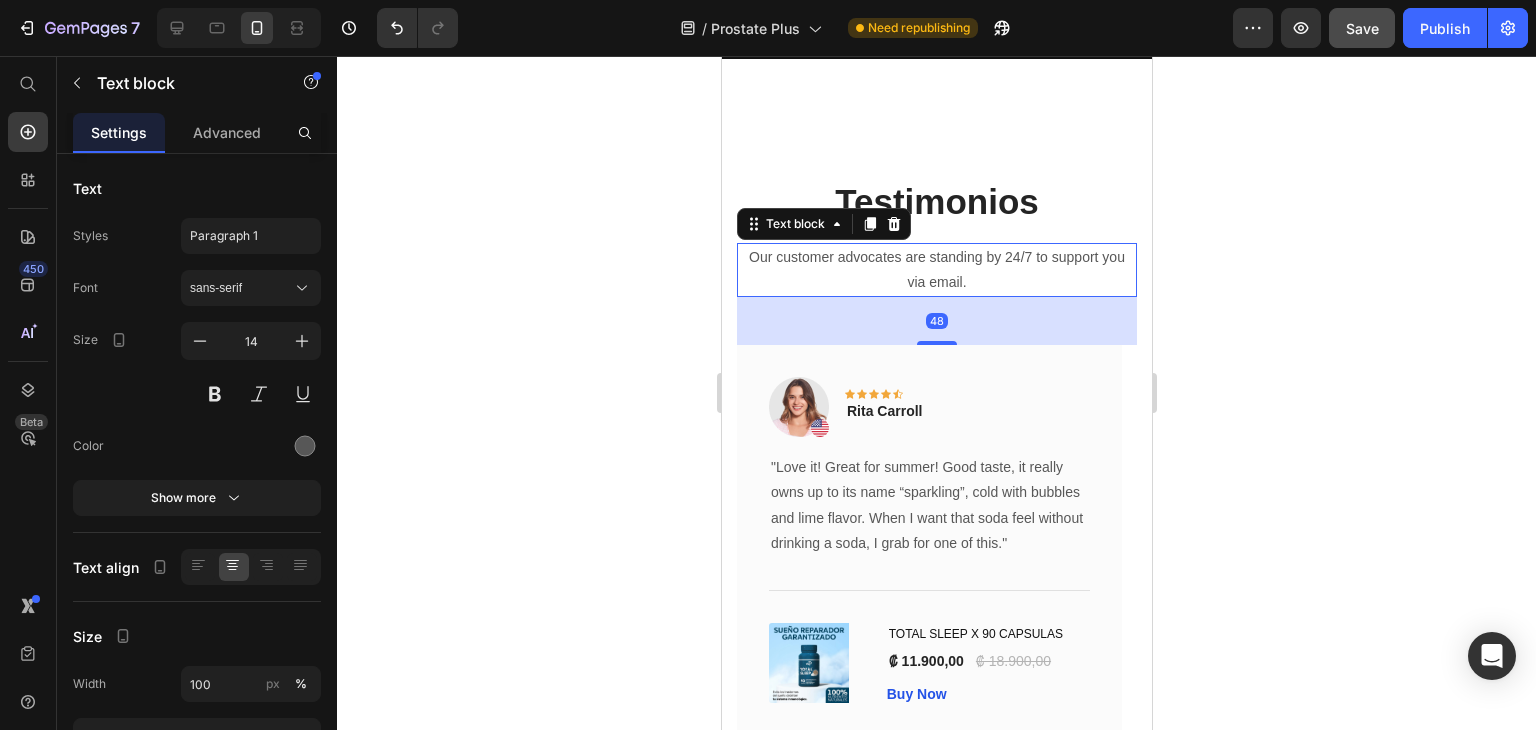 click on "Our customer advocates are standing by 24/7 to support you via email." at bounding box center [936, 270] 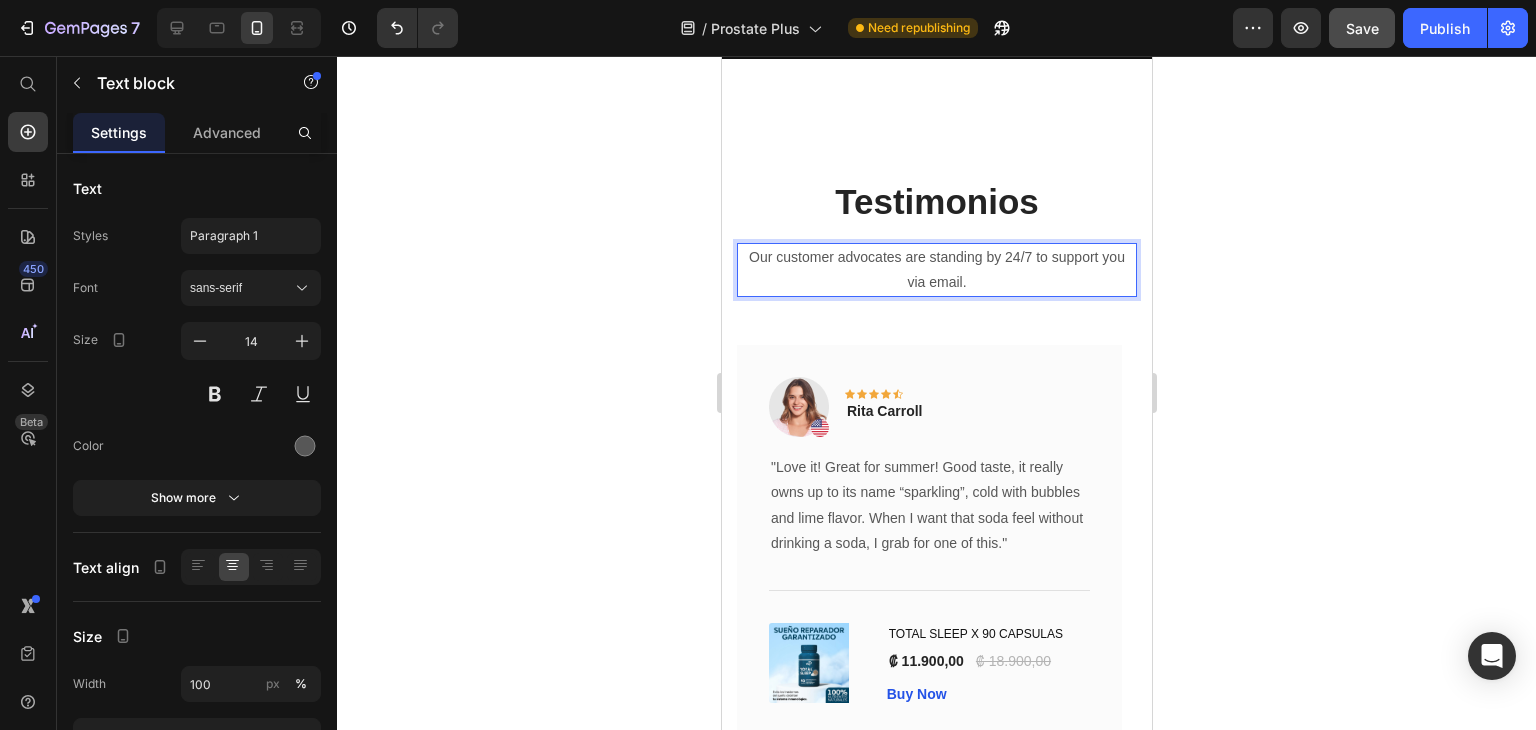 click on "Our customer advocates are standing by 24/7 to support you via email." at bounding box center [936, 270] 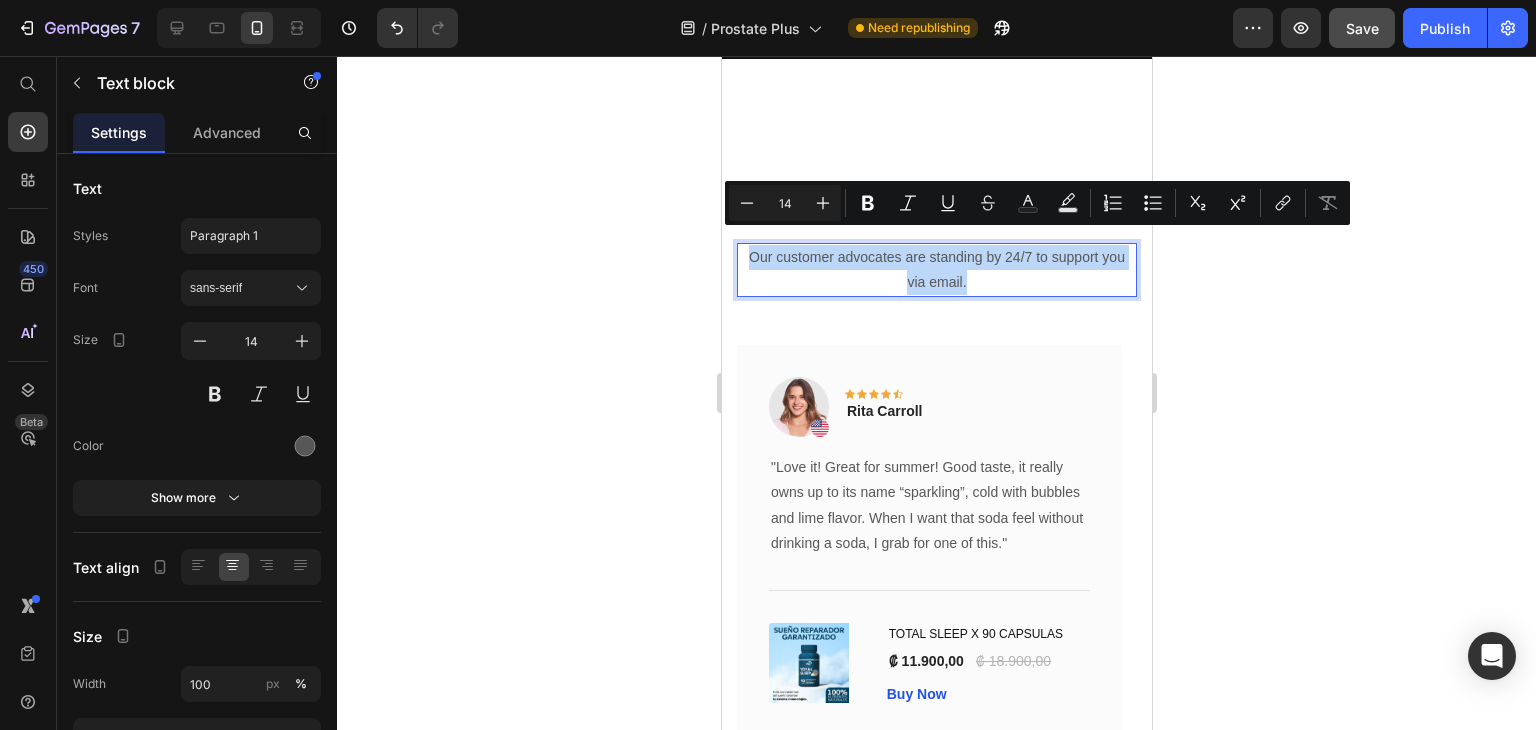 drag, startPoint x: 945, startPoint y: 265, endPoint x: 1431, endPoint y: 289, distance: 486.59222 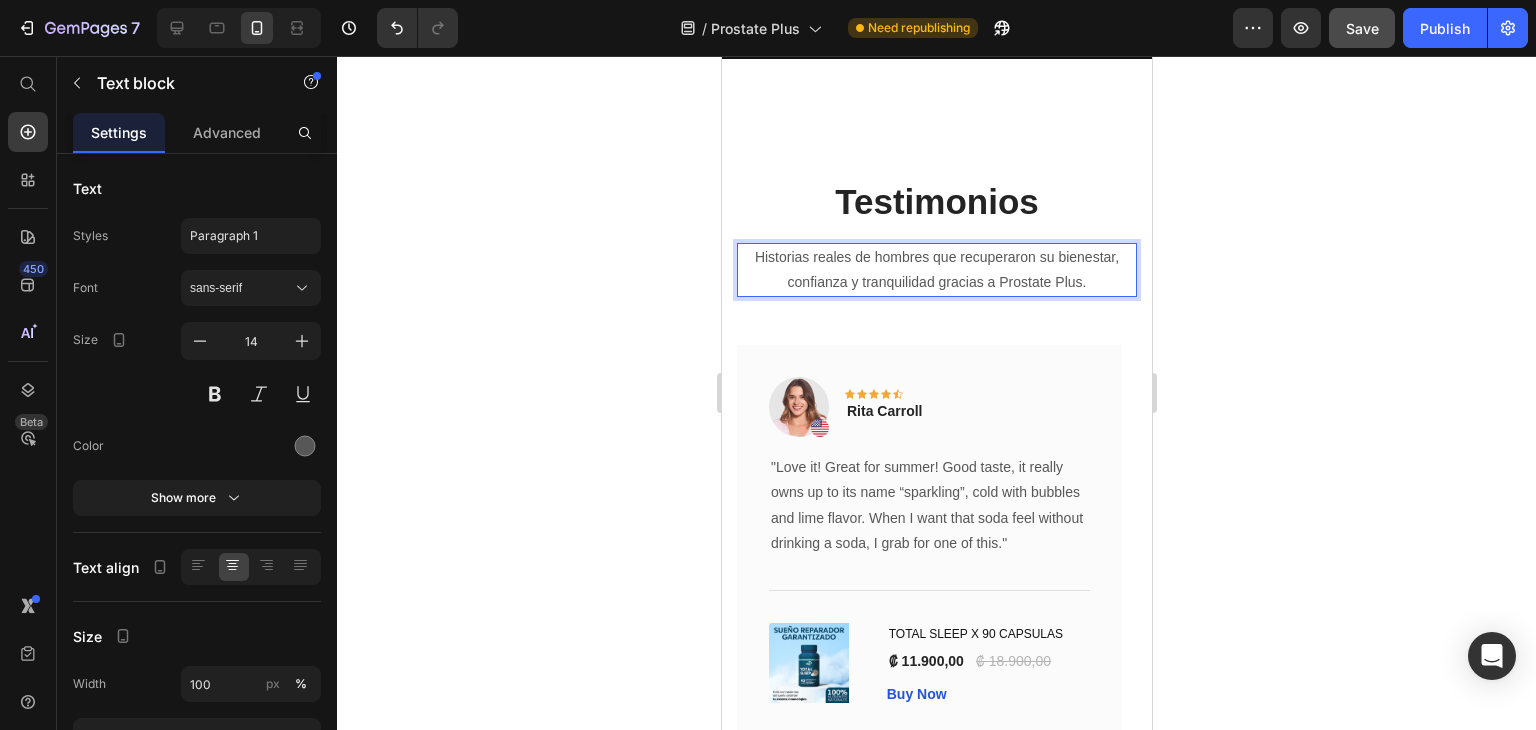 click on "Historias reales de hombres que recuperaron su bienestar, confianza y tranquilidad gracias a Prostate Plus." at bounding box center (936, 270) 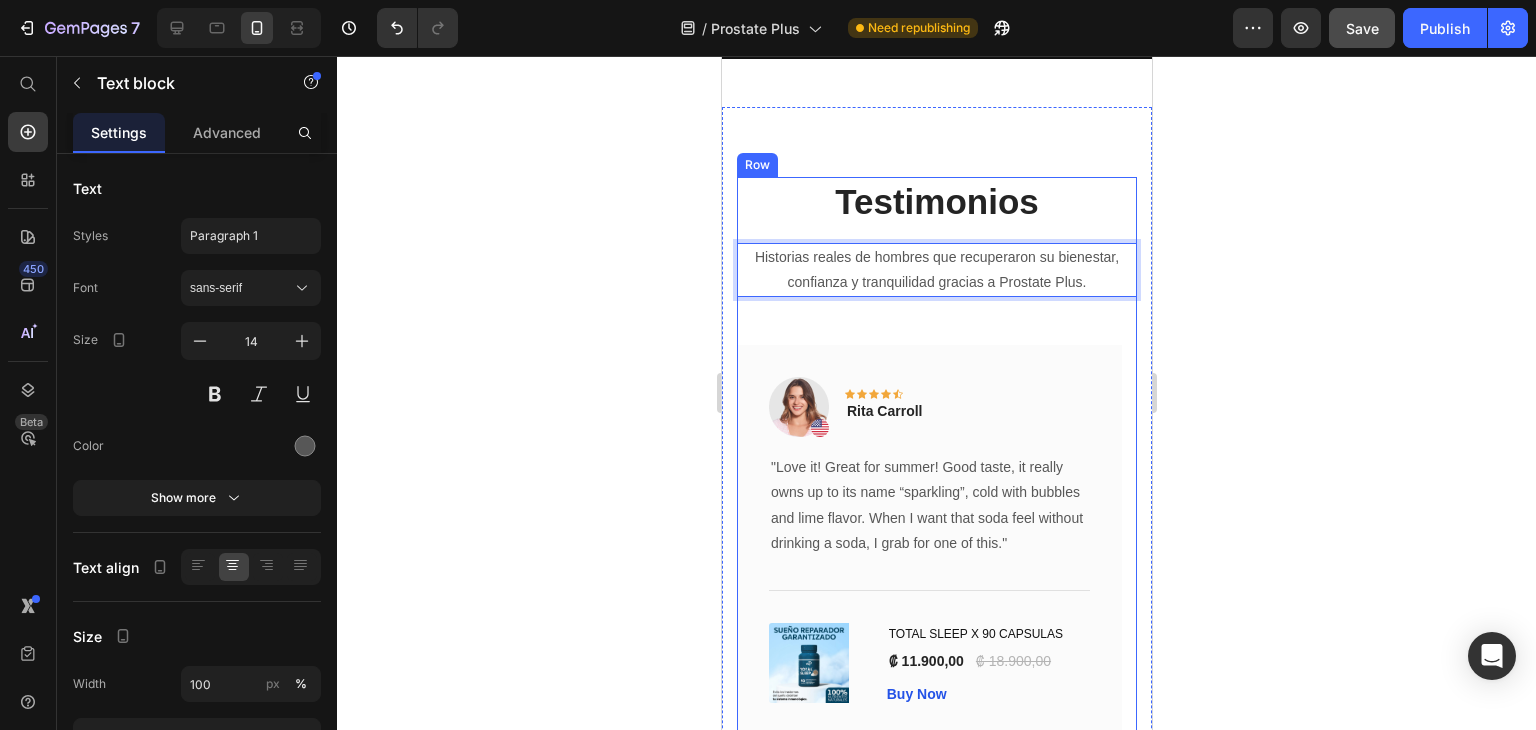 click on "Testimonios Heading Historias reales de hombres que recuperaron su bienestar, confianza y tranquilidad gracias a Prostate Plus. Text block   48 Image
Icon
Icon
Icon
Icon
Icon Row [FIRST] [LAST] Text block Row "Love it! Great for summer! Good taste, it really owns up to its name “sparkling”, cold with bubbles and lime flavor. When I want that soda feel without drinking a soda, I grab for one of this." Text block                Title Line (P) Images & Gallery TOTAL SLEEP X 90  CAPSULAS (P) Title ₡ 11.900,00 (P) Price ₡ 18.900,00 (P) Price Row Buy Now (P) Cart Button Product Row Image
Icon
Icon
Icon
Icon
Icon Row [FIRST] [LAST] Text block Row "I have been looking for this flavor online for like ever and I am so happy that I found it finally! I’m so in love with this, it really is a great tasting water, super fast shipping.  Thanks." Text block Row" at bounding box center [936, 477] 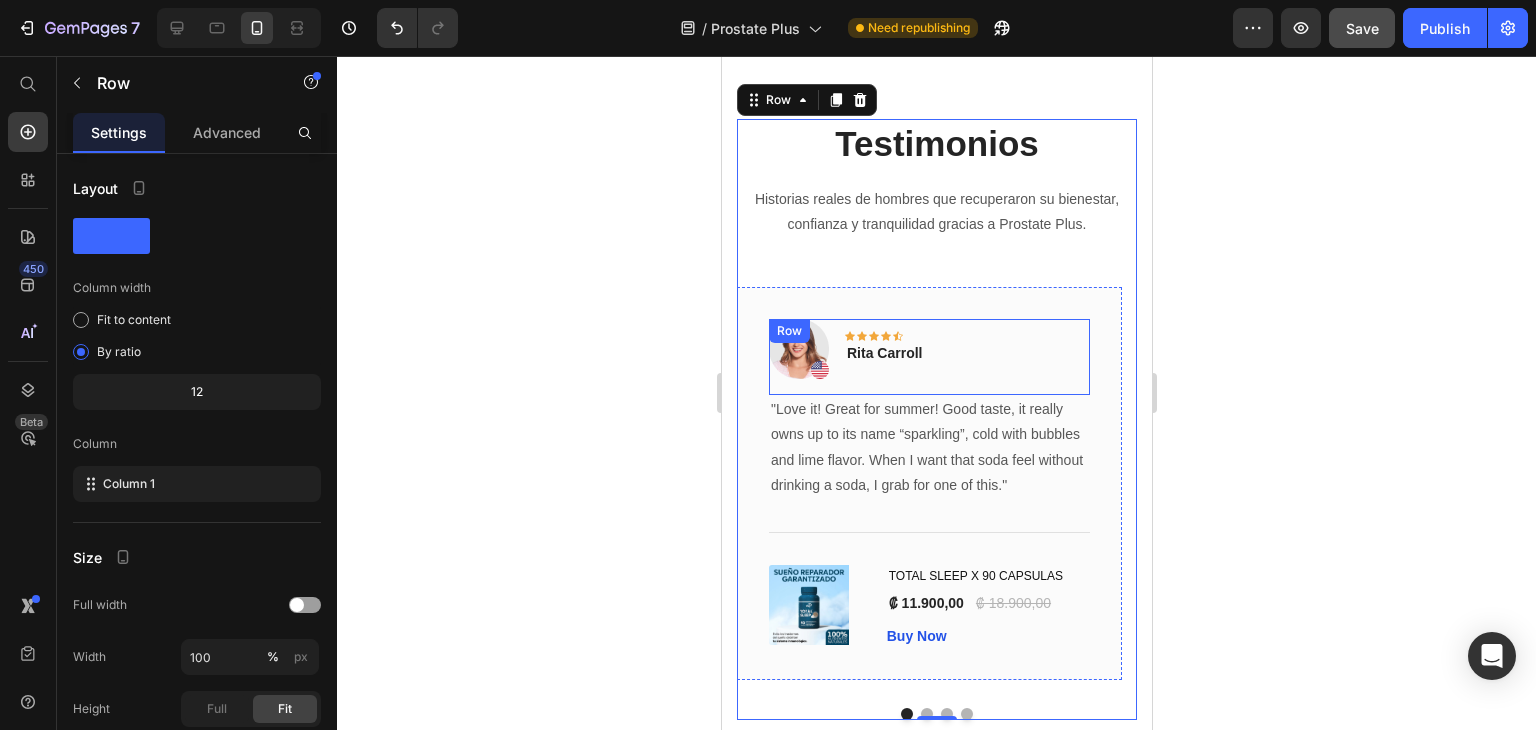 scroll, scrollTop: 7320, scrollLeft: 0, axis: vertical 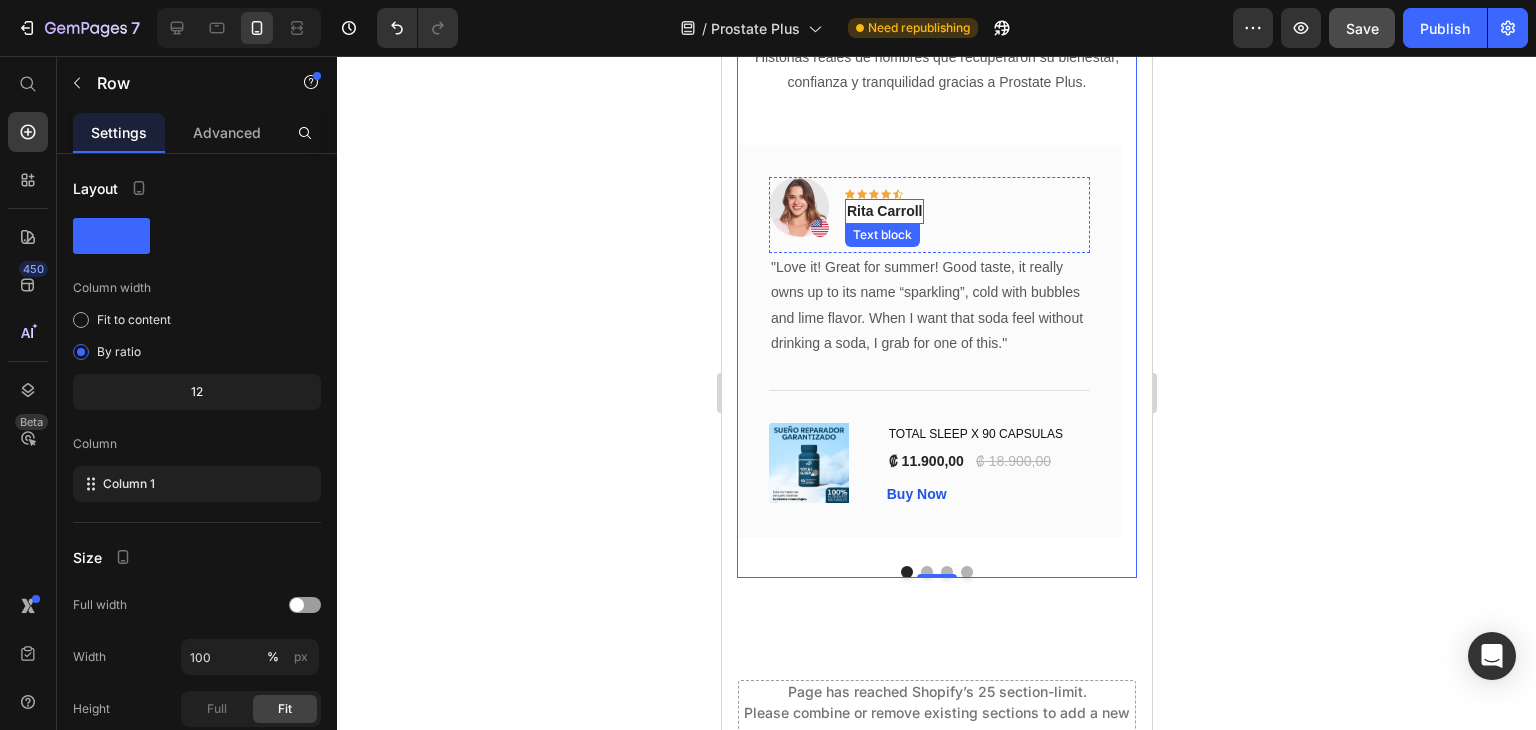 click on "Rita Carroll" at bounding box center [883, 211] 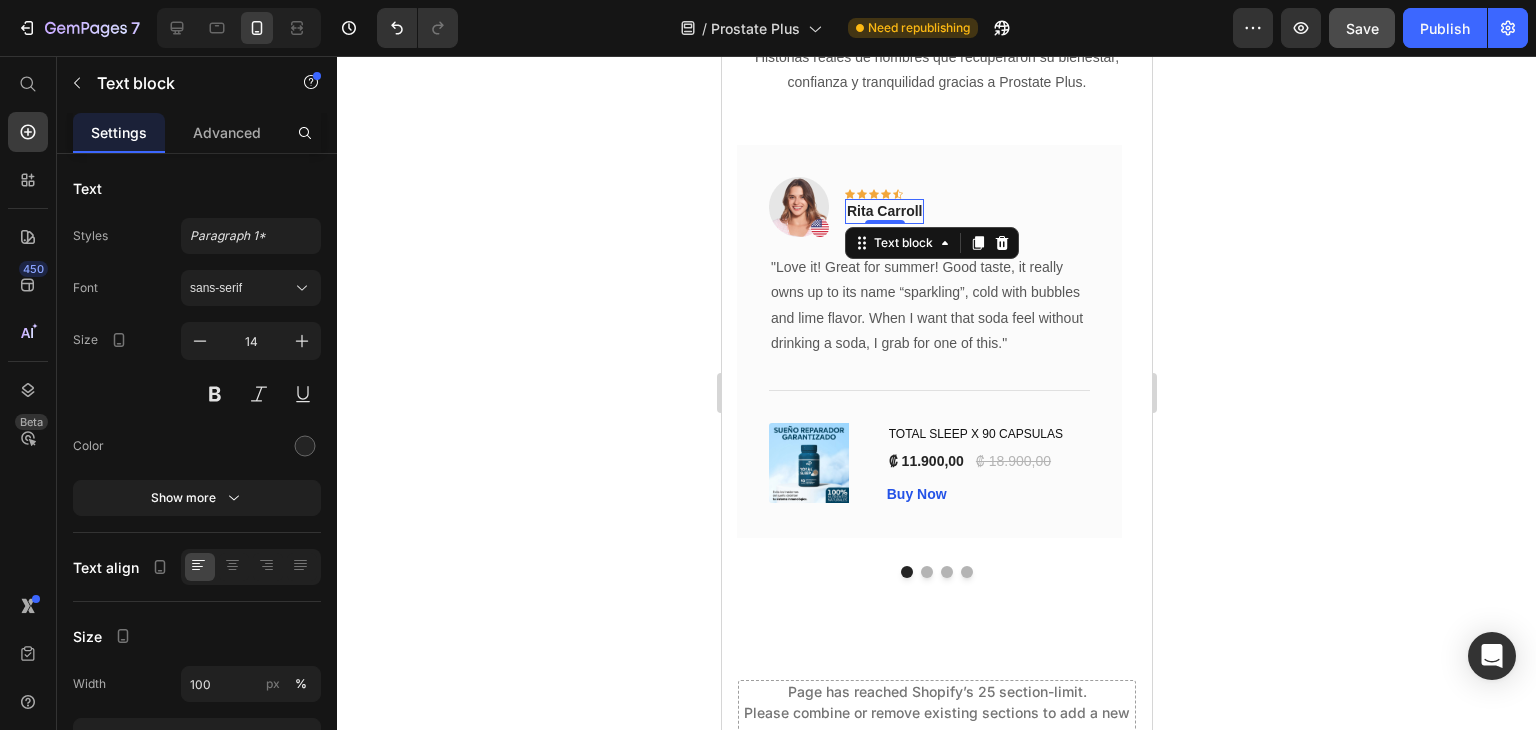 click on "Rita Carroll" at bounding box center (883, 211) 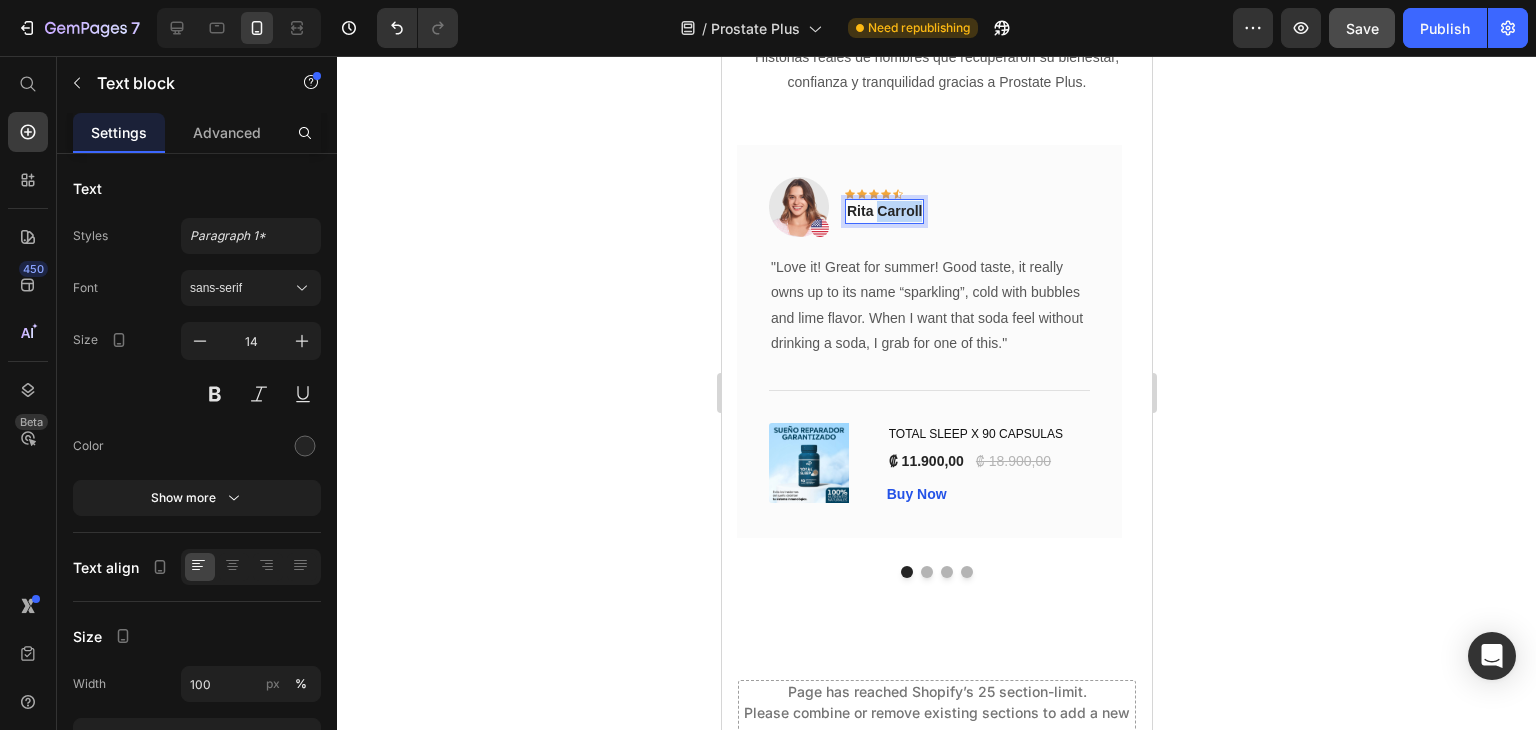 click on "Rita Carroll" at bounding box center [883, 211] 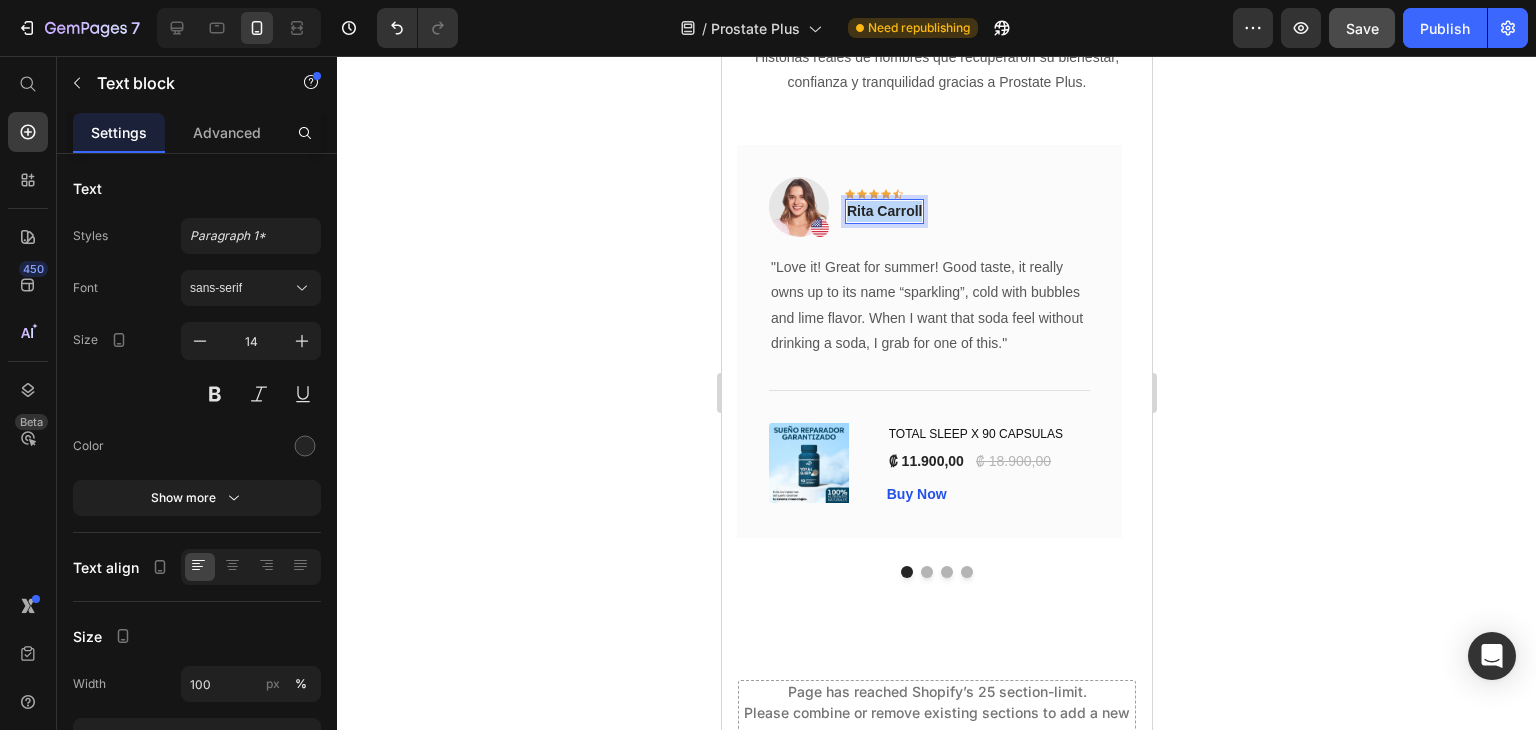 click on "Rita Carroll" at bounding box center [883, 211] 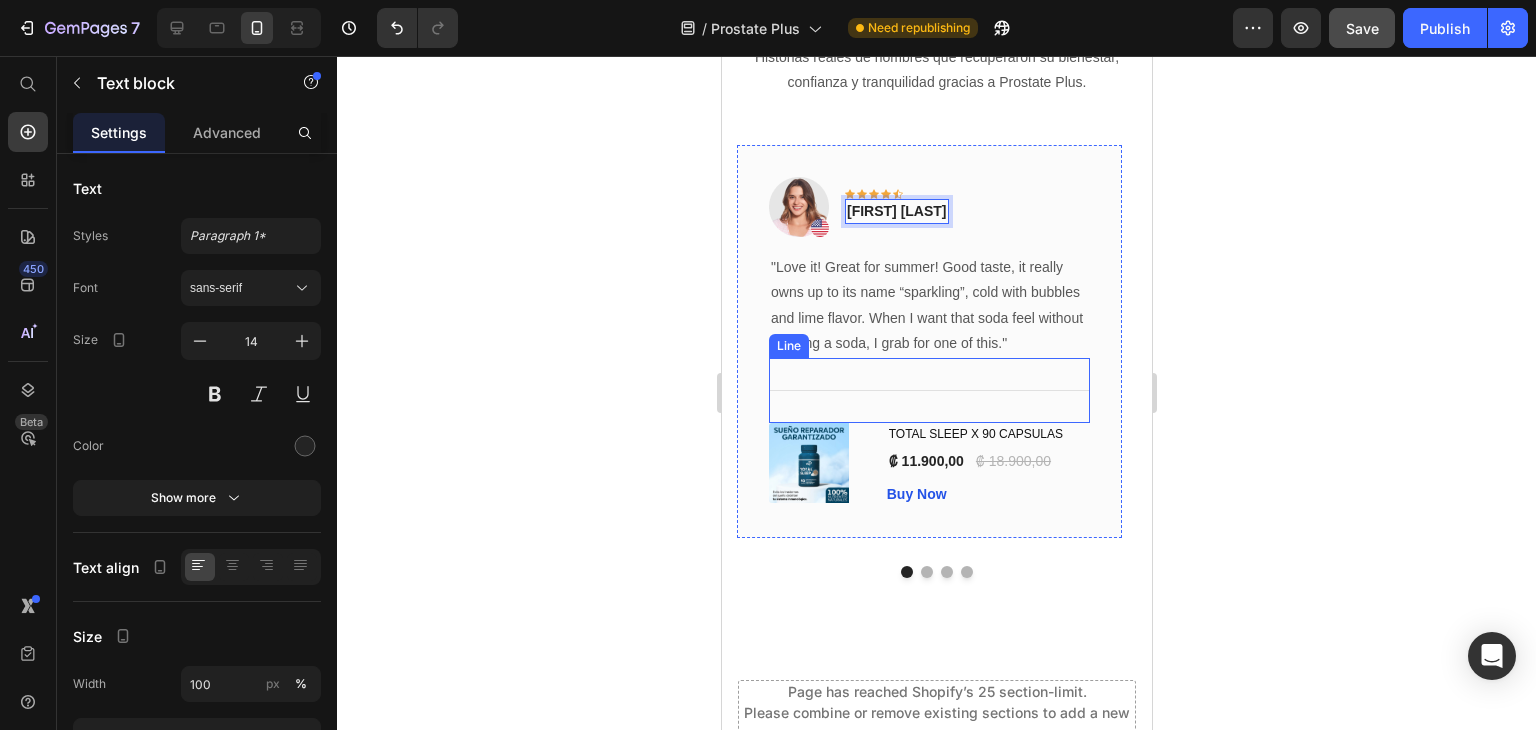 click on "Title Line" at bounding box center [928, 390] 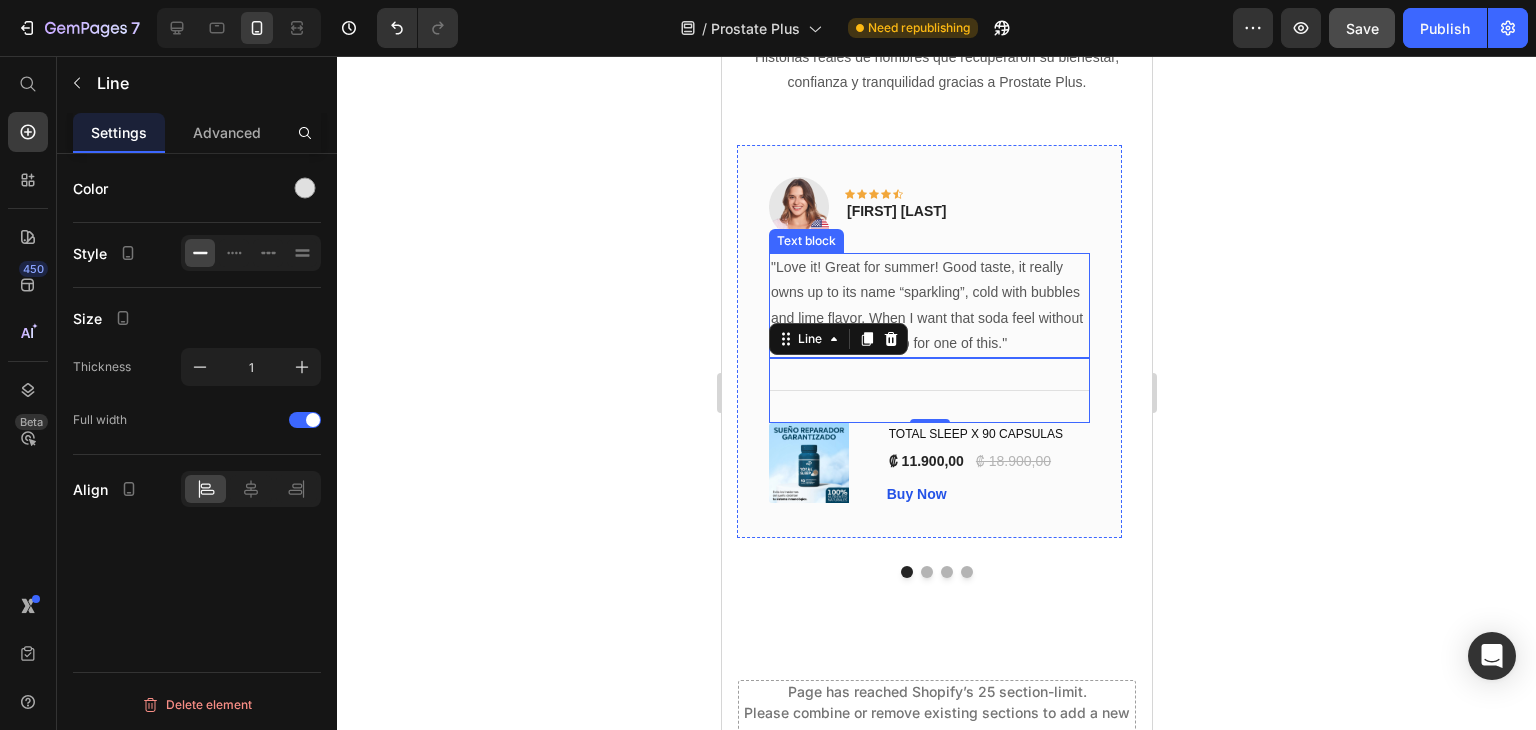 click on ""Love it! Great for summer! Good taste, it really owns up to its name “sparkling”, cold with bubbles and lime flavor. When I want that soda feel without drinking a soda, I grab for one of this."" at bounding box center [928, 305] 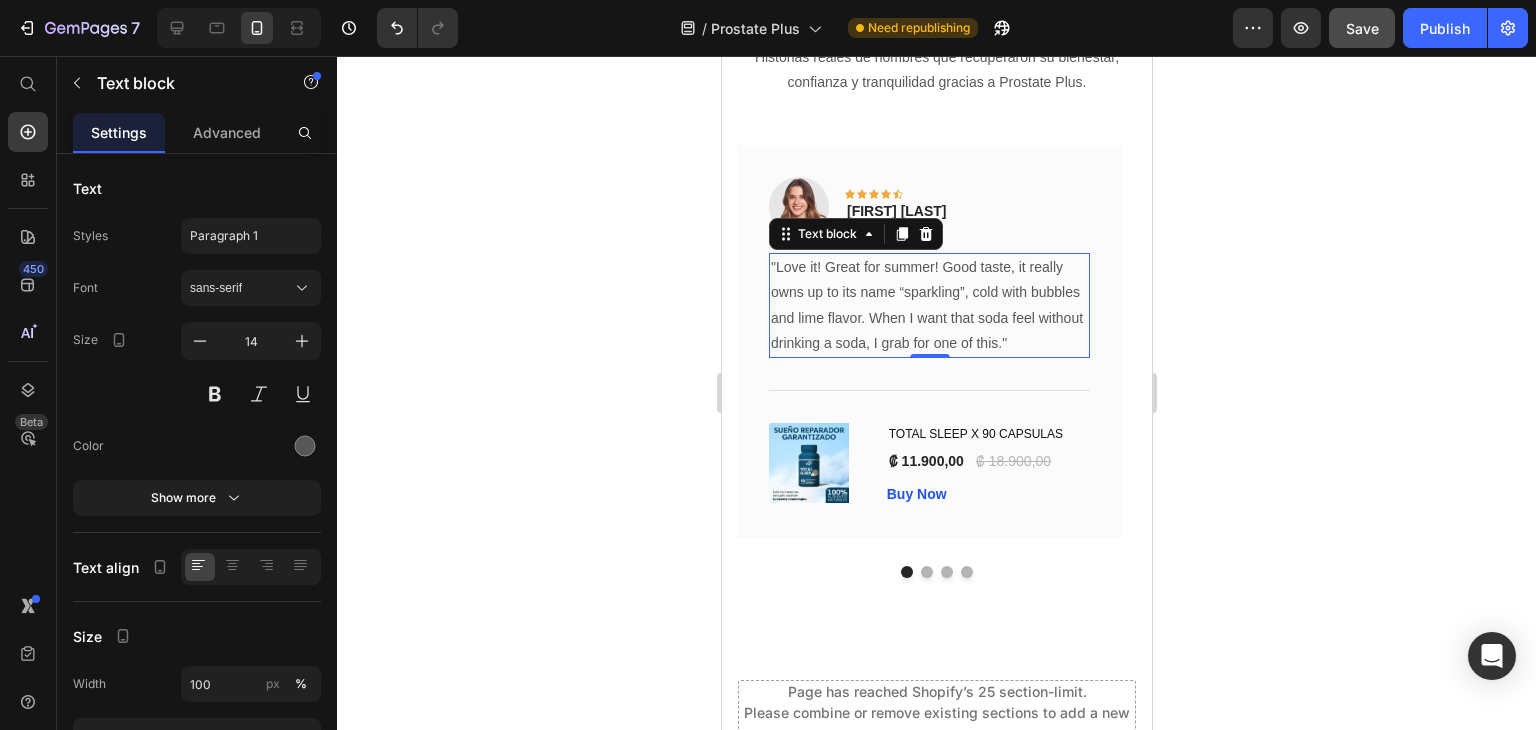 click on ""Love it! Great for summer! Good taste, it really owns up to its name “sparkling”, cold with bubbles and lime flavor. When I want that soda feel without drinking a soda, I grab for one of this."" at bounding box center [928, 305] 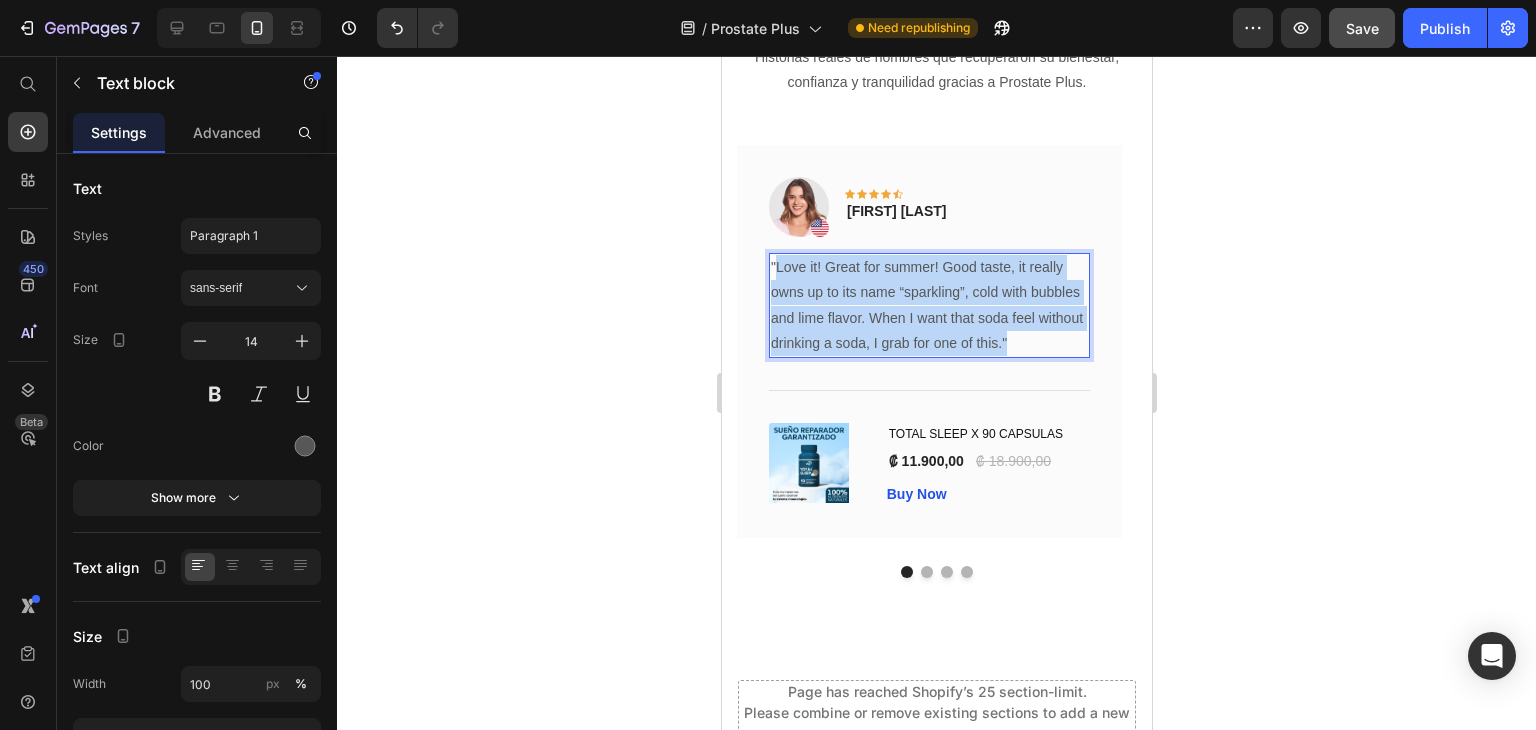 drag, startPoint x: 1005, startPoint y: 327, endPoint x: 774, endPoint y: 249, distance: 243.81345 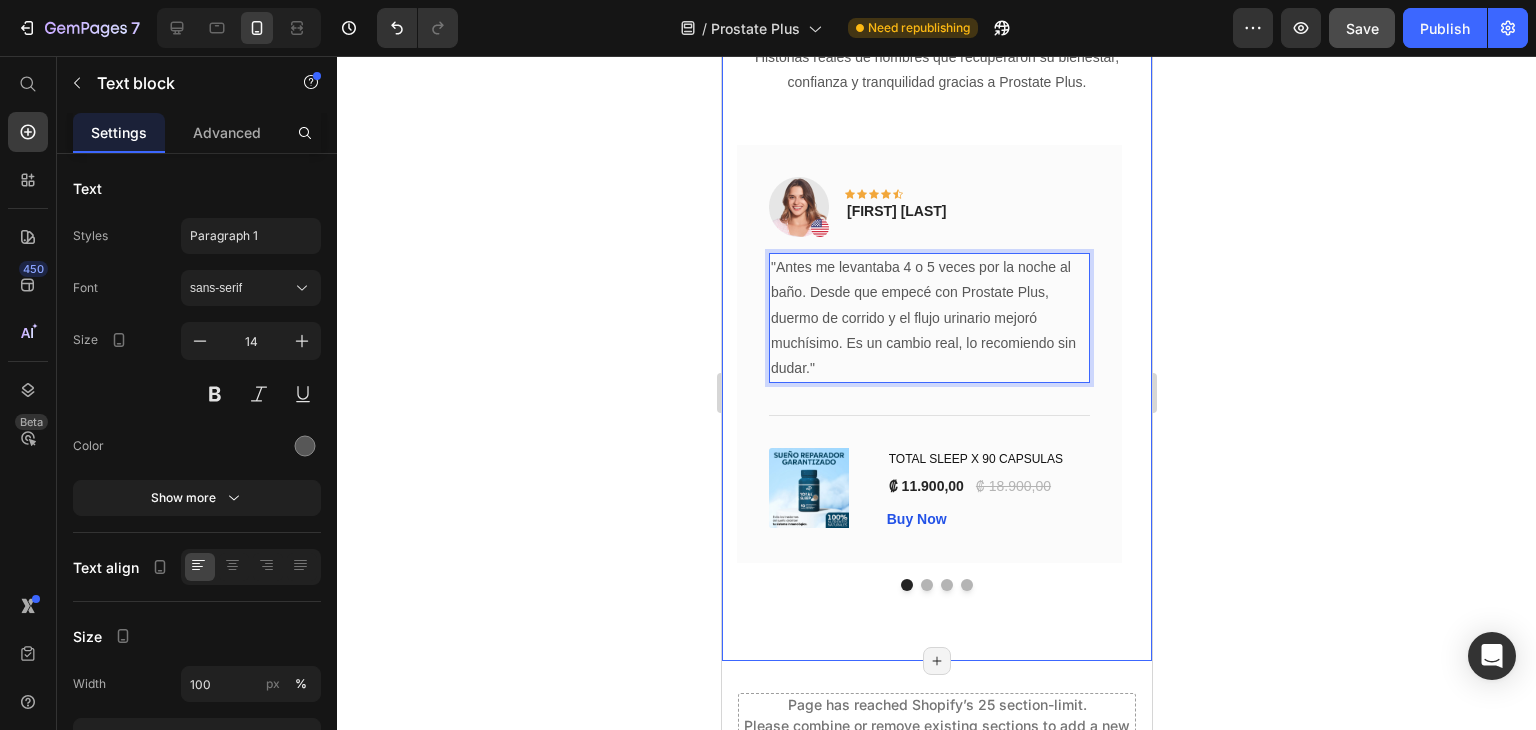 click on "Testimonios Heading Historias reales de hombres que recuperaron su bienestar, confianza y tranquilidad gracias a Prostate Plus. Text block Image
Icon
Icon
Icon
Icon
Icon Row [FIRST] [LAST] Text block Row "Antes me levantaba 4 o 5 veces por la noche al baño. Desde que empecé con Prostate Plus, duermo de corrido y el flujo urinario mejoró muchísimo. Es un cambio real, lo recomiendo sin dudar." Text block   0                Title Line (P) Images & Gallery TOTAL SLEEP X 90  CAPSULAS (P) Title ₡ 11.900,00 (P) Price ₡ 18.900,00 (P) Price Row Buy Now (P) Cart Button Product Row Image
Icon
Icon
Icon
Icon
Icon Row [FIRST] [LAST] Text block Row "I have been looking for this flavor online for like ever and I am so happy that I found it finally! I’m so in love with this, it really is a great tasting water, super fast shipping.  Thanks." Title" at bounding box center (936, 284) 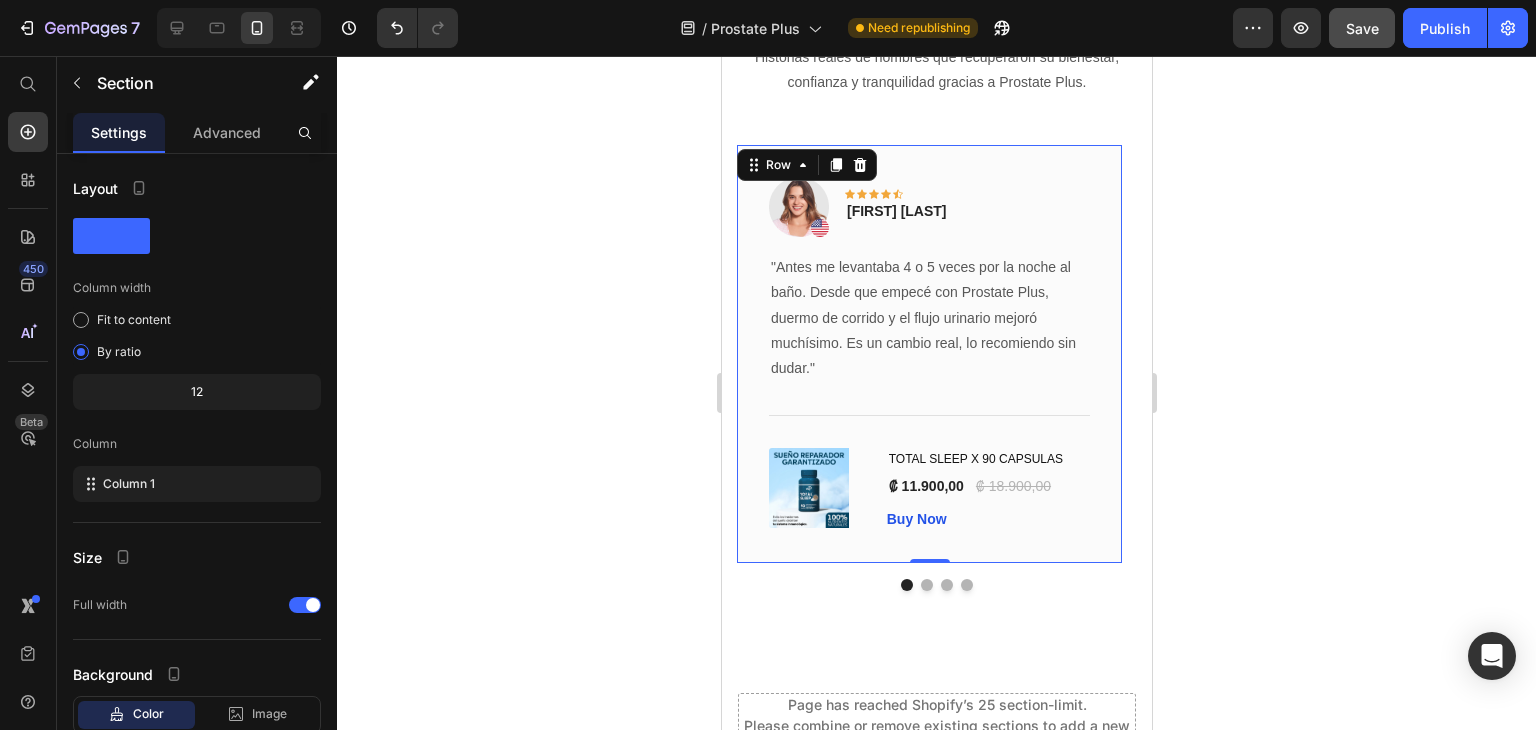 click on "Image
Icon
Icon
Icon
Icon
Icon Row [FIRST] [LAST] Text block Row "Antes me levantaba 4 o 5 veces por la noche al baño. Desde que empecé con Prostate Plus, duermo de corrido y el flujo urinario mejoró muchísimo. Es un cambio real, lo recomiendo sin dudar." Text block                Title Line (P) Images & Gallery TOTAL SLEEP X 90  CAPSULAS (P) Title ₡ 11.900,00 (P) Price ₡ 18.900,00 (P) Price Row Buy Now (P) Cart Button Product Row   0" at bounding box center (928, 354) 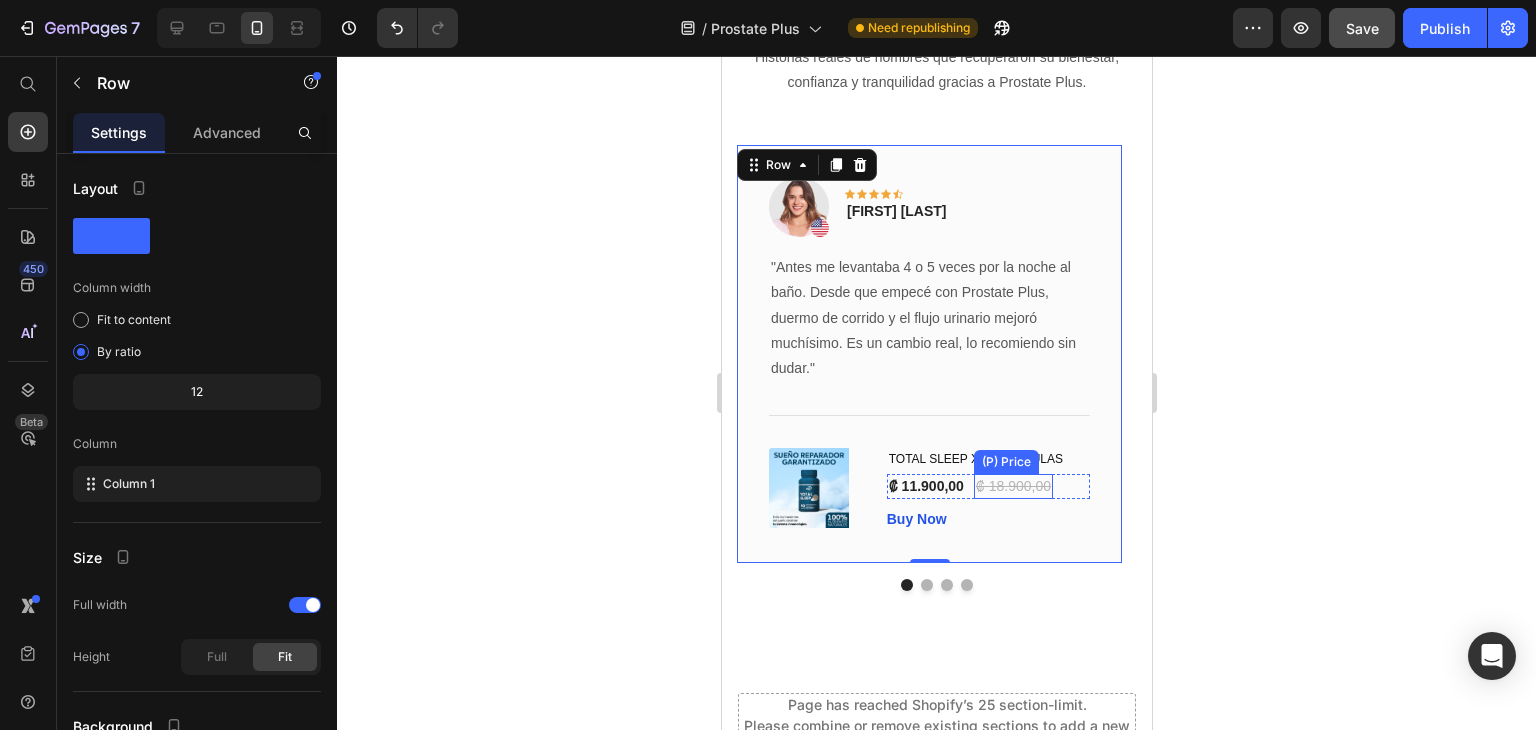 click on "₡ 18.900,00" at bounding box center [1012, 486] 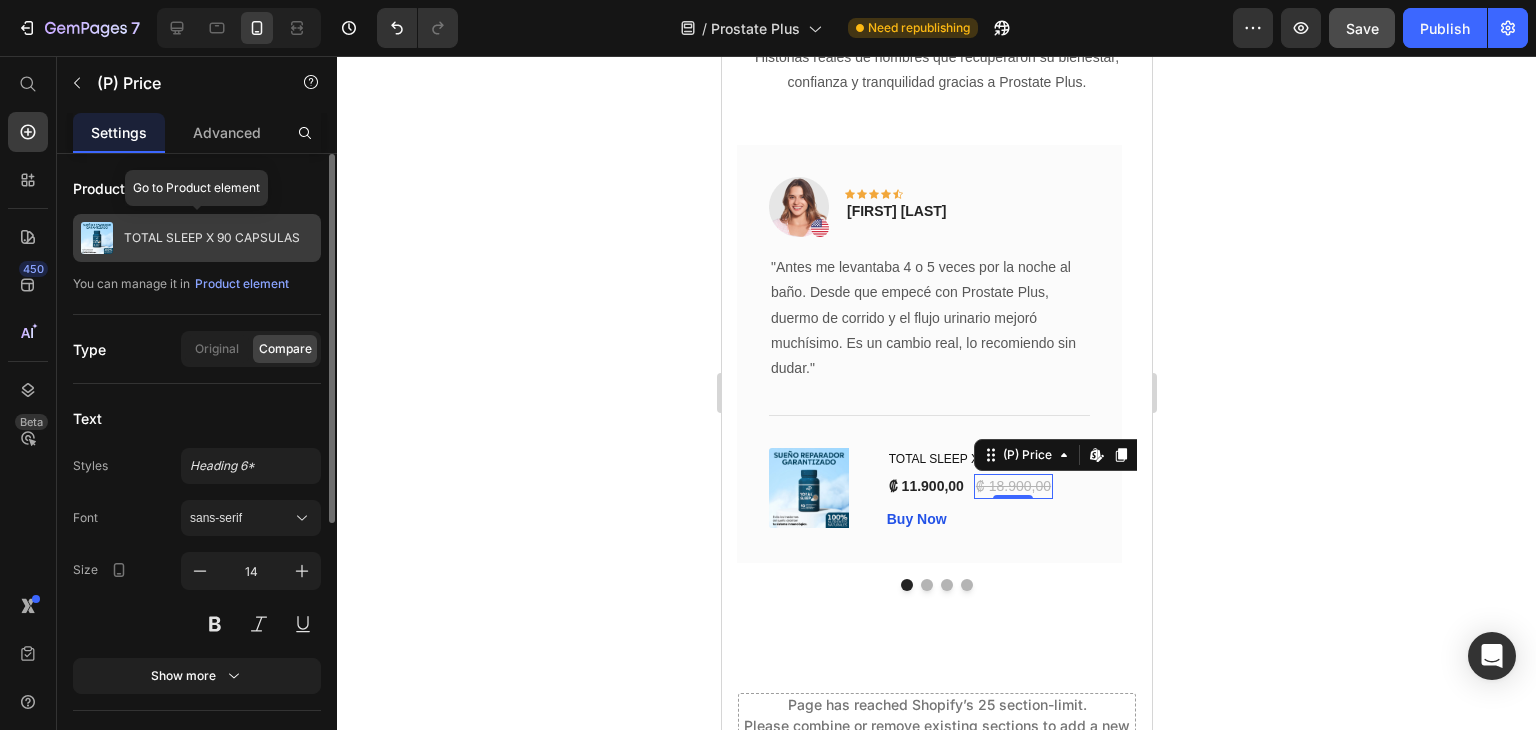 click on "TOTAL SLEEP X 90  CAPSULAS" at bounding box center [197, 238] 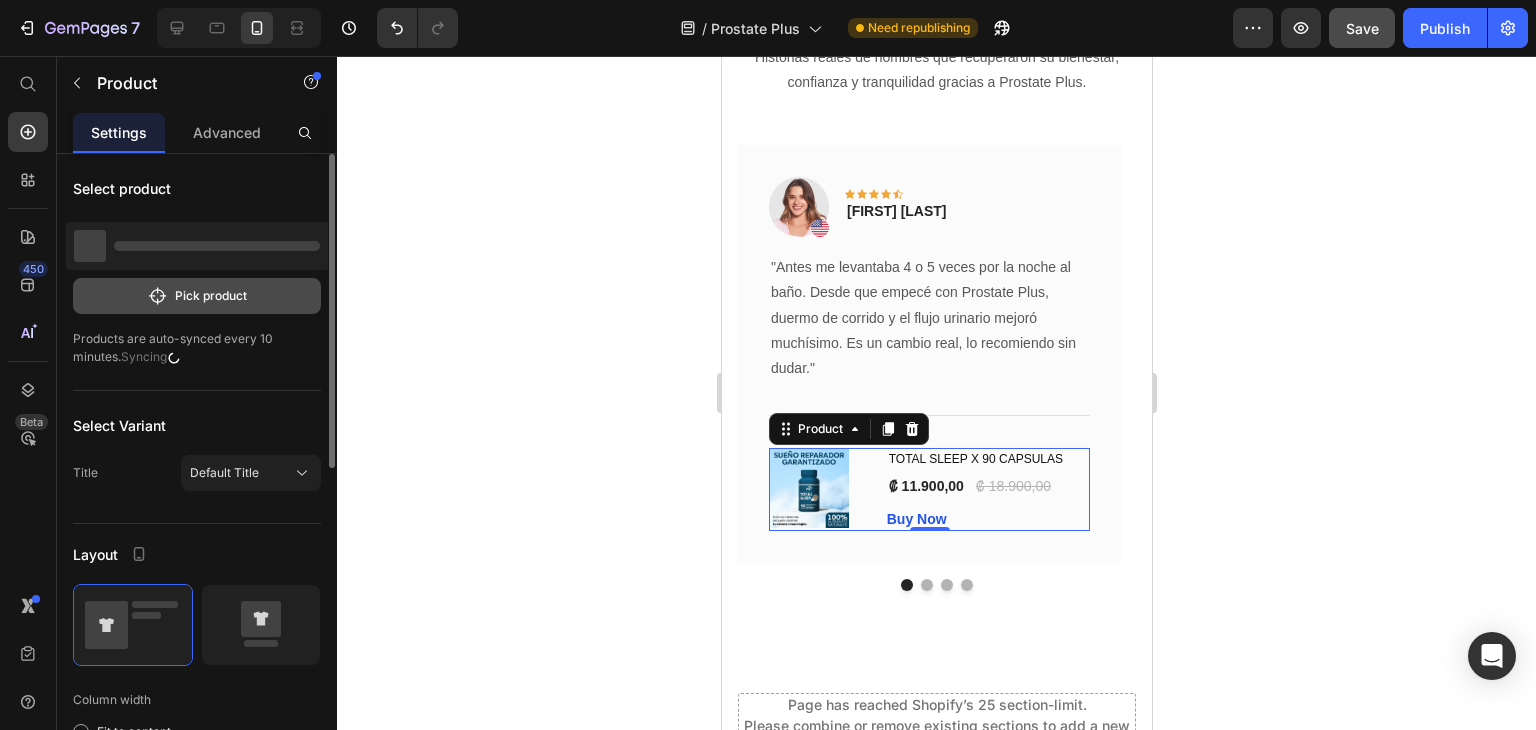 click on "Pick product" at bounding box center [197, 296] 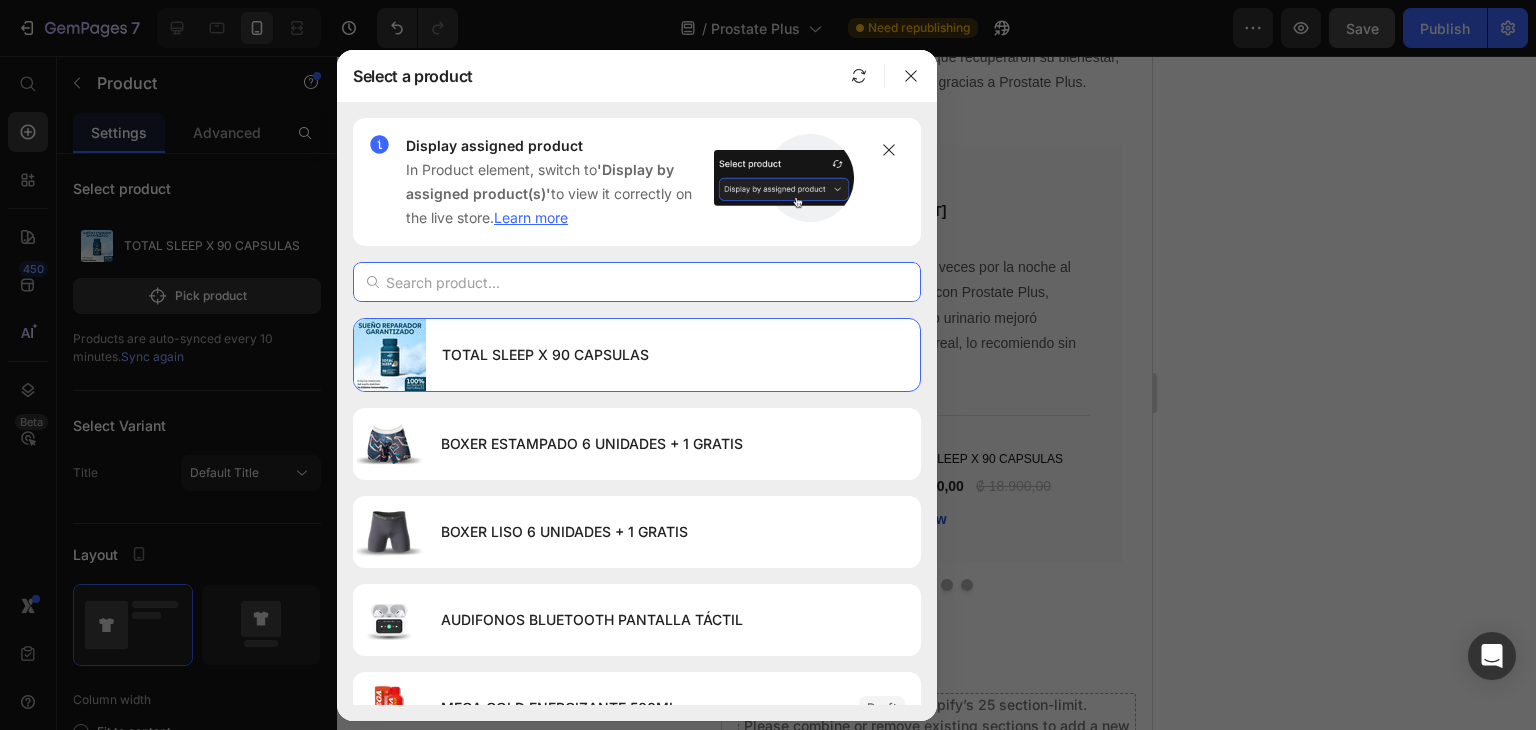 click at bounding box center [637, 282] 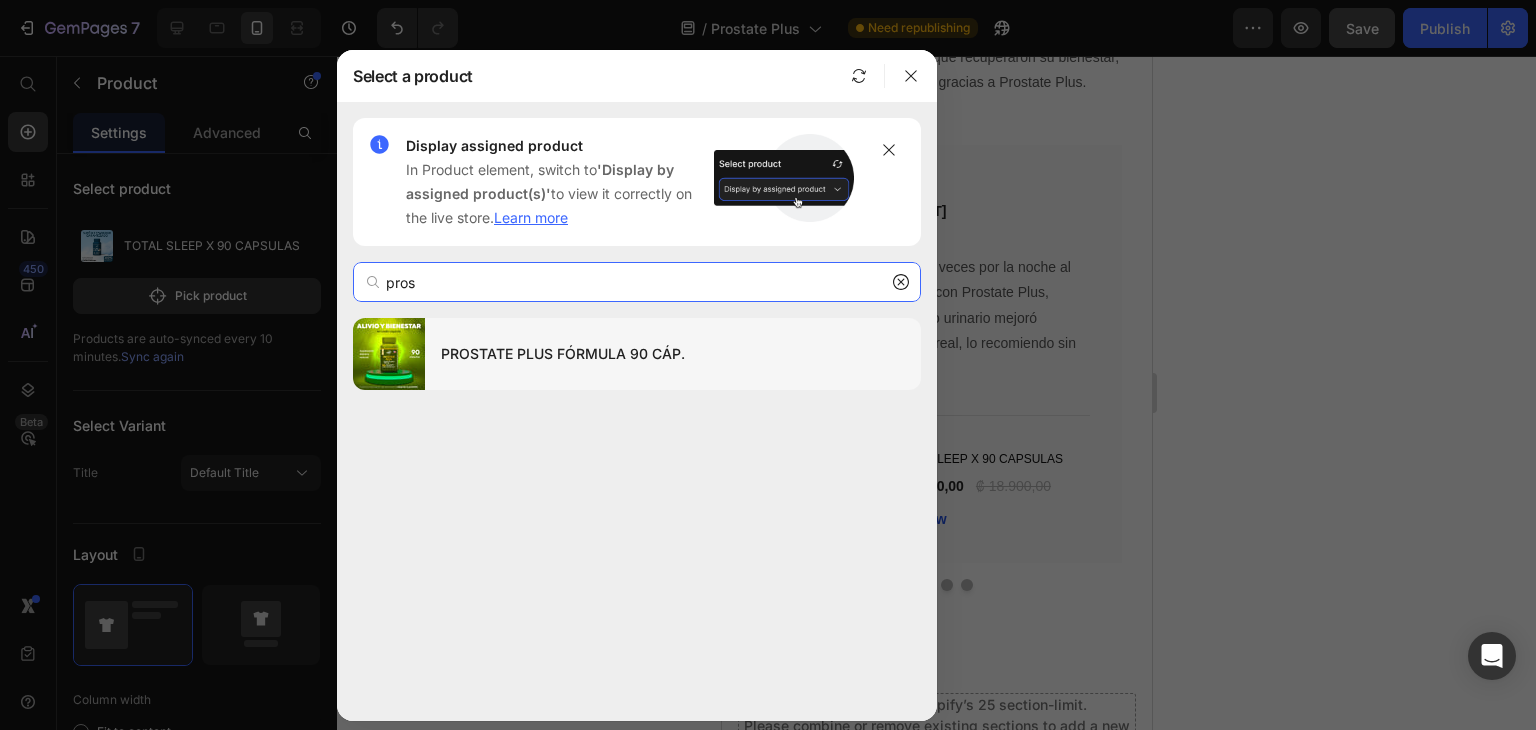 type on "pros" 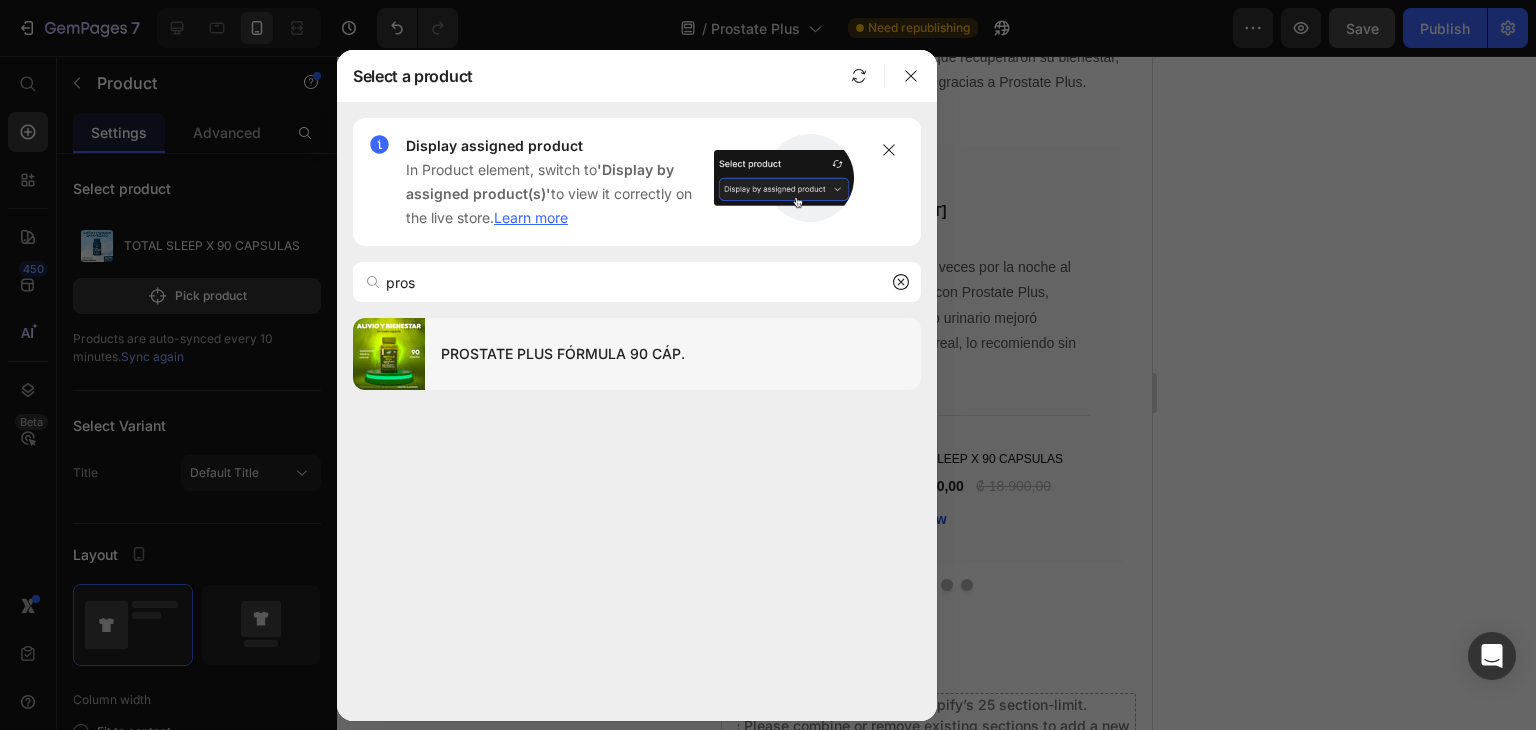 click on "PROSTATE PLUS FÓRMULA 90 CÁP." at bounding box center (673, 354) 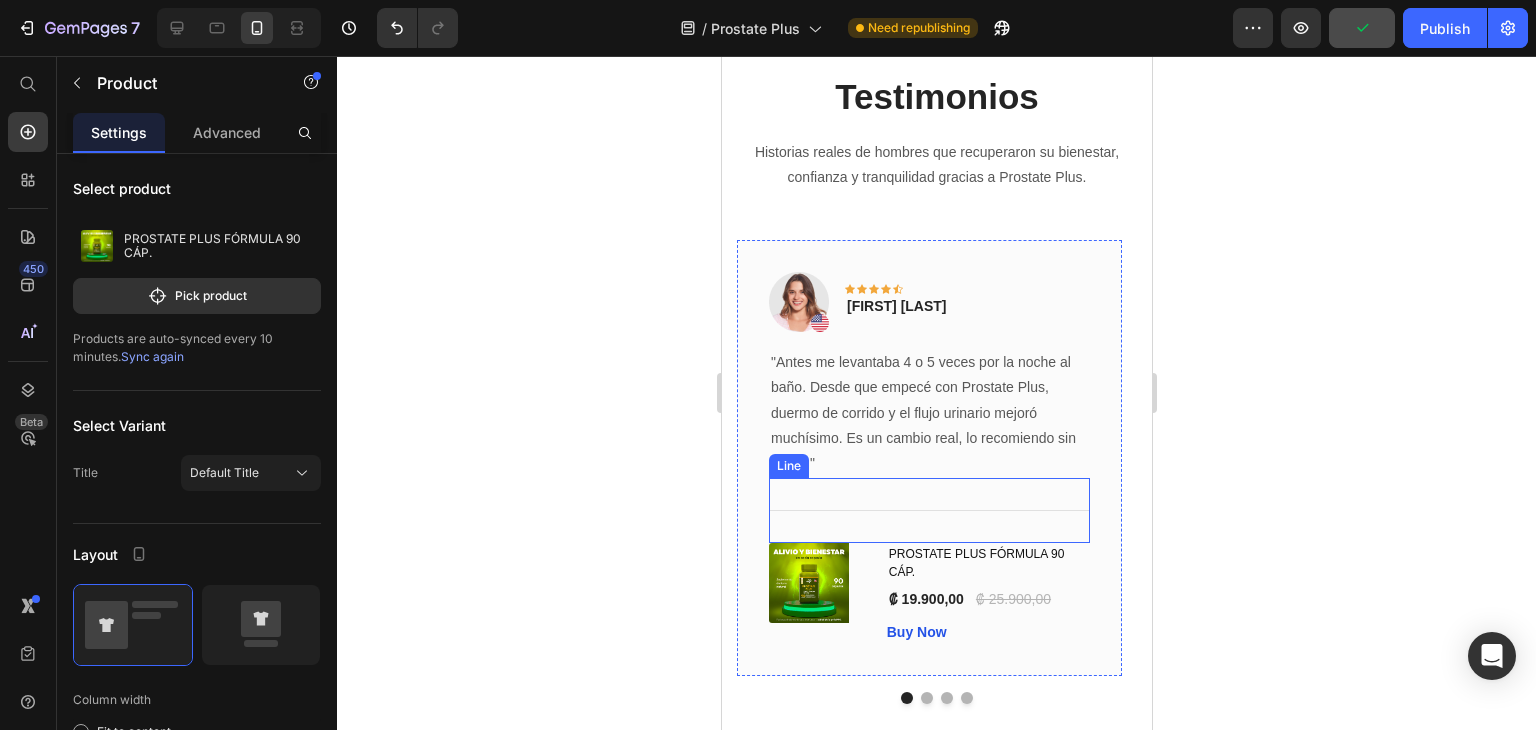 scroll, scrollTop: 7220, scrollLeft: 0, axis: vertical 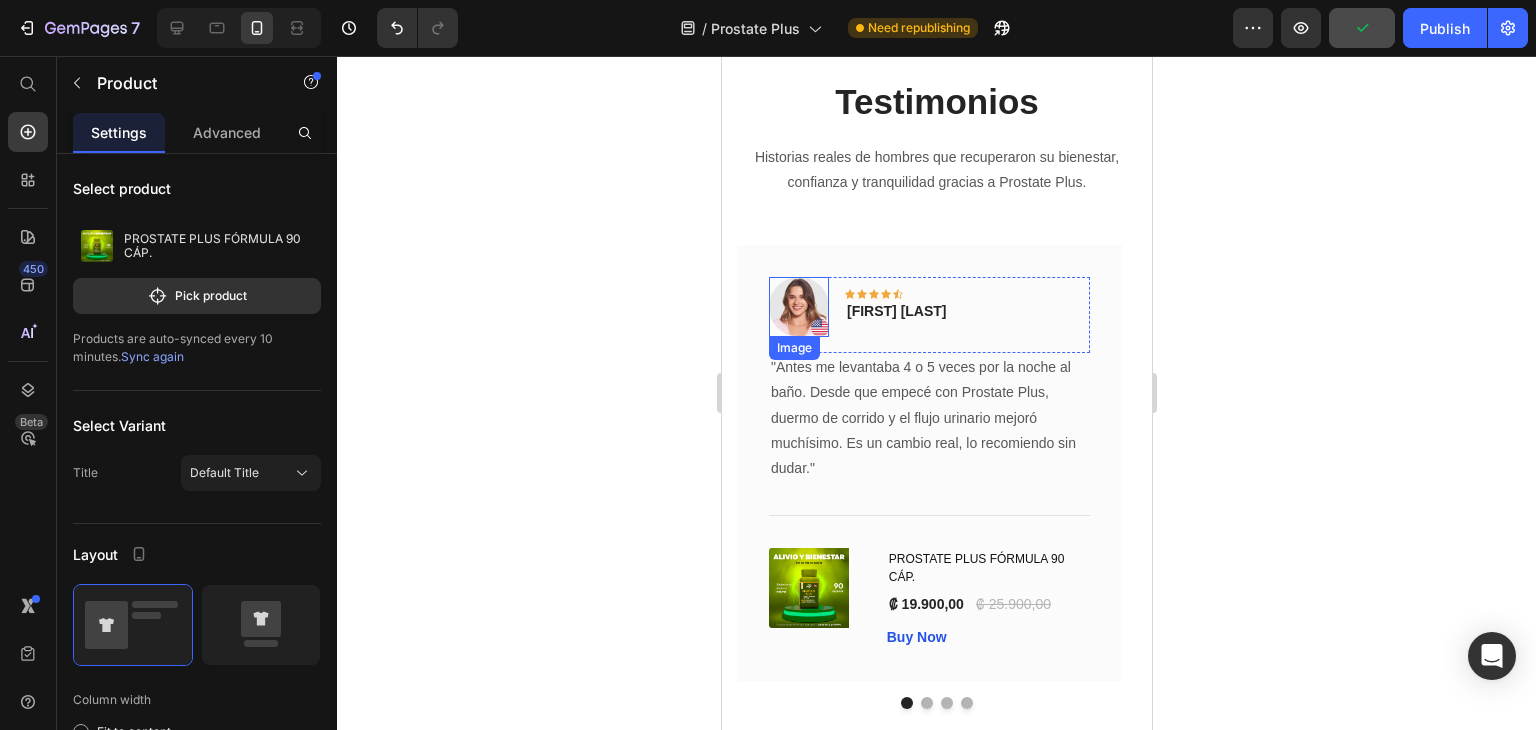 click at bounding box center [798, 307] 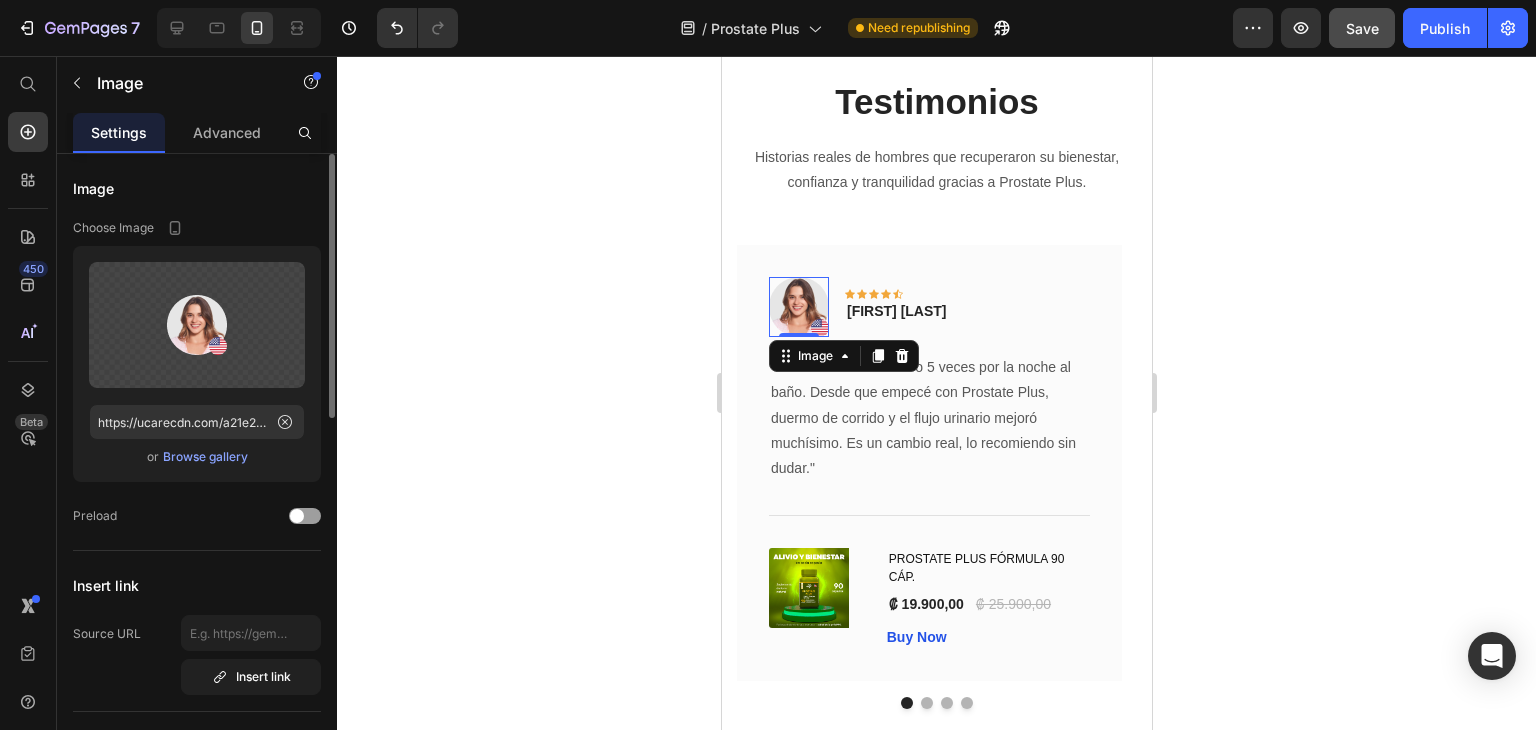 click on "Browse gallery" at bounding box center [205, 457] 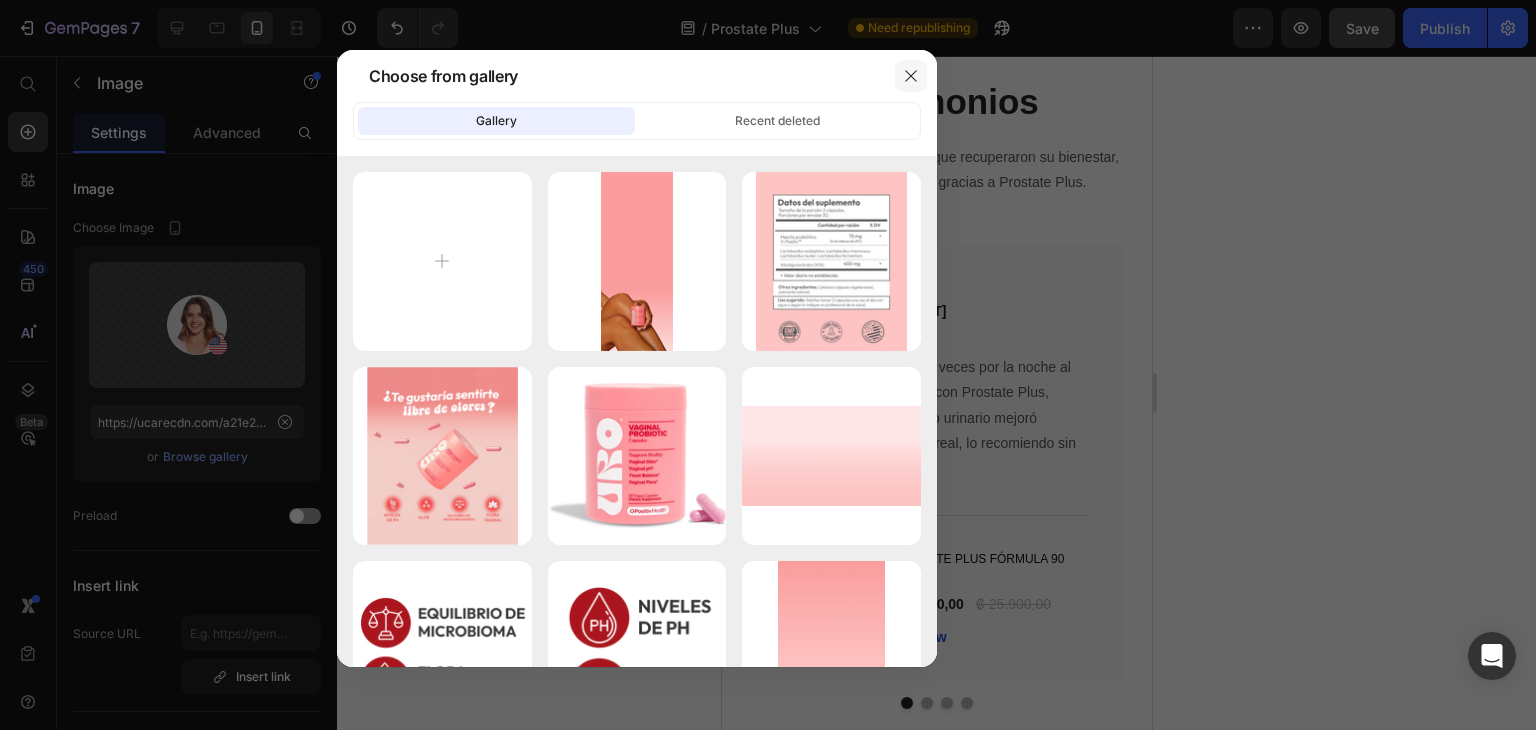 click 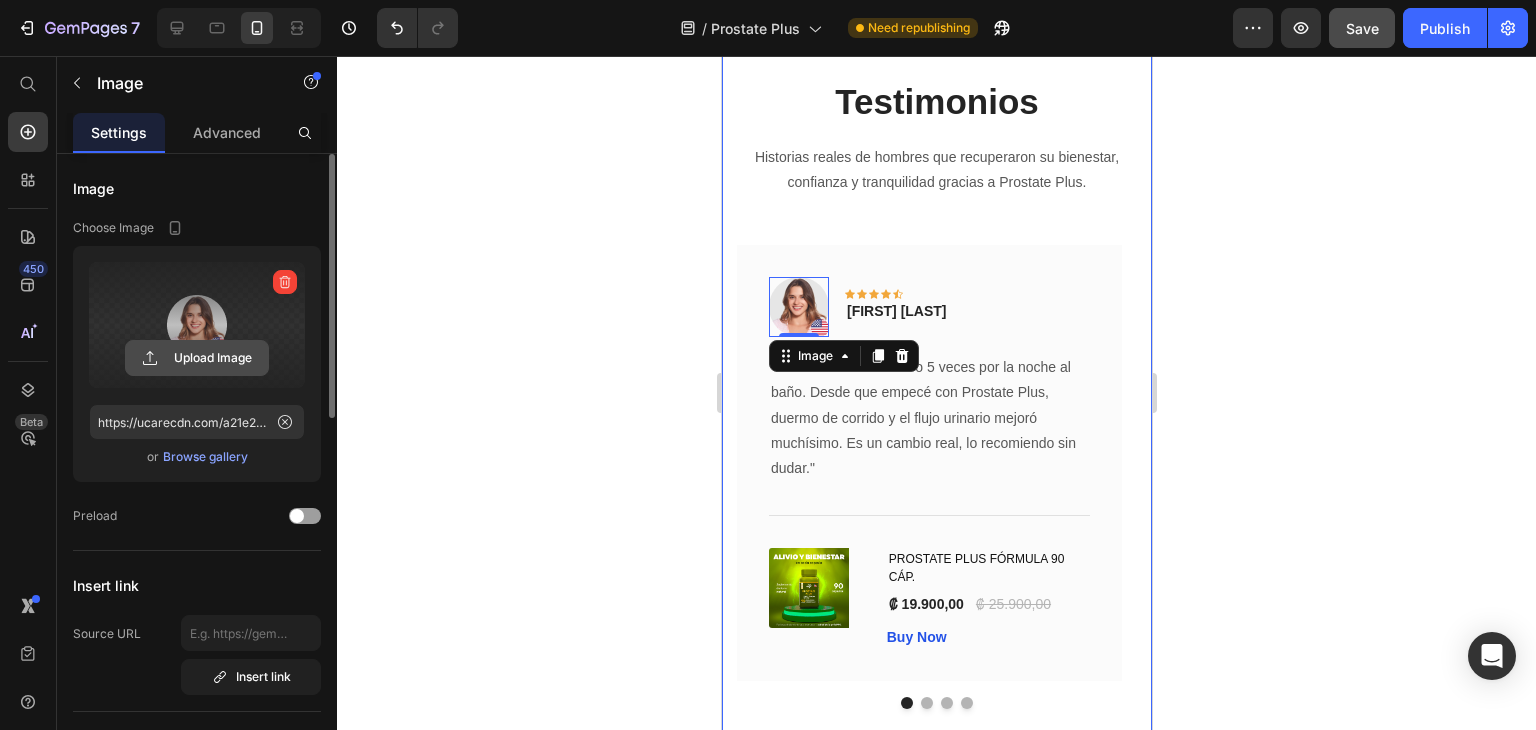 click 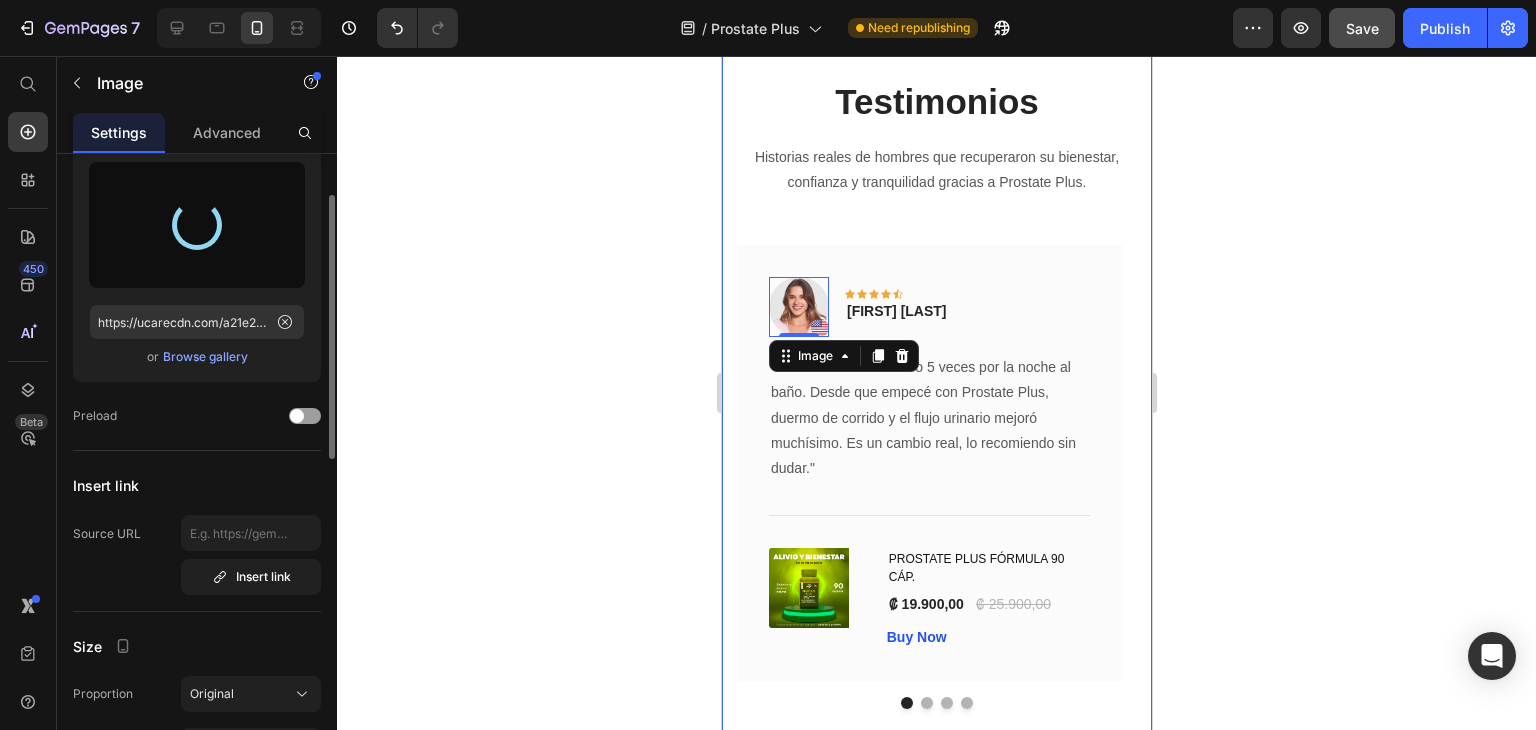 scroll, scrollTop: 300, scrollLeft: 0, axis: vertical 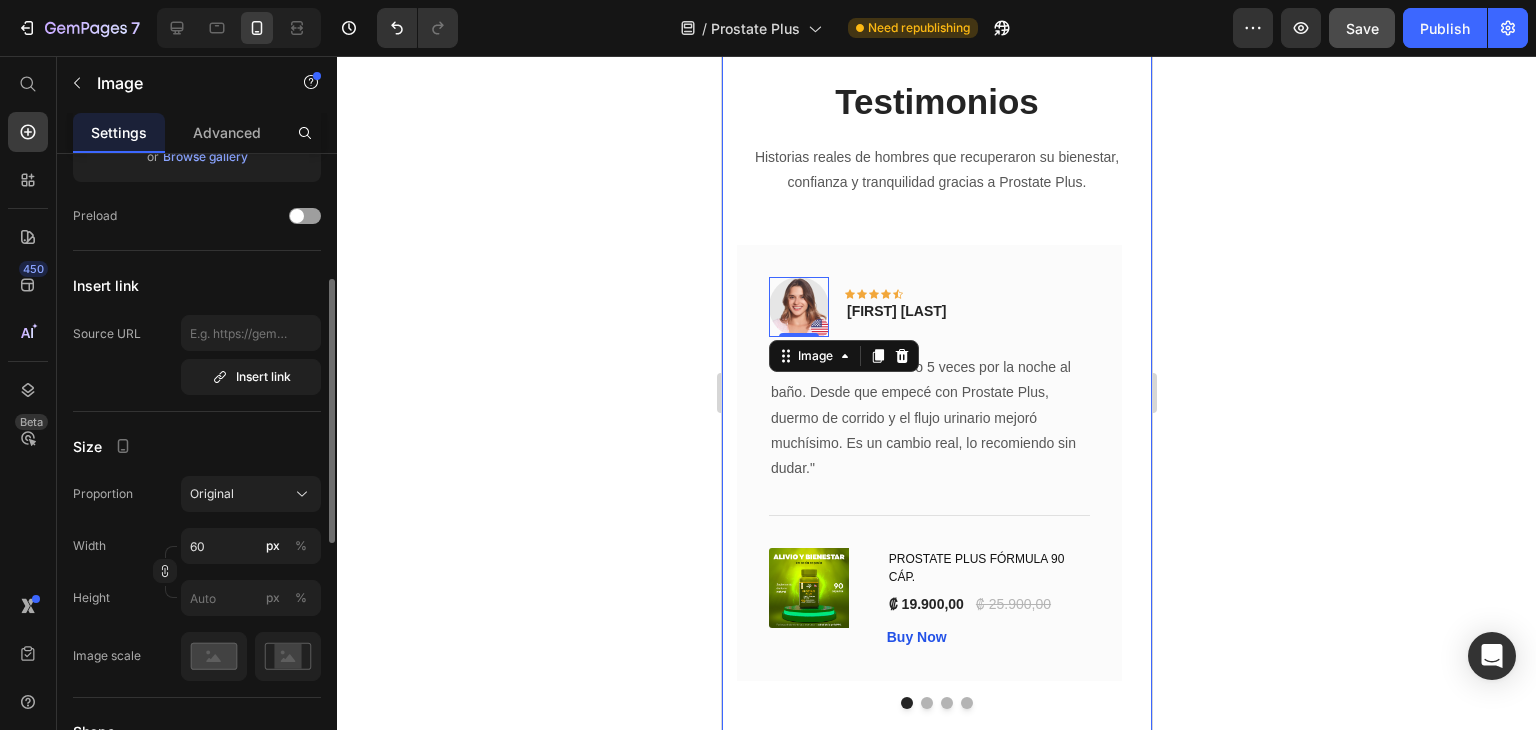 type on "https://cdn.shopify.com/s/files/1/0663/3078/7892/files/gempages_546128044461393138-150a29eb-9402-45a4-a94d-795559219b8d.jpg" 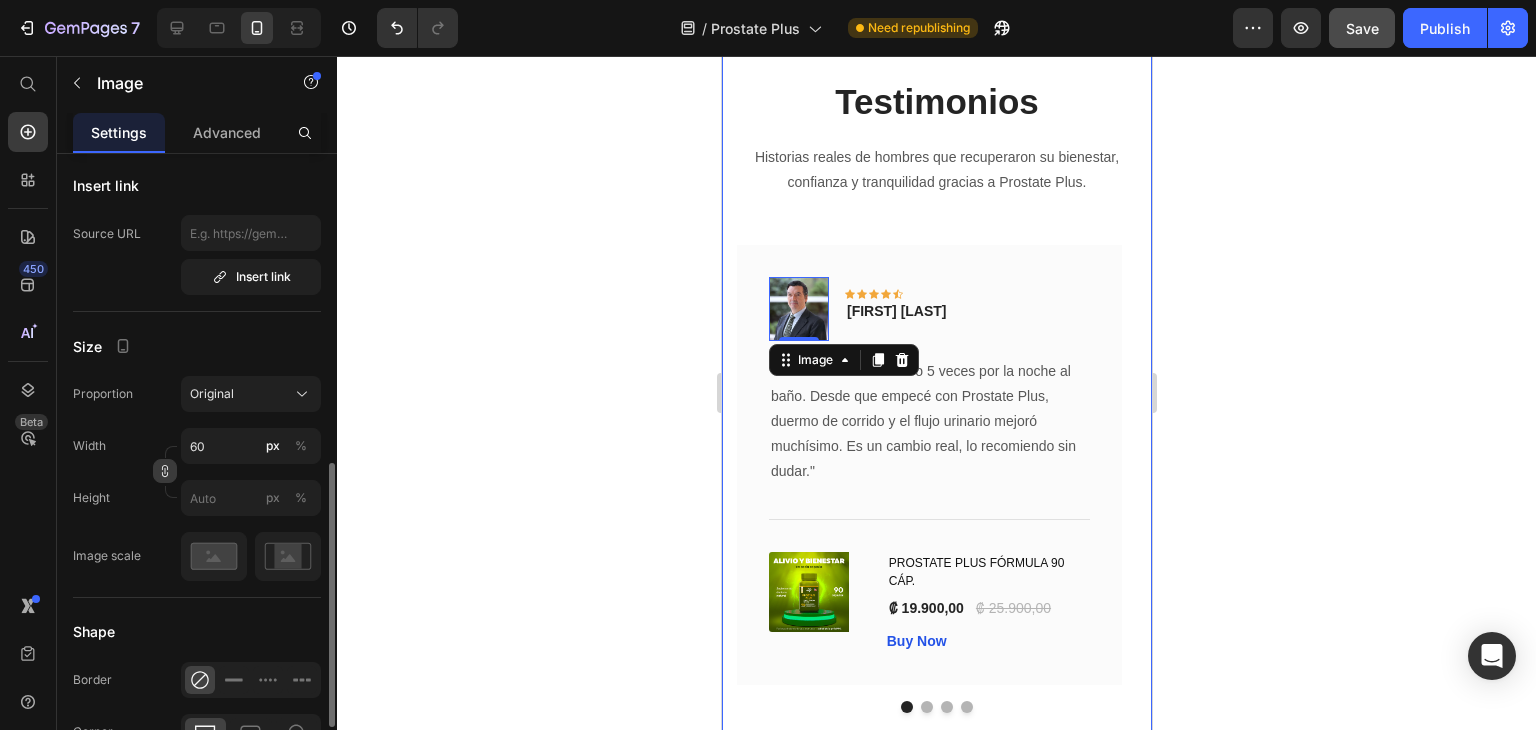 scroll, scrollTop: 600, scrollLeft: 0, axis: vertical 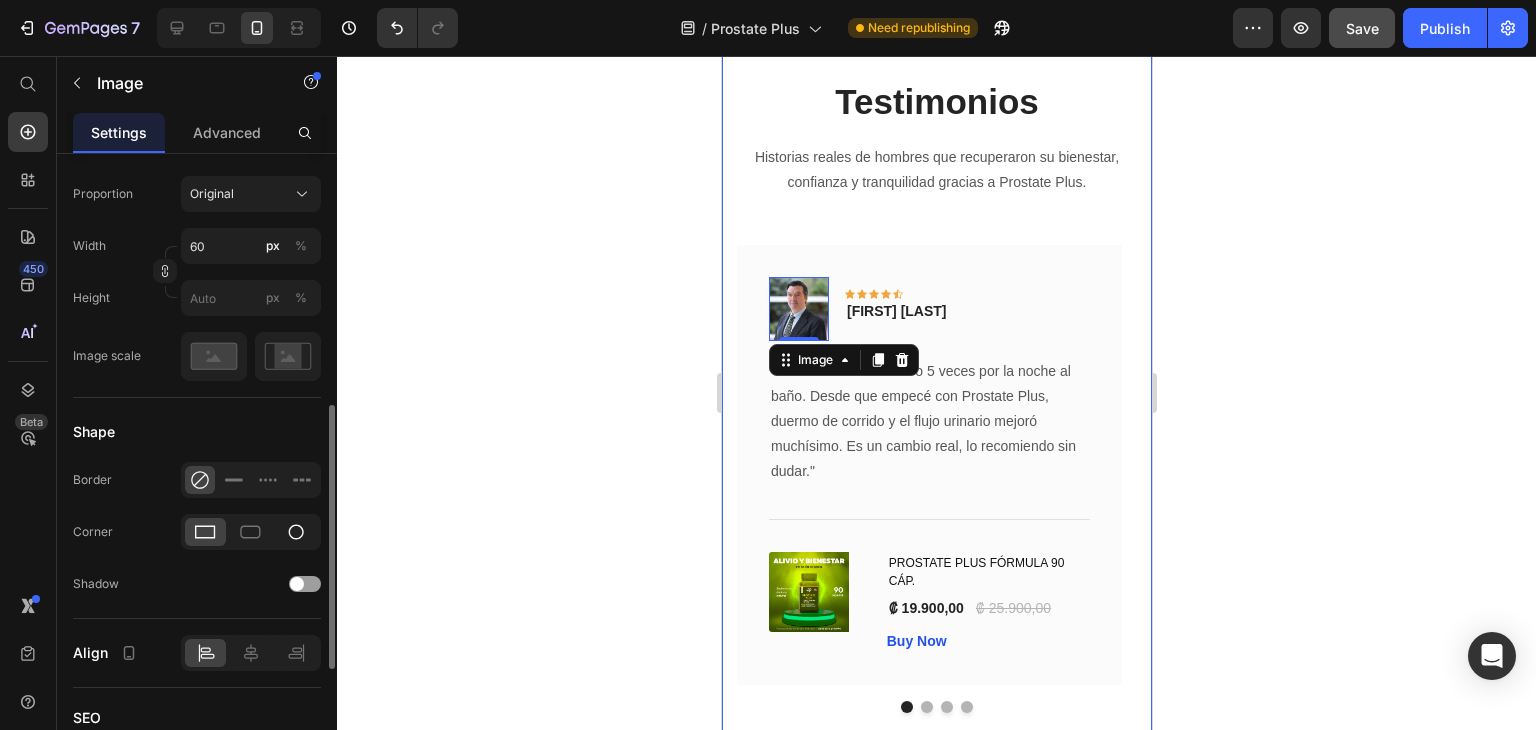 click 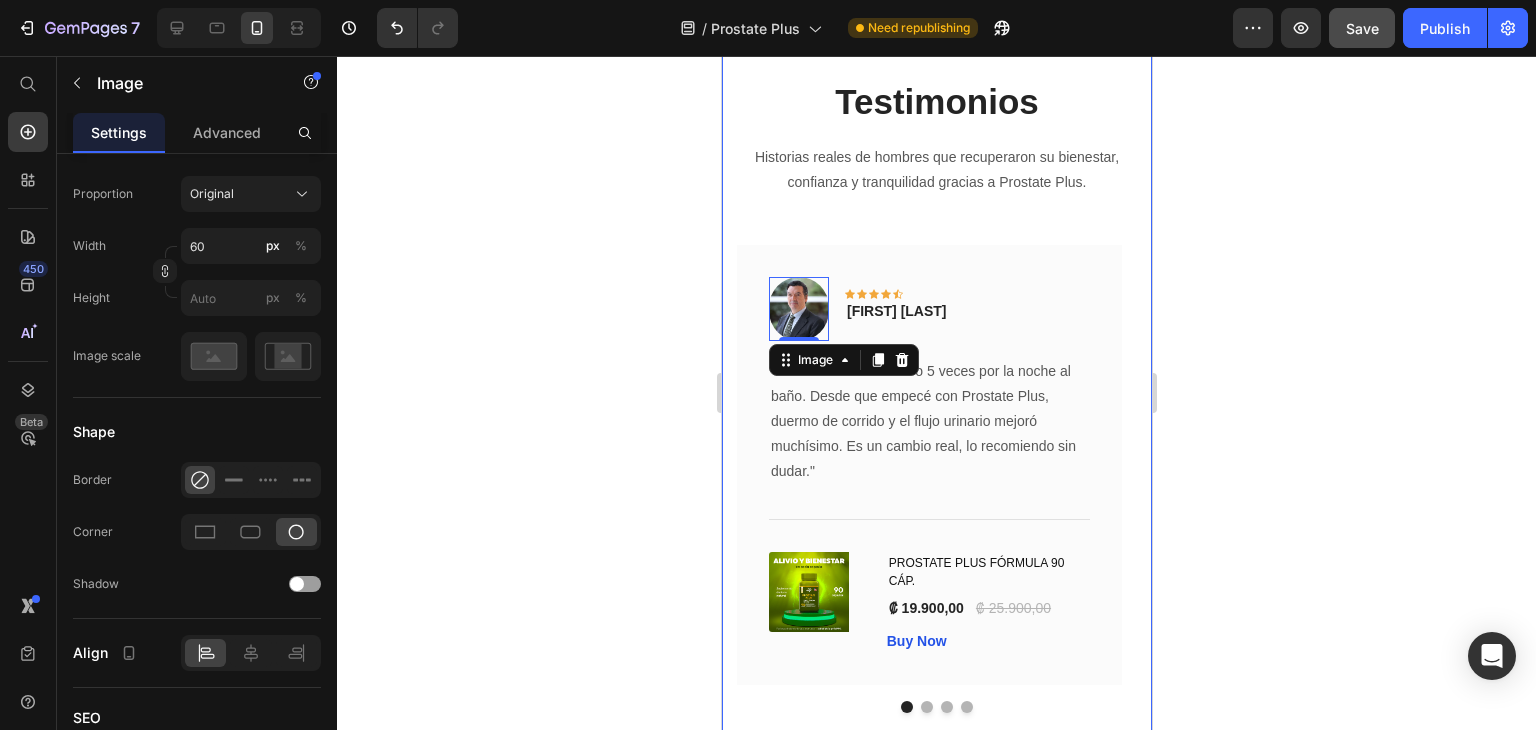 drag, startPoint x: 518, startPoint y: 427, endPoint x: 8, endPoint y: 271, distance: 533.32544 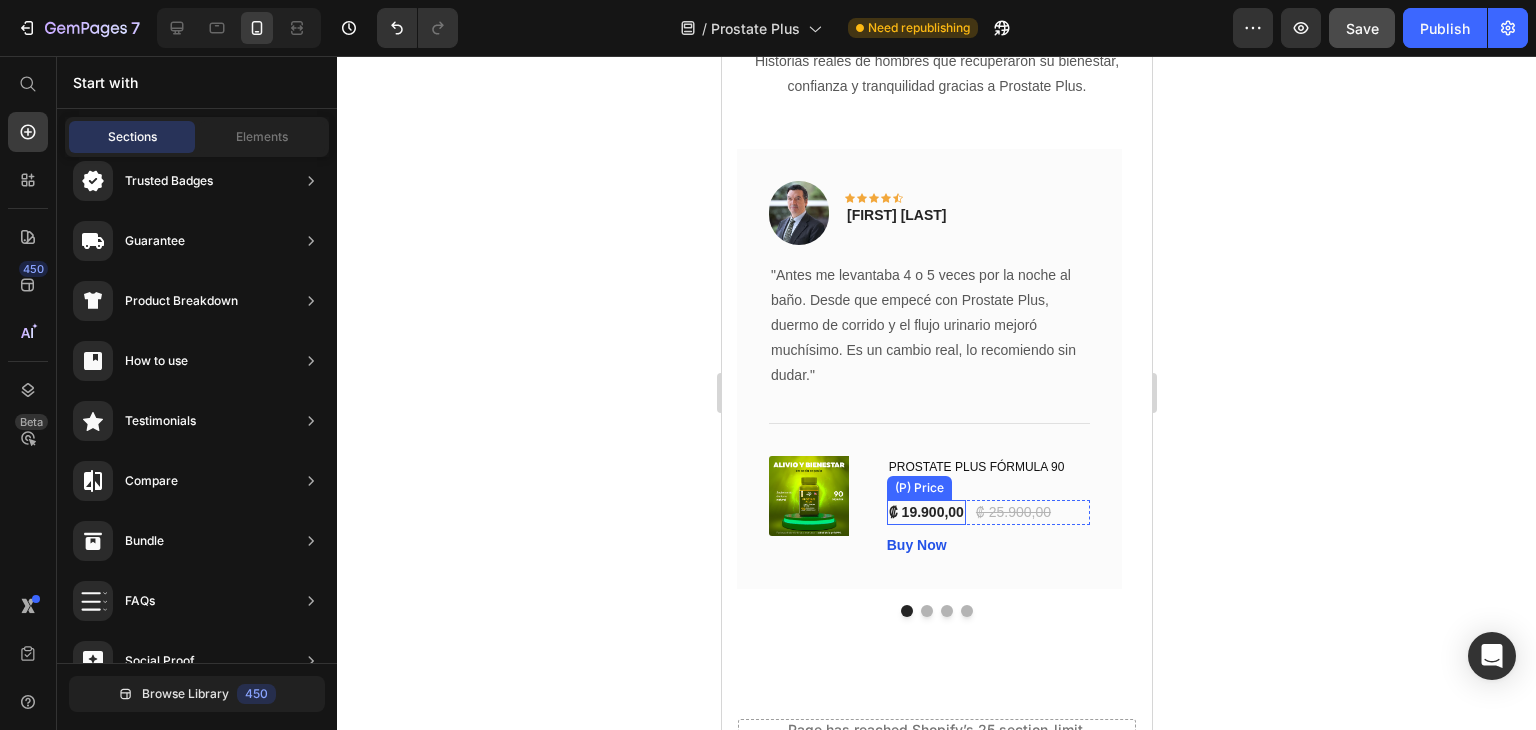scroll, scrollTop: 7320, scrollLeft: 0, axis: vertical 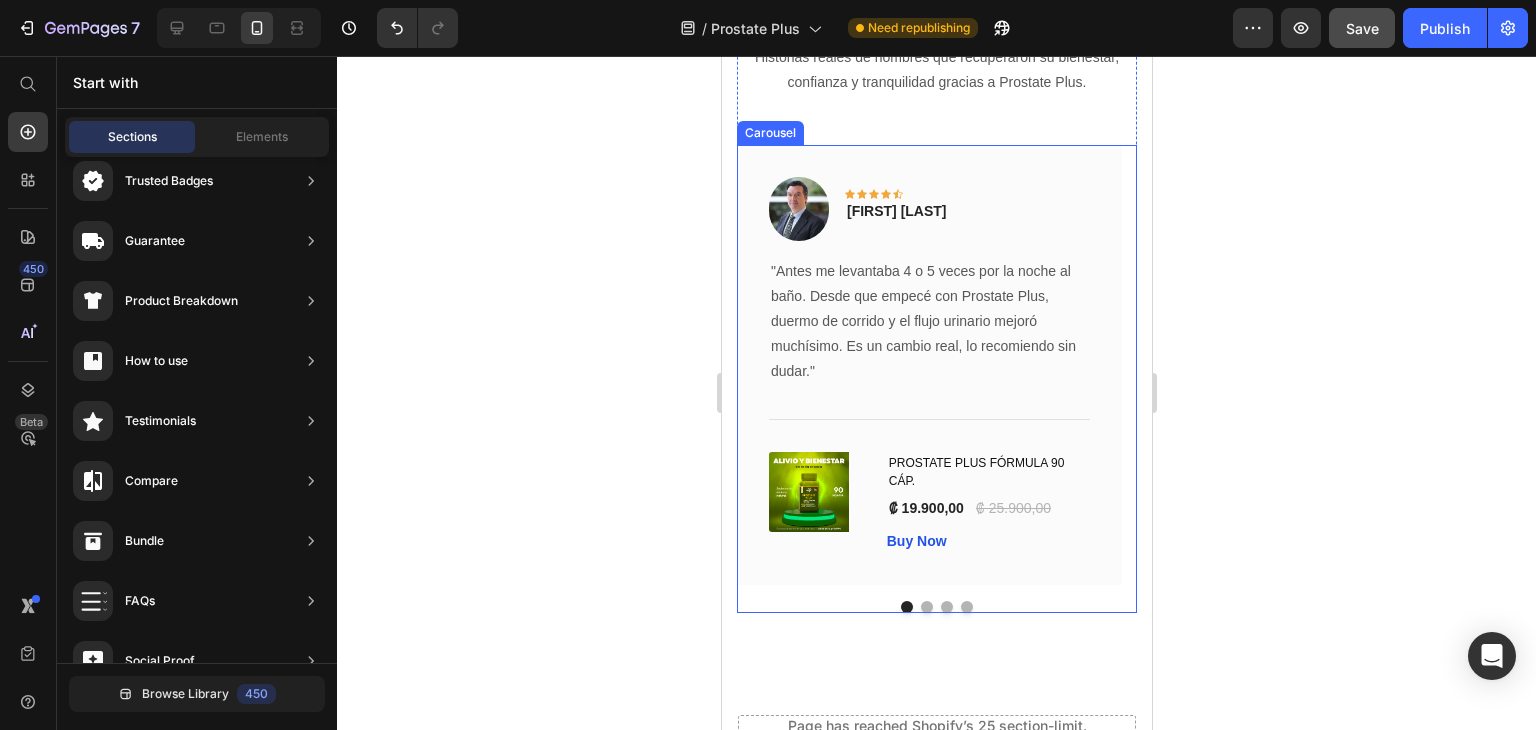 click at bounding box center [926, 607] 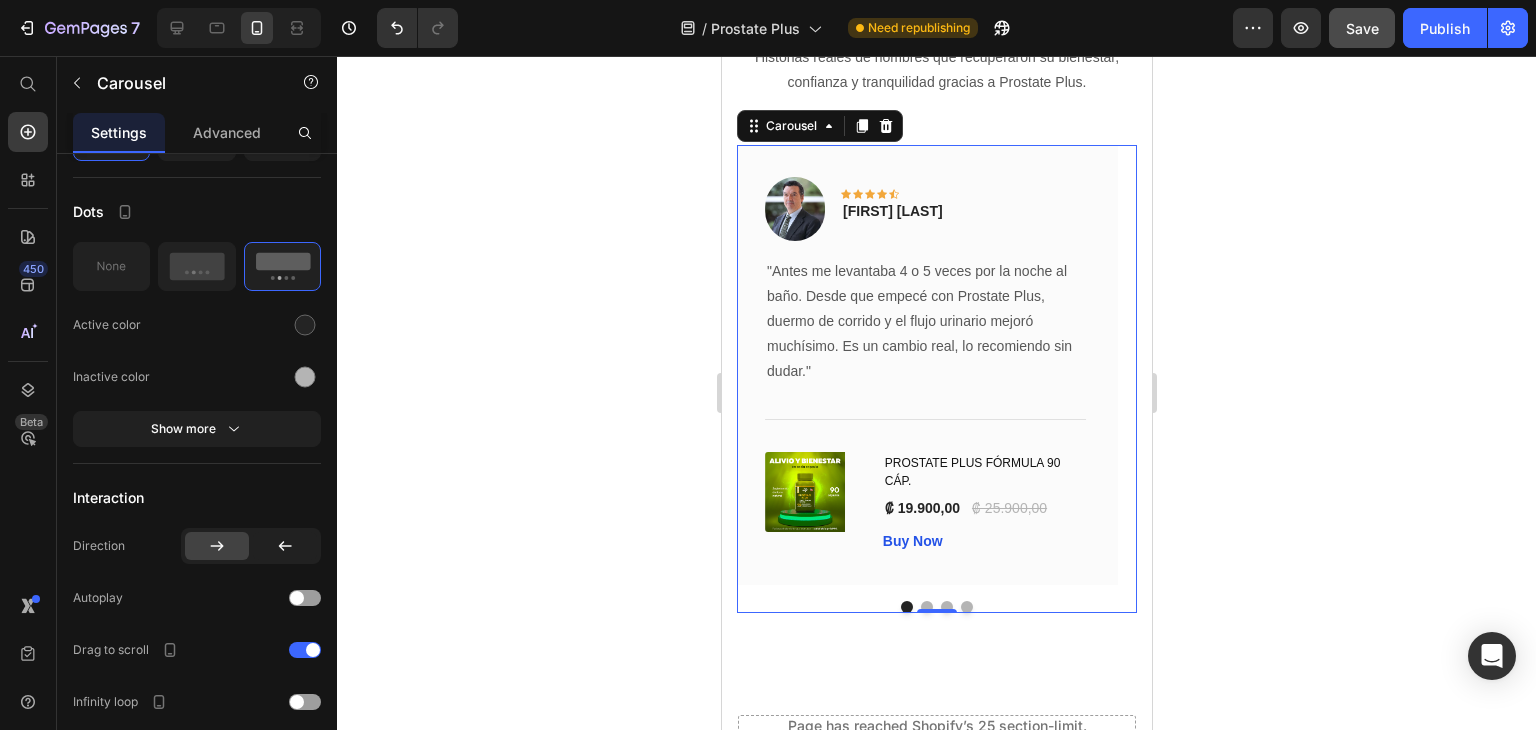 scroll, scrollTop: 0, scrollLeft: 0, axis: both 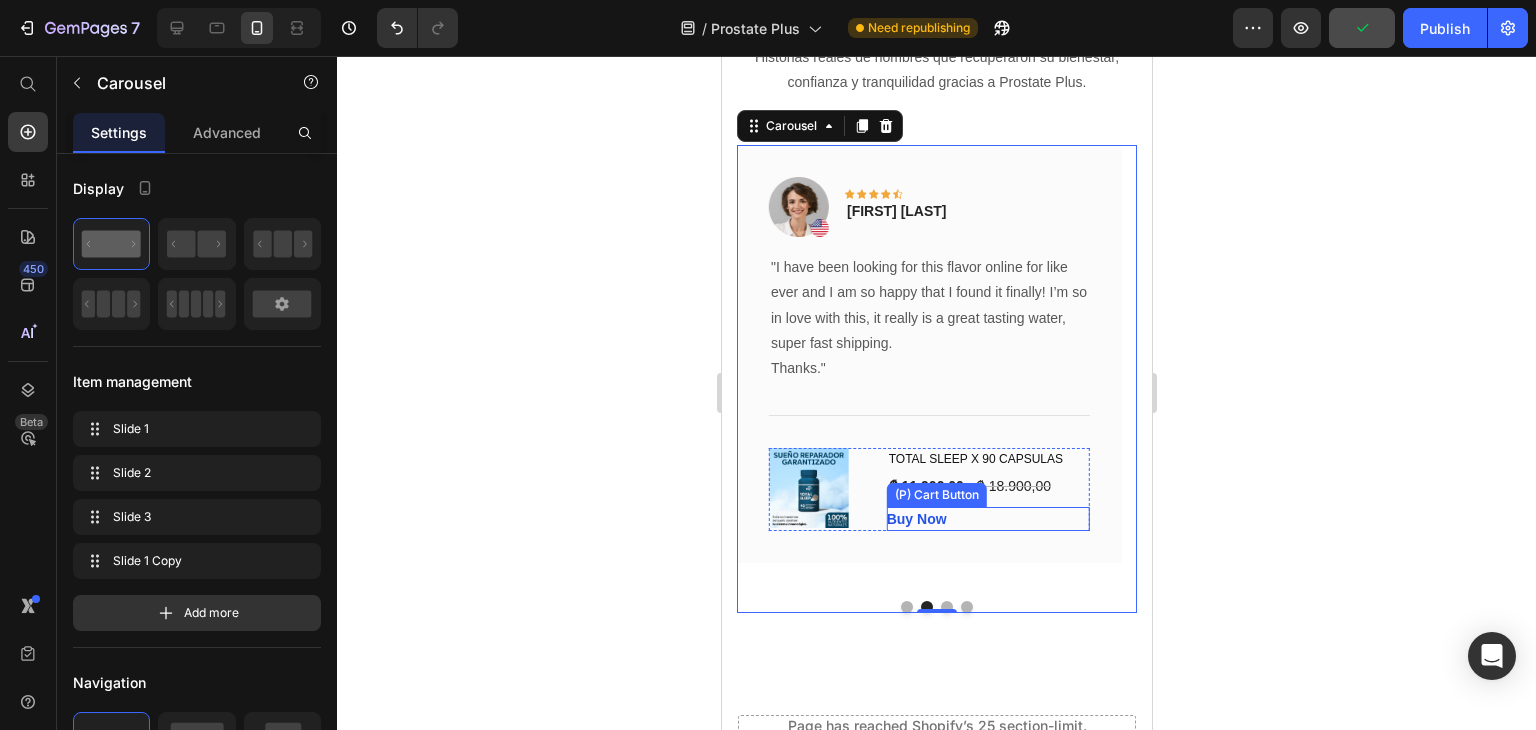 click on "Buy Now (P) Cart Button" at bounding box center (987, 519) 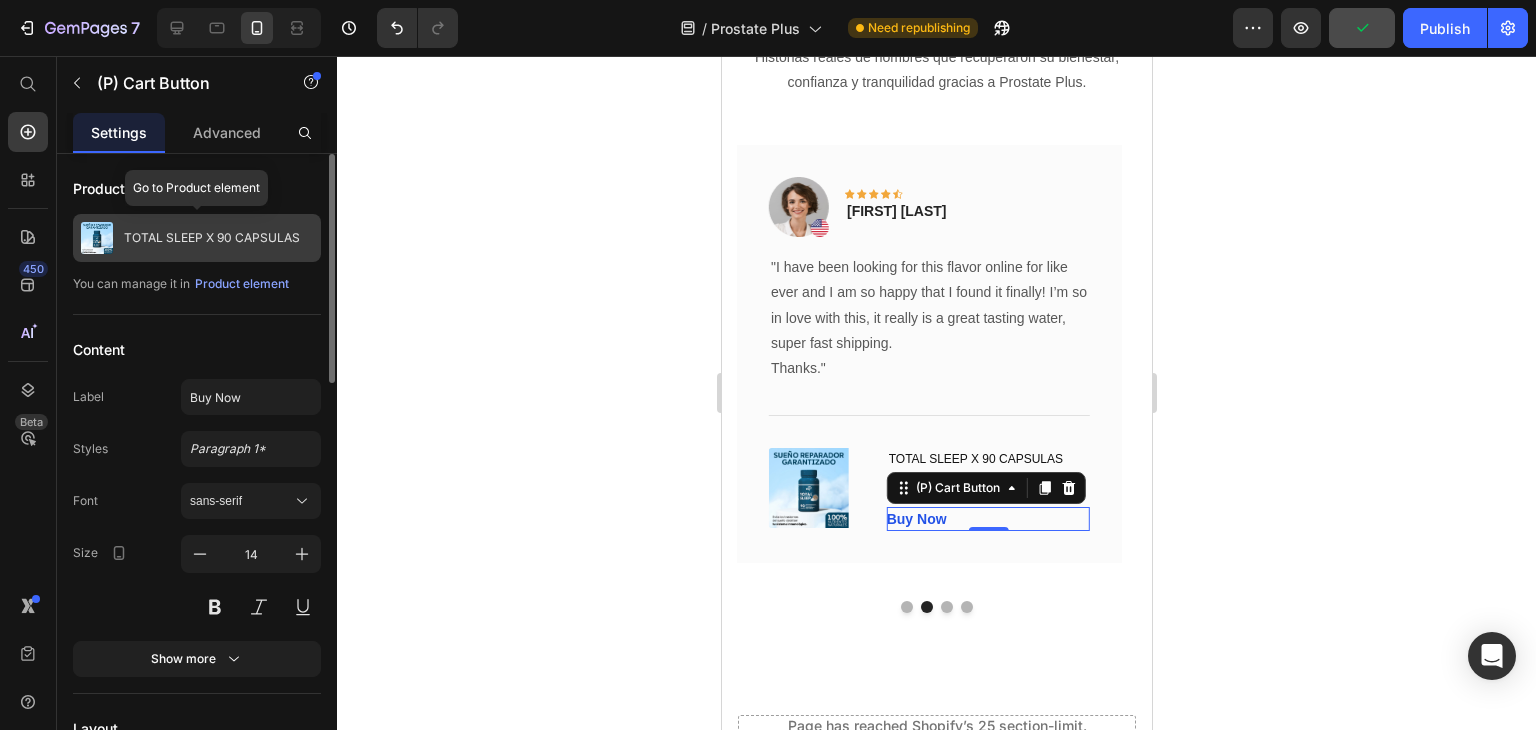 click on "TOTAL SLEEP X 90  CAPSULAS" at bounding box center [212, 238] 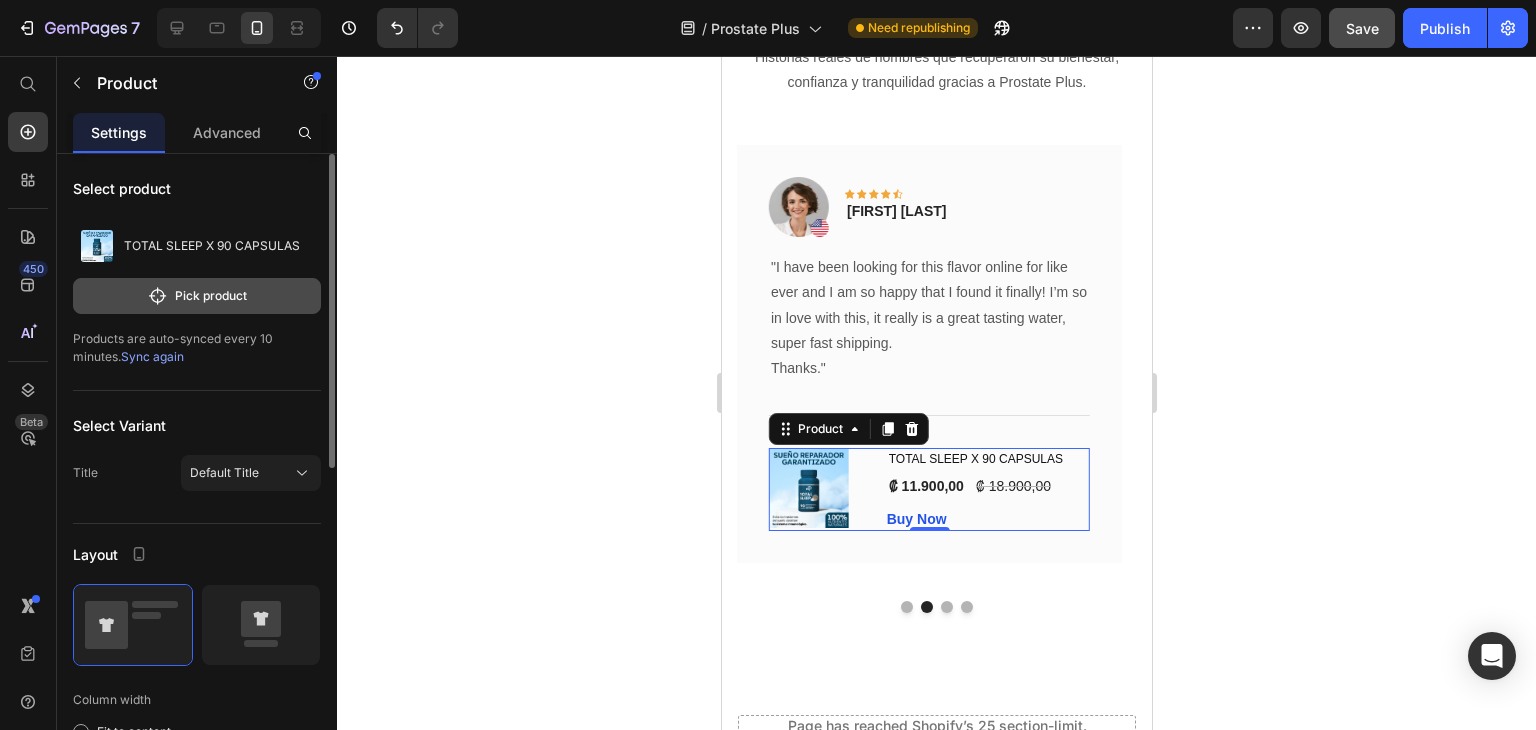 click on "Pick product" at bounding box center [197, 296] 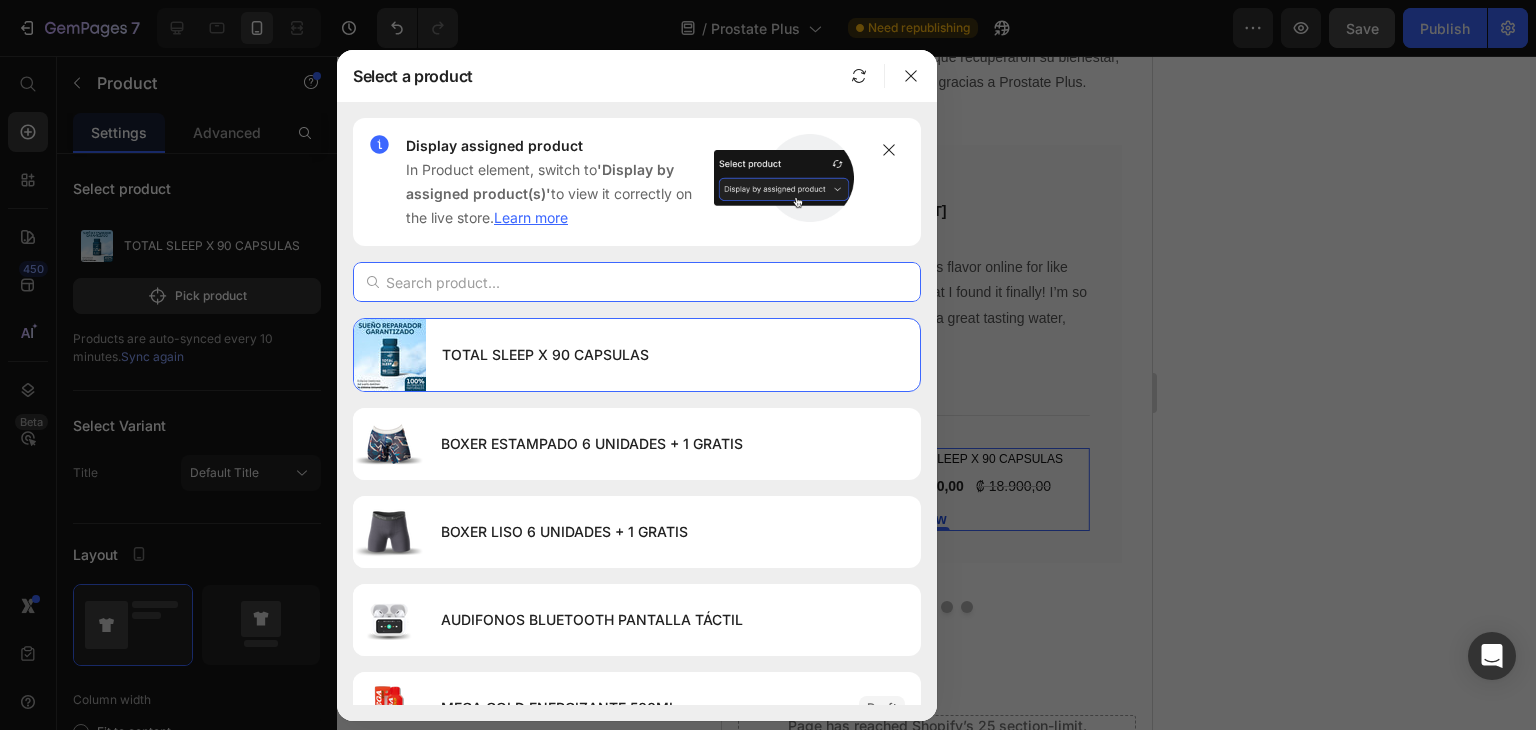 click at bounding box center (637, 282) 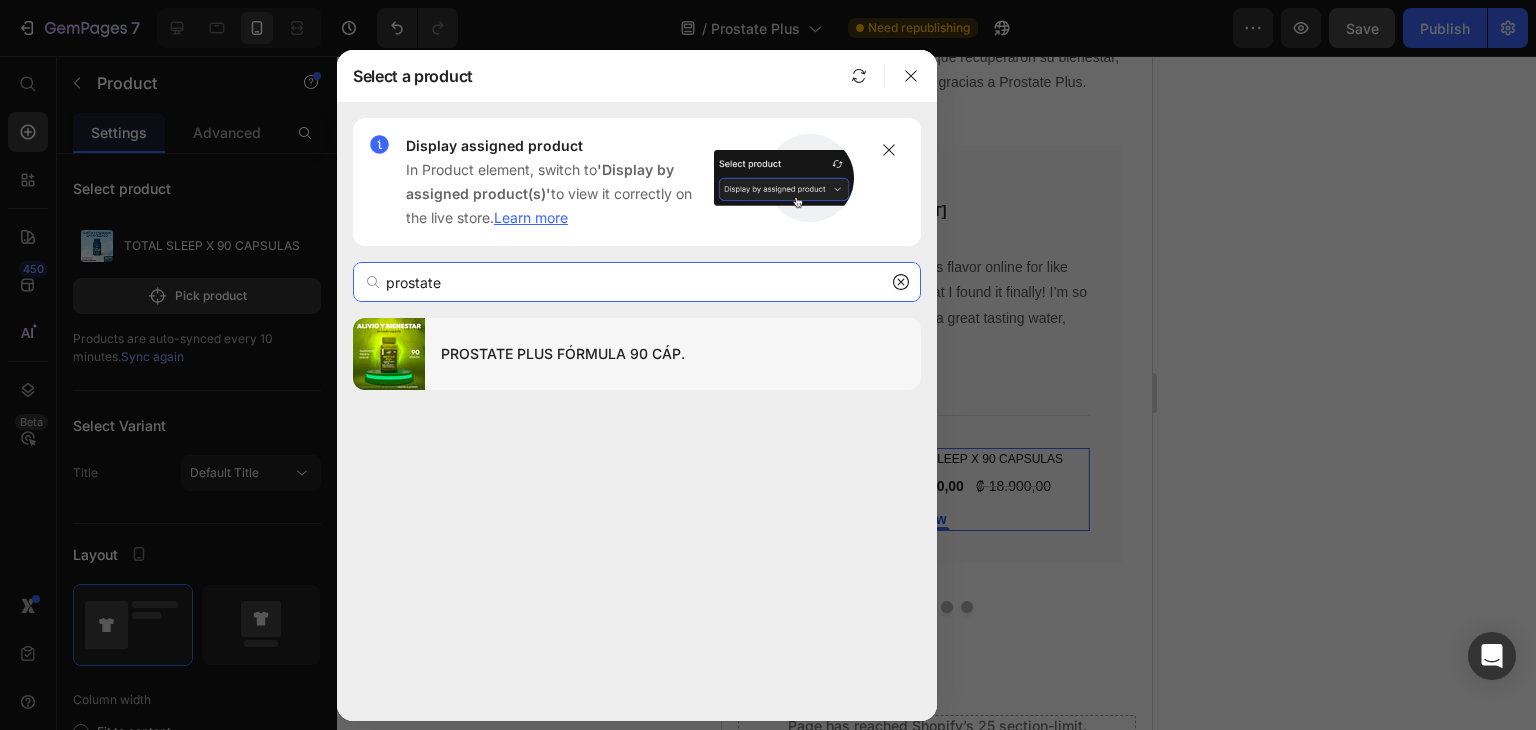 type on "prostate" 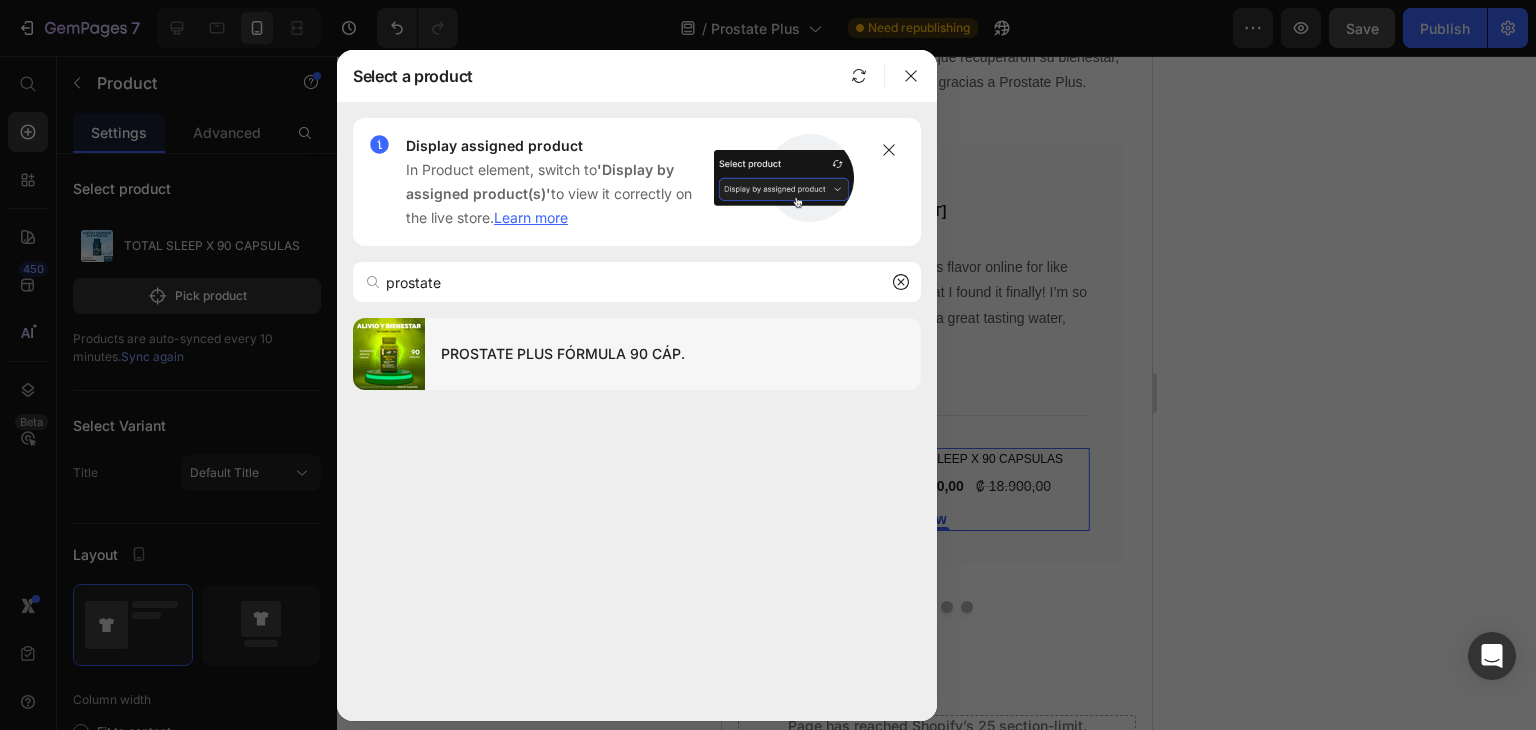 click on "PROSTATE PLUS FÓRMULA 90 CÁP." at bounding box center [673, 354] 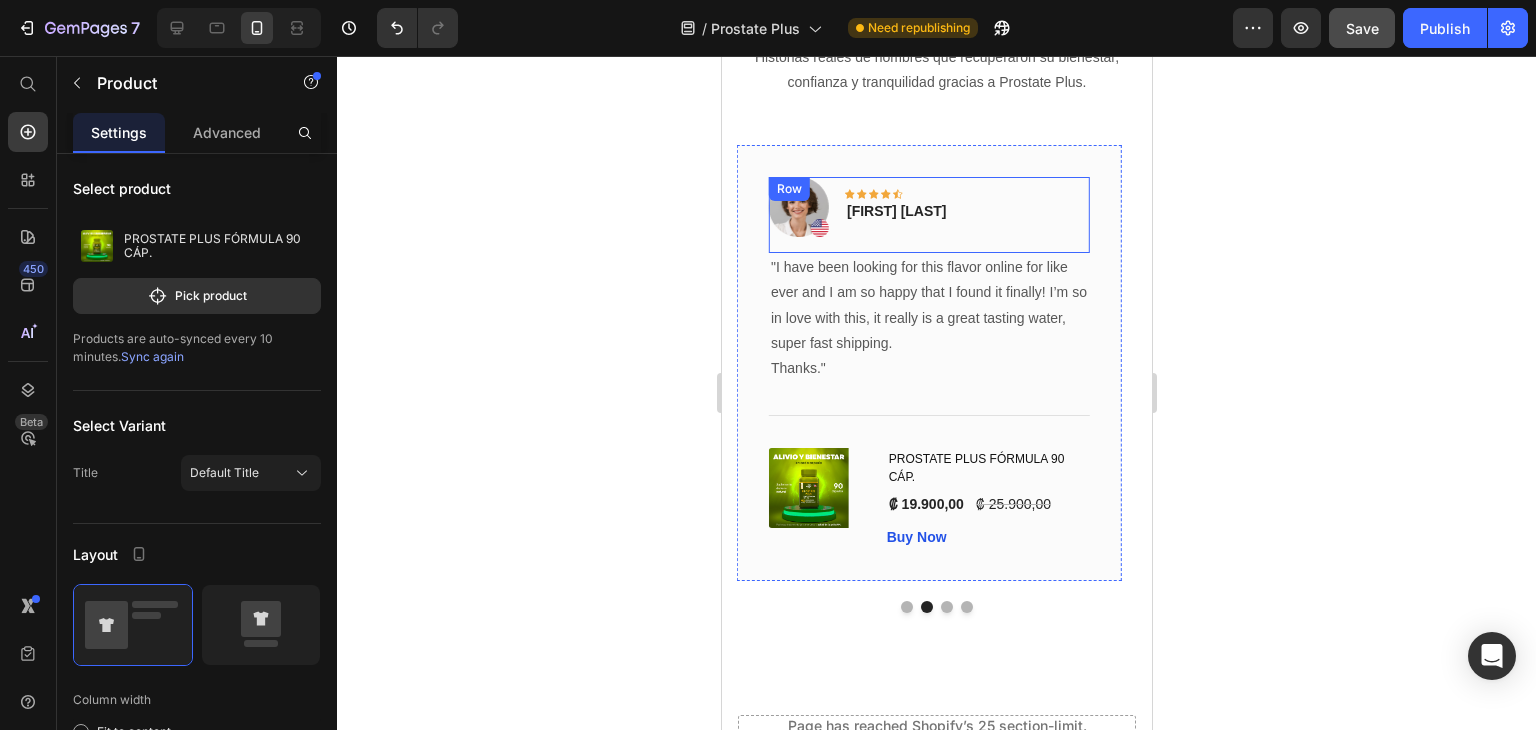 click on "Image
Icon
Icon
Icon
Icon
Icon Row [FIRST] [LAST] Text block Row" at bounding box center (928, 215) 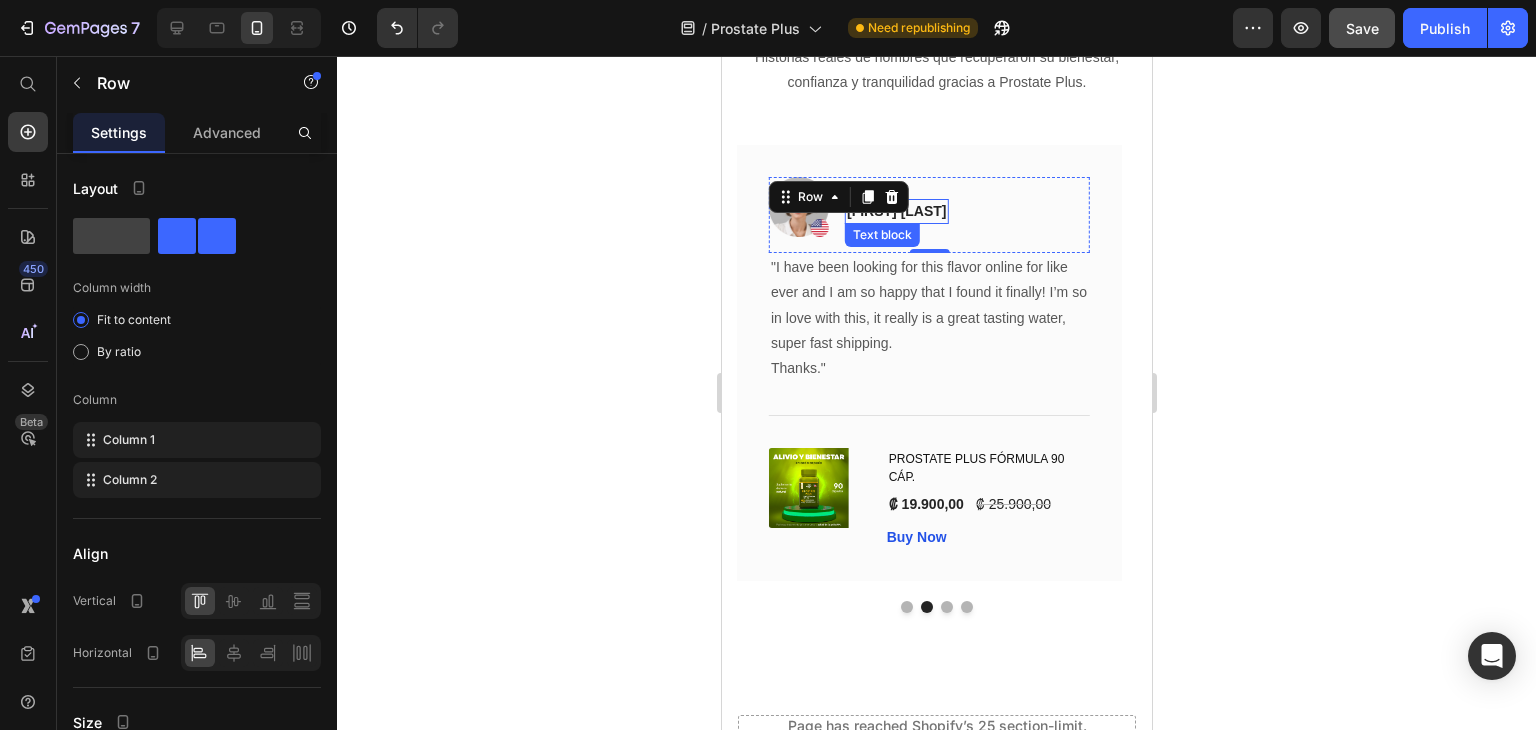 click on "[FIRST] [LAST]" at bounding box center [896, 211] 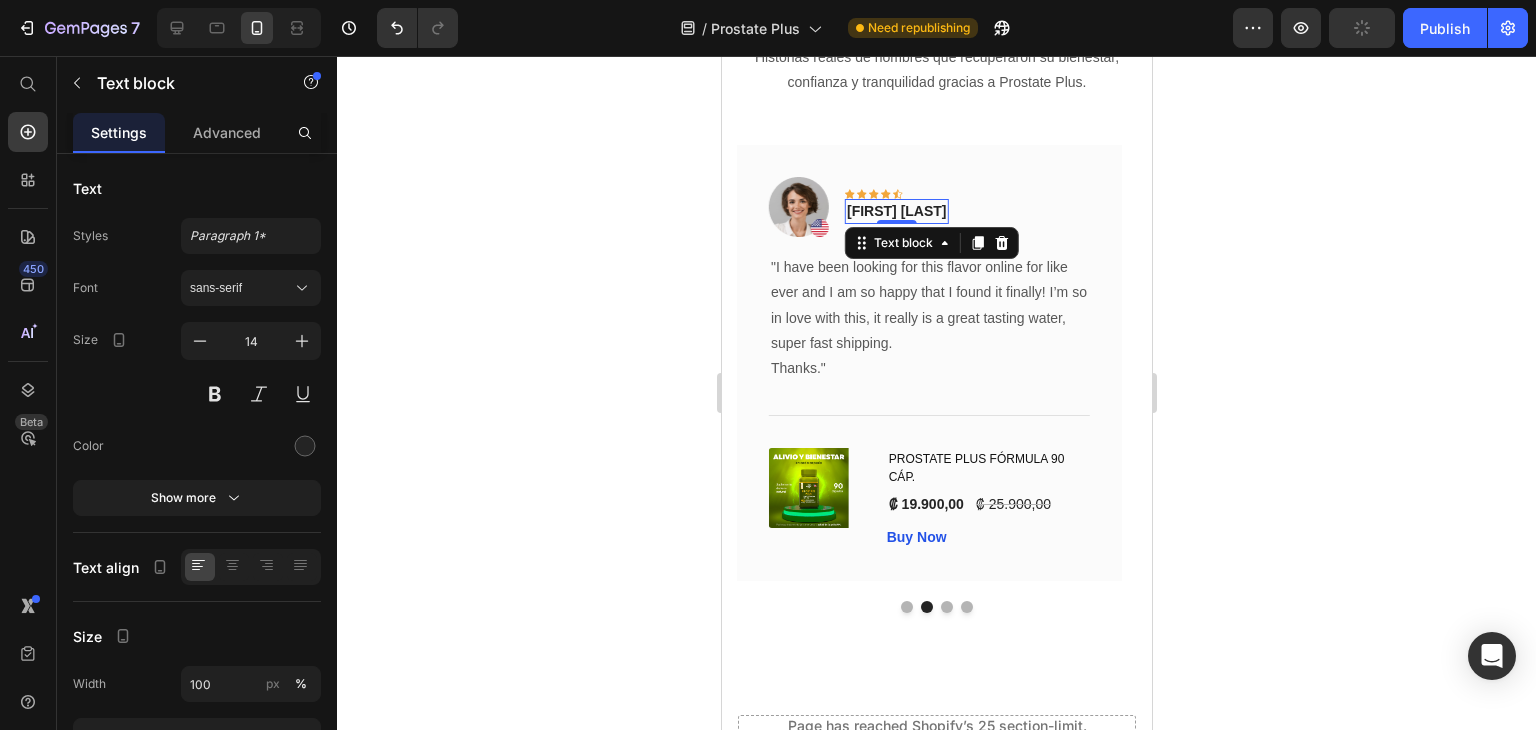 click on "[FIRST] [LAST]" at bounding box center [896, 211] 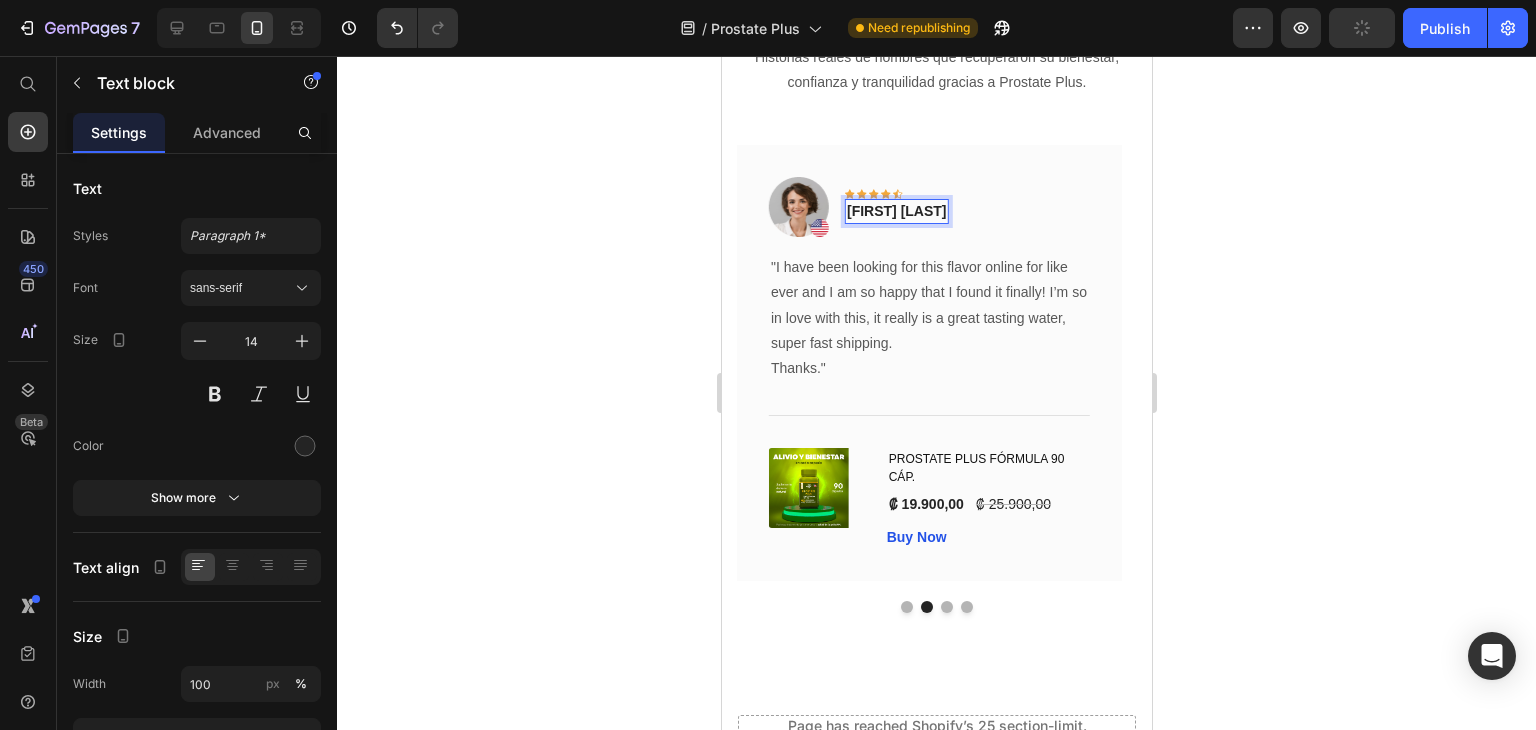 click on "[FIRST] [LAST]" at bounding box center [896, 211] 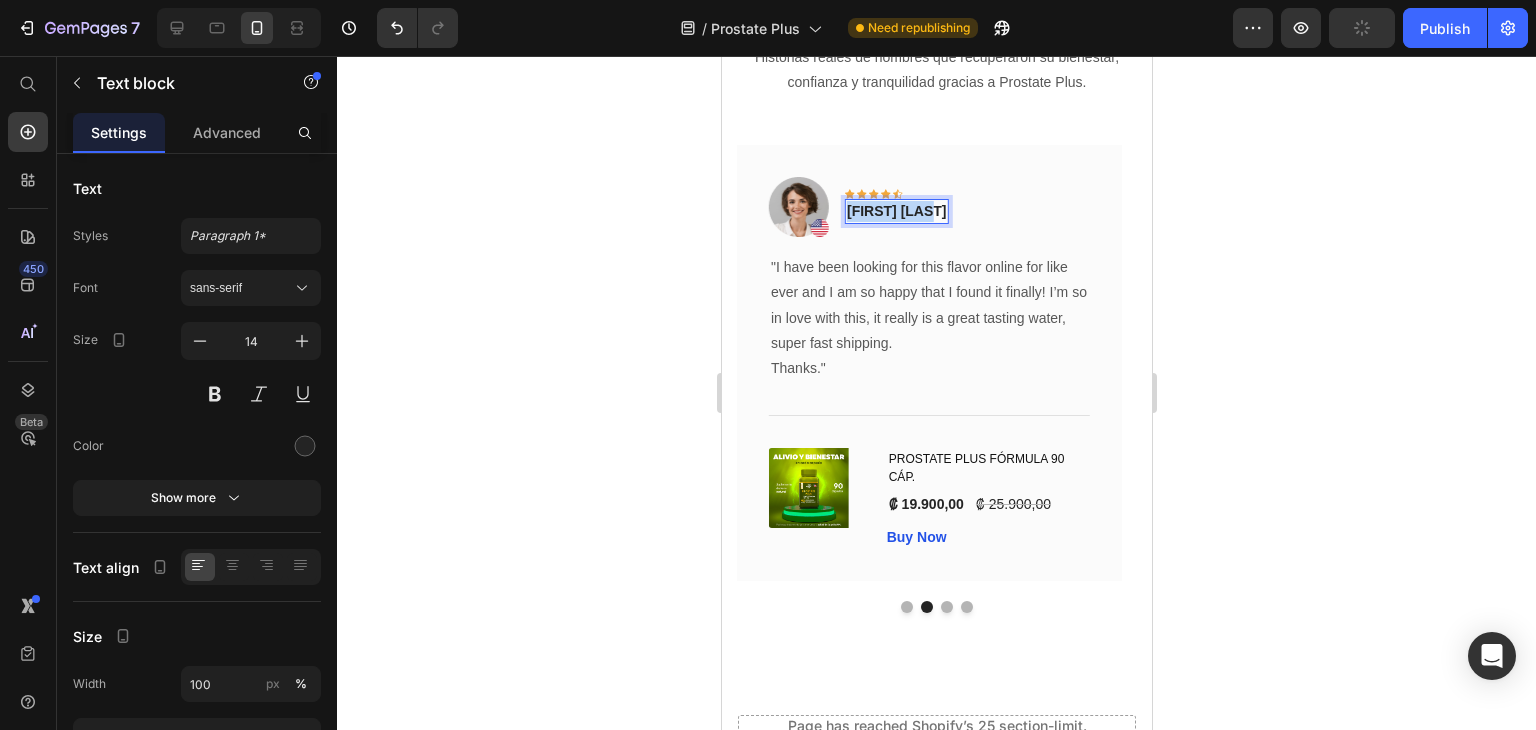 click on "[FIRST] [LAST]" at bounding box center (896, 211) 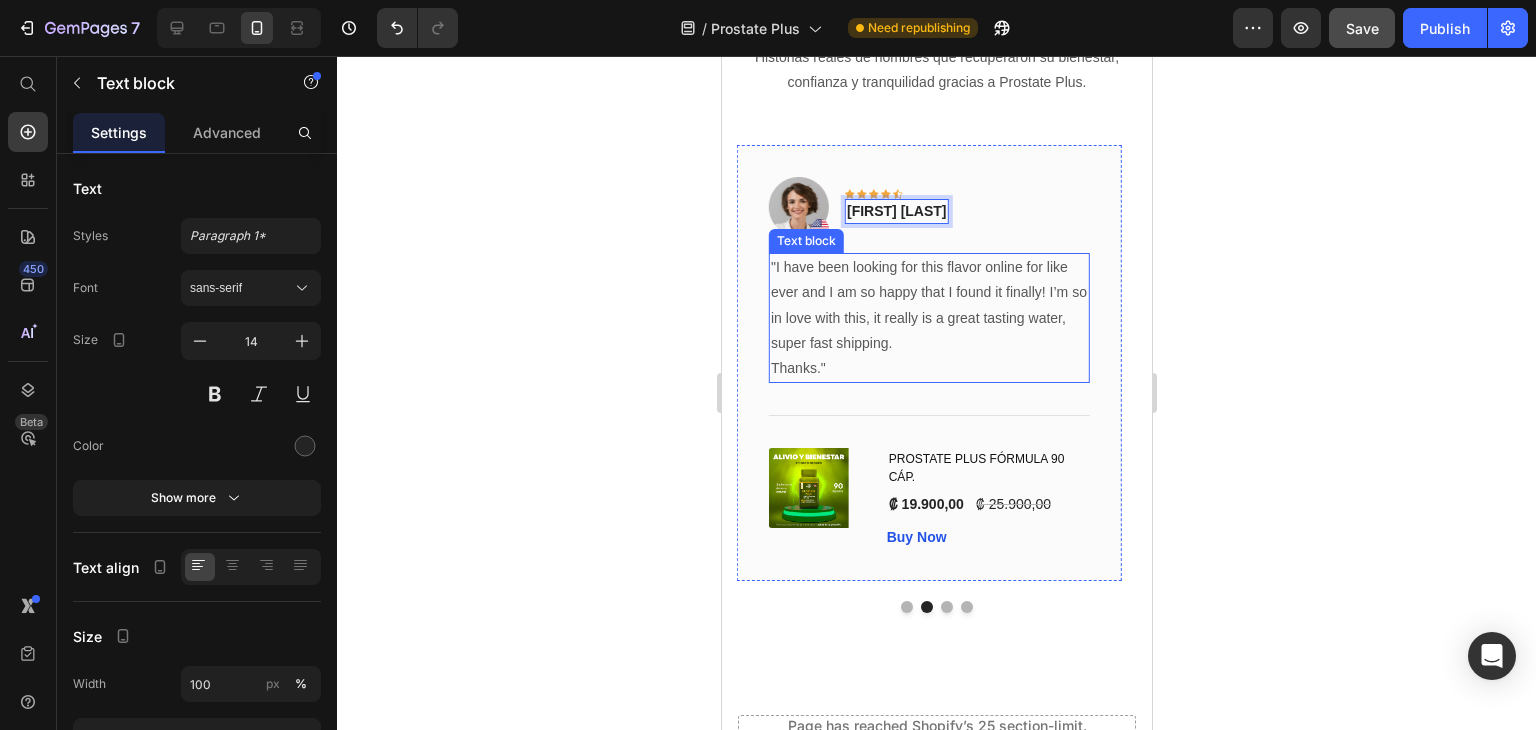 click on "Thanks."" at bounding box center [928, 368] 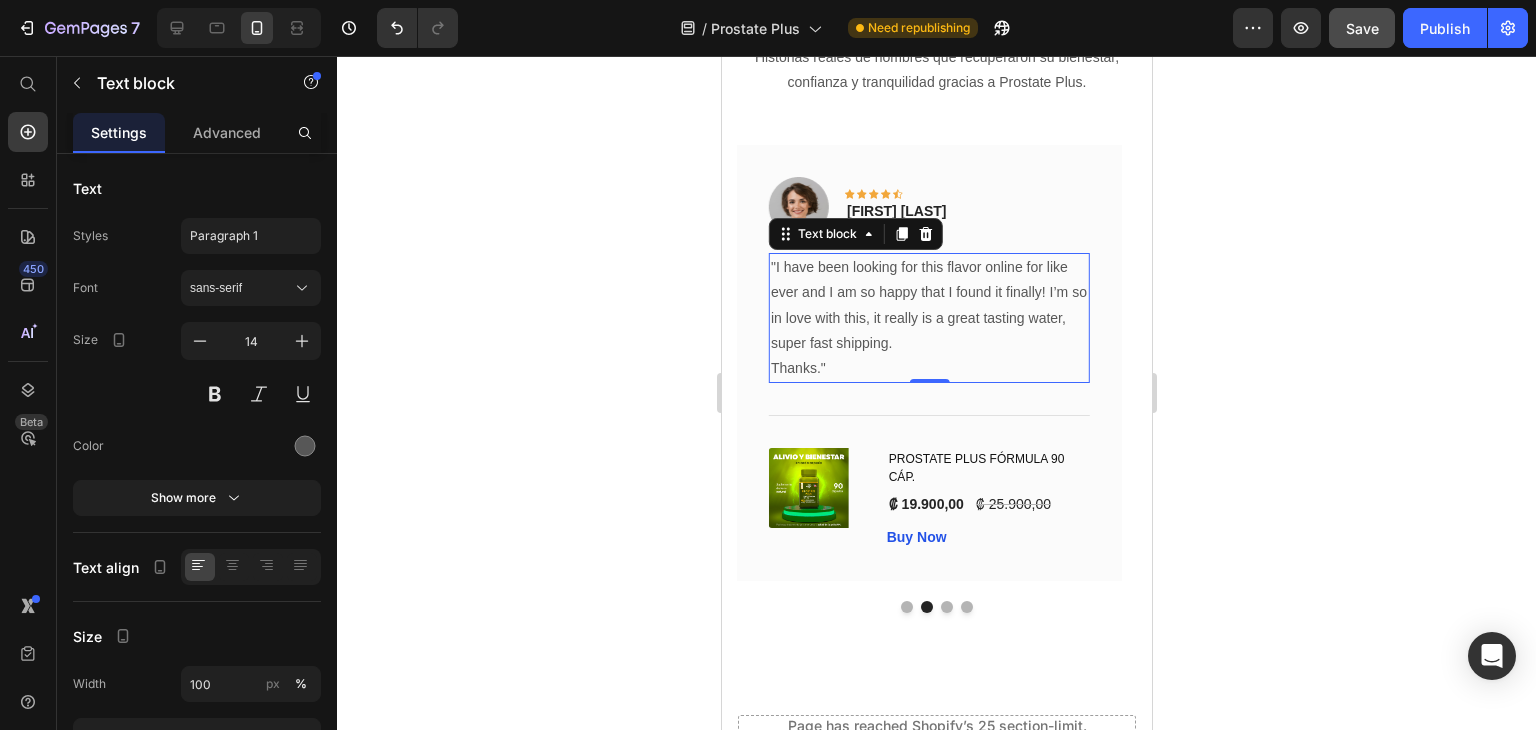 click on "Thanks."" at bounding box center [928, 368] 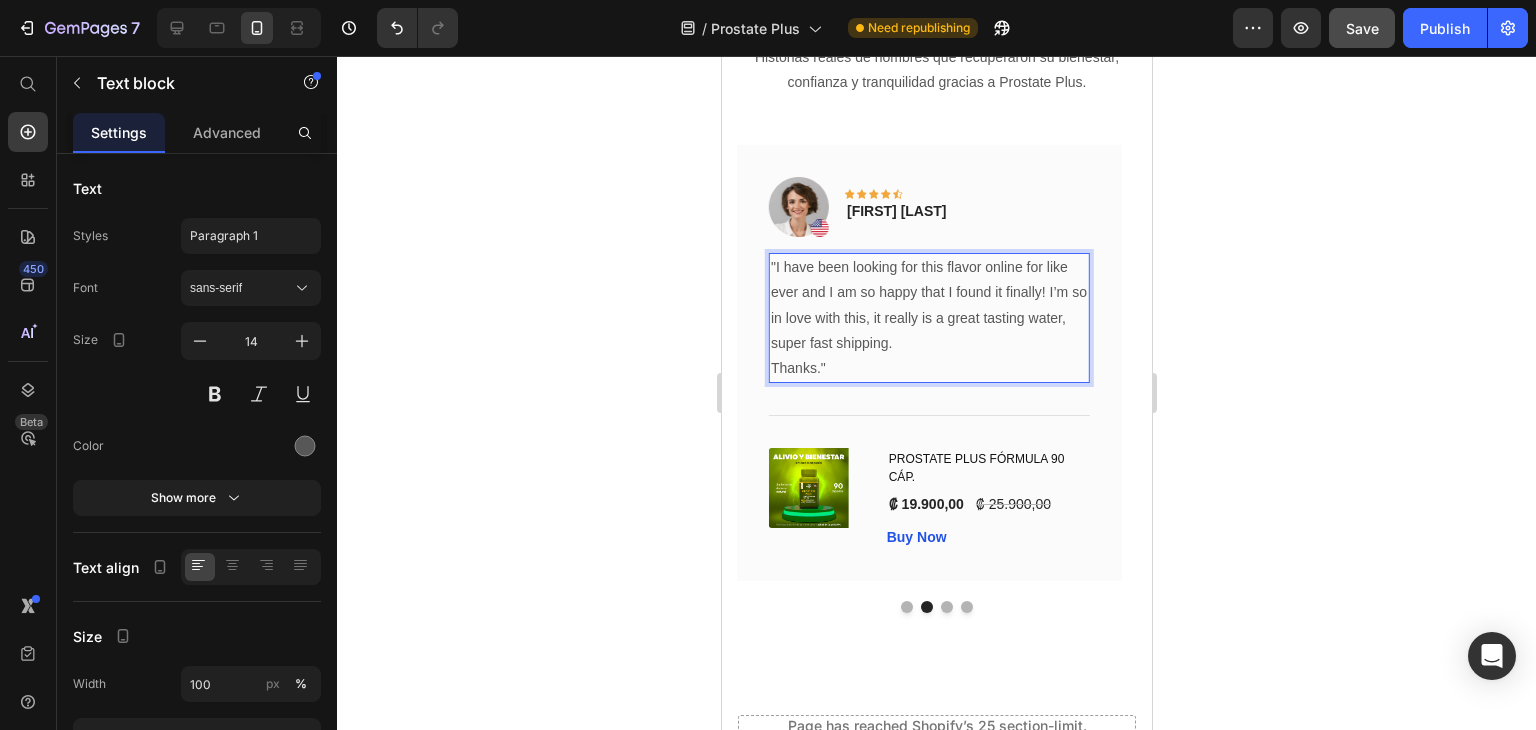 click on "Thanks."" at bounding box center (928, 368) 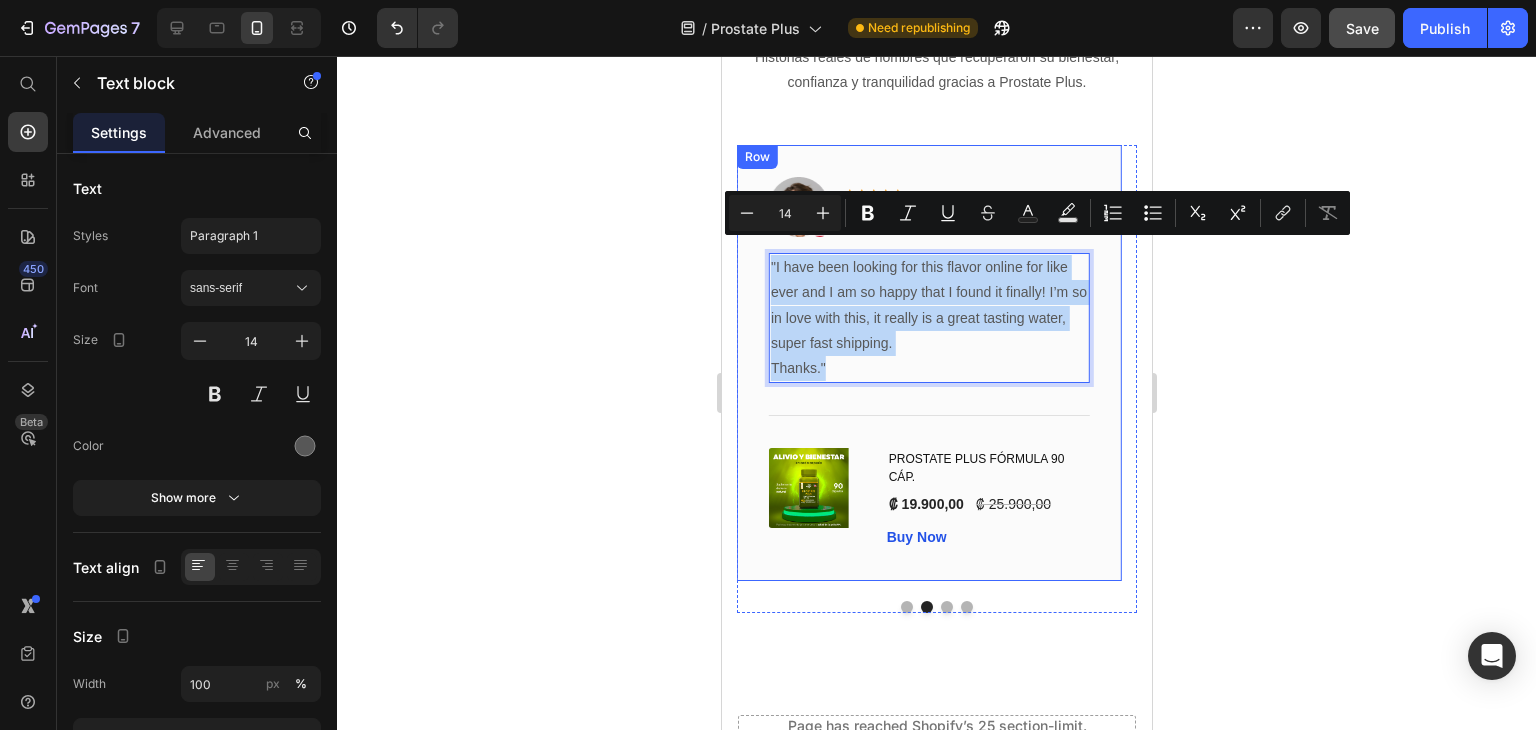 drag, startPoint x: 837, startPoint y: 356, endPoint x: 747, endPoint y: 258, distance: 133.05638 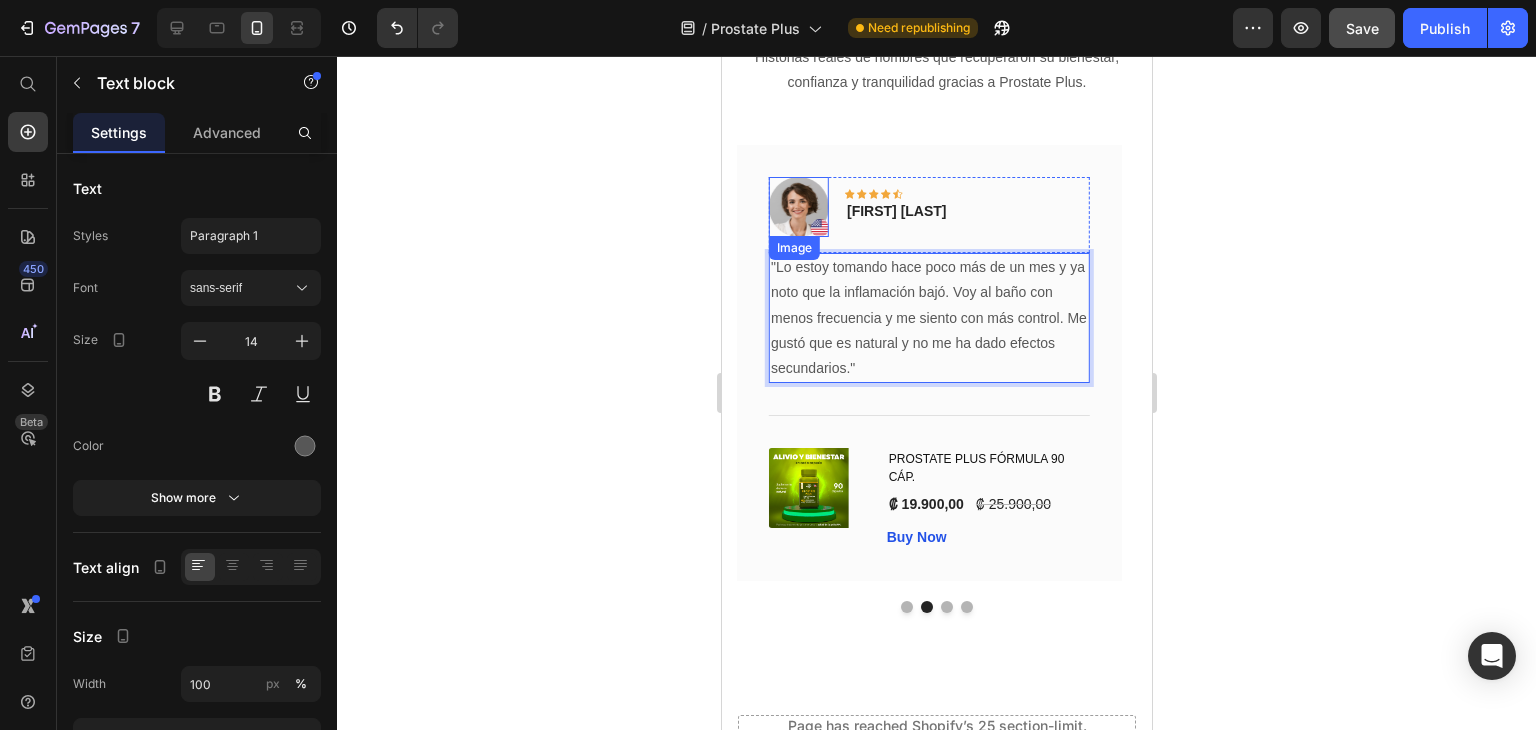 click at bounding box center [798, 207] 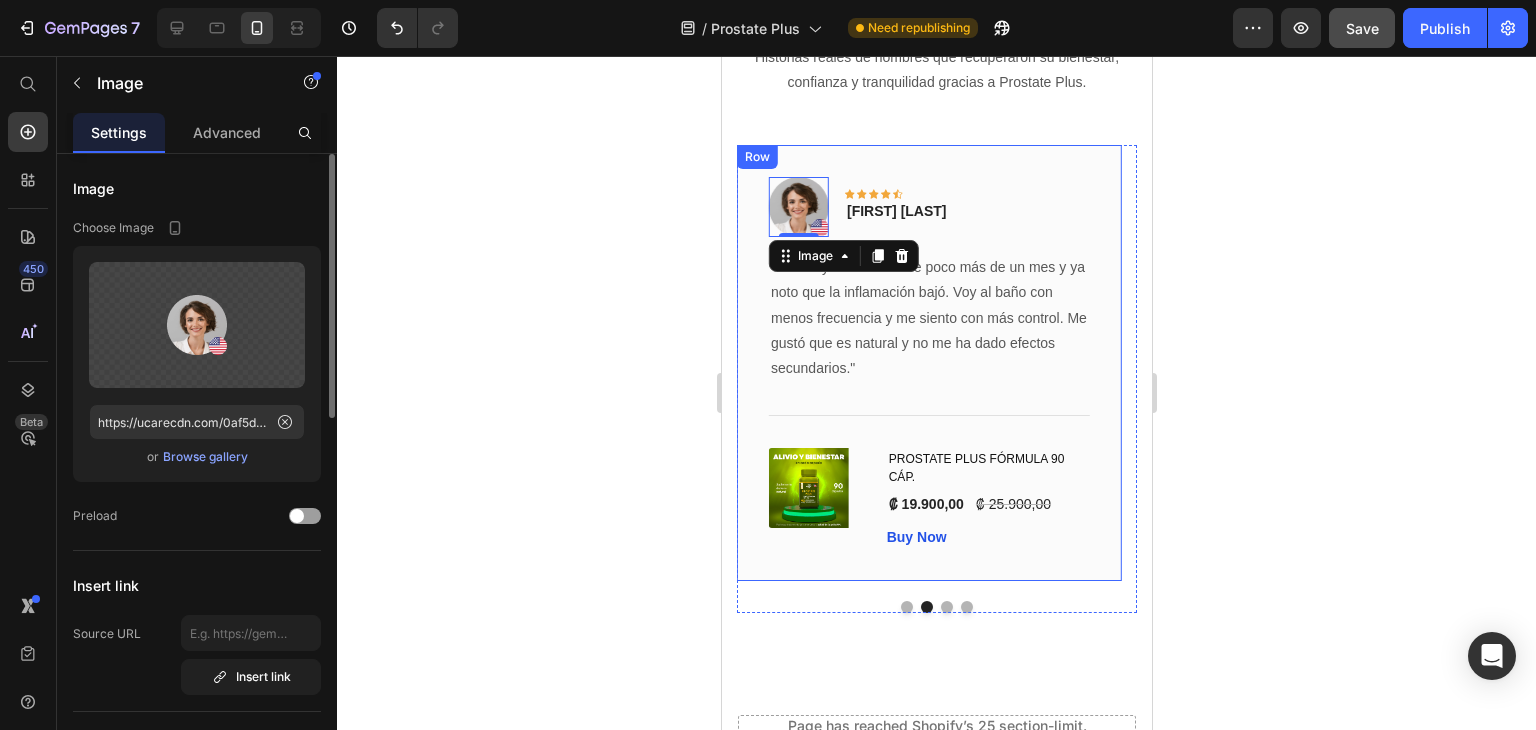 click on "Browse gallery" at bounding box center (205, 457) 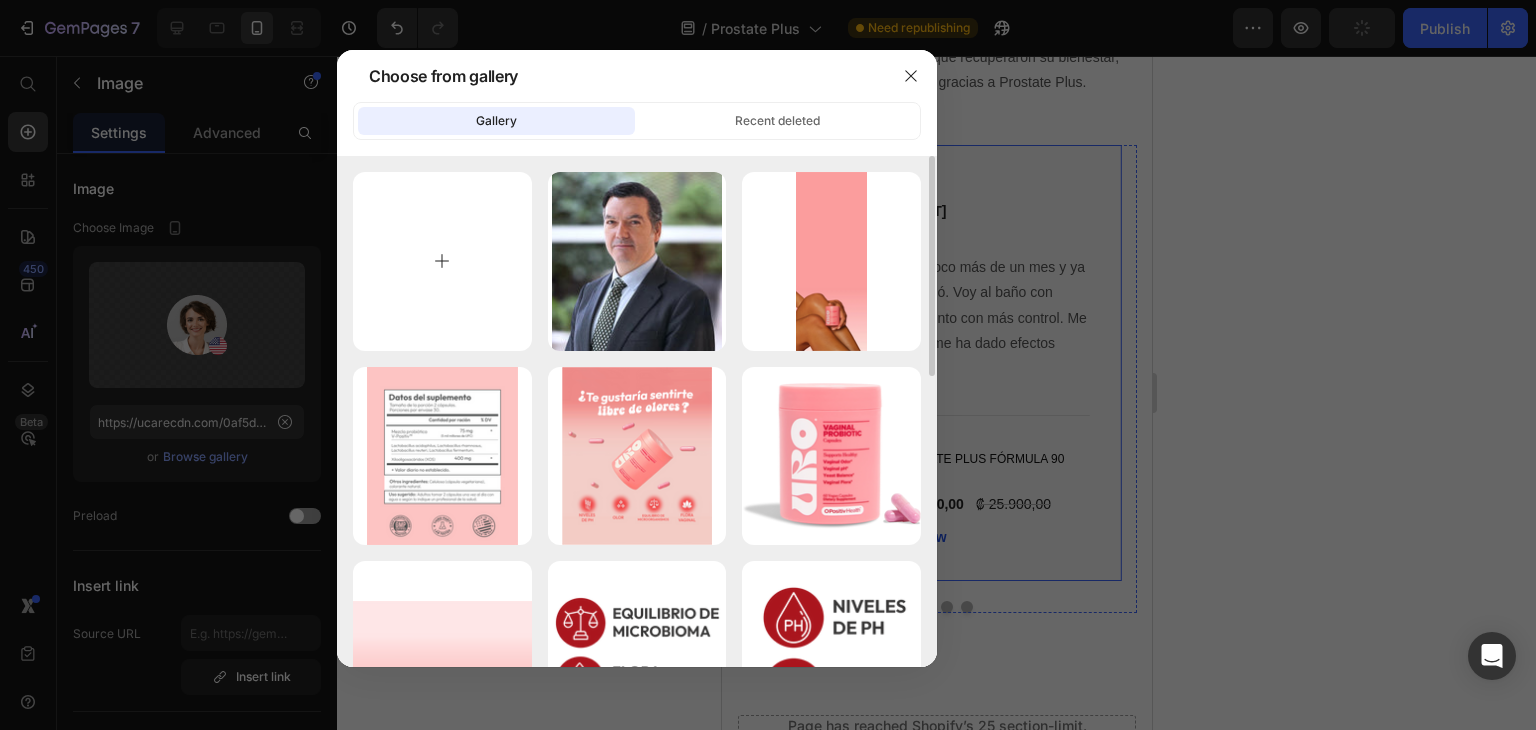 click at bounding box center [442, 261] 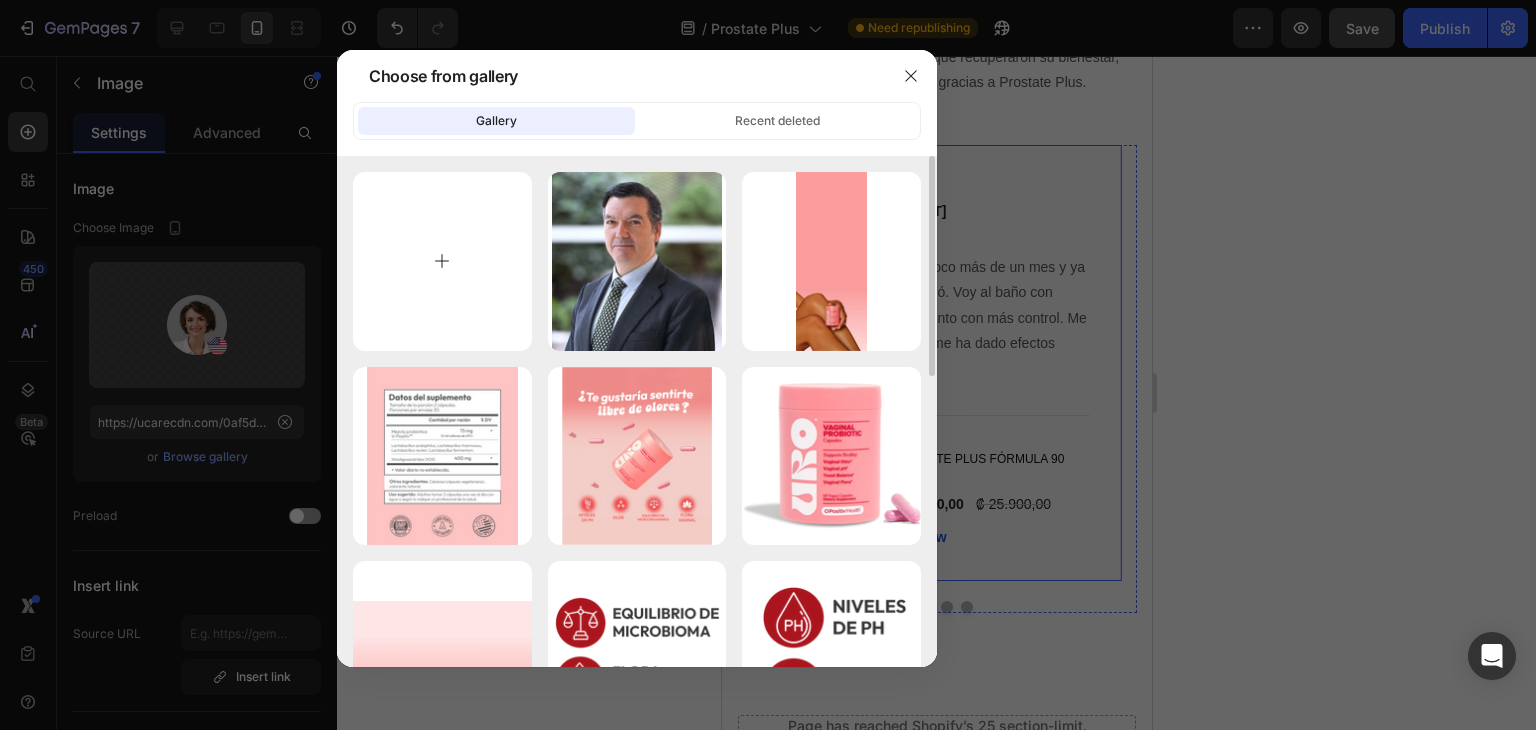 type on "C:\fakepath\465231875_8744391275623729_1872912502269503357_n.jpg" 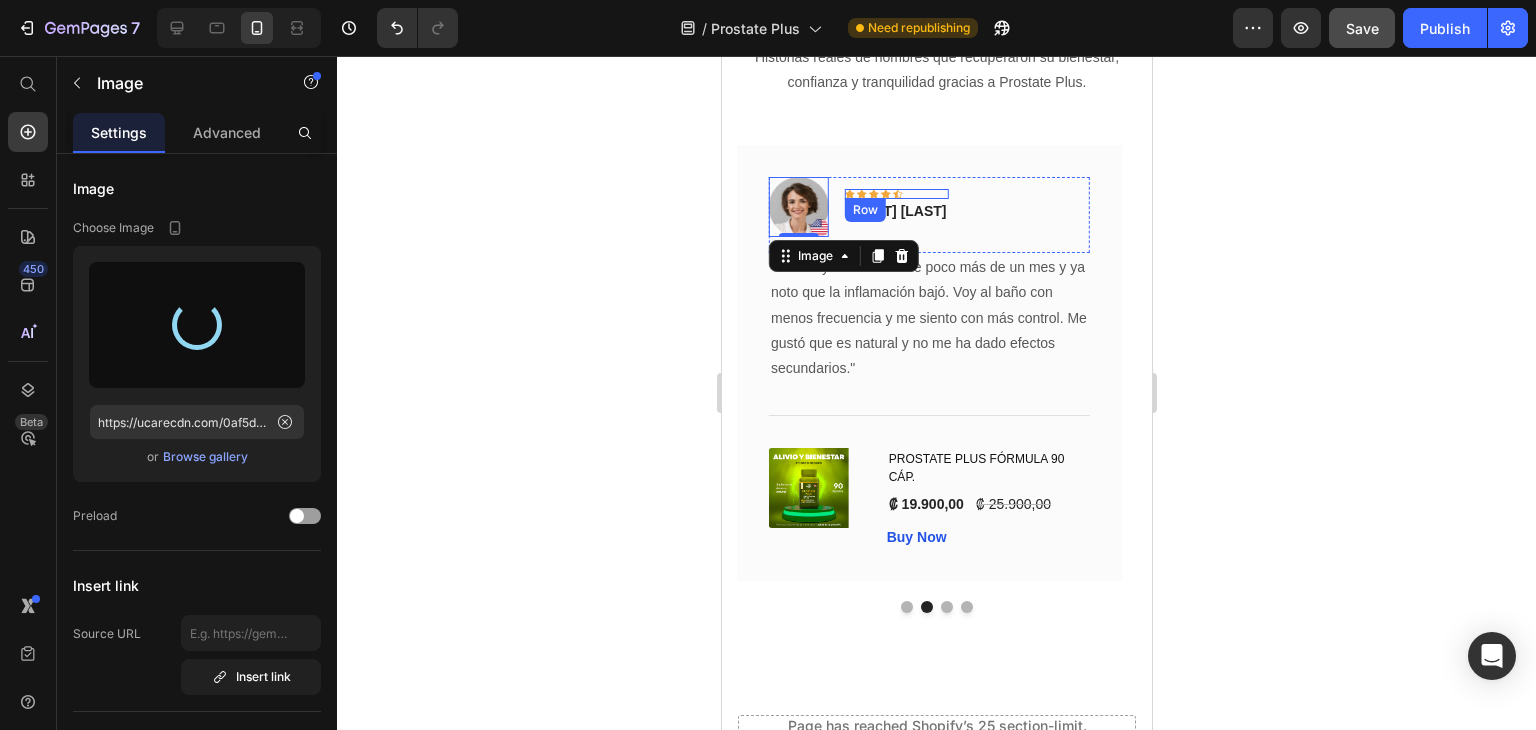 type on "https://cdn.shopify.com/s/files/1/0663/3078/7892/files/gempages_546128044461393138-546128044461393138-e6b53586-437f-496b-a60b-942df763475b.jpg" 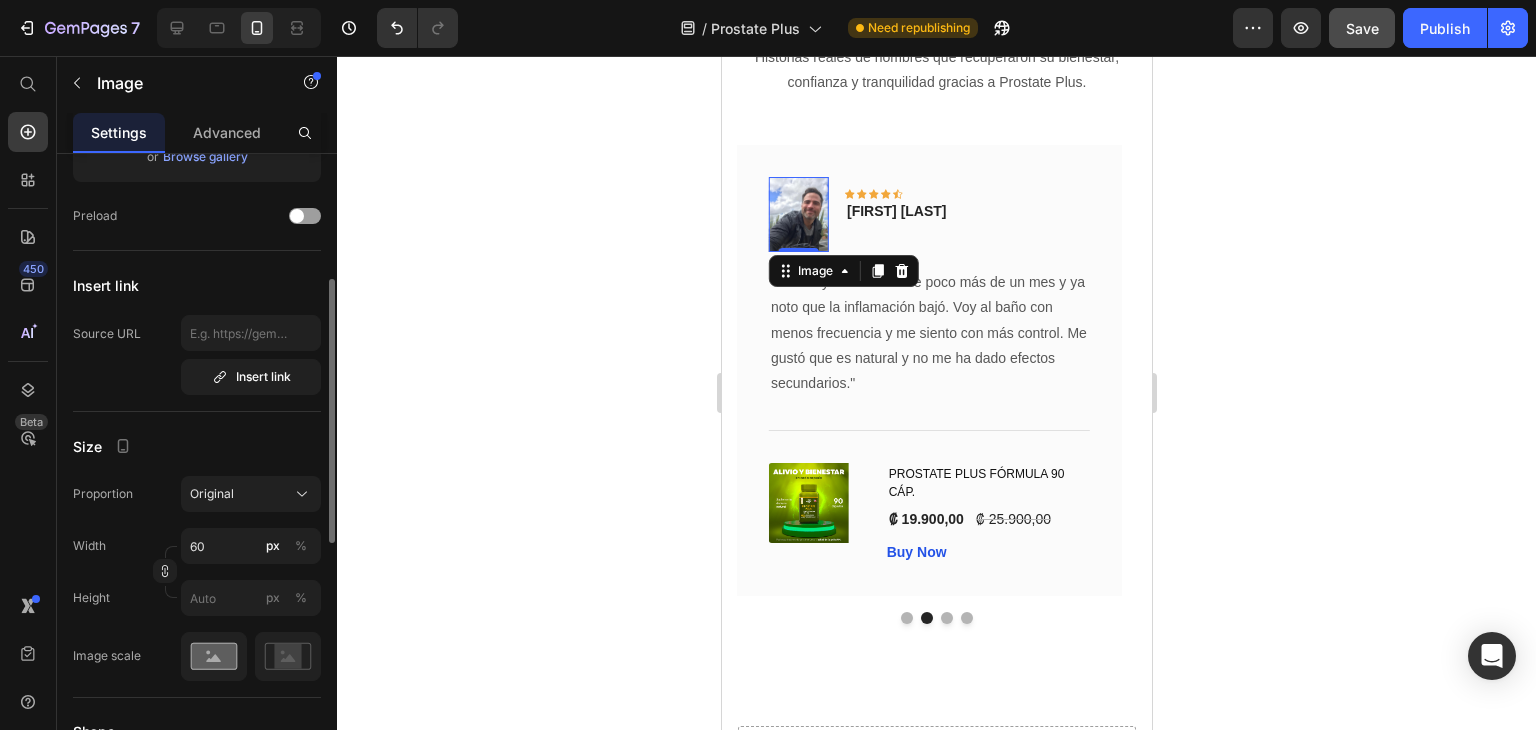scroll, scrollTop: 500, scrollLeft: 0, axis: vertical 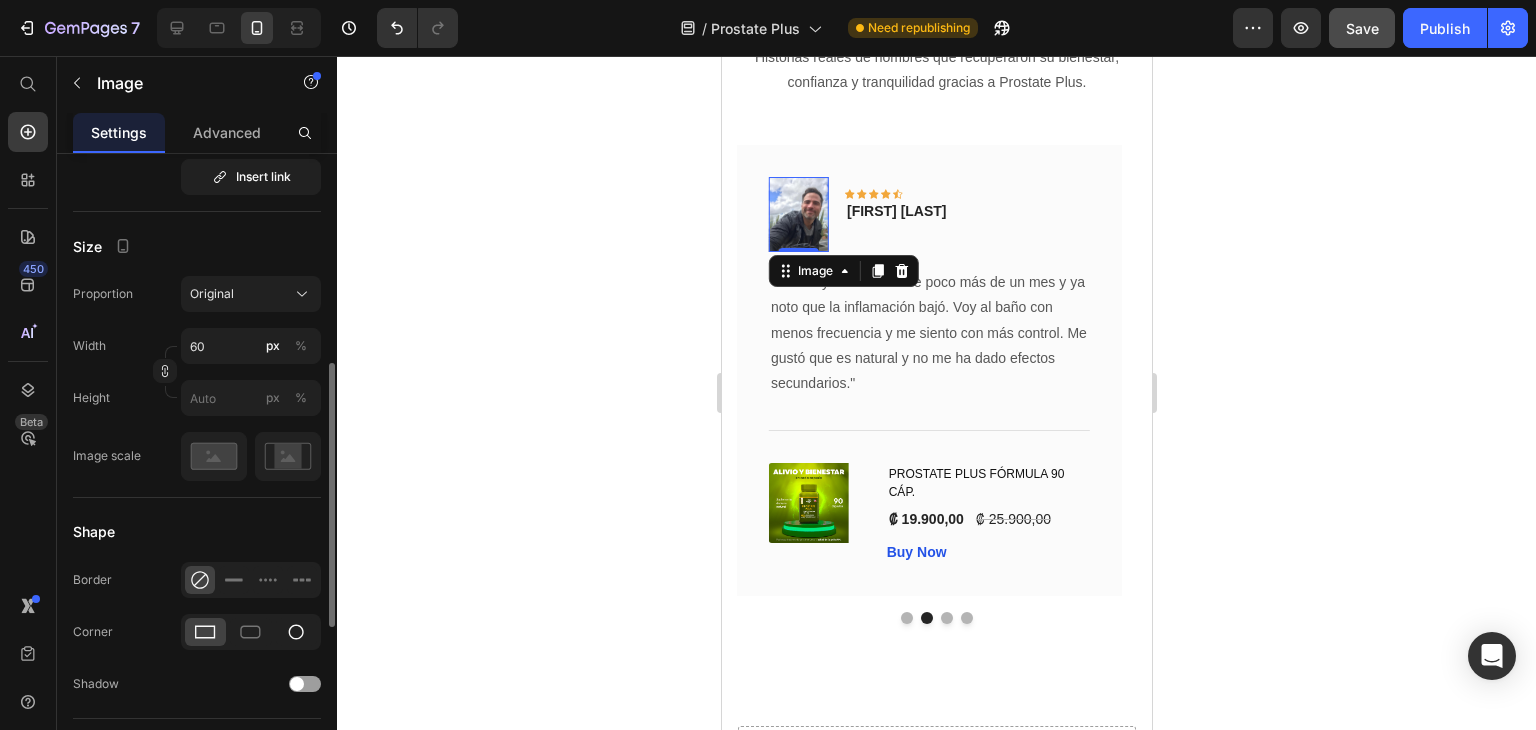 click 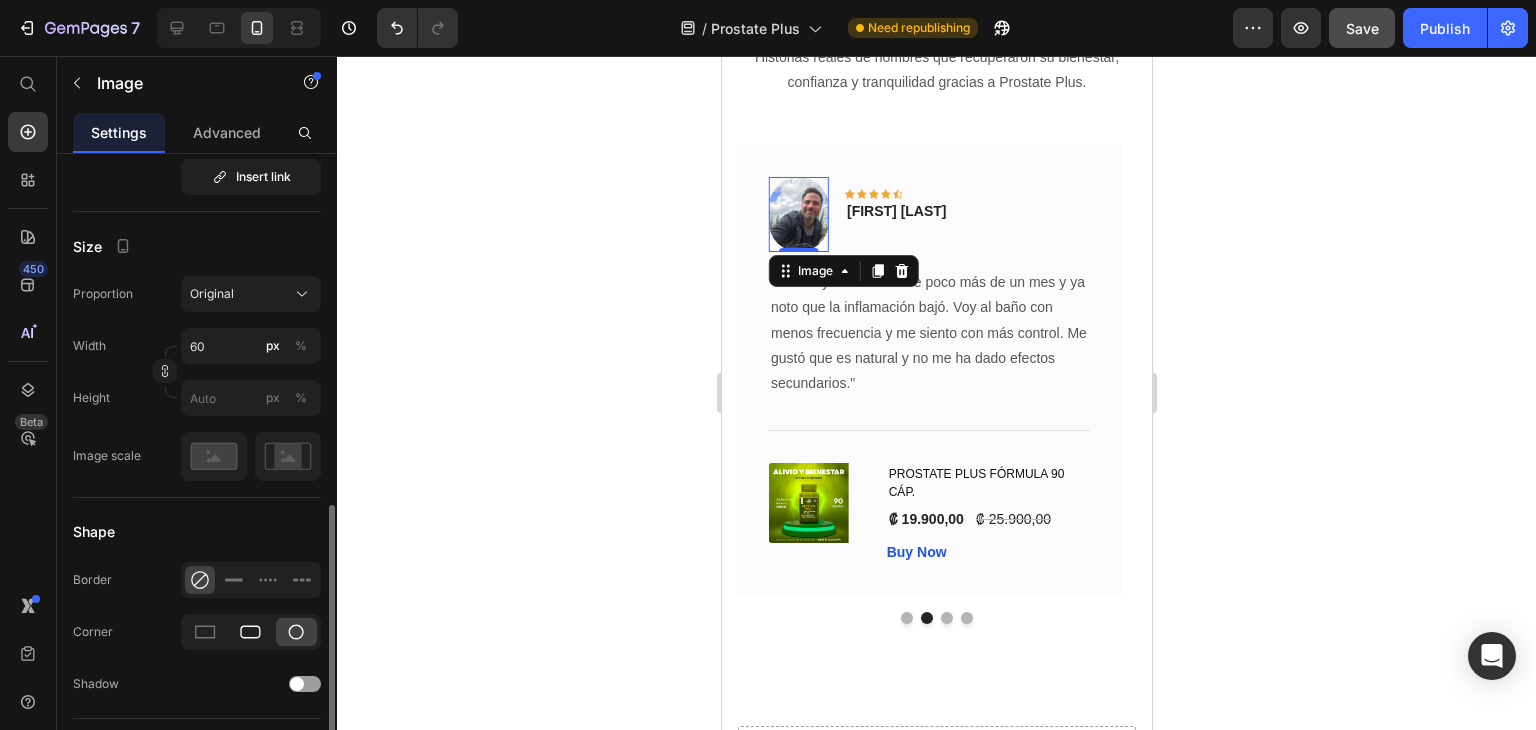 scroll, scrollTop: 700, scrollLeft: 0, axis: vertical 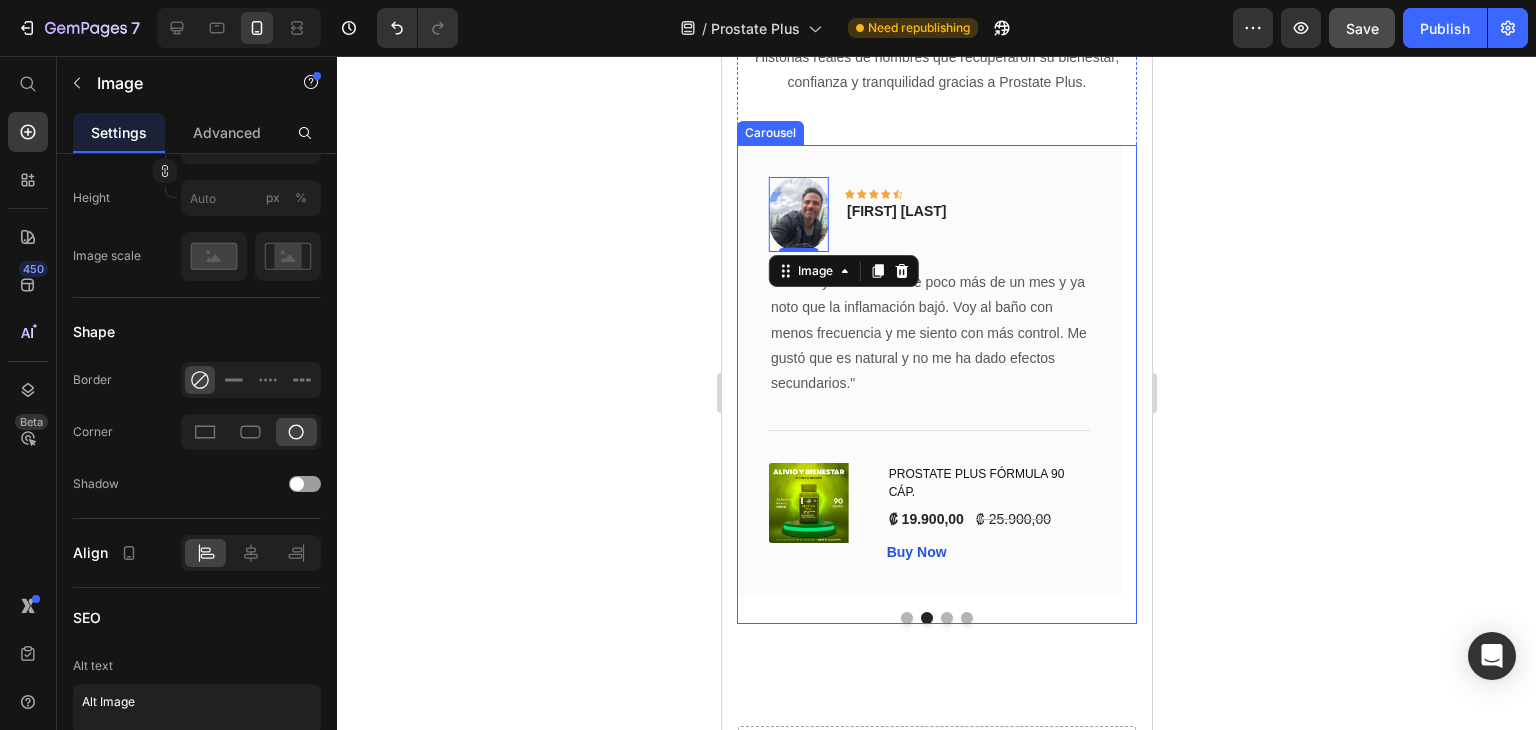 click at bounding box center (946, 618) 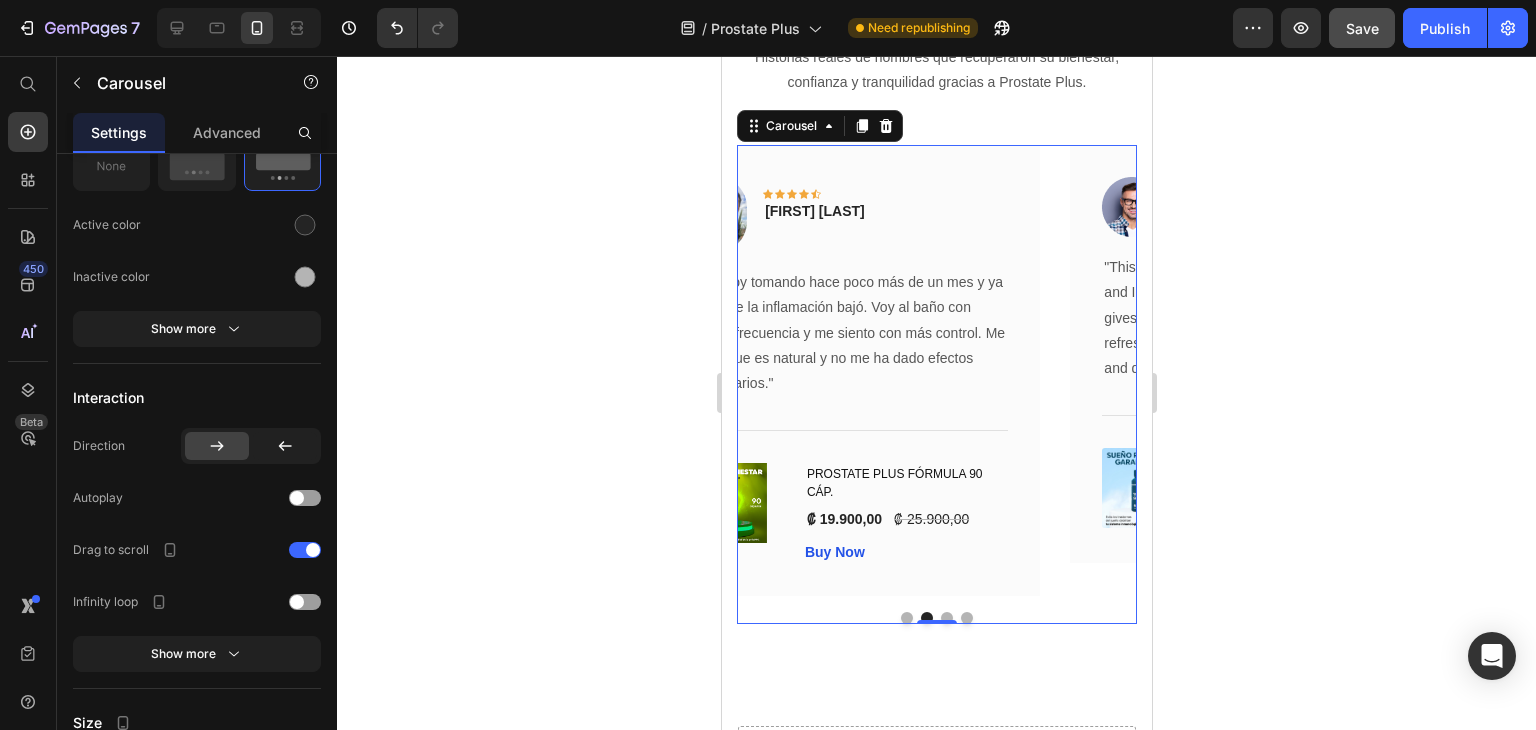 scroll, scrollTop: 0, scrollLeft: 0, axis: both 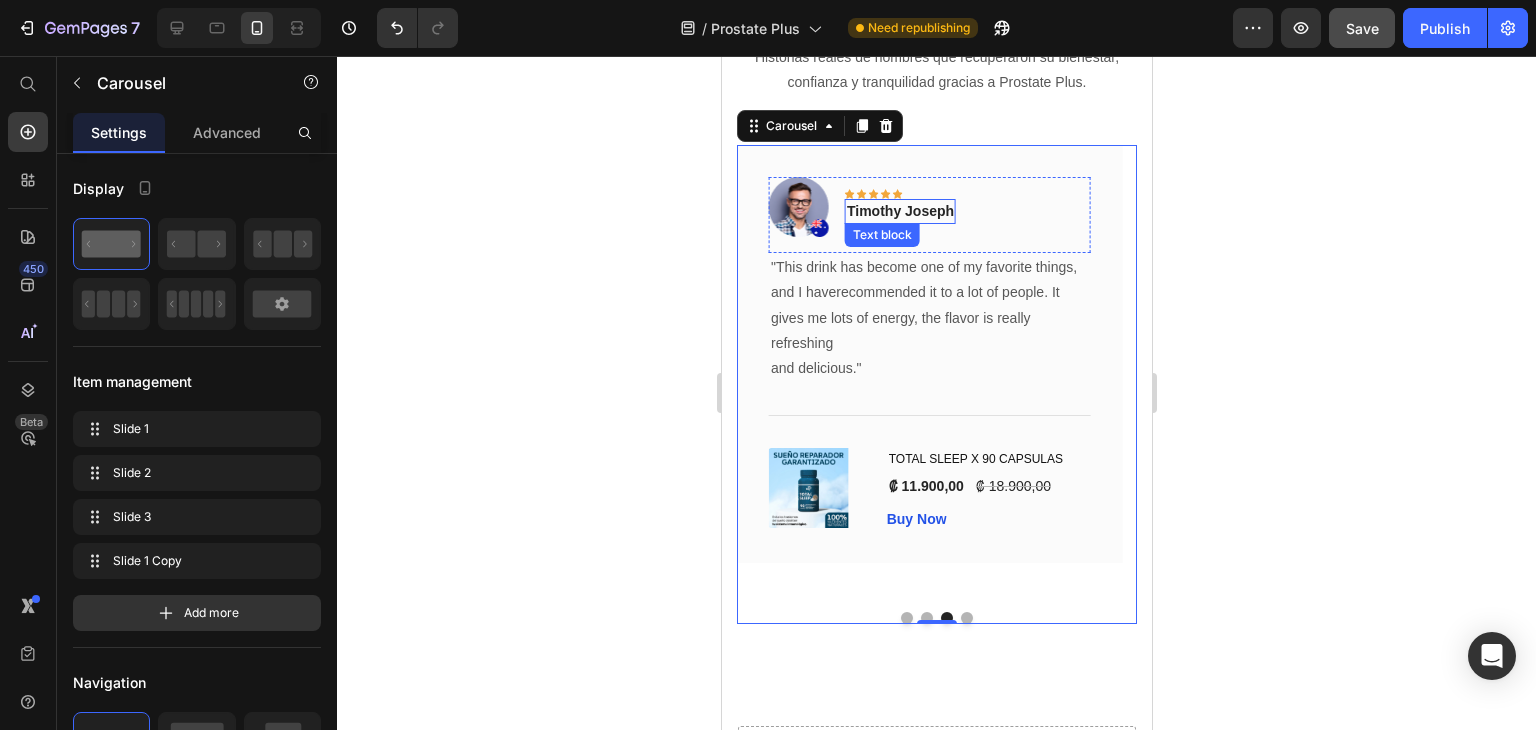click on "Timothy Joseph" at bounding box center [899, 211] 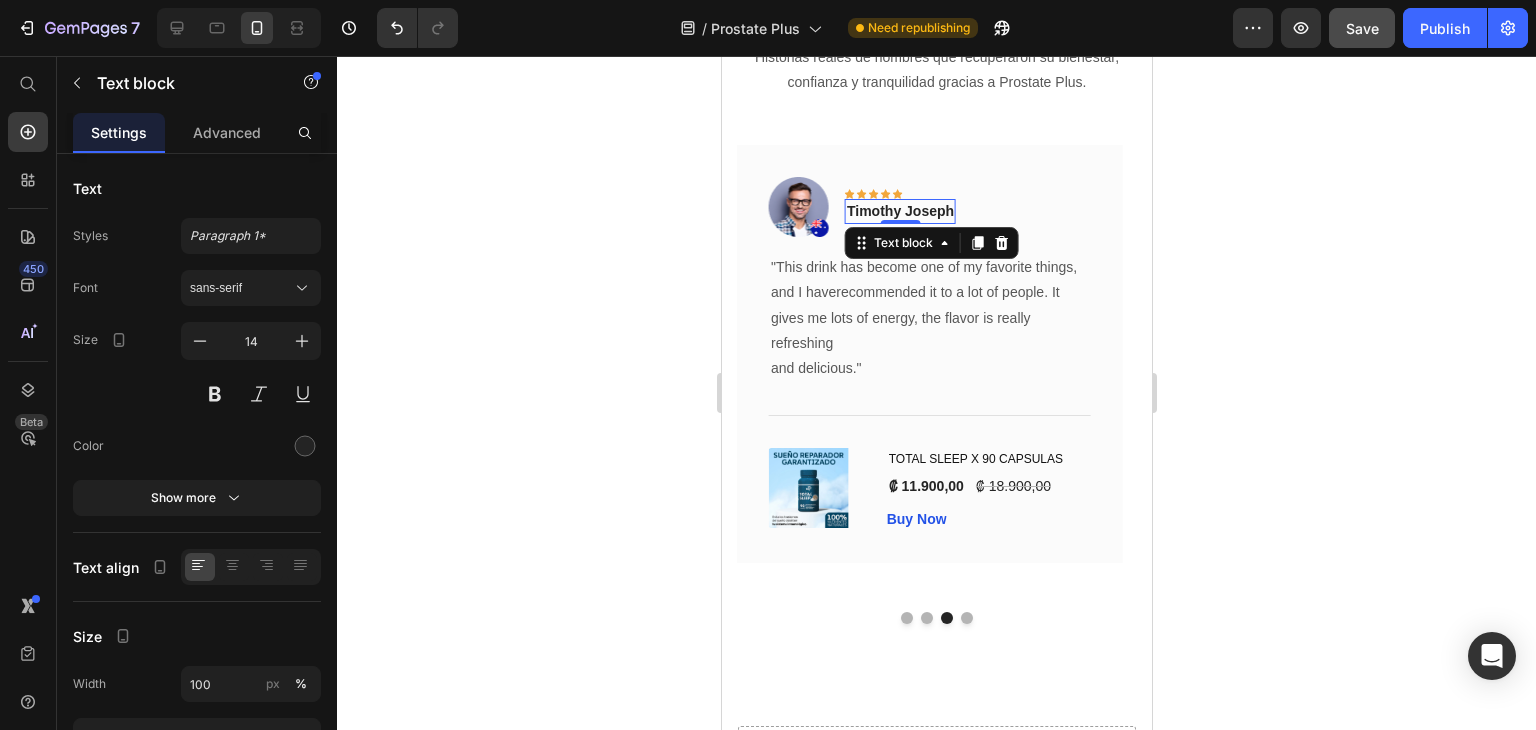 click on "Timothy Joseph" at bounding box center [899, 211] 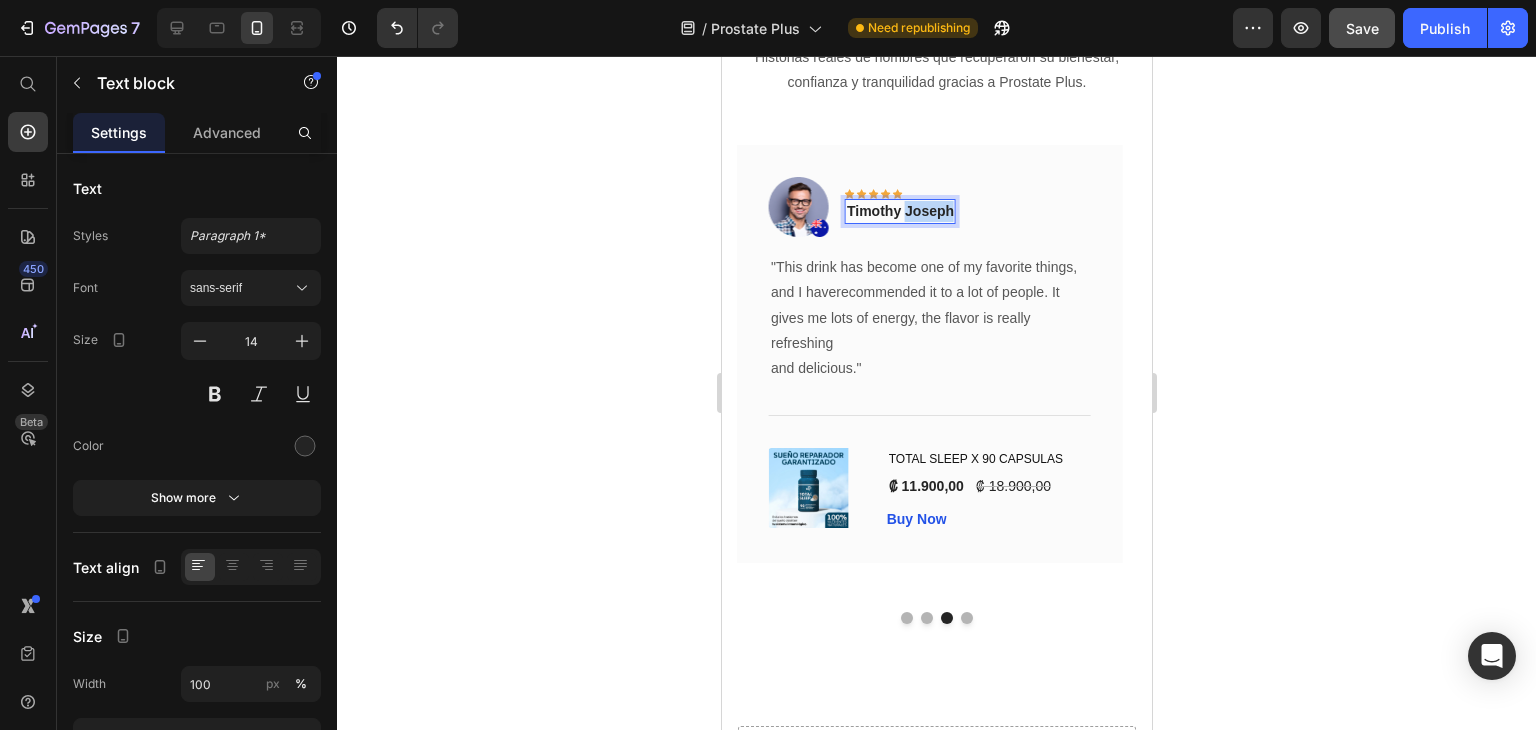 click on "Timothy Joseph" at bounding box center [899, 211] 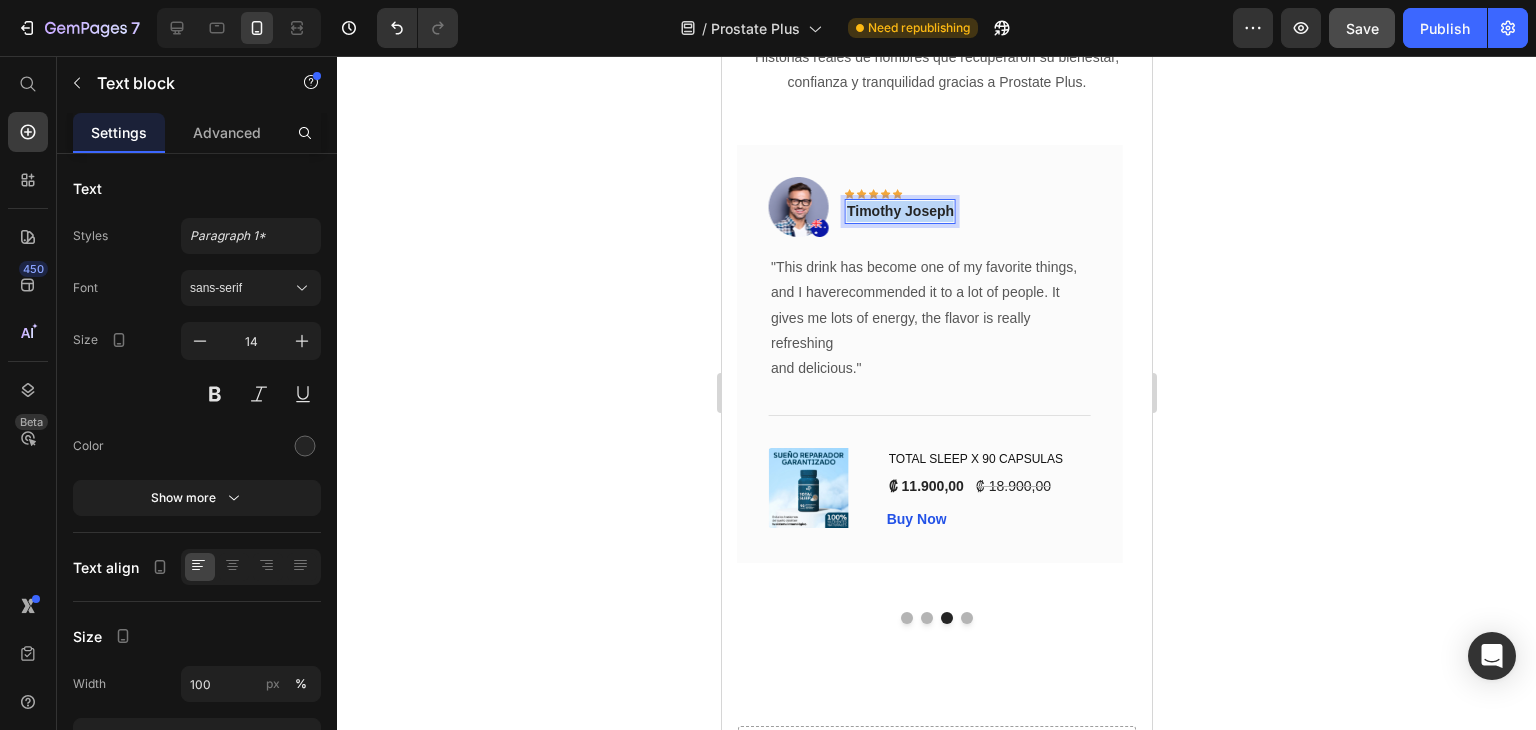 click on "Timothy Joseph" at bounding box center (899, 211) 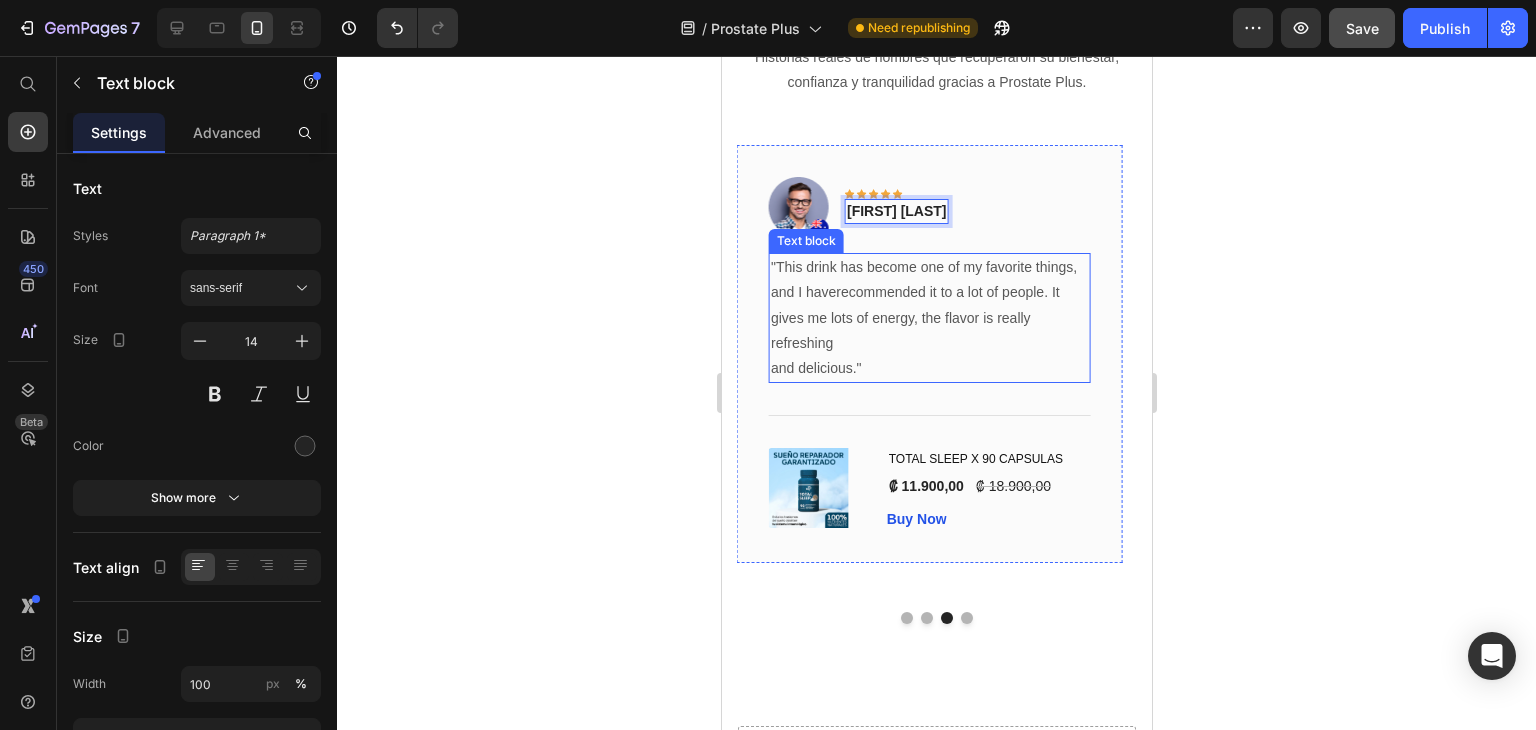 click on ""This drink has become one of my favorite things, and I haverecommended it to a lot of people. It gives me lots of energy, the flavor is really refreshing  and delicious."" at bounding box center (928, 318) 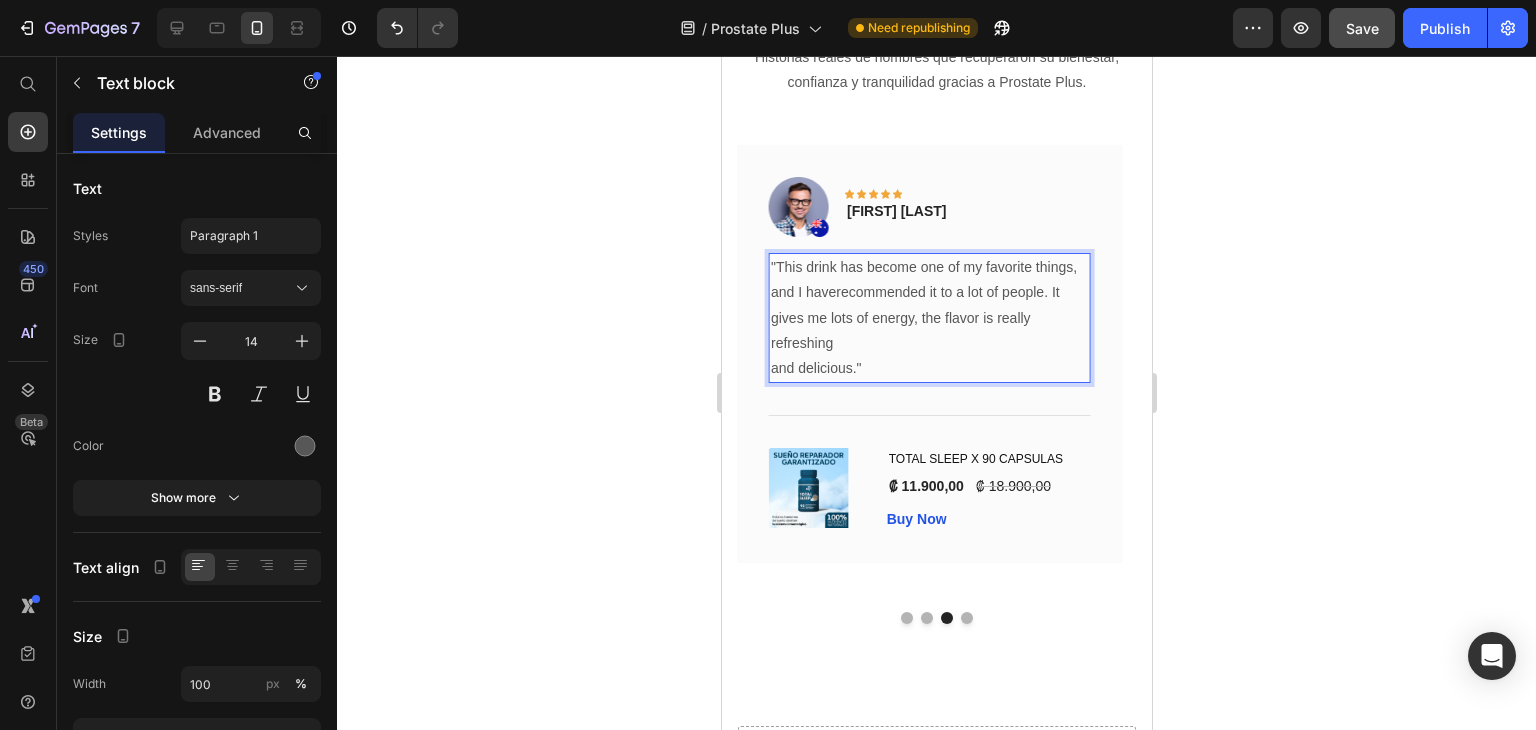 click on ""This drink has become one of my favorite things, and I haverecommended it to a lot of people. It gives me lots of energy, the flavor is really refreshing  and delicious."" at bounding box center (928, 318) 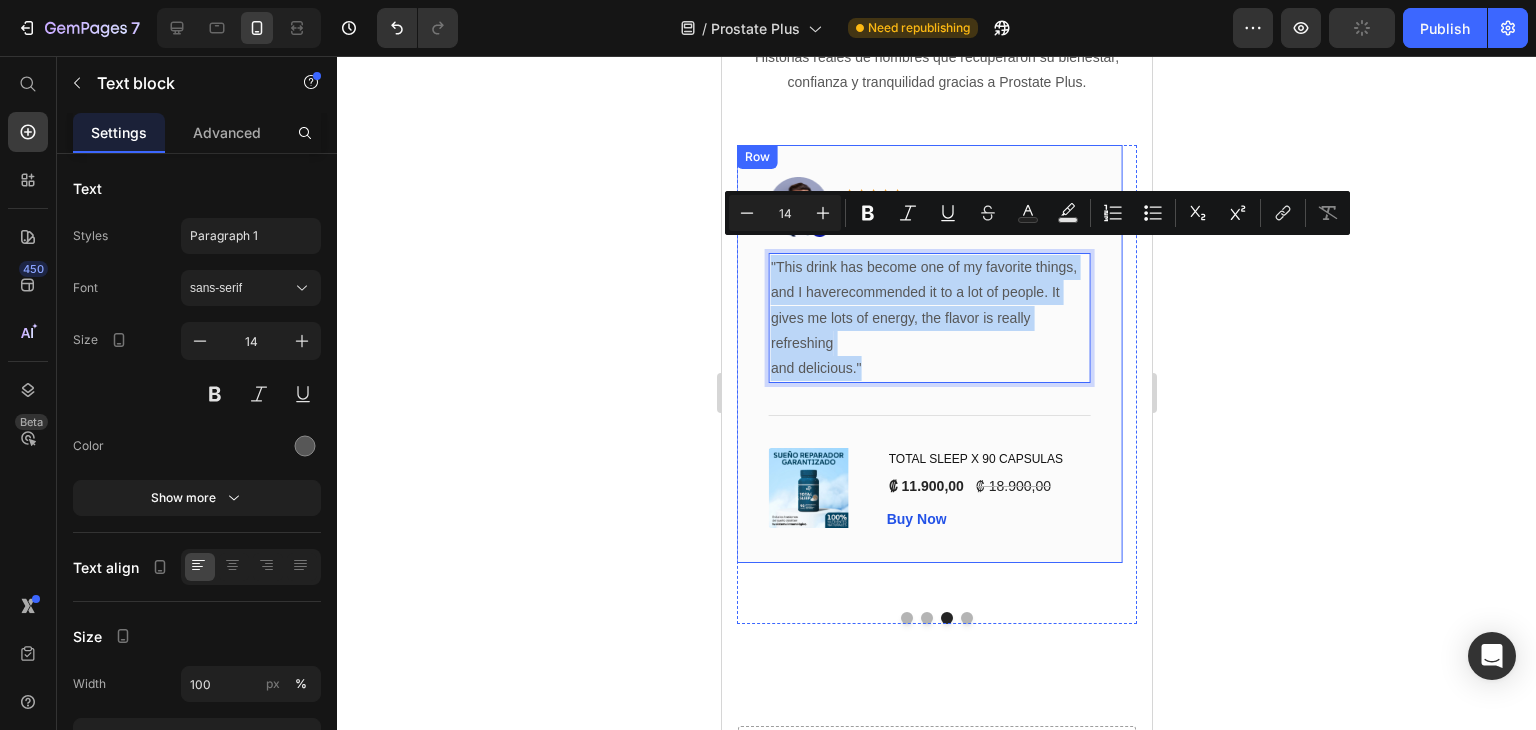drag, startPoint x: 874, startPoint y: 355, endPoint x: 761, endPoint y: 253, distance: 152.2268 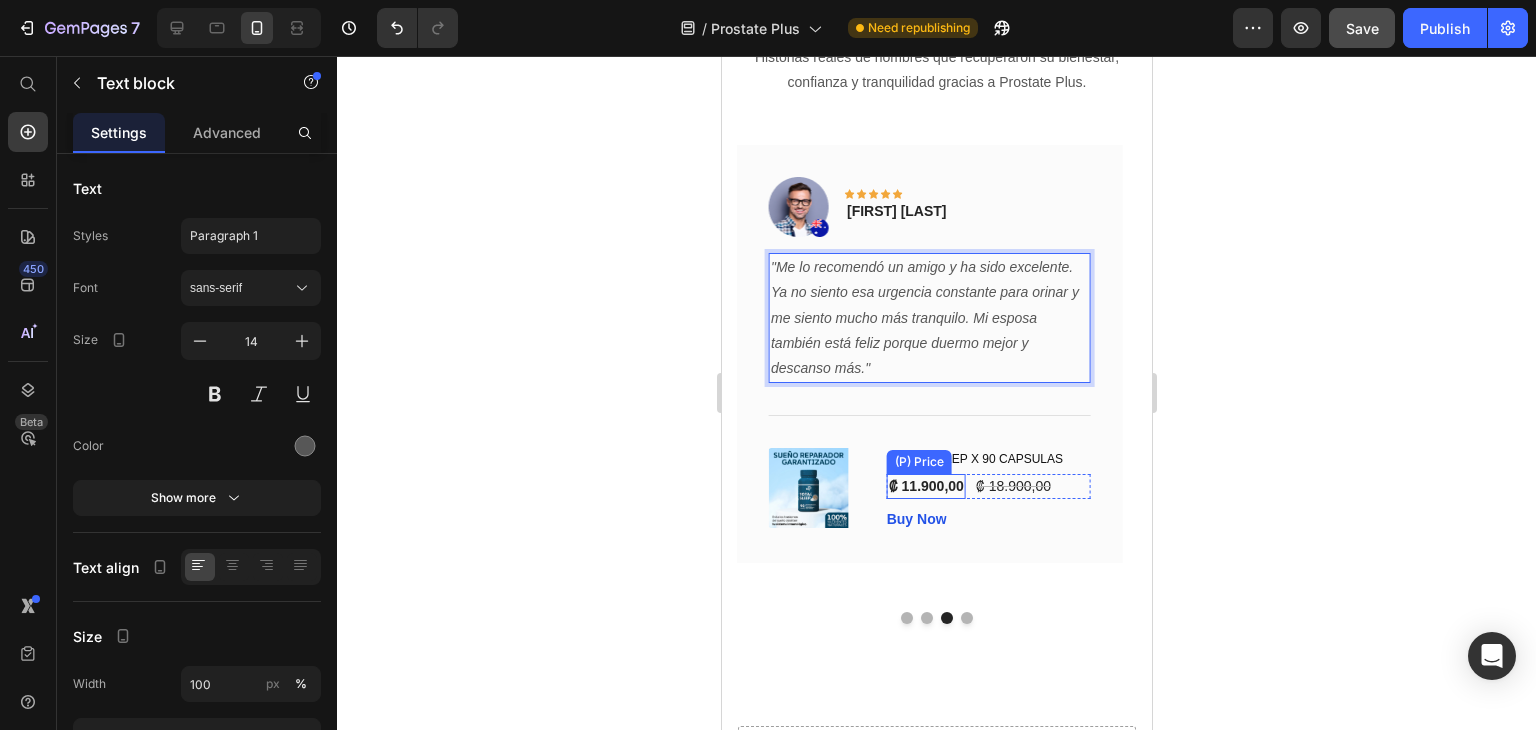 click on "Image
Icon
Icon
Icon
Icon
Icon Row [FIRST] [LAST] Text block Row "Me lo recomendó un amigo y ha sido excelente. Ya no siento esa urgencia constante para orinar y me siento mucho más tranquilo. Mi esposa también está feliz porque duermo mejor y descanso más." Text block   0                Title Line (P) Images & Gallery TOTAL SLEEP X 90  CAPSULAS (P) Title ₡ 11.900,00 (P) Price ₡ 18.900,00 (P) Price Row Buy Now (P) Cart Button Product Row" at bounding box center [928, 354] 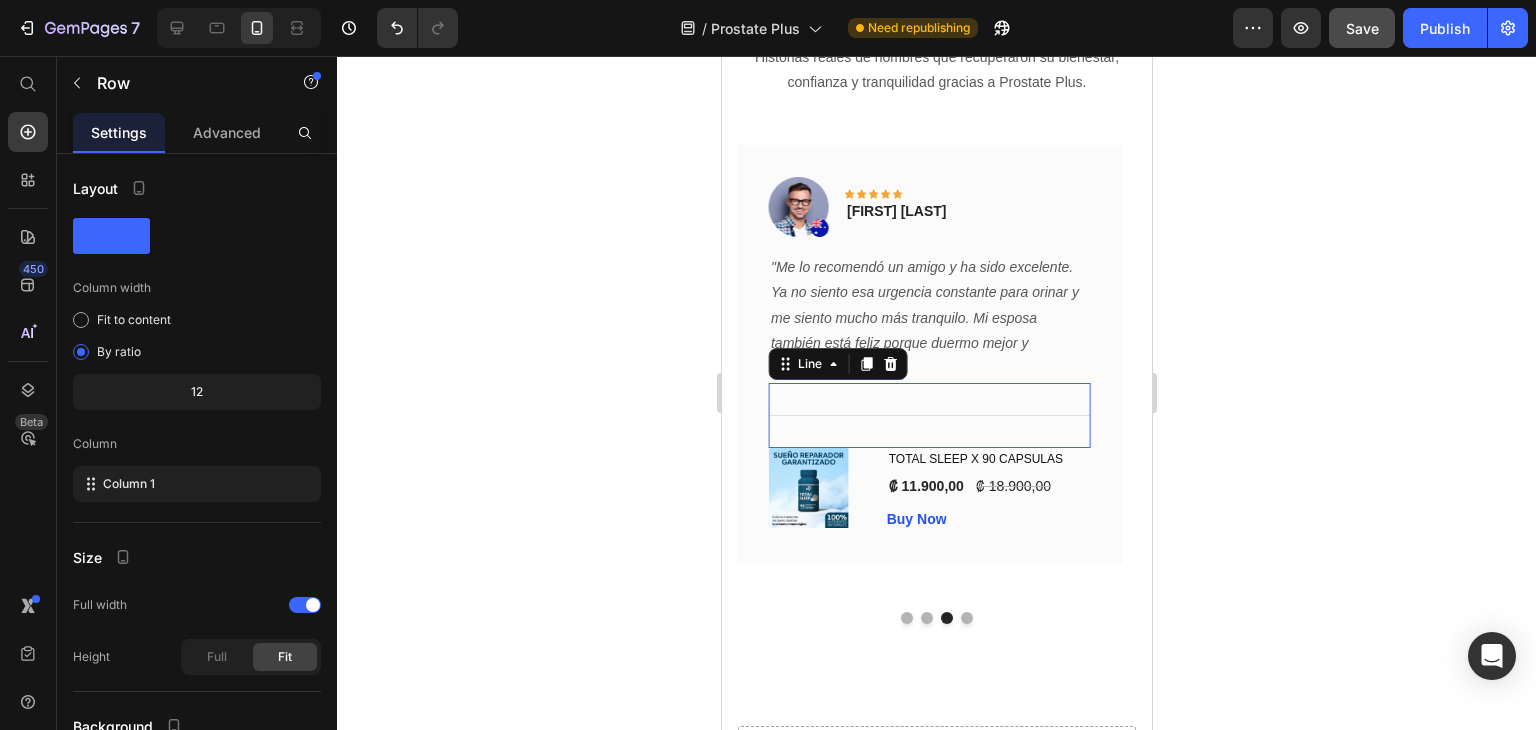 click on "Title Line   0" at bounding box center [928, 415] 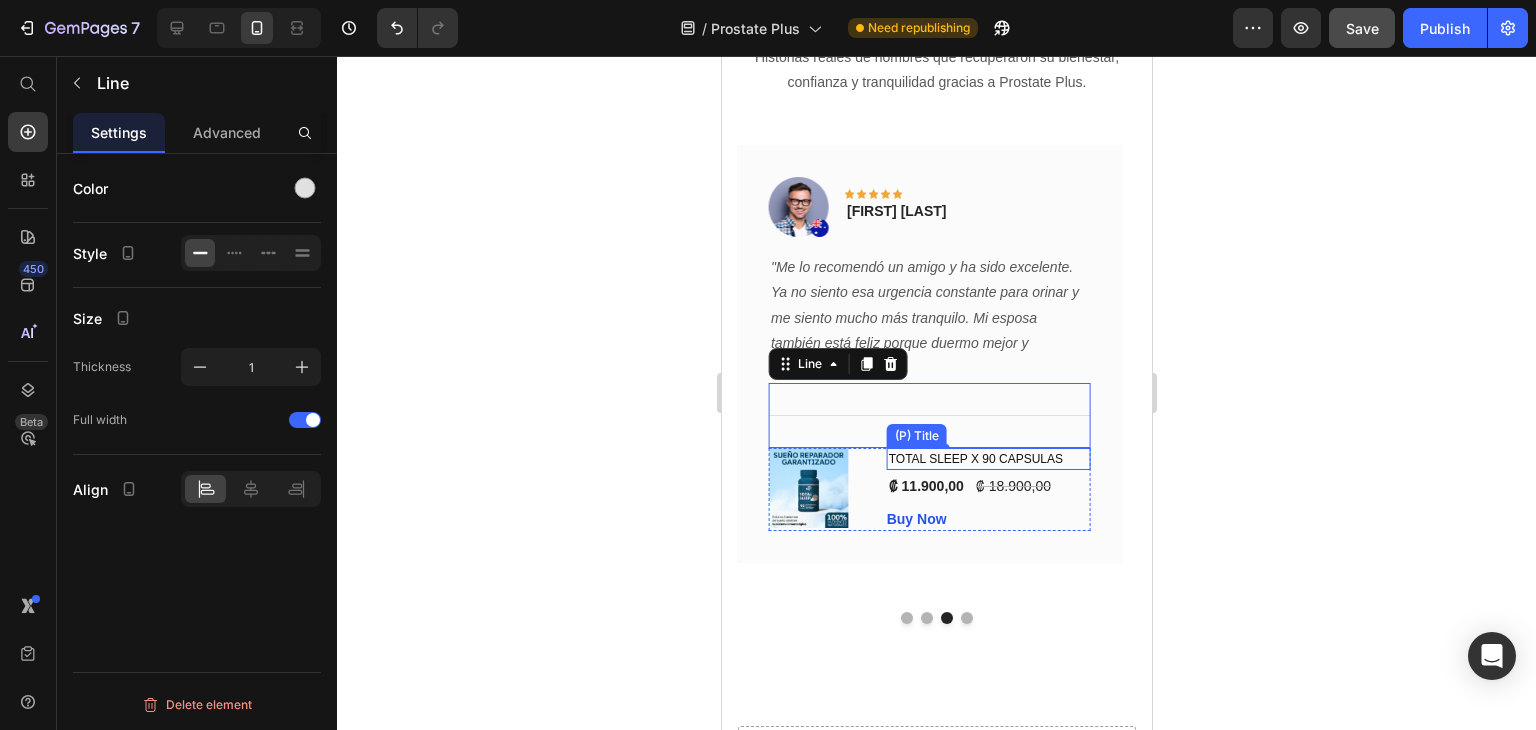 click on "TOTAL SLEEP X 90  CAPSULAS" at bounding box center [987, 459] 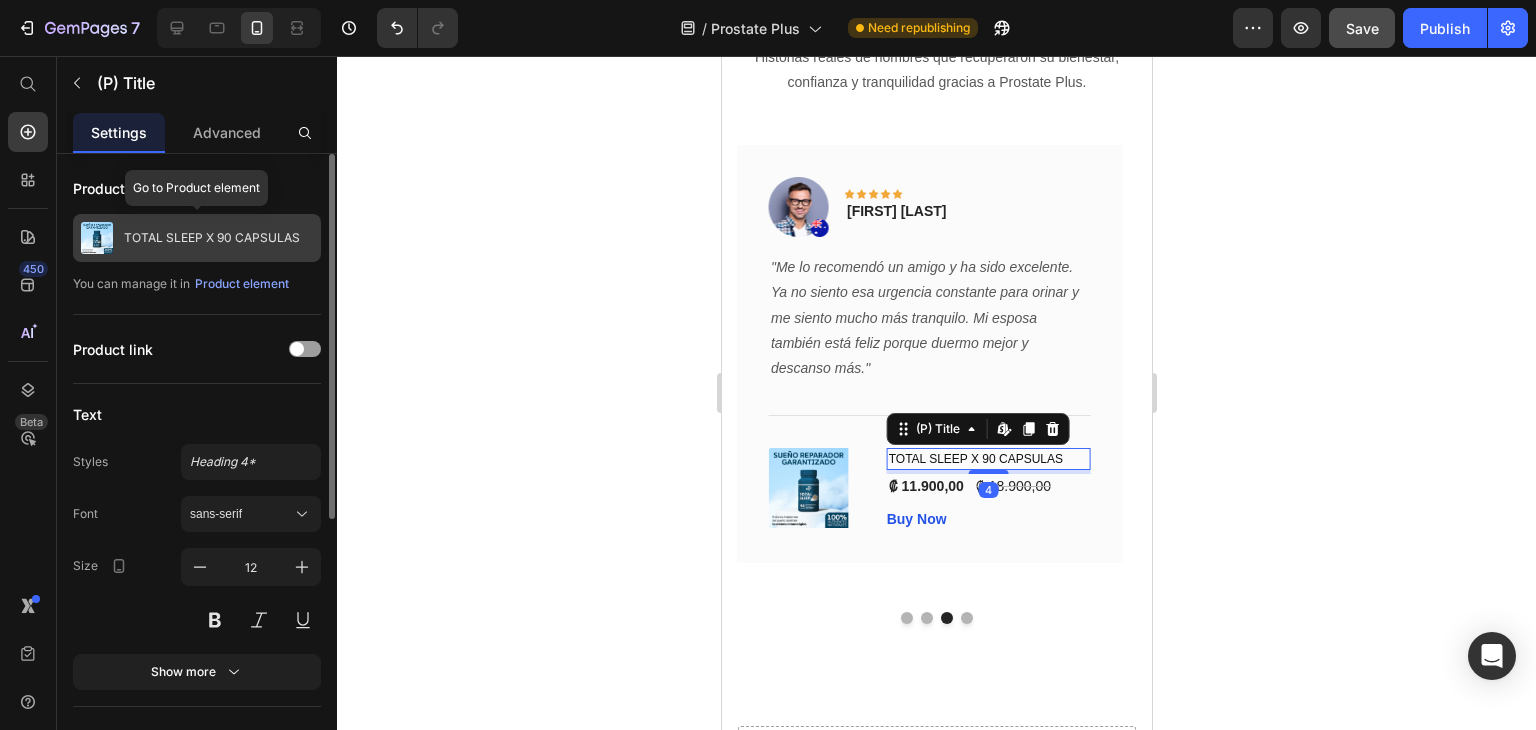 click on "TOTAL SLEEP X 90  CAPSULAS" at bounding box center (212, 238) 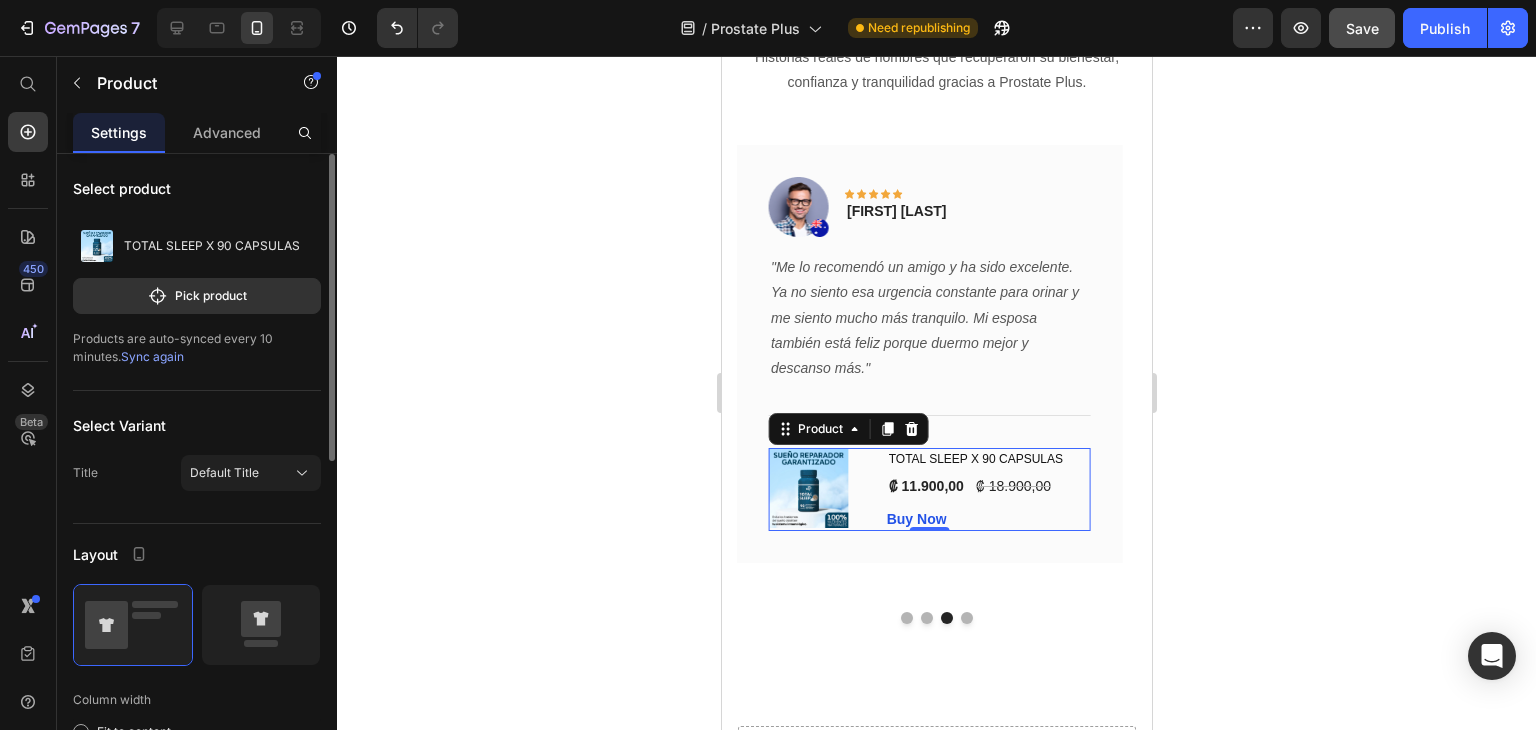 click on "Select product TOTAL SLEEP X 90  CAPSULAS Pick product  Products are auto-synced every 10 minutes.  Sync again" at bounding box center (197, 272) 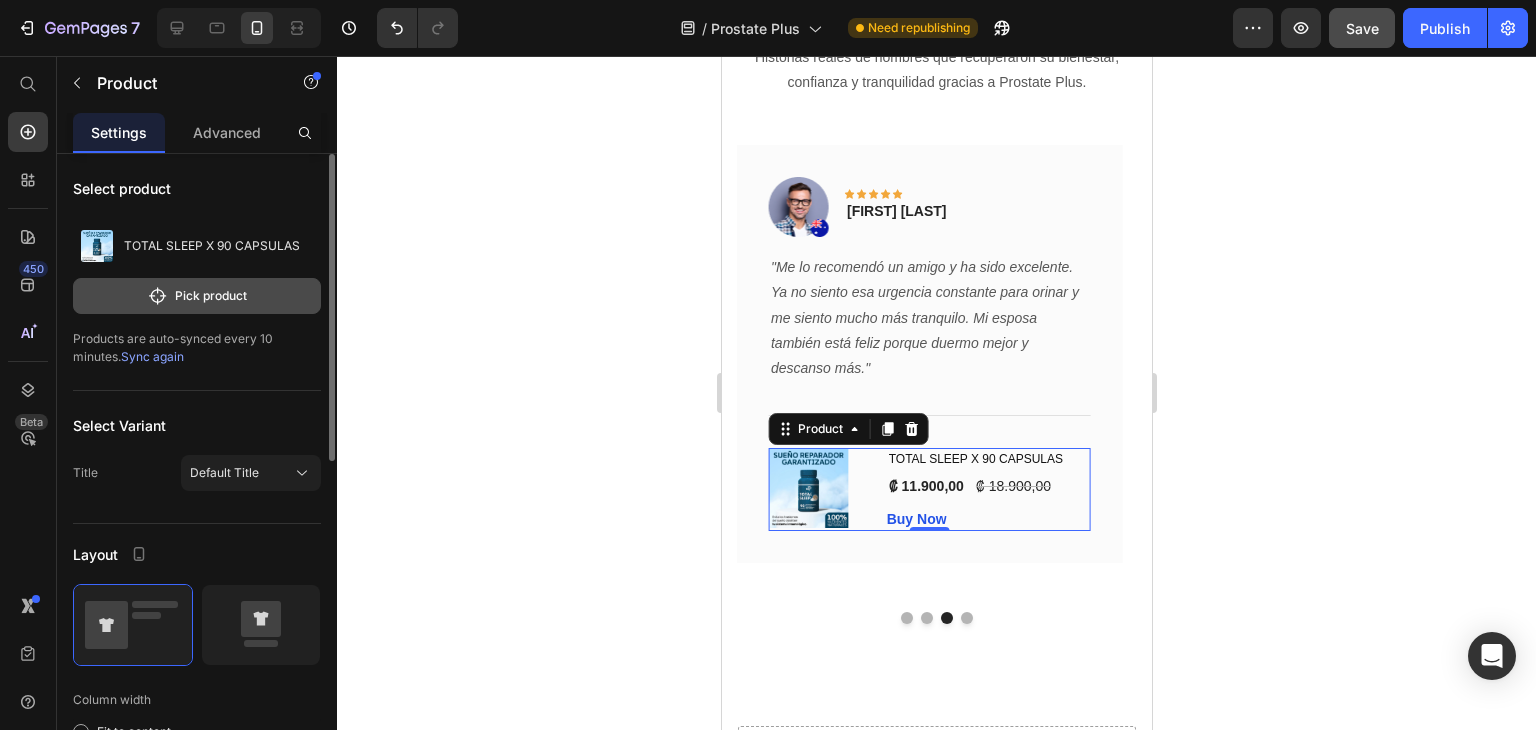 click on "Pick product" at bounding box center (197, 296) 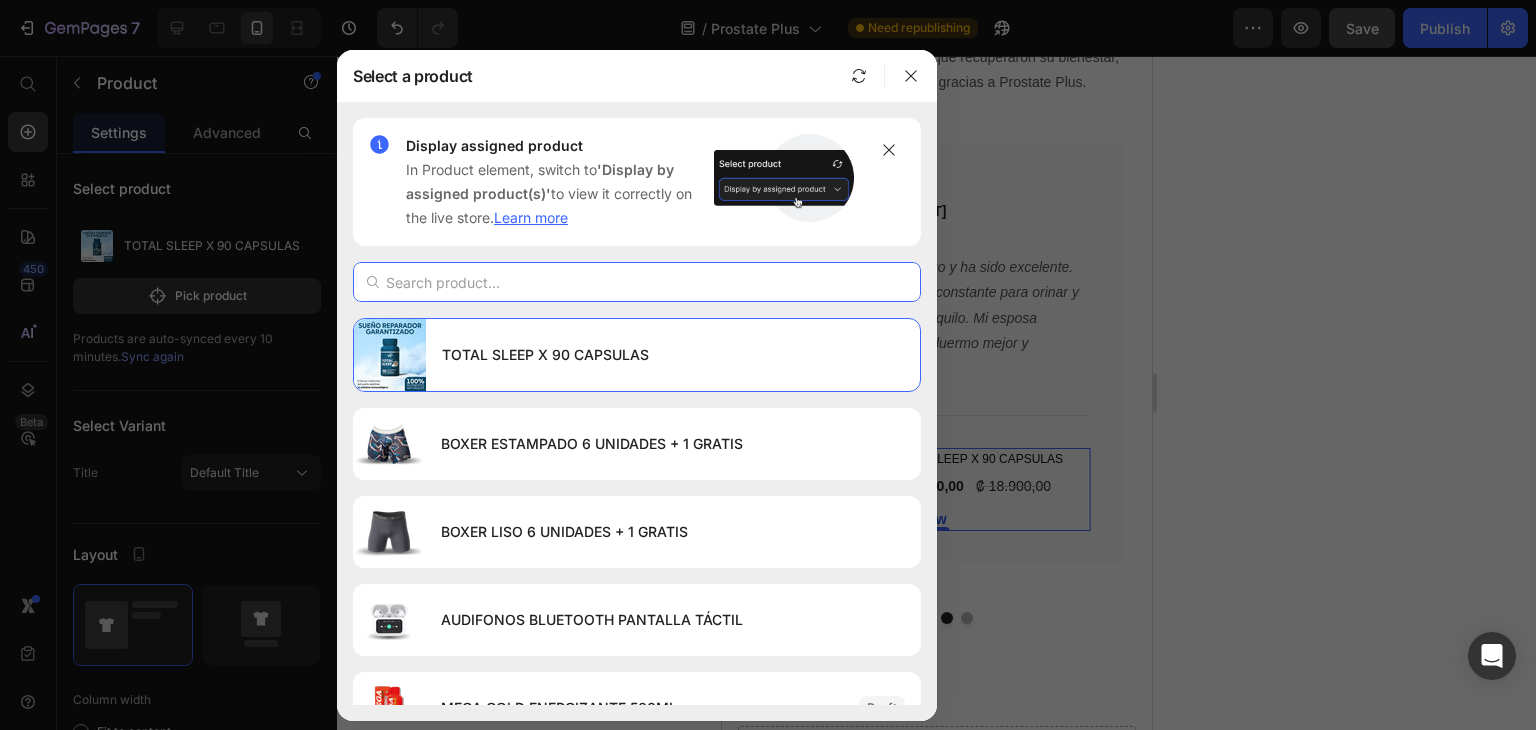 click at bounding box center [637, 282] 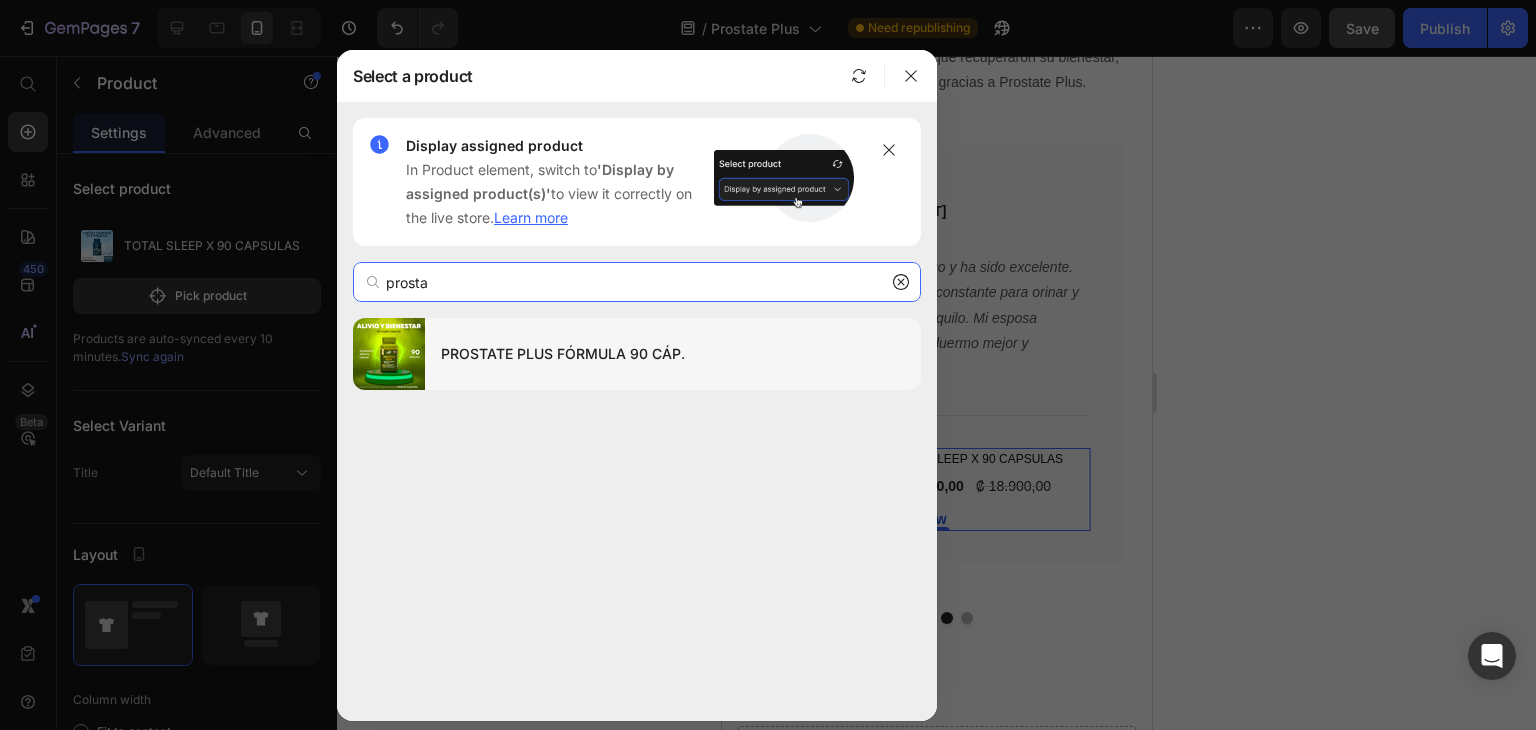 type on "prosta" 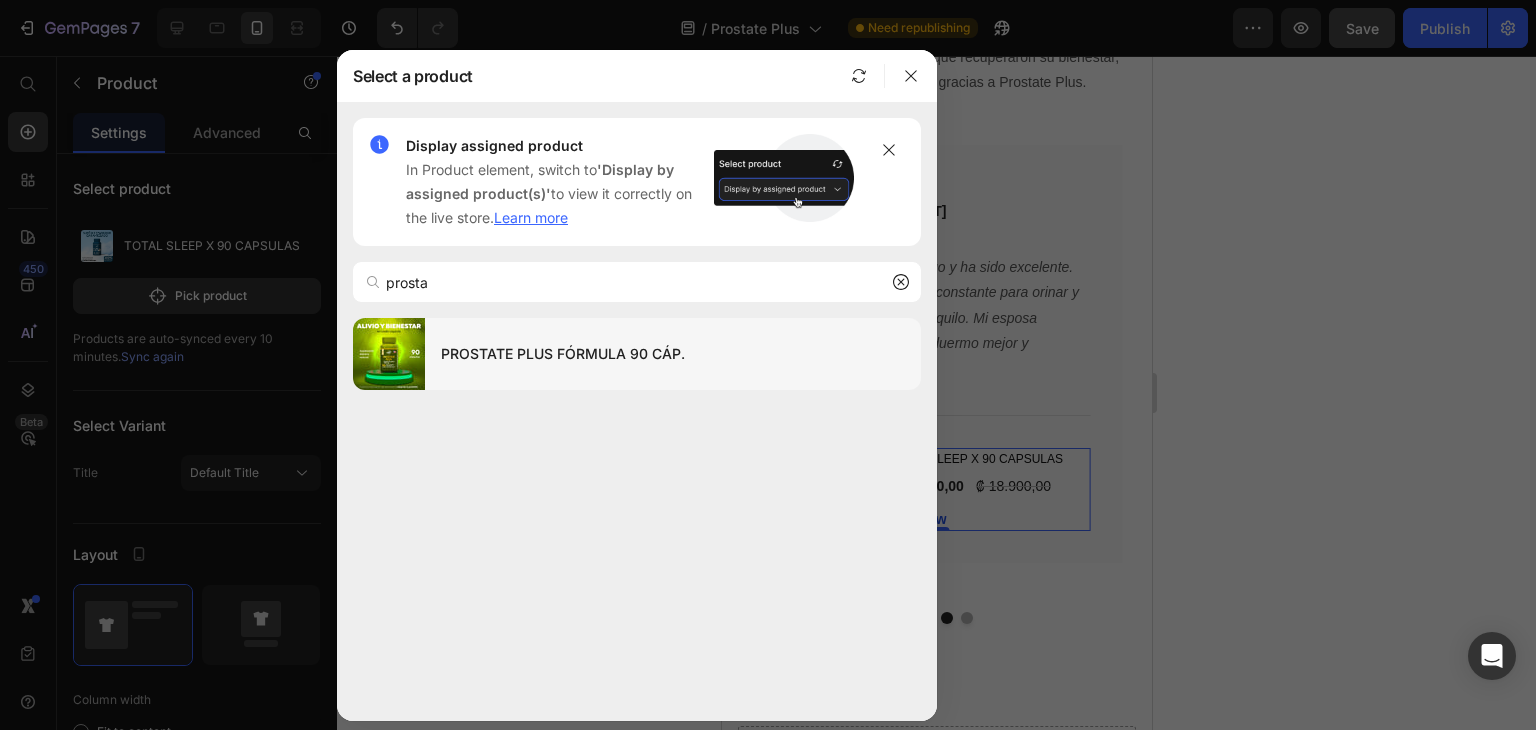 click on "PROSTATE PLUS FÓRMULA 90 CÁP." at bounding box center [673, 354] 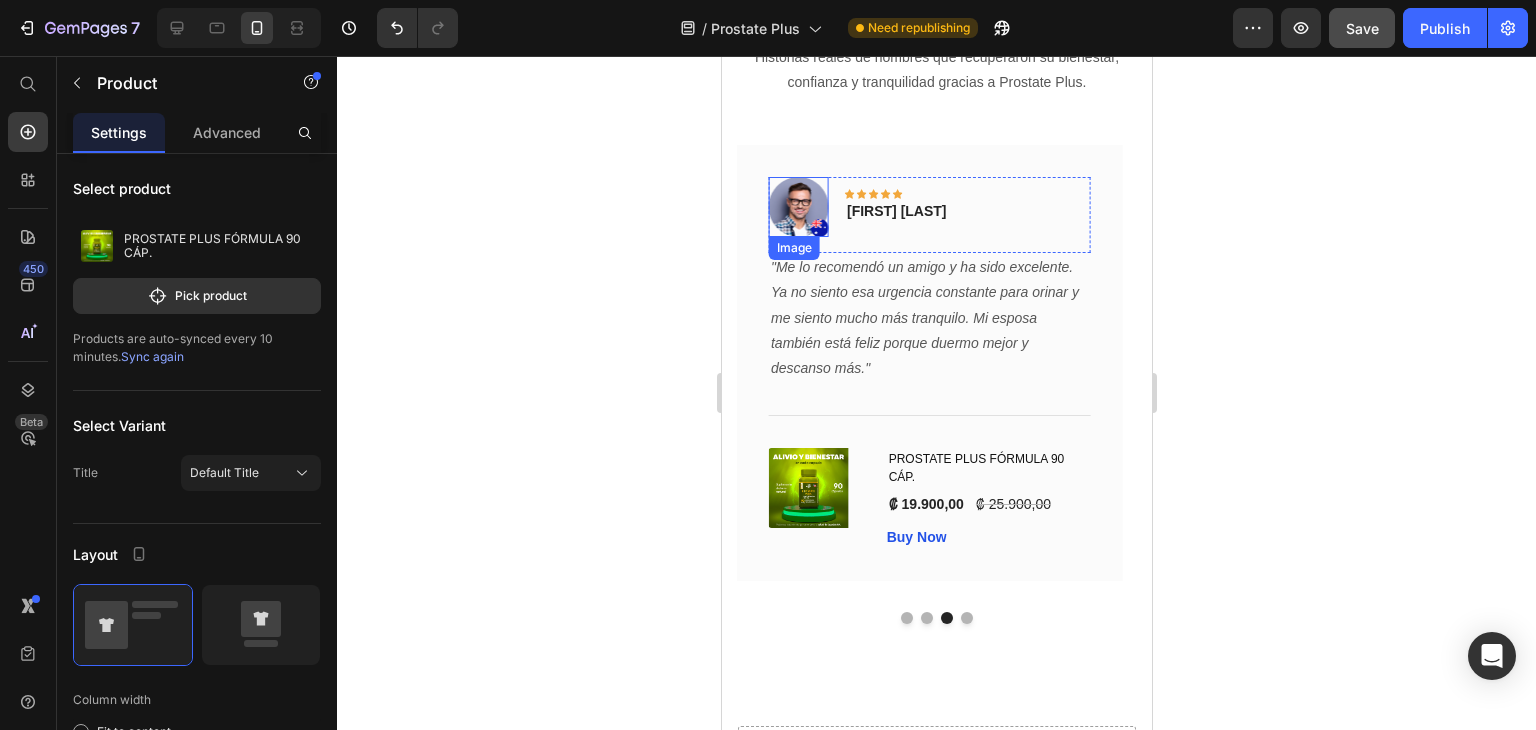 click at bounding box center (798, 207) 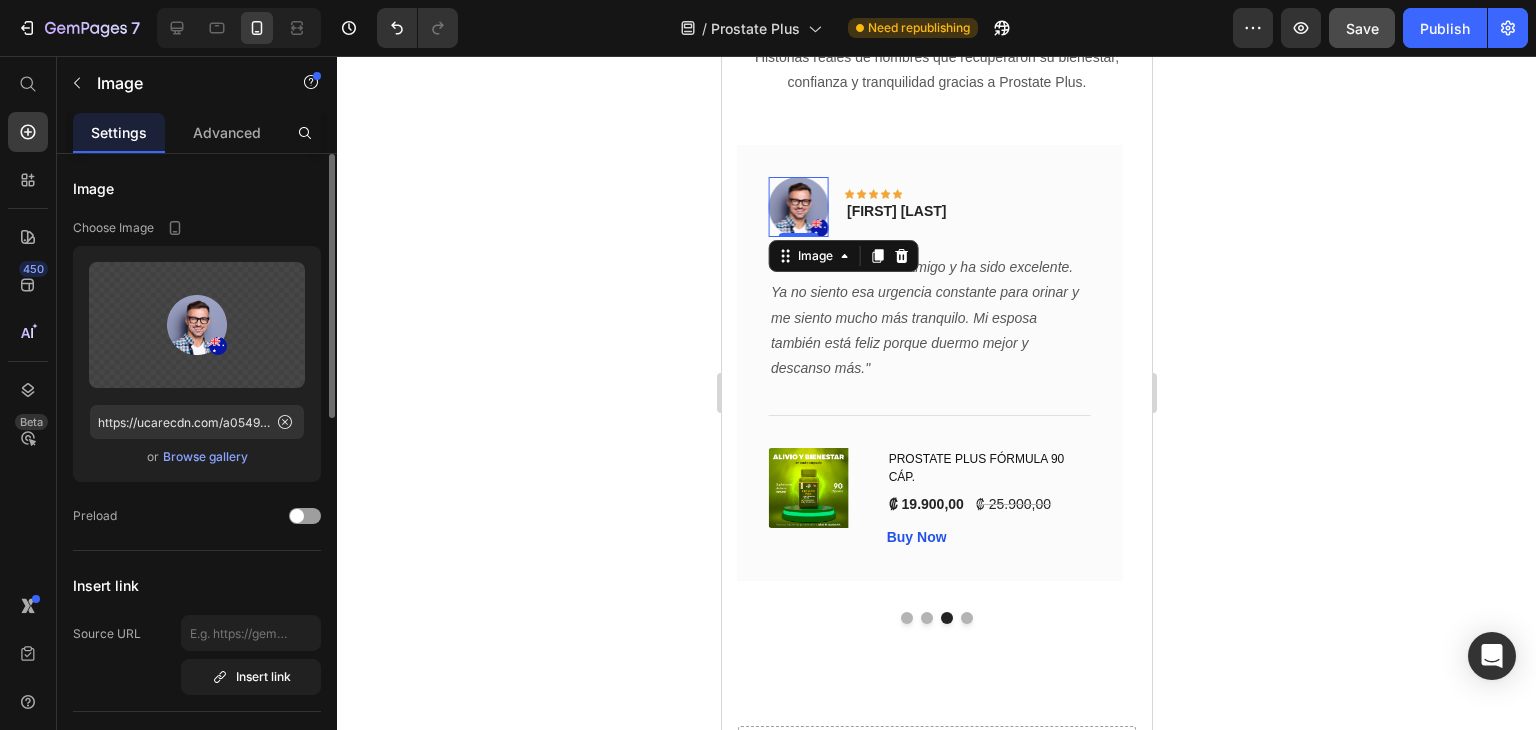 click on "Browse gallery" at bounding box center (205, 457) 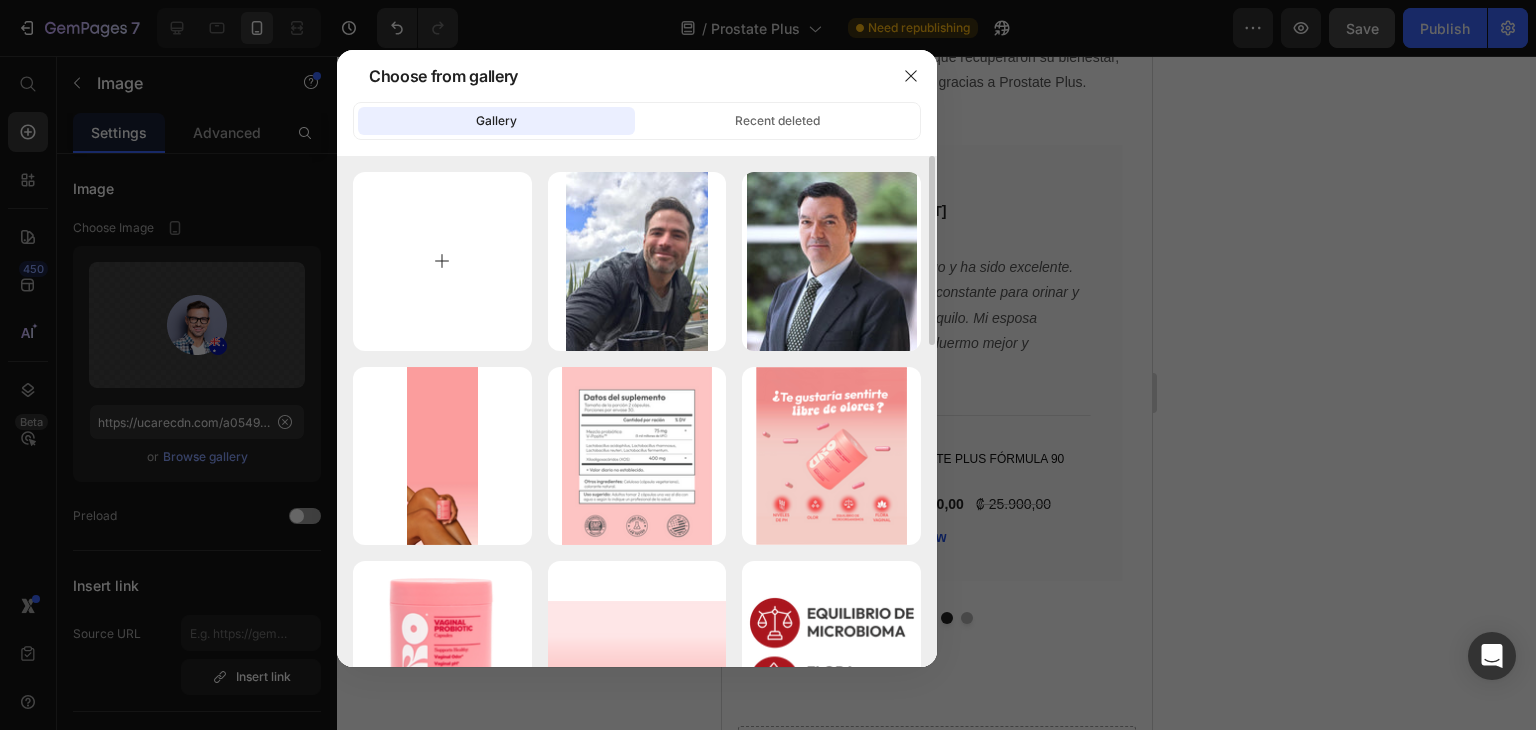 click at bounding box center [442, 261] 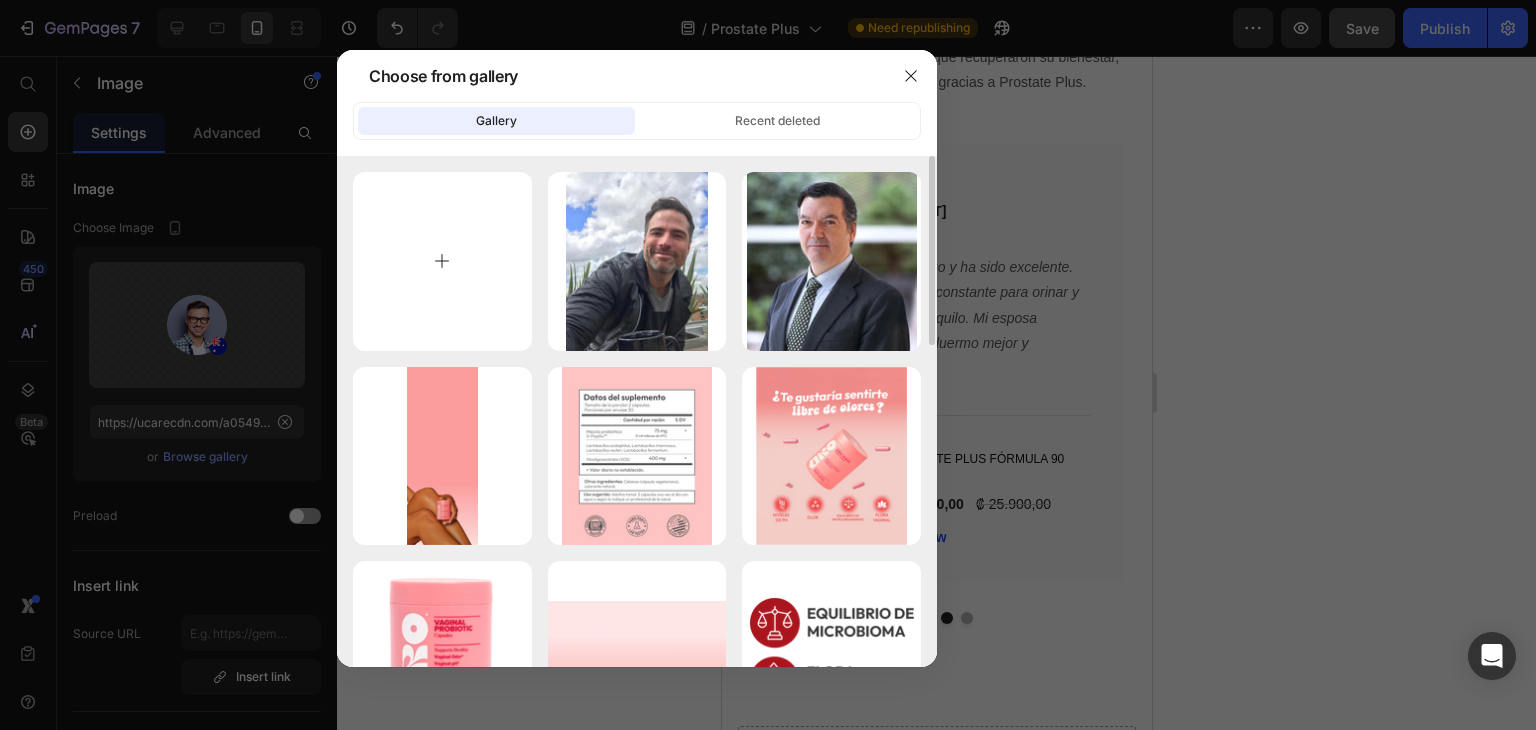 type on "C:\fakepath\0eb8684b-88d6-4ded-b6d8-b85369ce8f2f.jpeg" 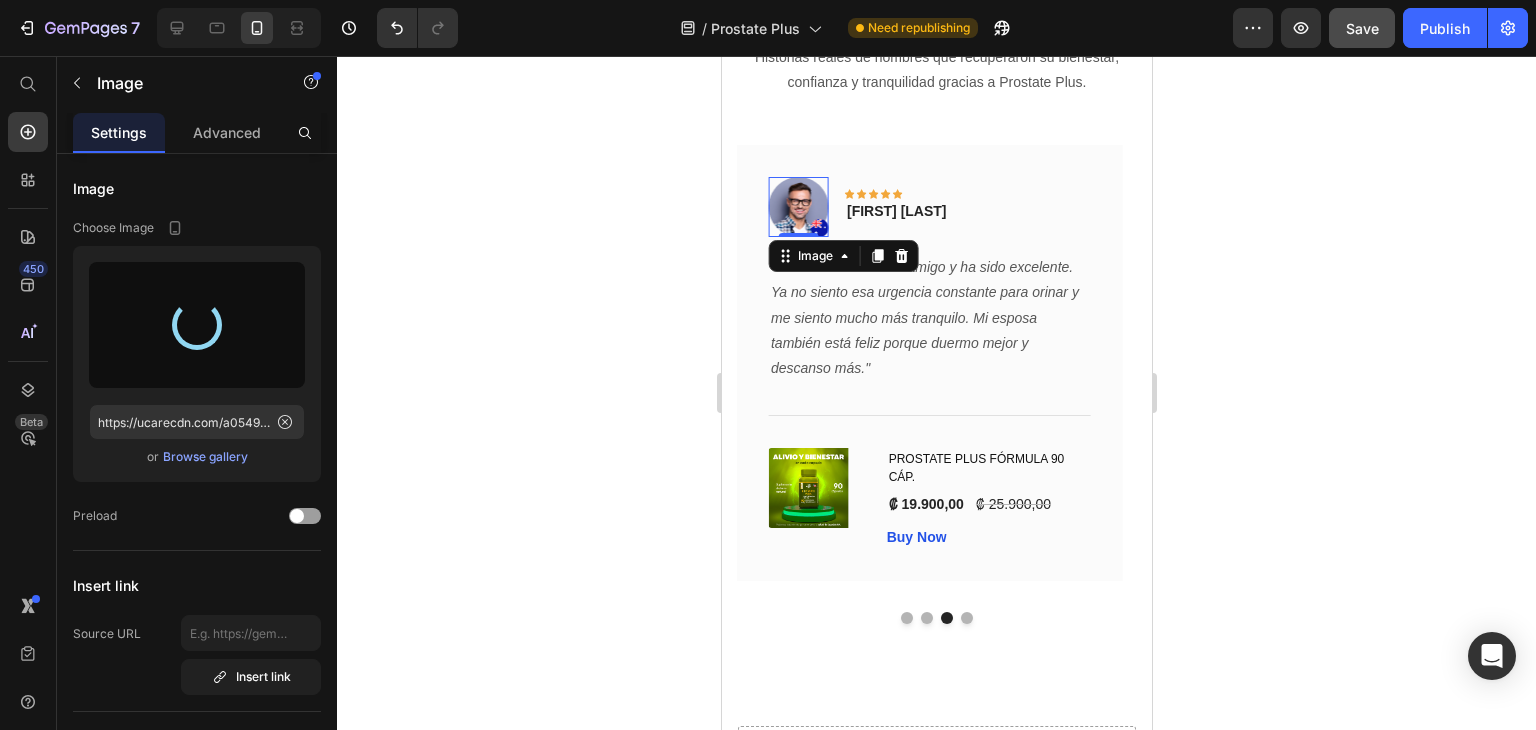 type on "https://cdn.shopify.com/s/files/1/0663/3078/7892/files/gempages_546128044461393138-6e11b150-c554-4f54-9c7b-73649aec777a.jpg" 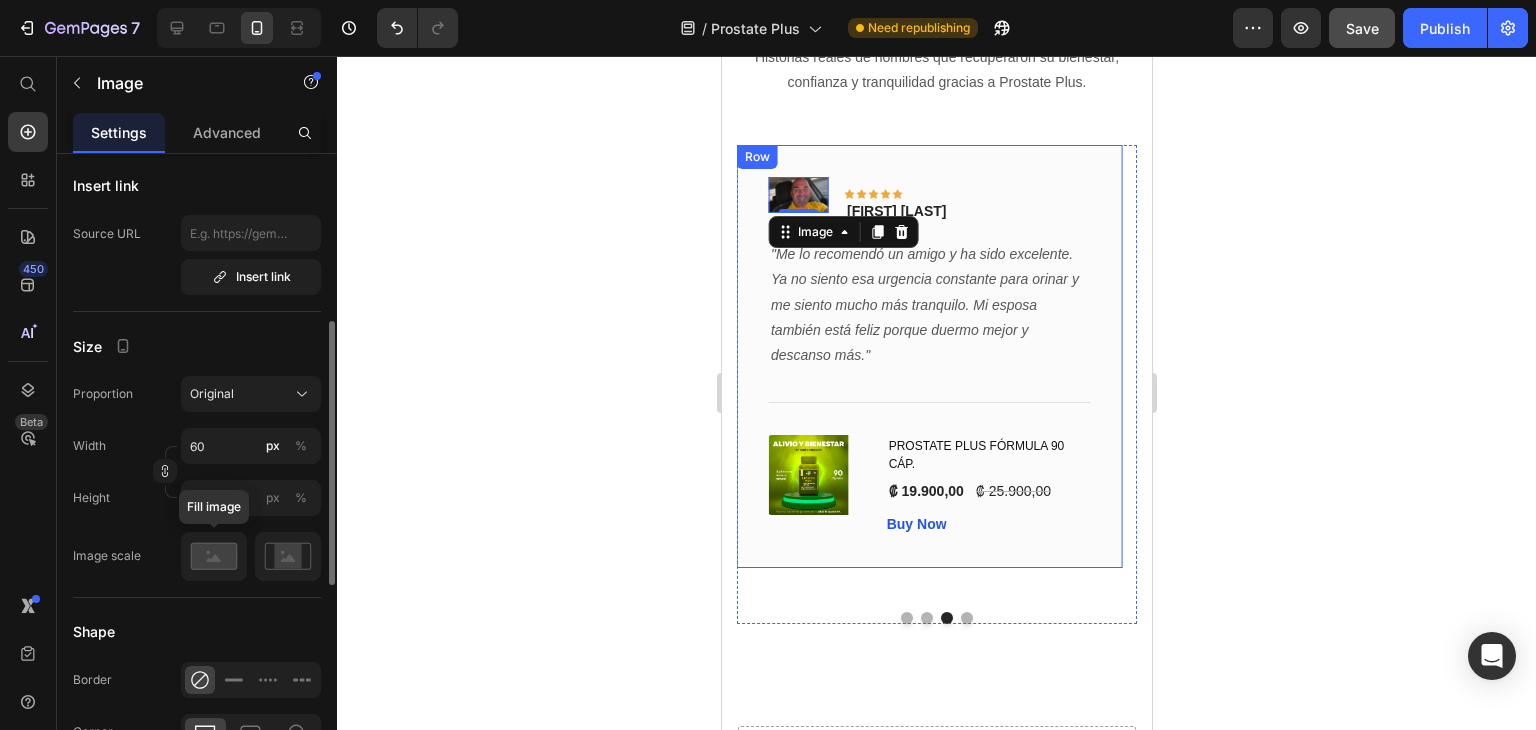 scroll, scrollTop: 500, scrollLeft: 0, axis: vertical 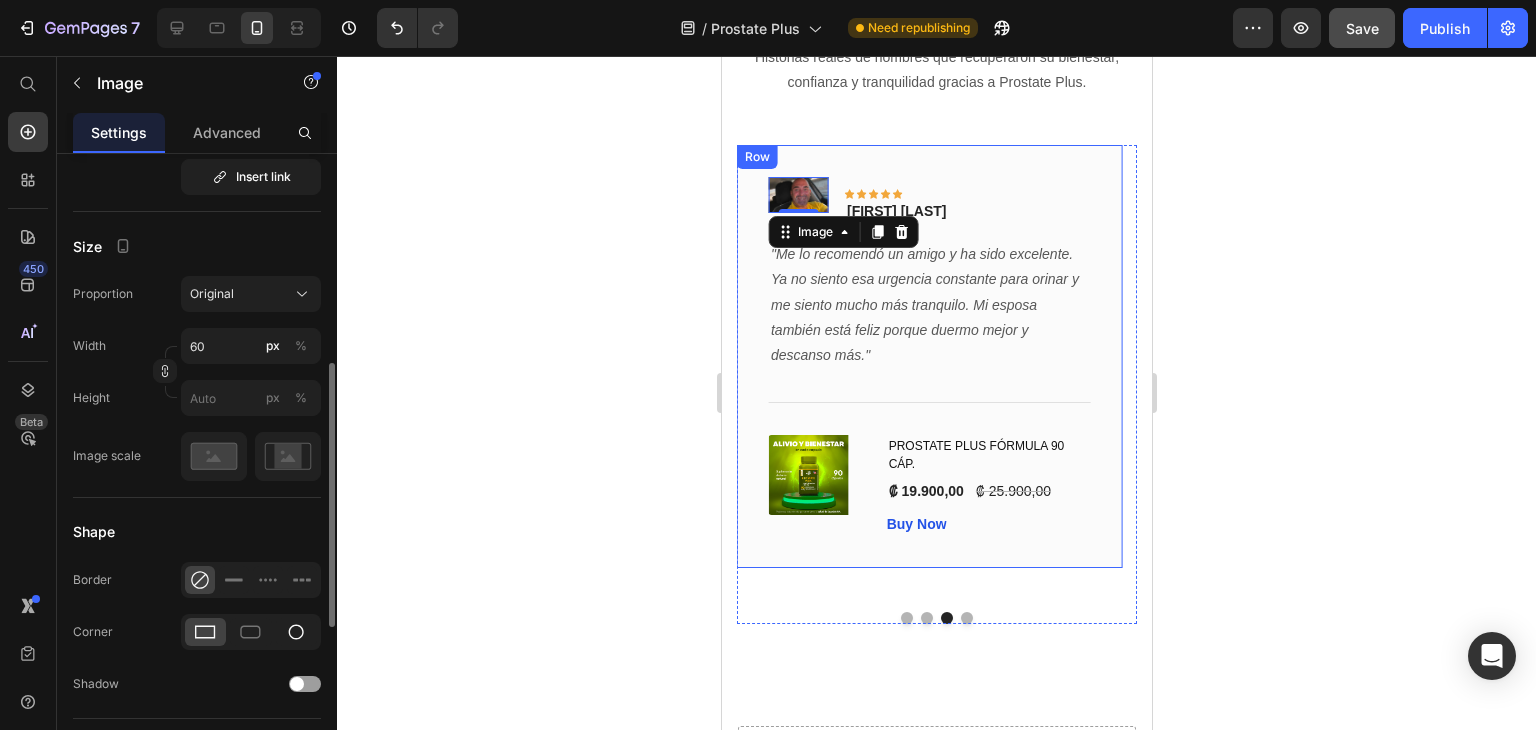 click 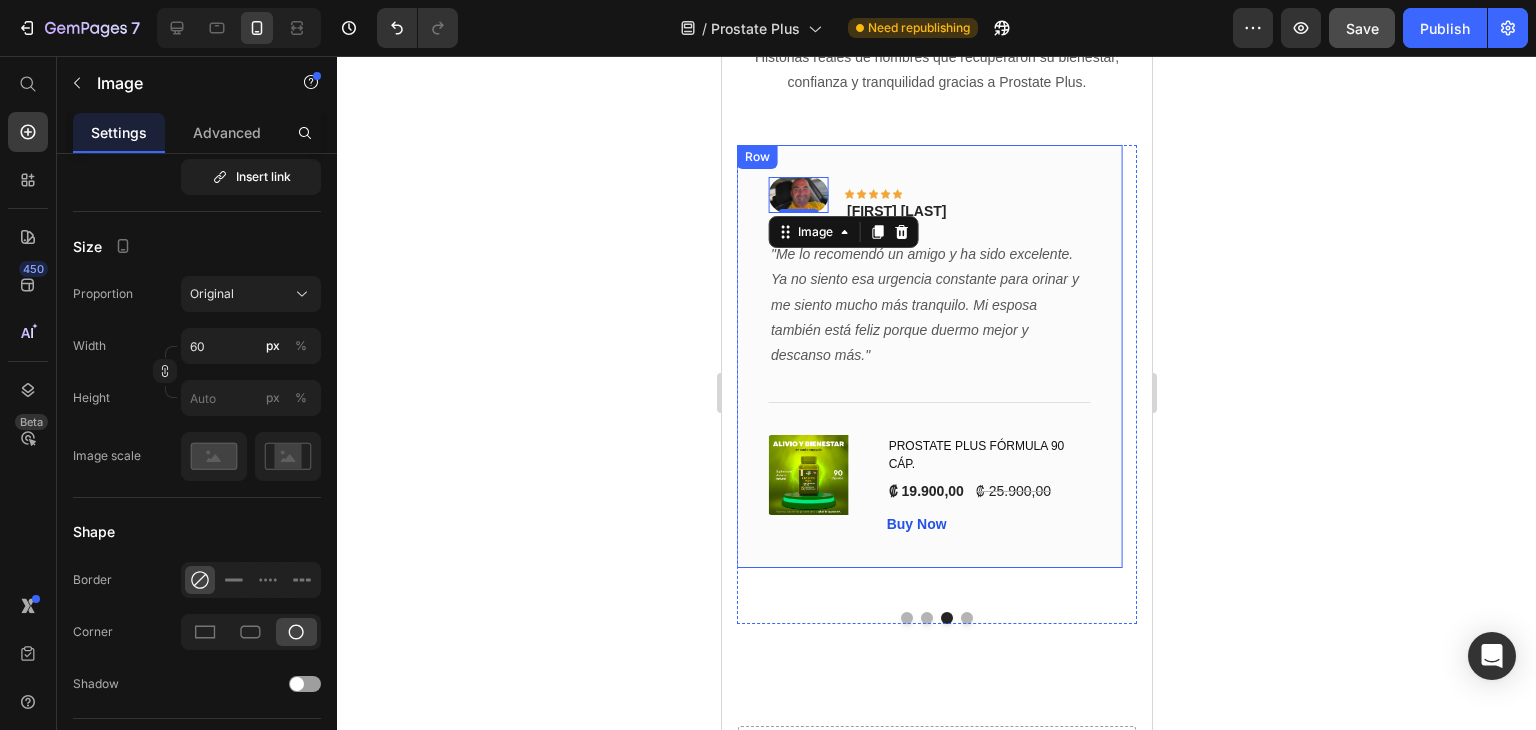 click 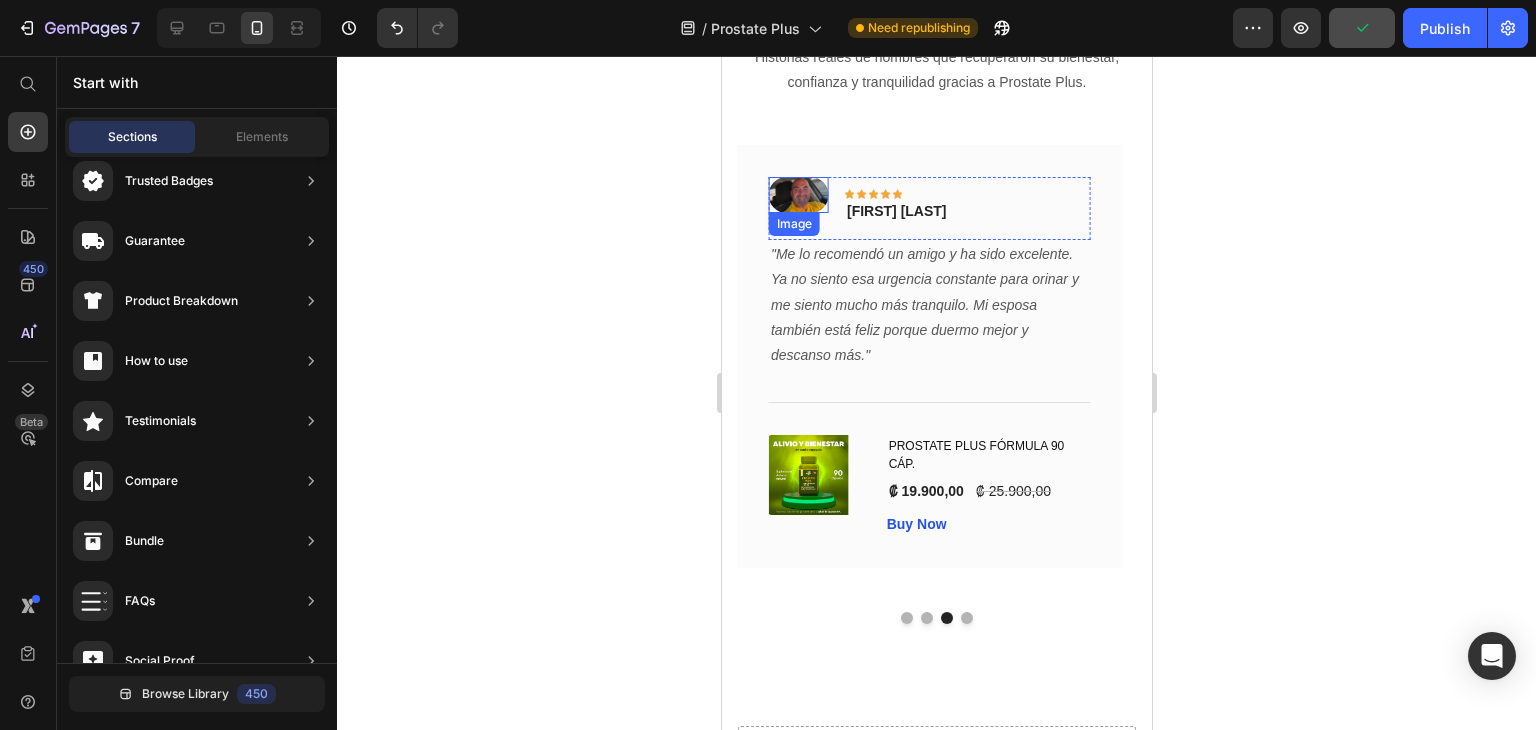 click at bounding box center (798, 194) 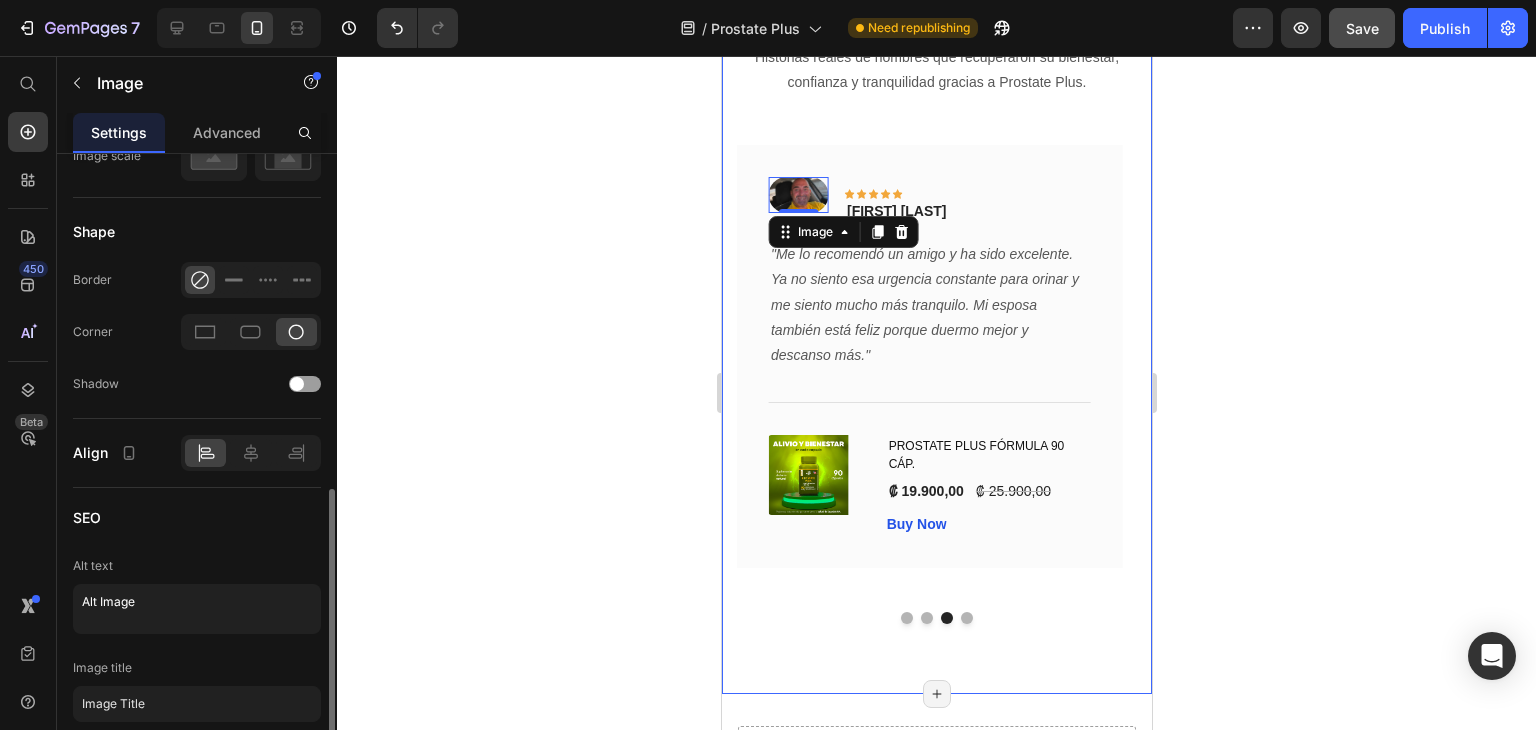 scroll, scrollTop: 881, scrollLeft: 0, axis: vertical 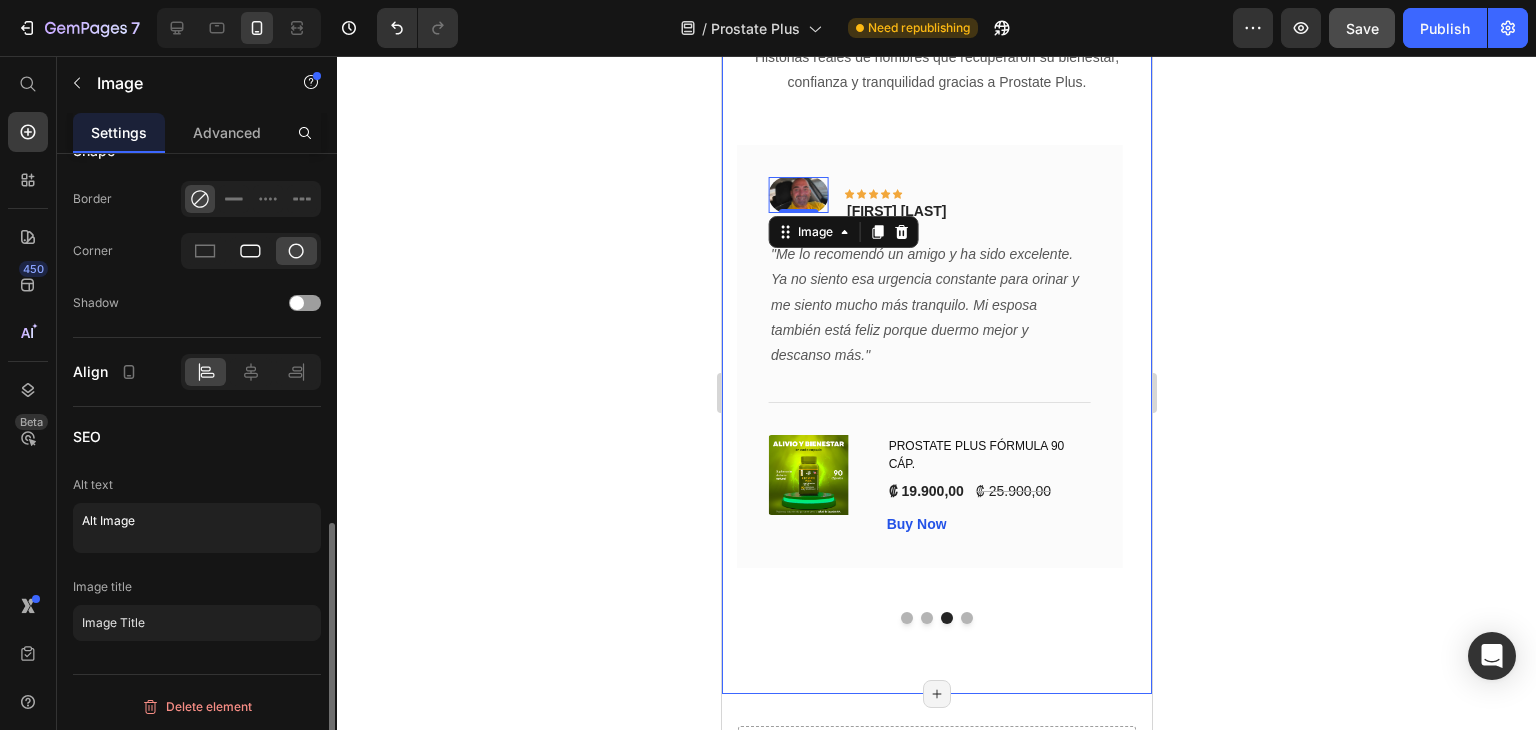 click 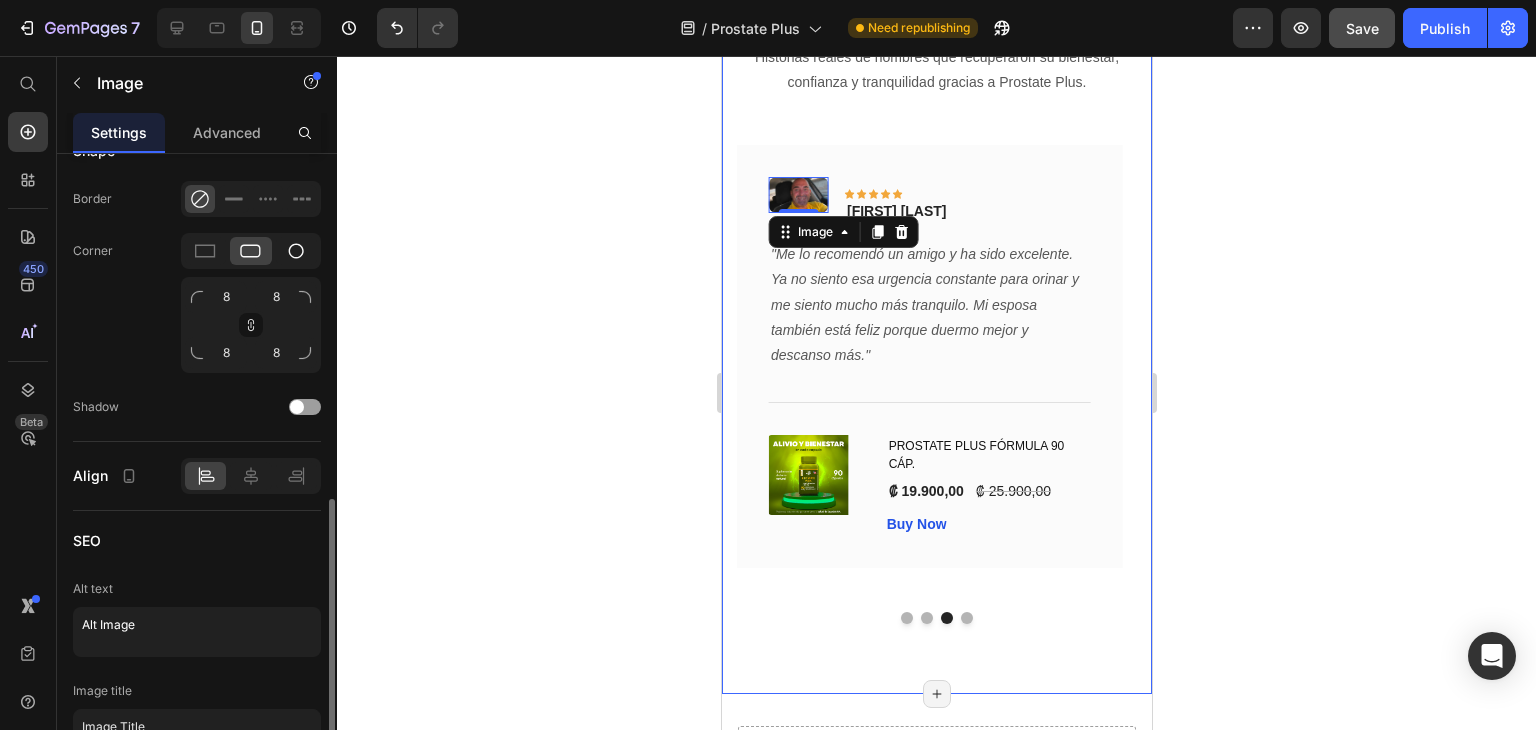 click 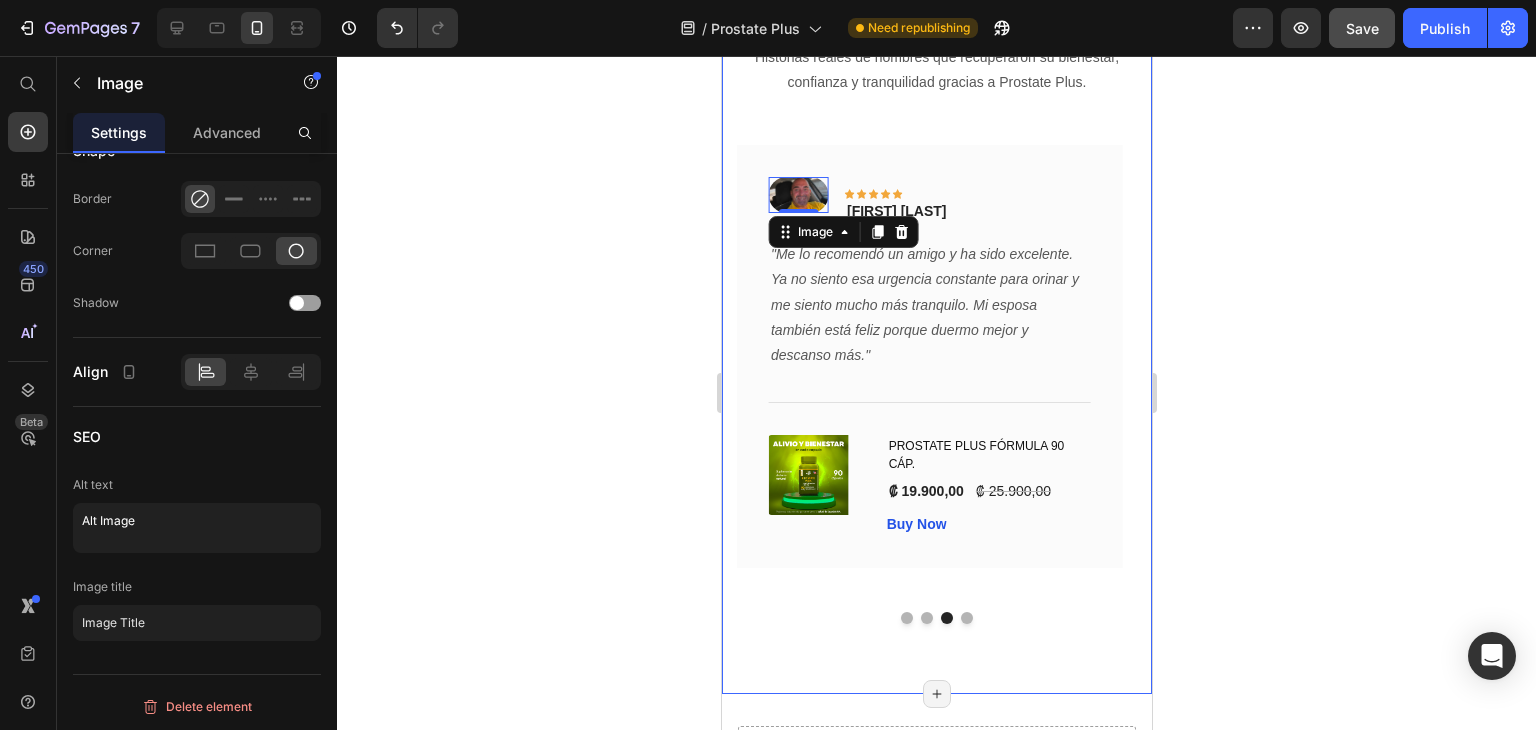 click 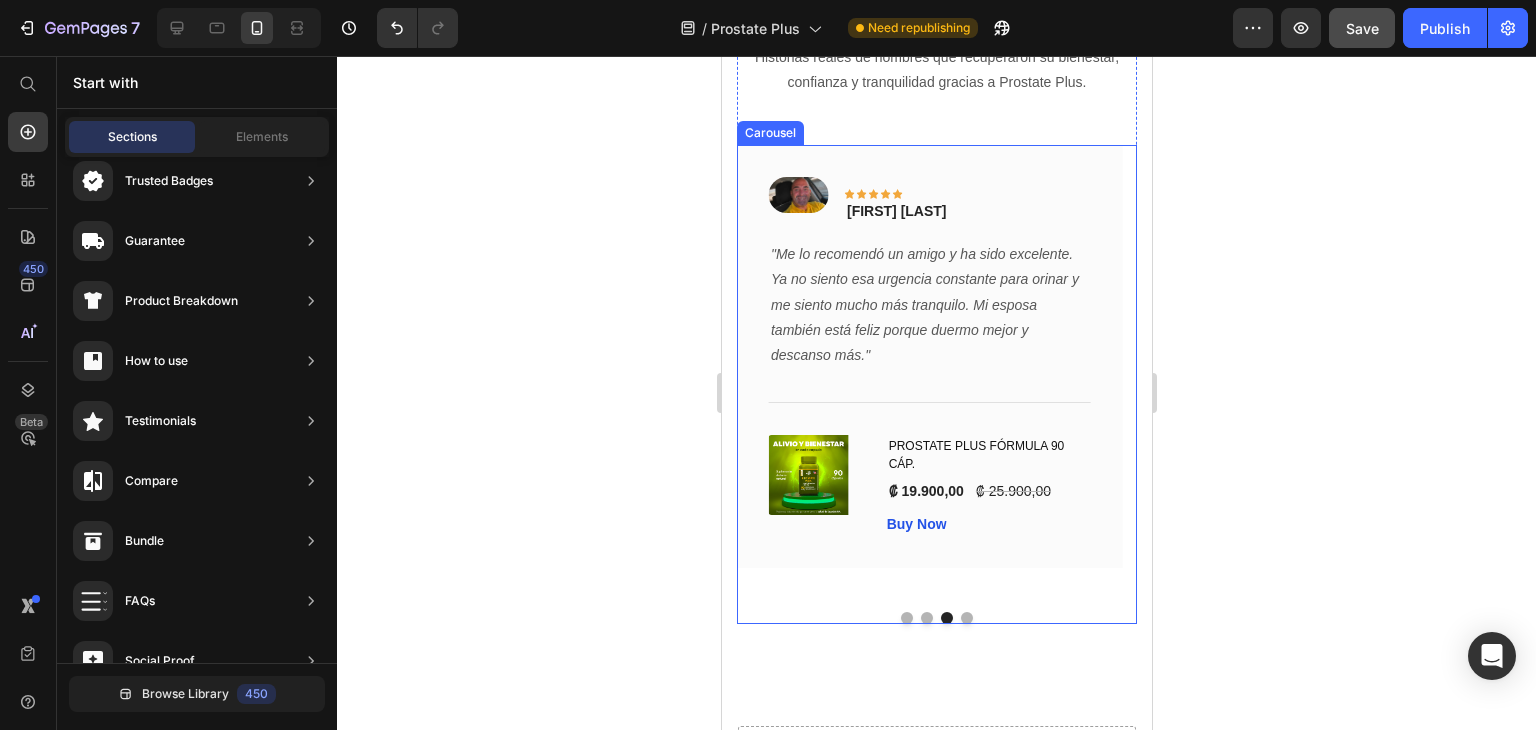 click at bounding box center (936, 618) 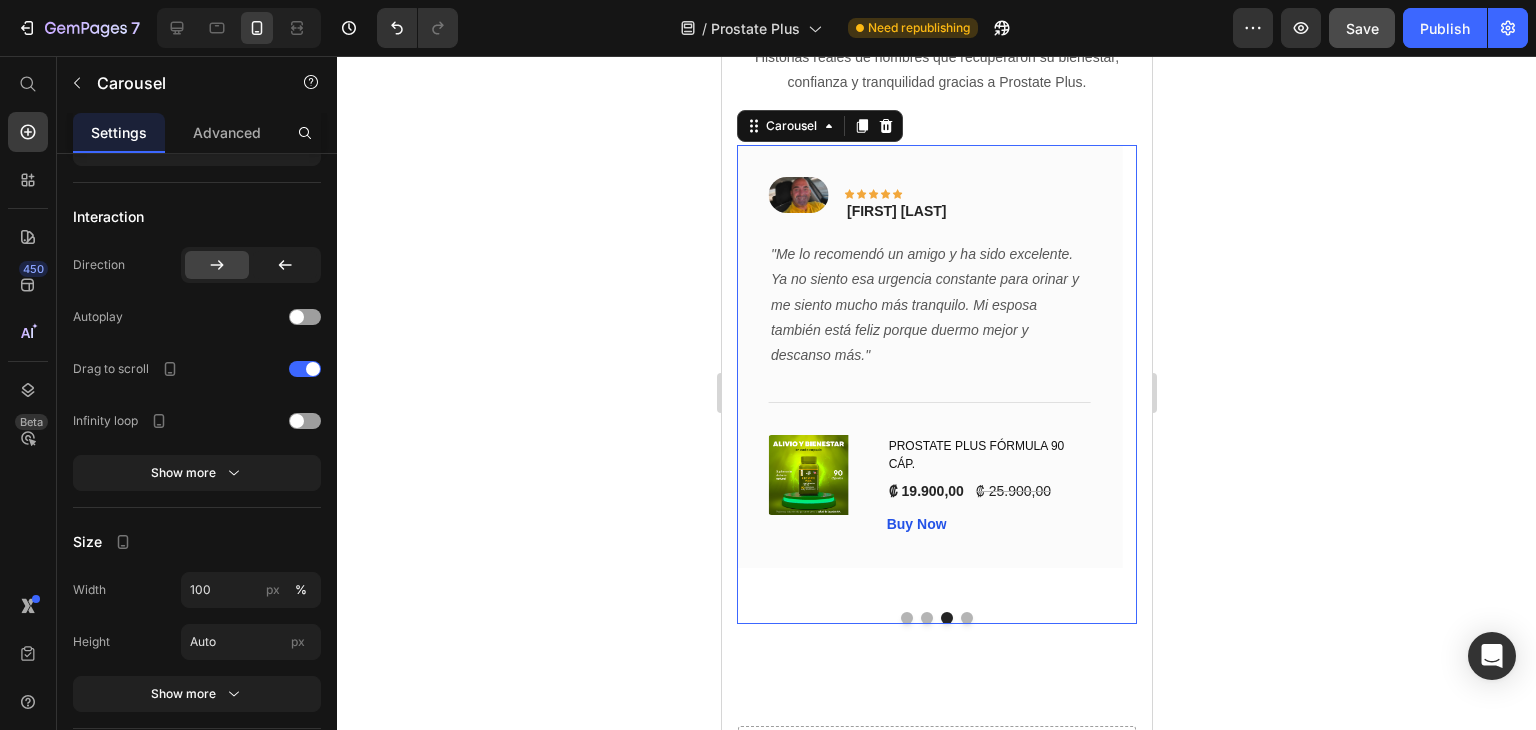 scroll, scrollTop: 0, scrollLeft: 0, axis: both 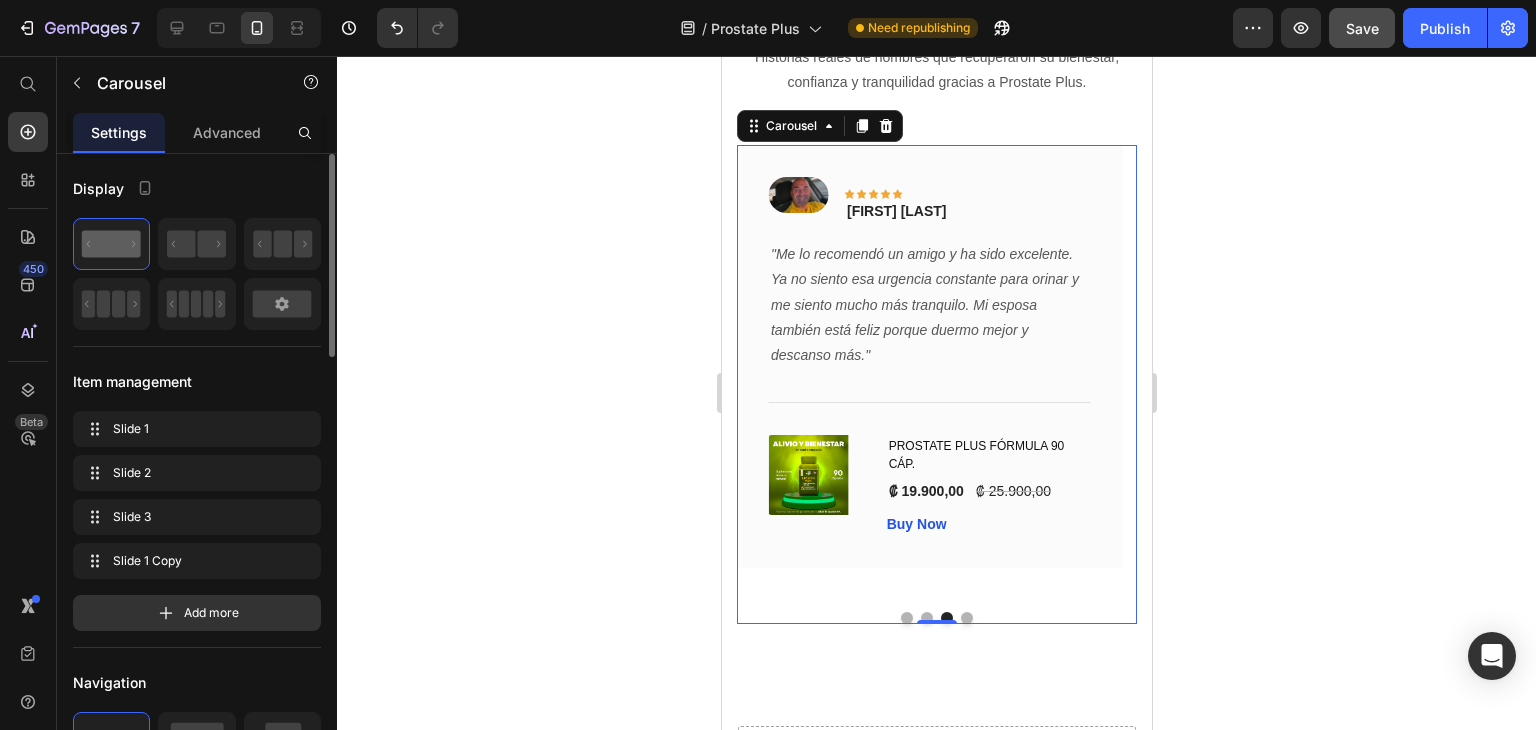 click at bounding box center [966, 618] 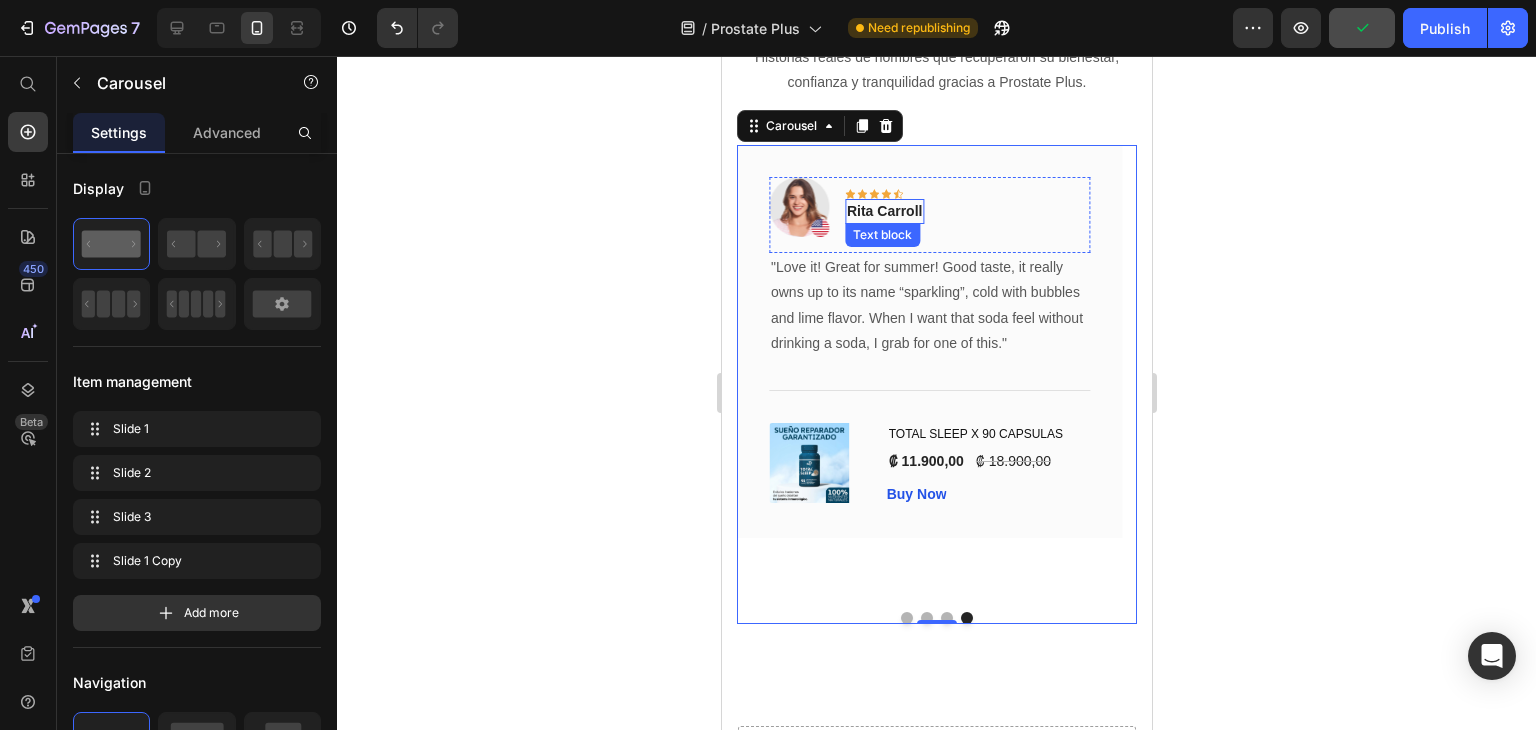 click on "Rita Carroll" at bounding box center (883, 211) 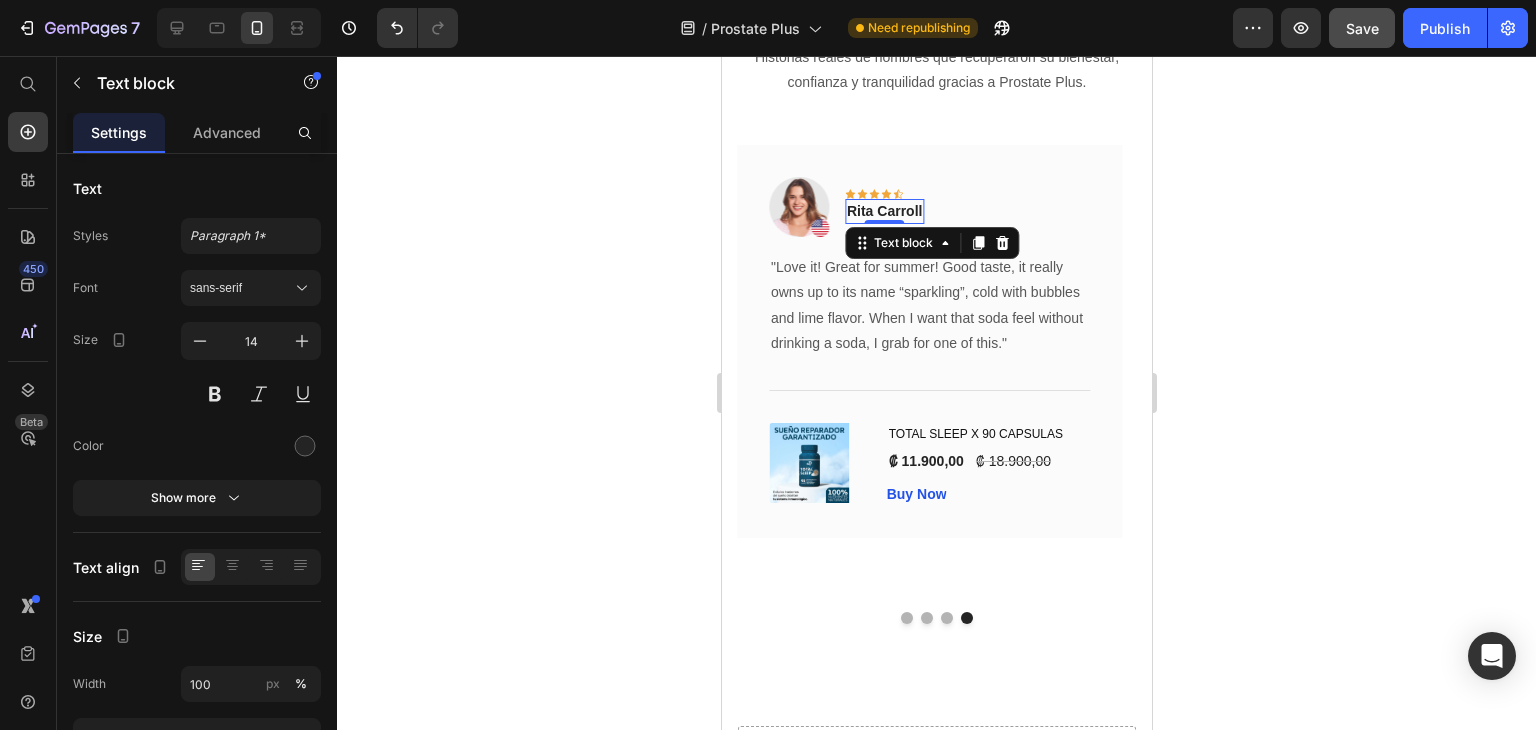 click on "Rita Carroll" at bounding box center [883, 211] 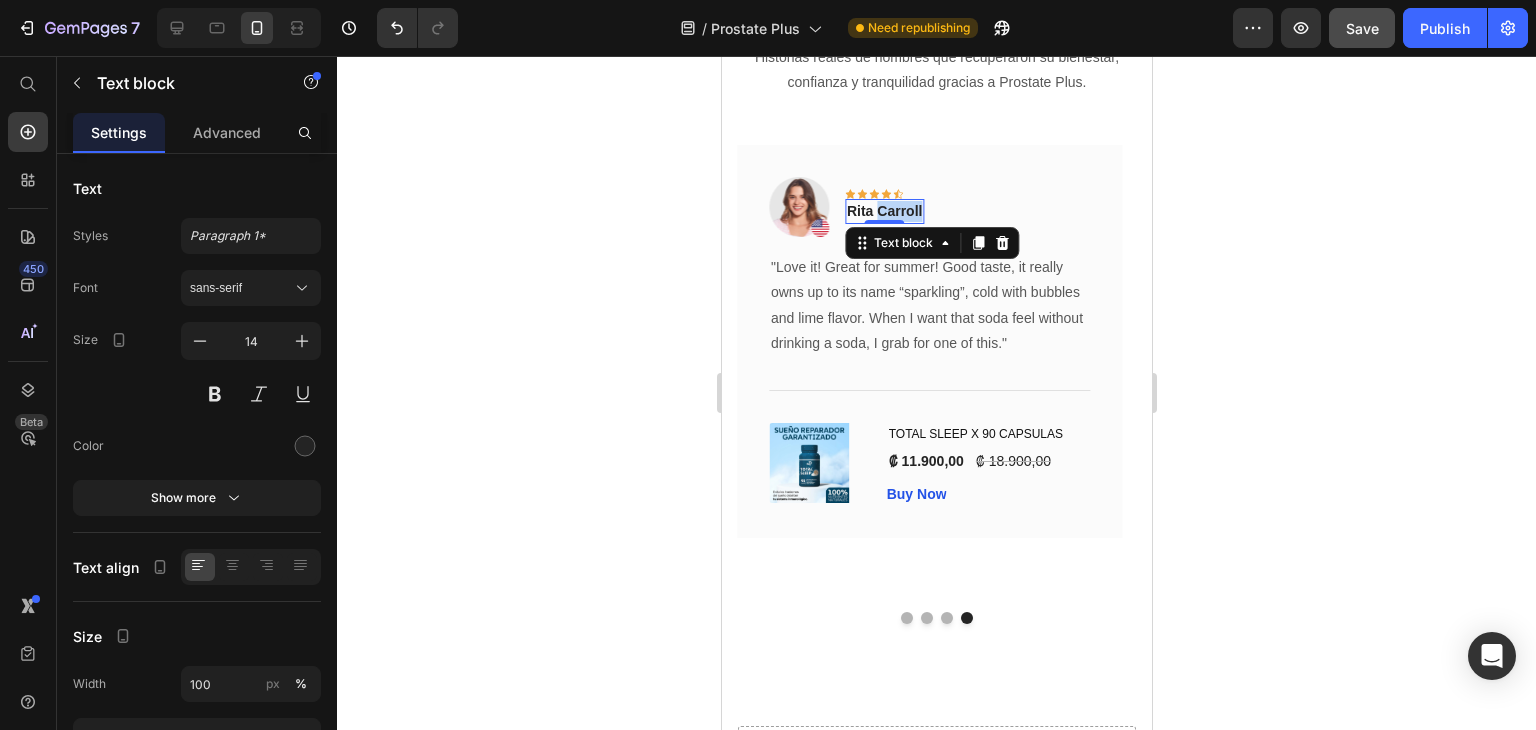 click on "Rita Carroll" at bounding box center [883, 211] 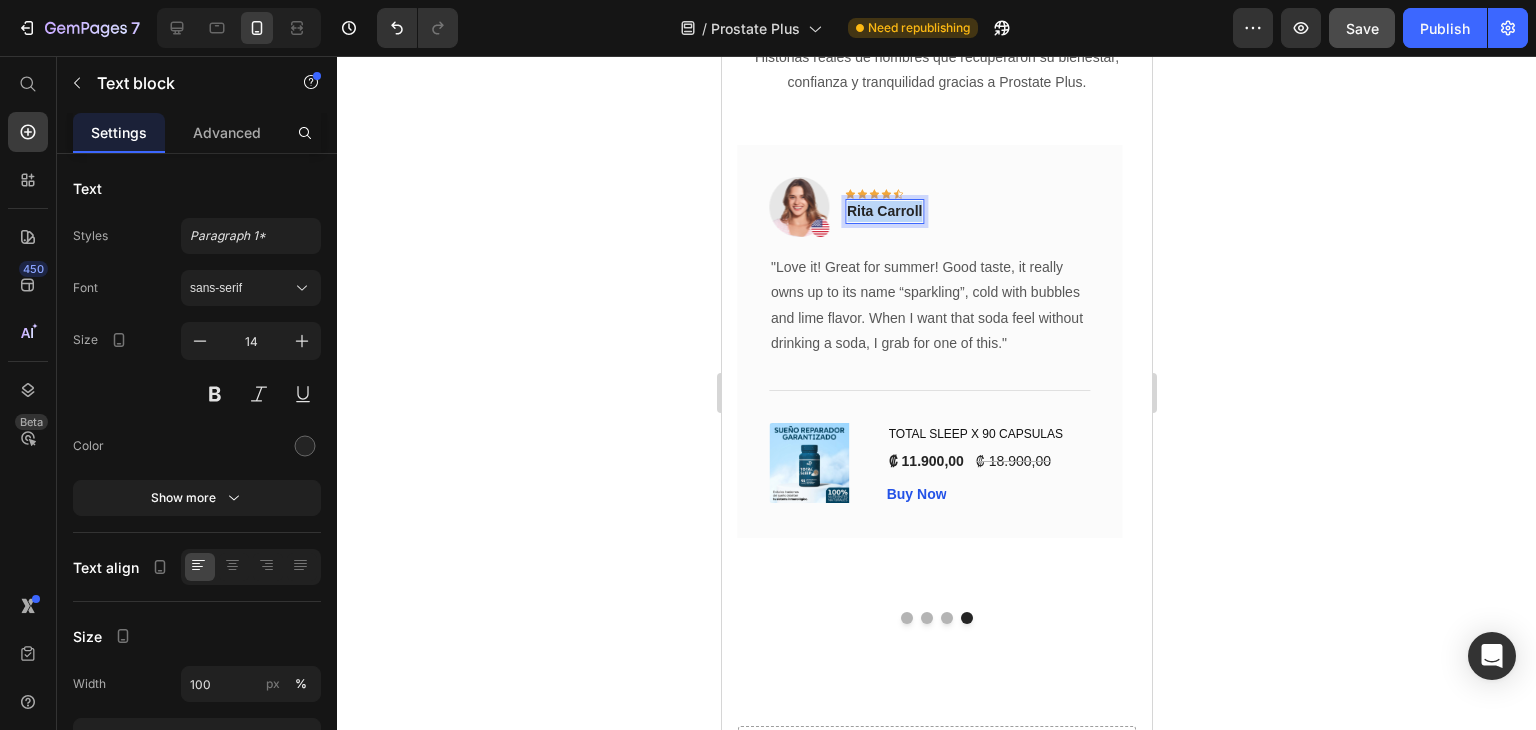 click on "Rita Carroll" at bounding box center [883, 211] 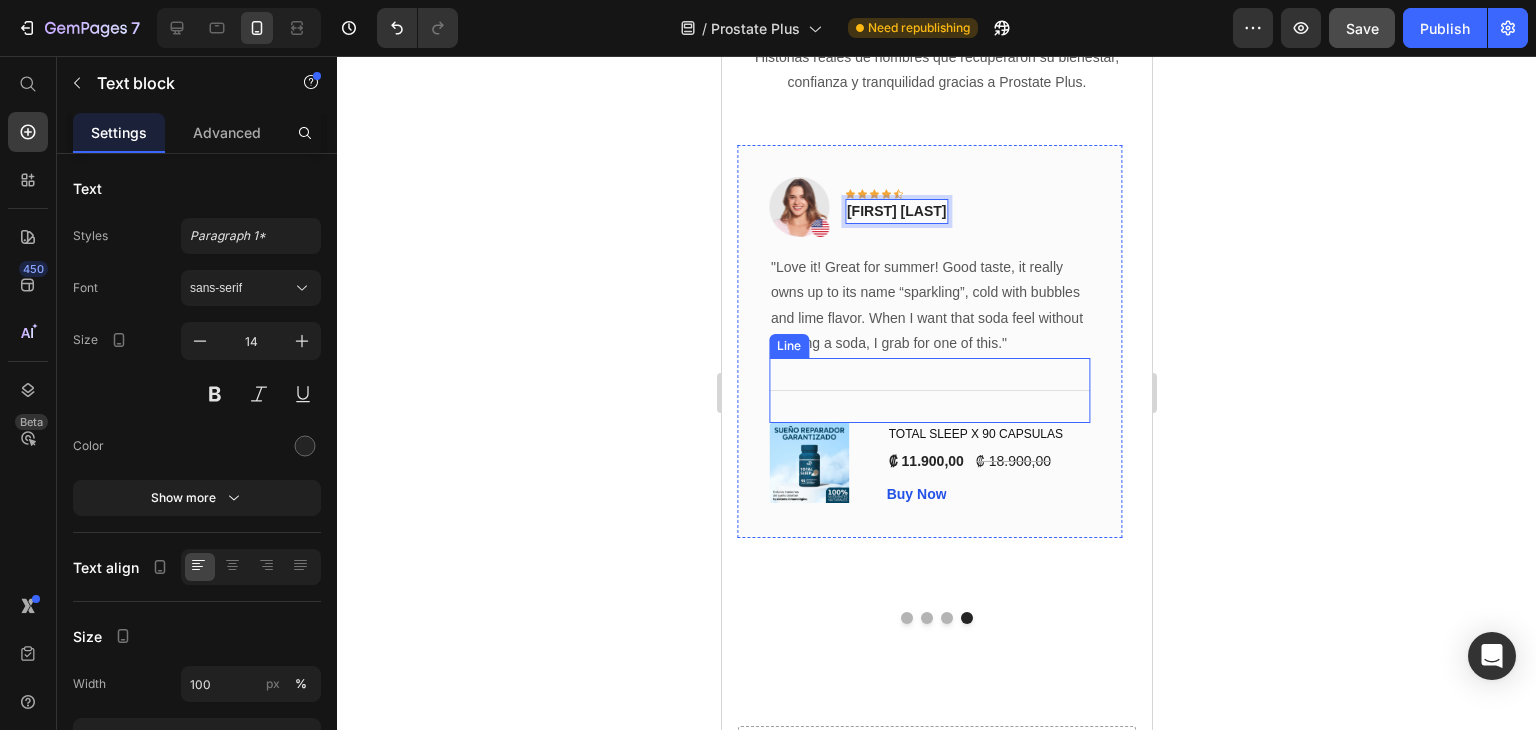 click on ""Love it! Great for summer! Good taste, it really owns up to its name “sparkling”, cold with bubbles and lime flavor. When I want that soda feel without drinking a soda, I grab for one of this."" at bounding box center (928, 305) 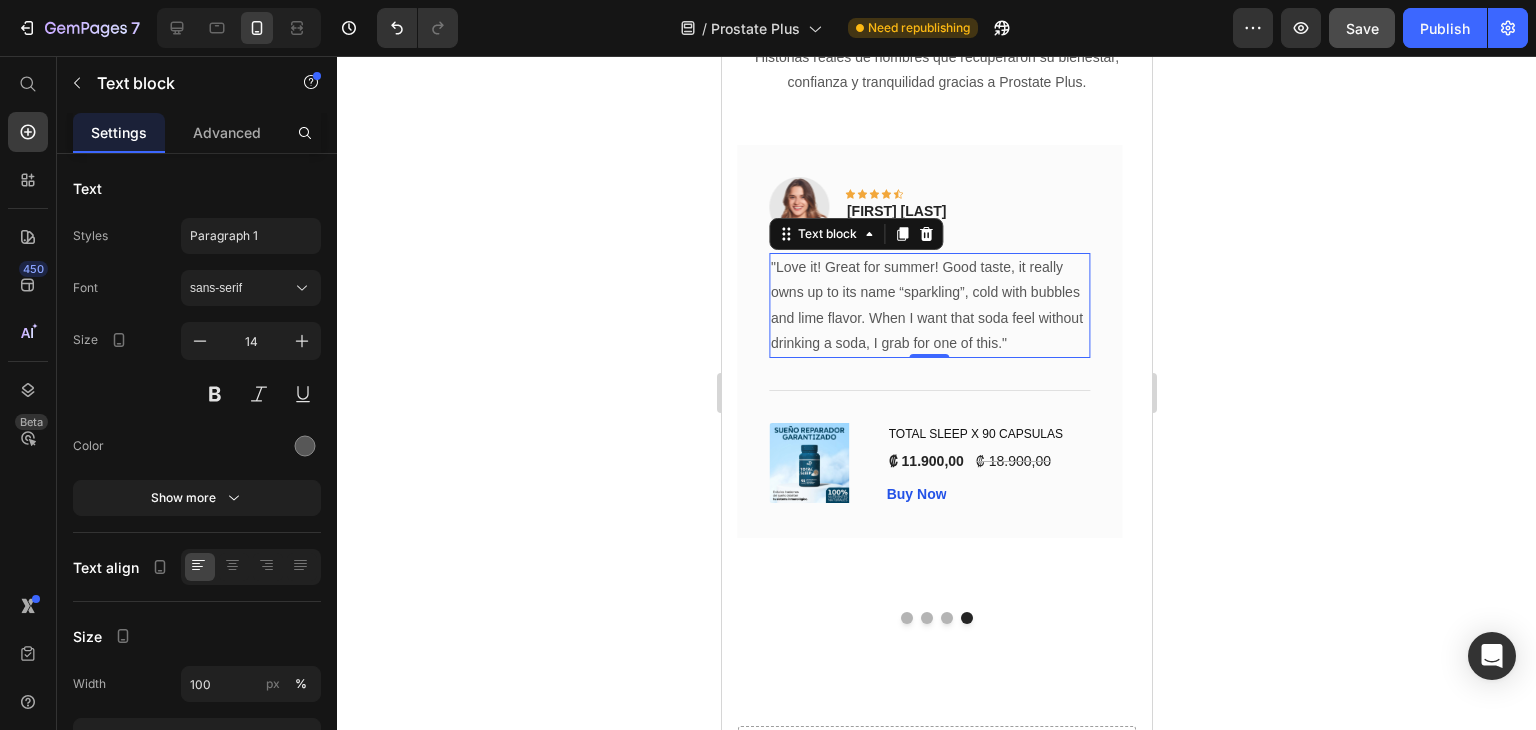click on ""Love it! Great for summer! Good taste, it really owns up to its name “sparkling”, cold with bubbles and lime flavor. When I want that soda feel without drinking a soda, I grab for one of this."" at bounding box center [928, 305] 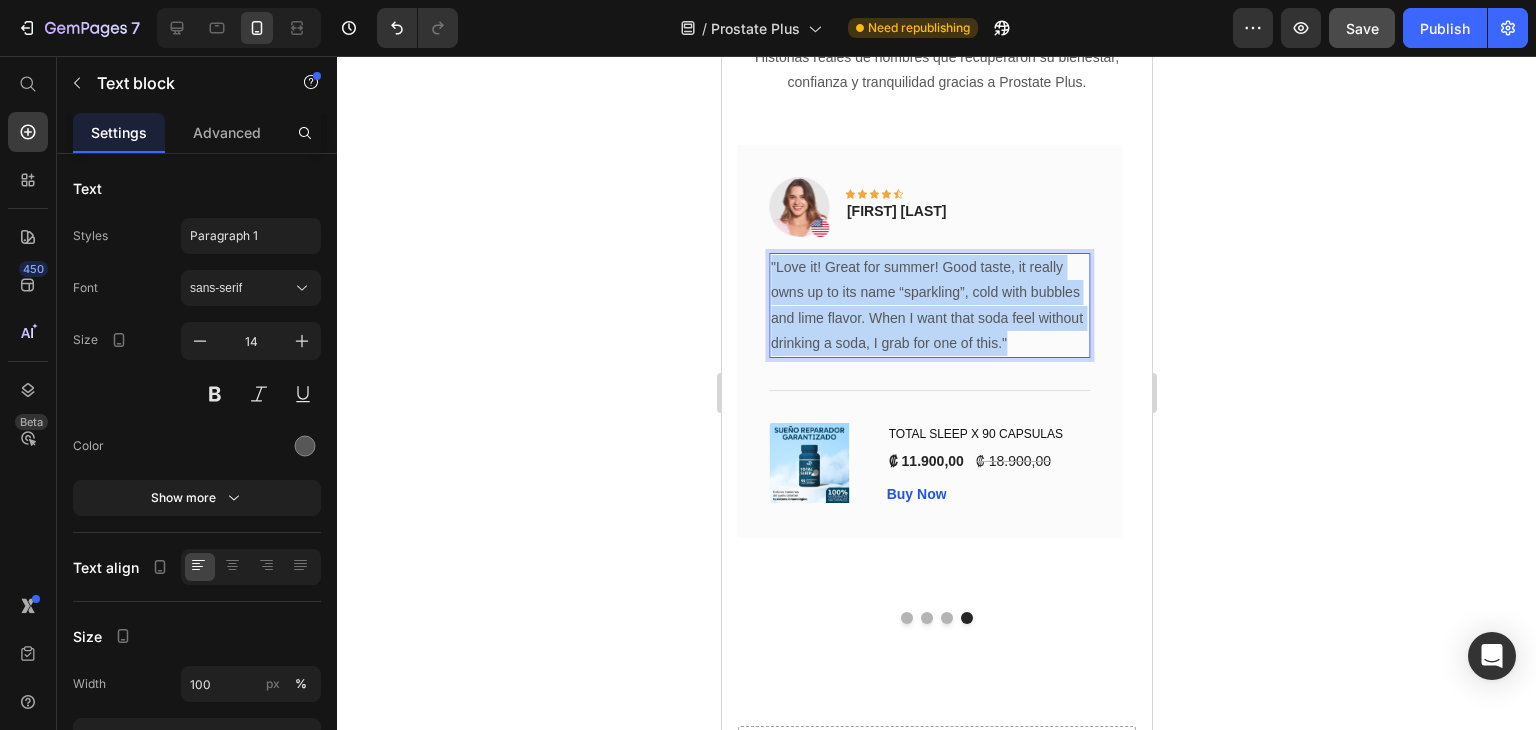 drag, startPoint x: 941, startPoint y: 331, endPoint x: 1438, endPoint y: 310, distance: 497.44345 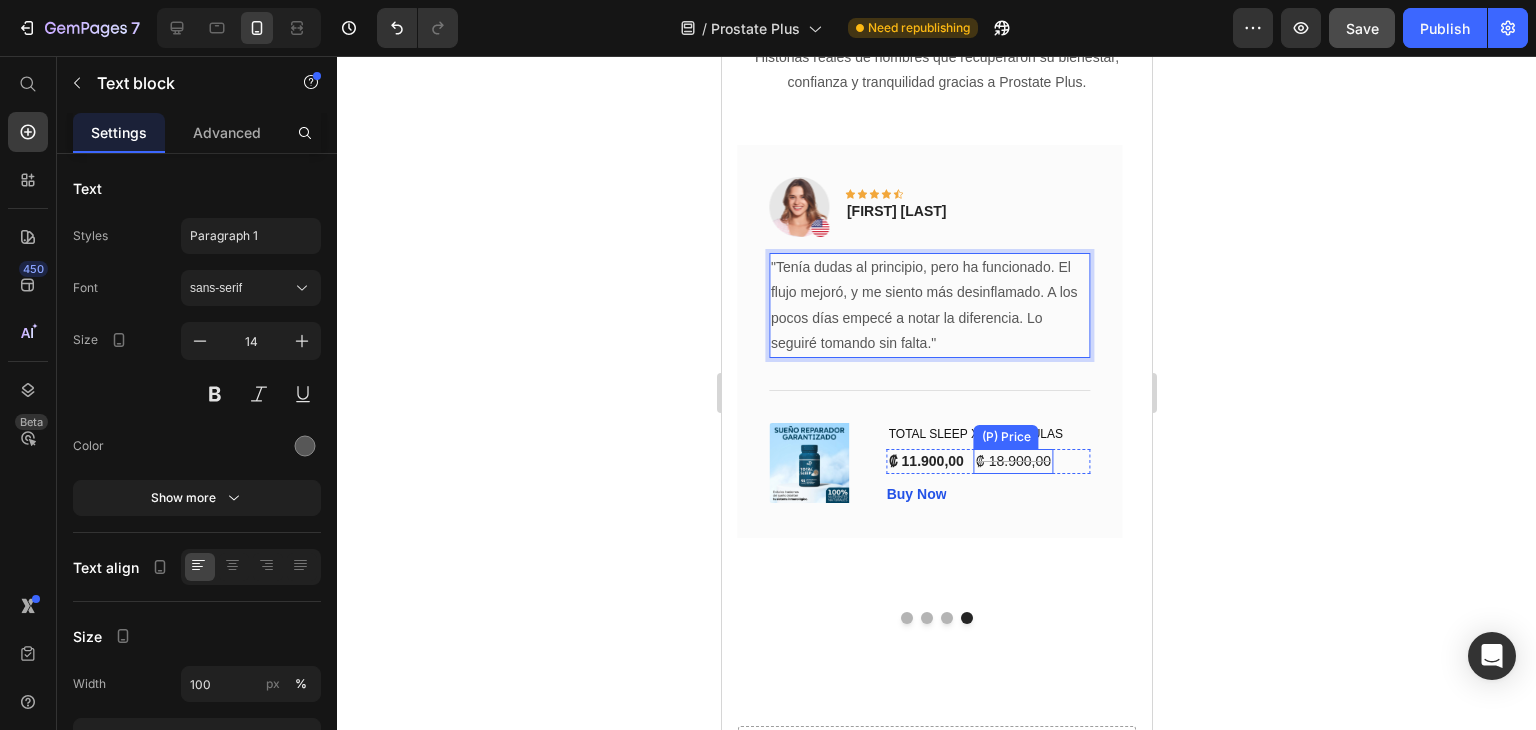 click on "₡ 18.900,00" at bounding box center [1012, 461] 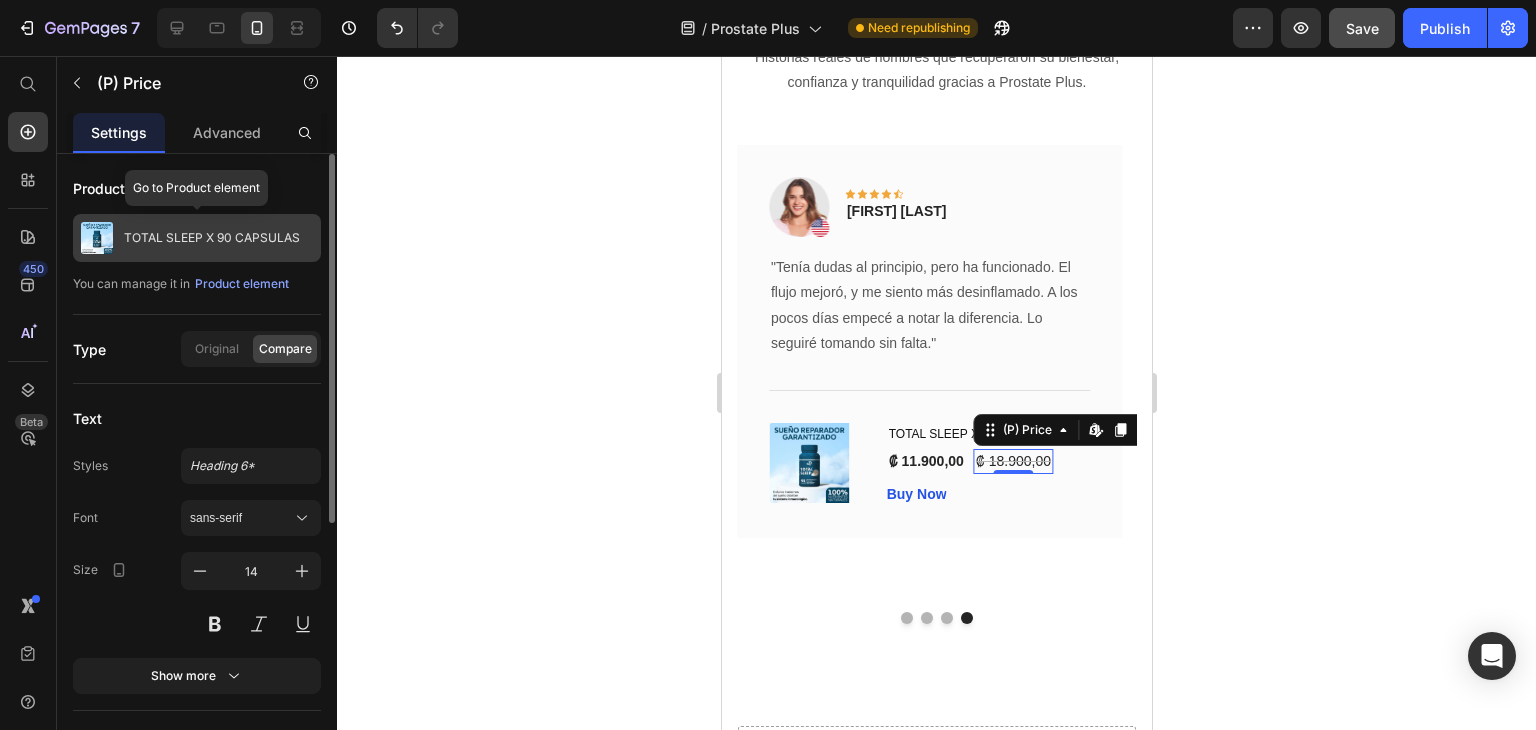 click on "TOTAL SLEEP X 90  CAPSULAS" at bounding box center [212, 238] 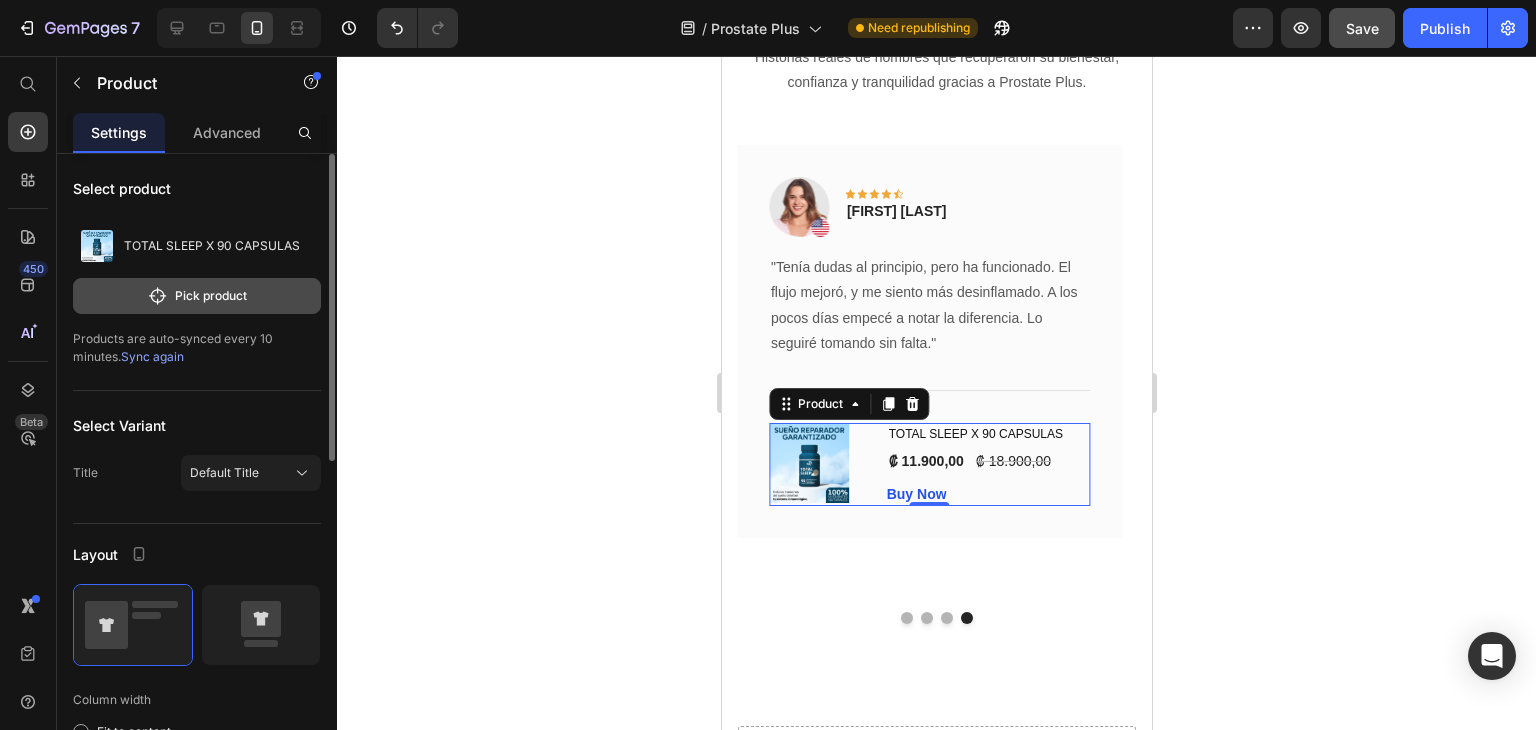 click on "Pick product" 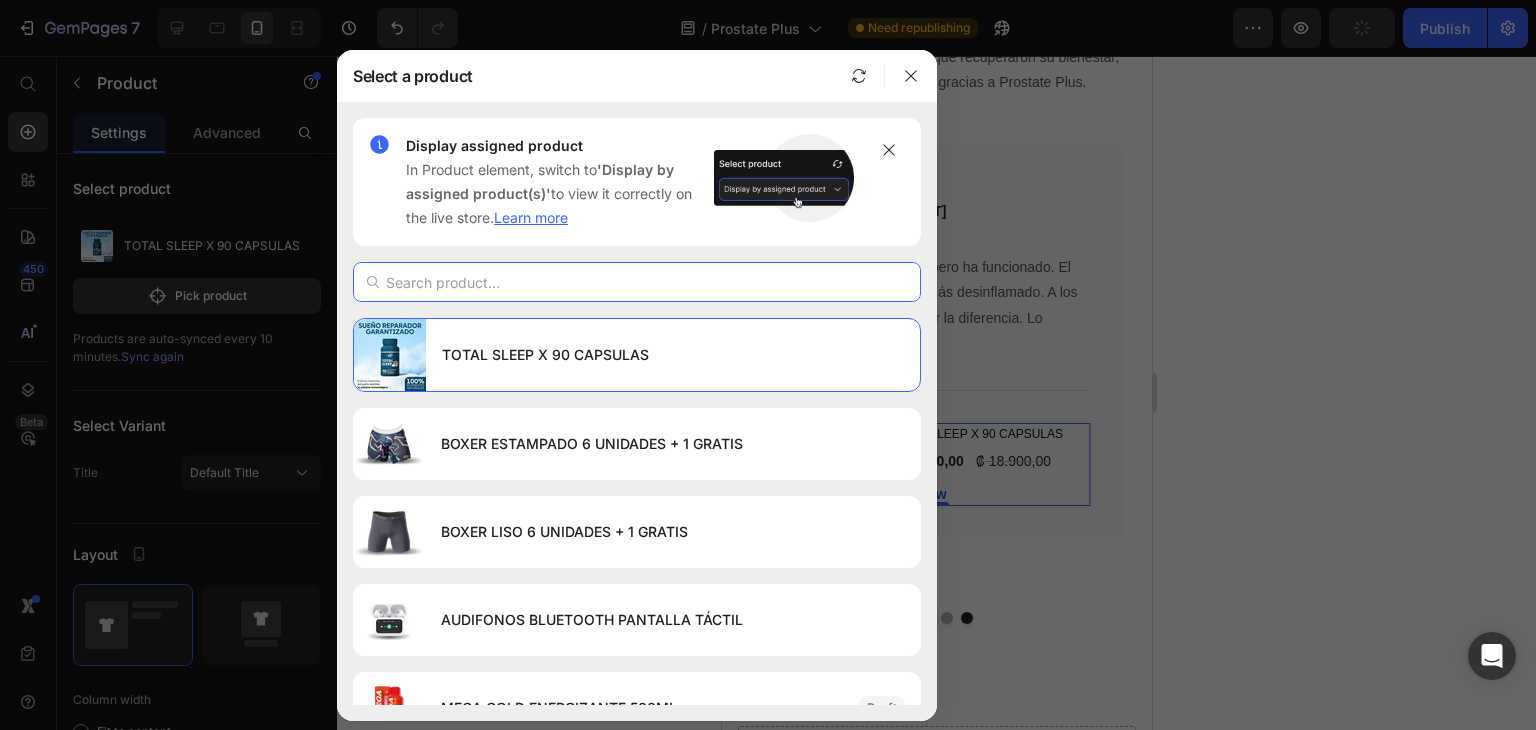 click at bounding box center (637, 282) 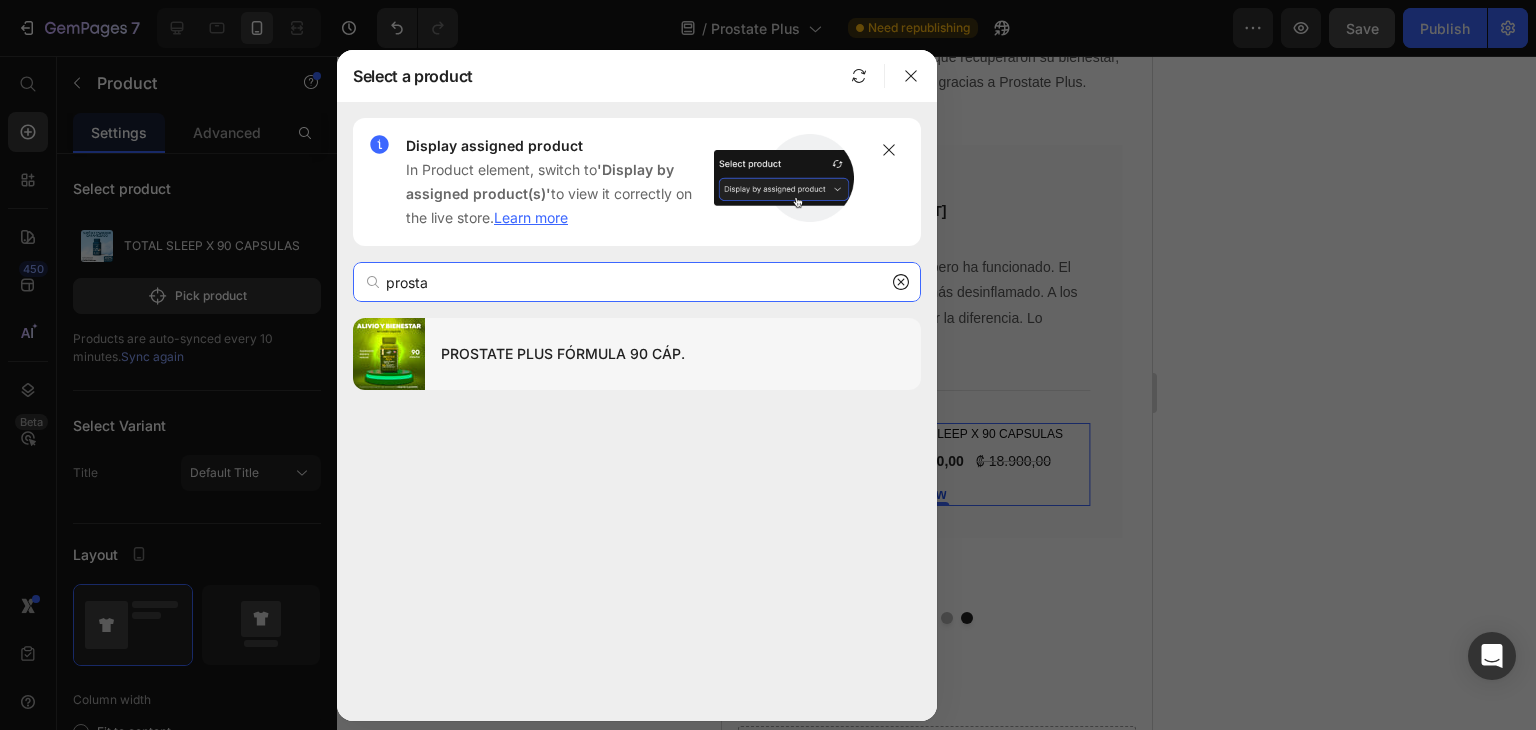 type on "prosta" 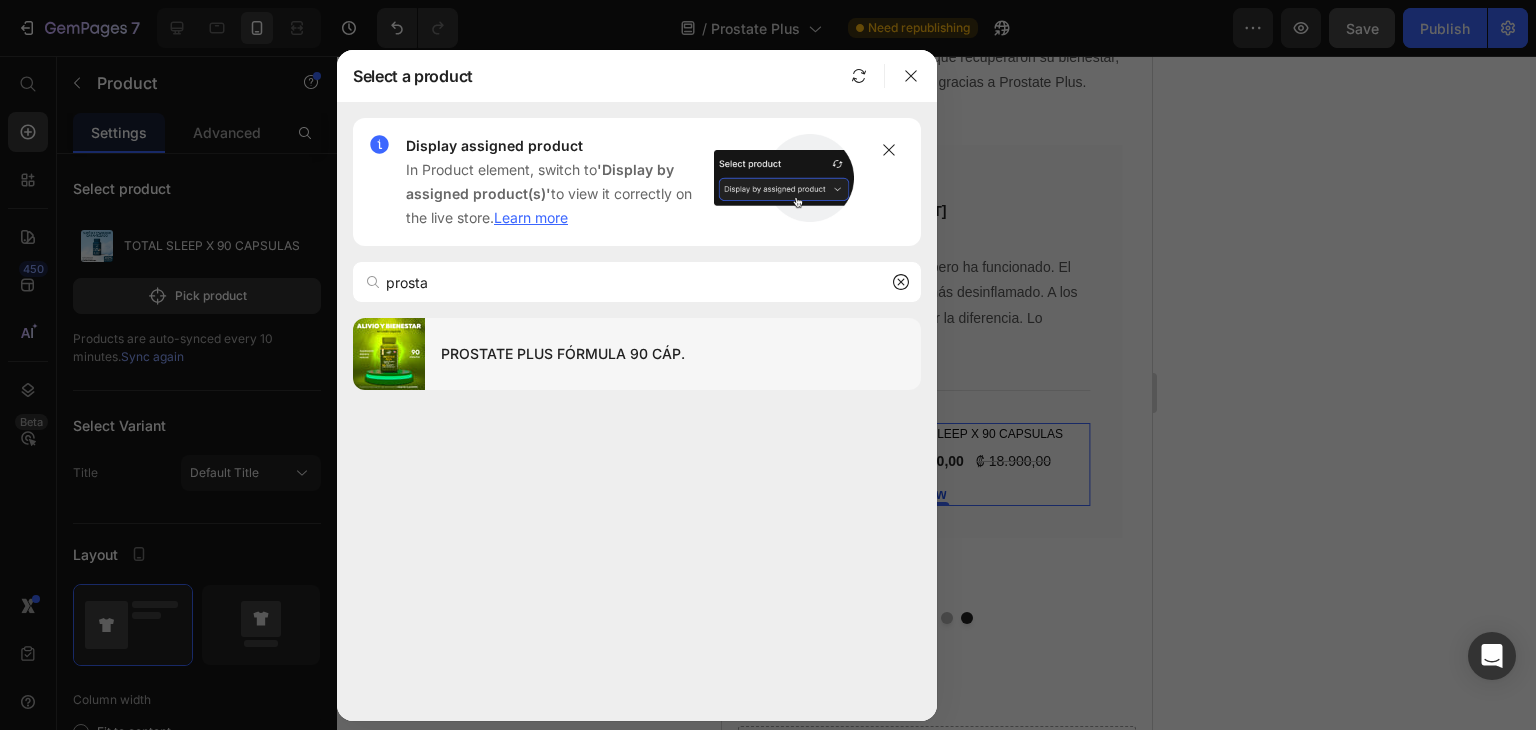 click on "PROSTATE PLUS FÓRMULA 90 CÁP." at bounding box center (673, 354) 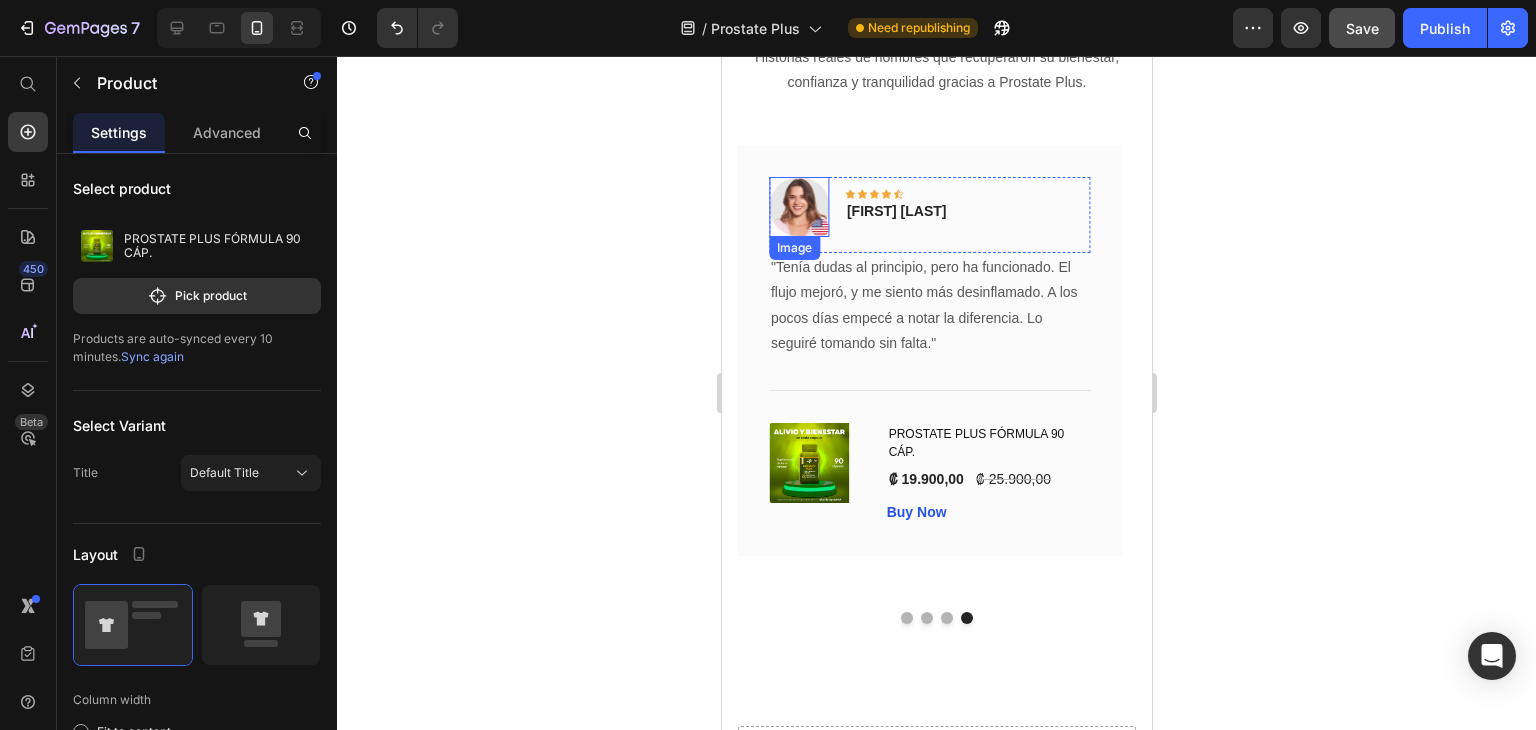 click at bounding box center (798, 207) 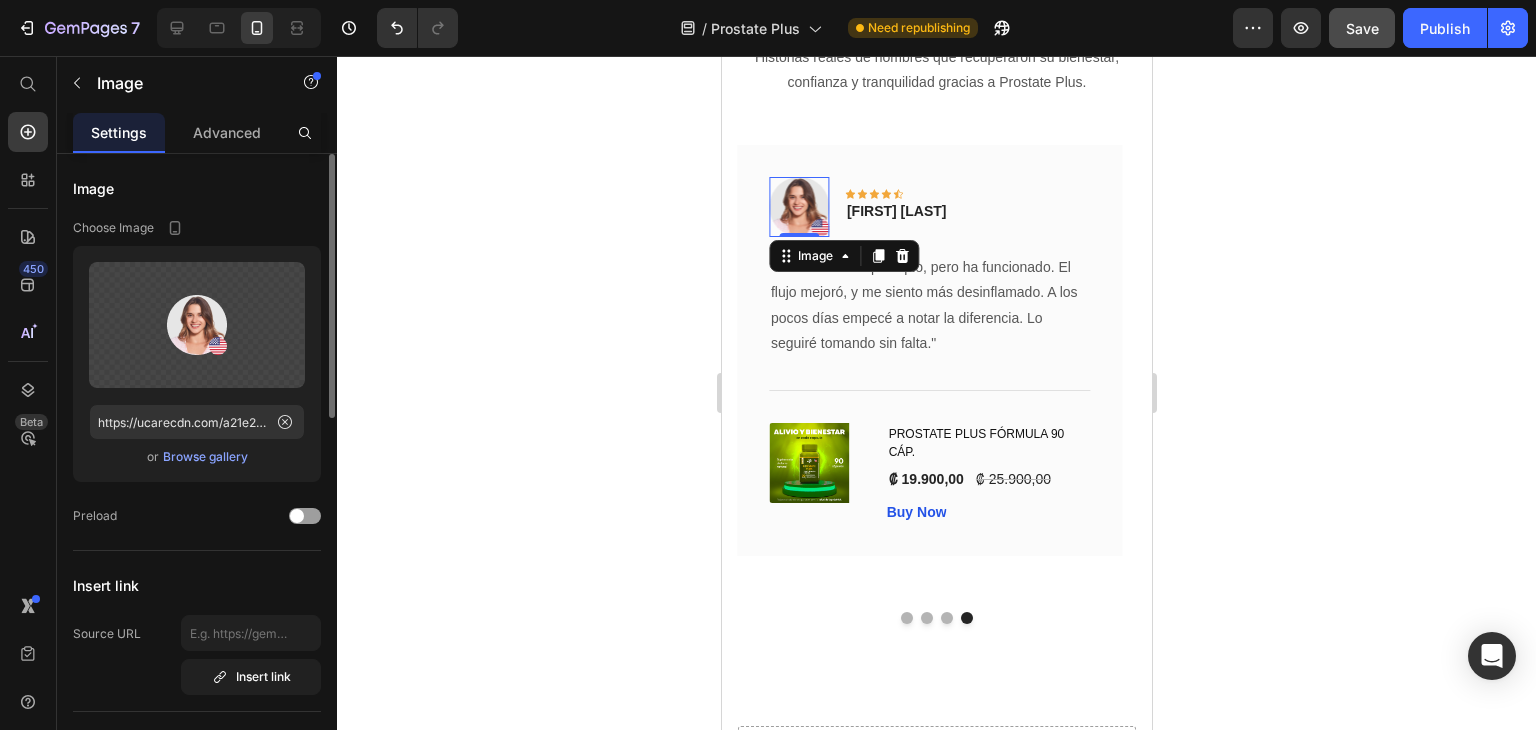 click on "Browse gallery" at bounding box center [205, 457] 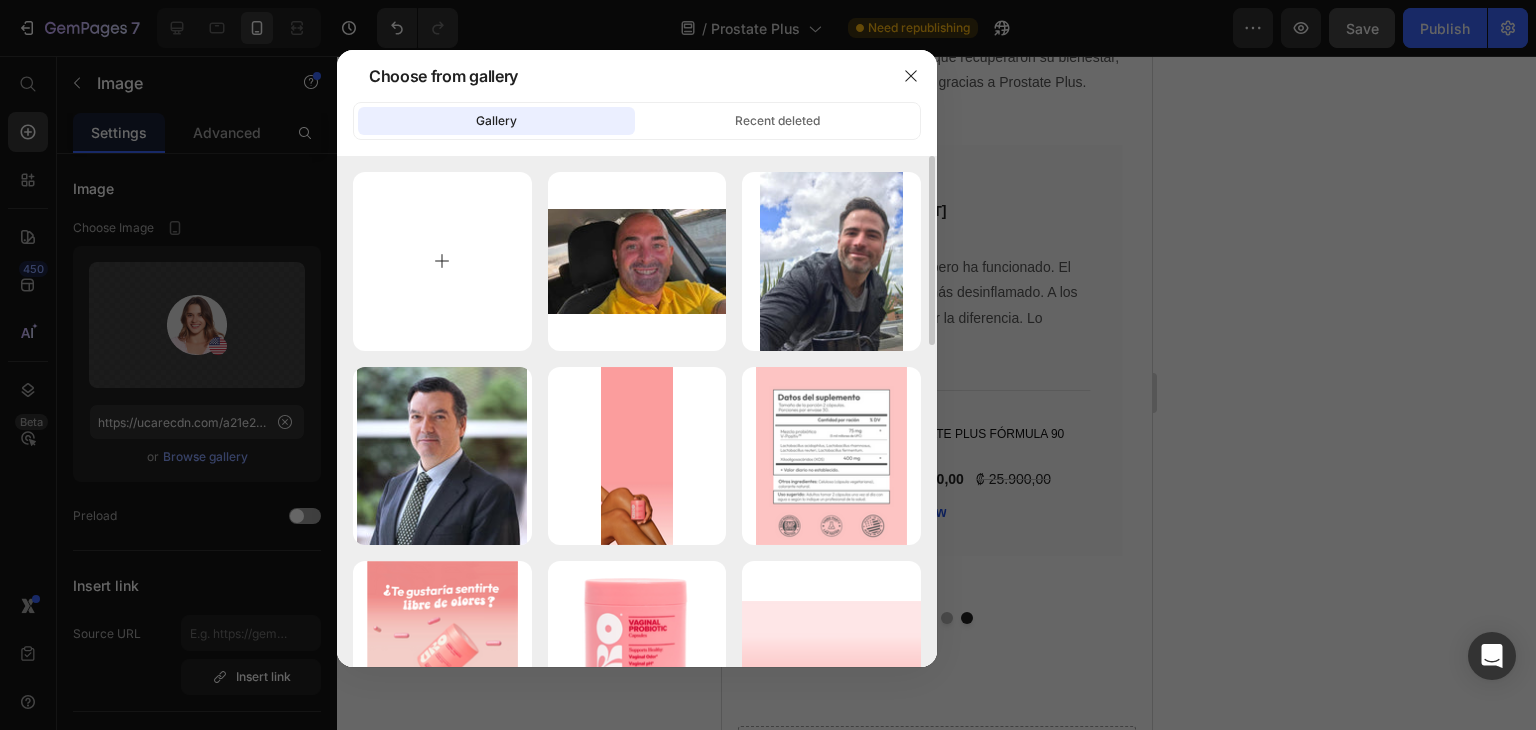 click at bounding box center (442, 261) 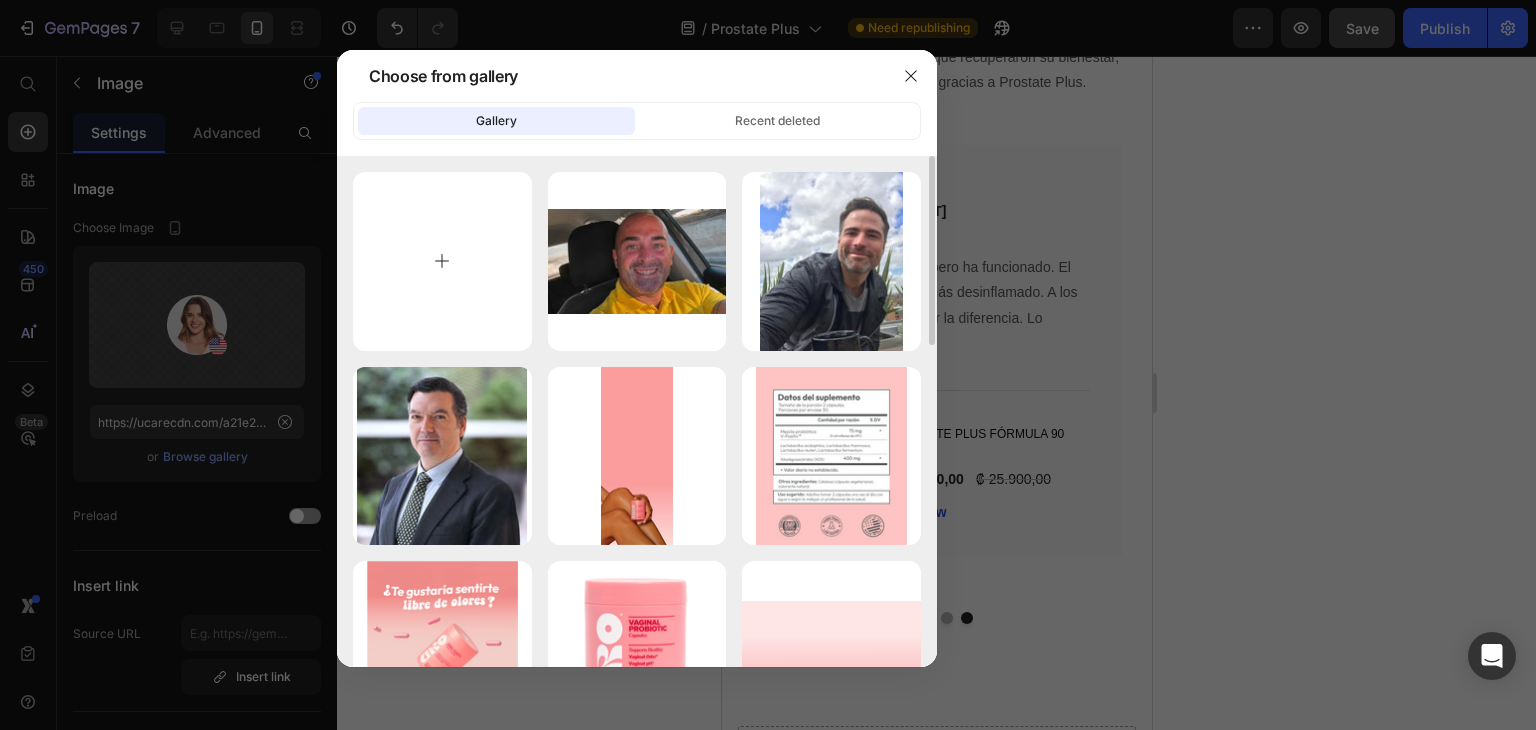 type on "C:\fakepath\images.jpg" 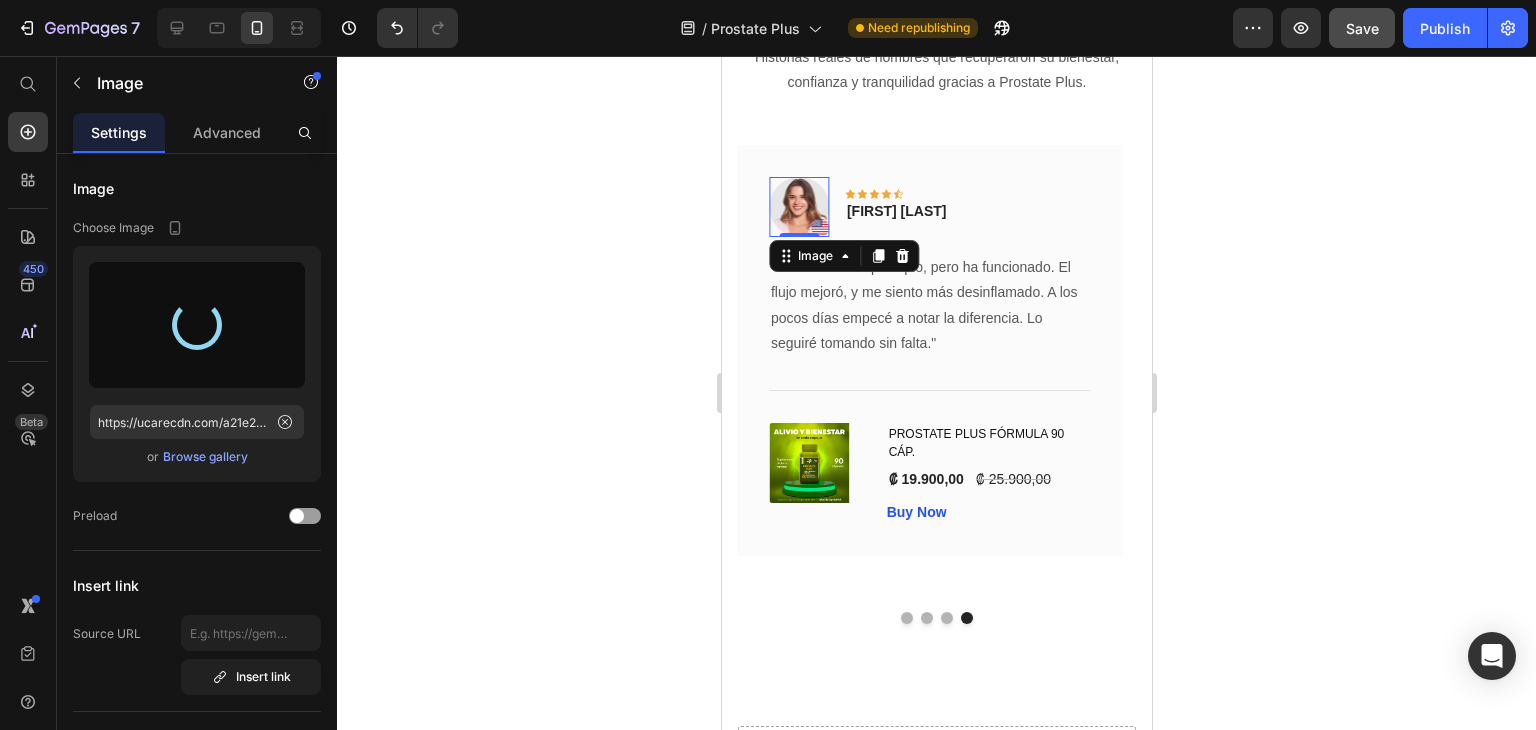 type on "https://cdn.shopify.com/s/files/1/0663/3078/7892/files/gempages_546128044461393138-f61846fb-750c-4783-a91b-e65140a72790.jpg" 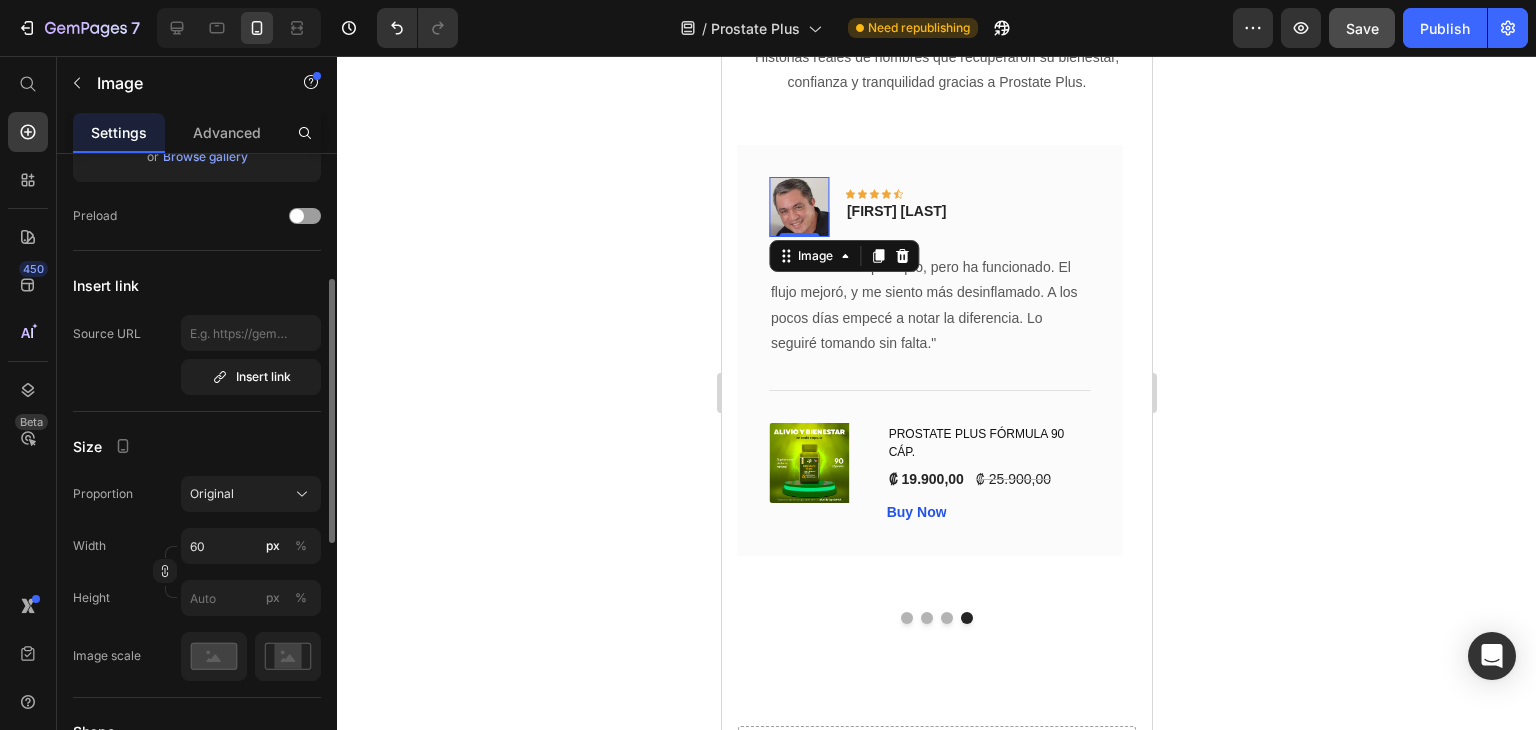 scroll, scrollTop: 500, scrollLeft: 0, axis: vertical 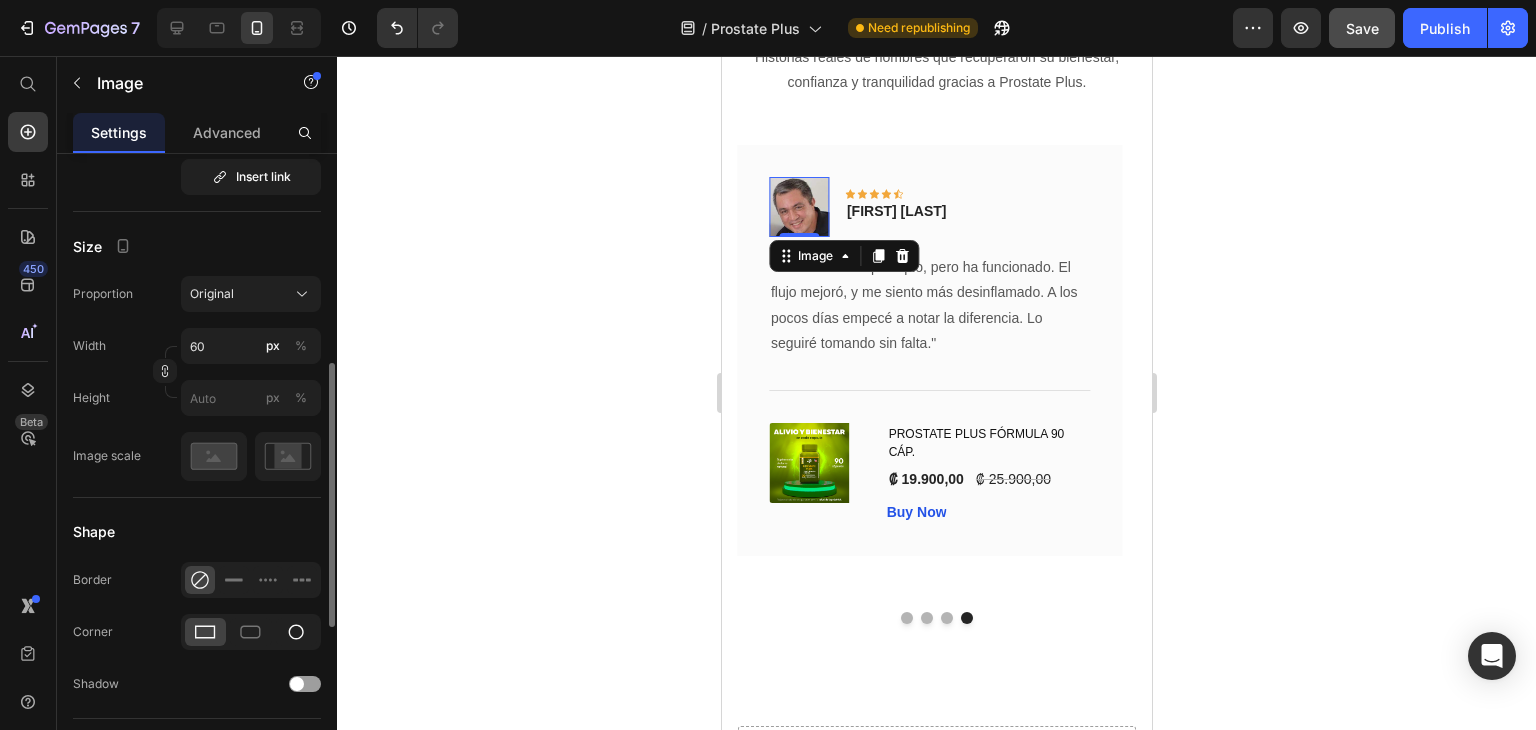 click 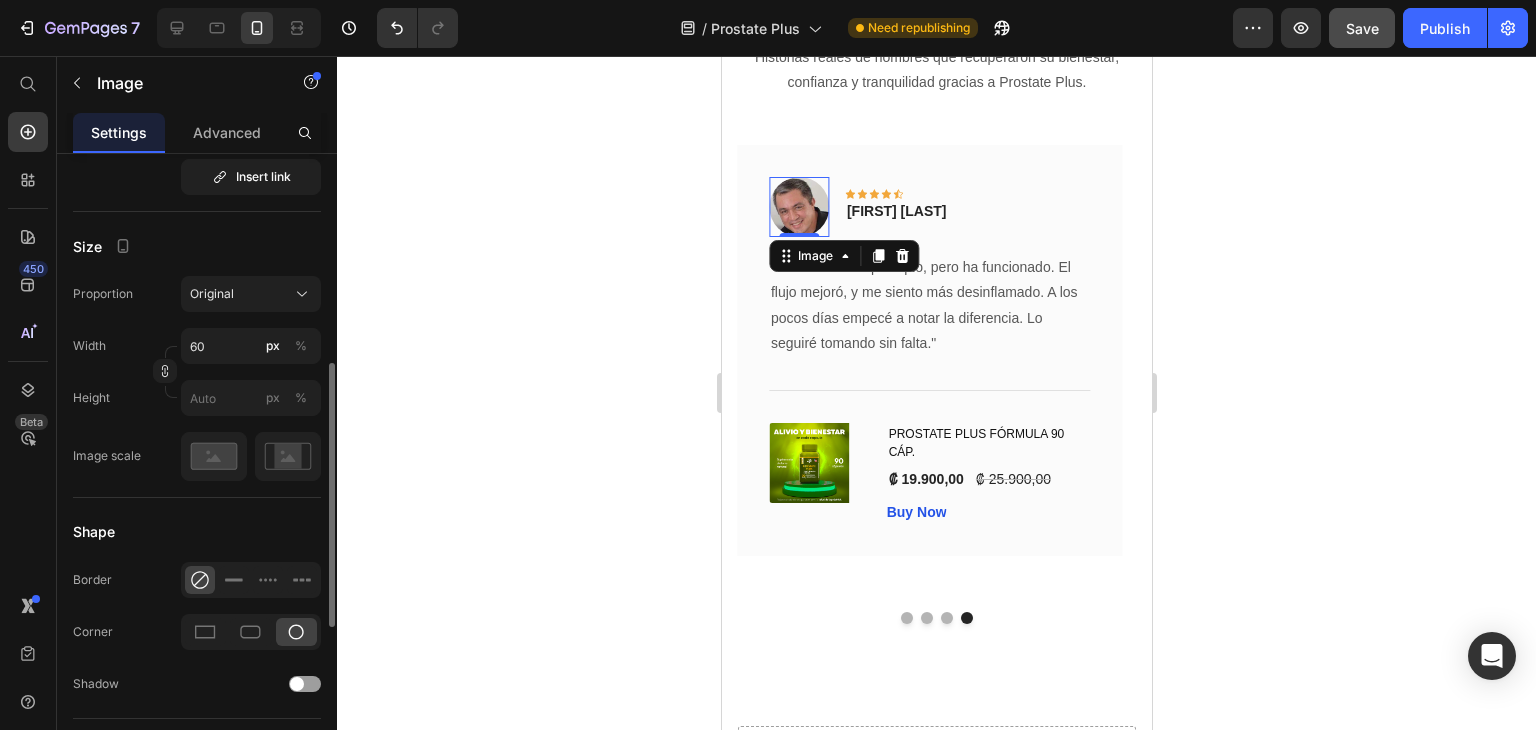 click 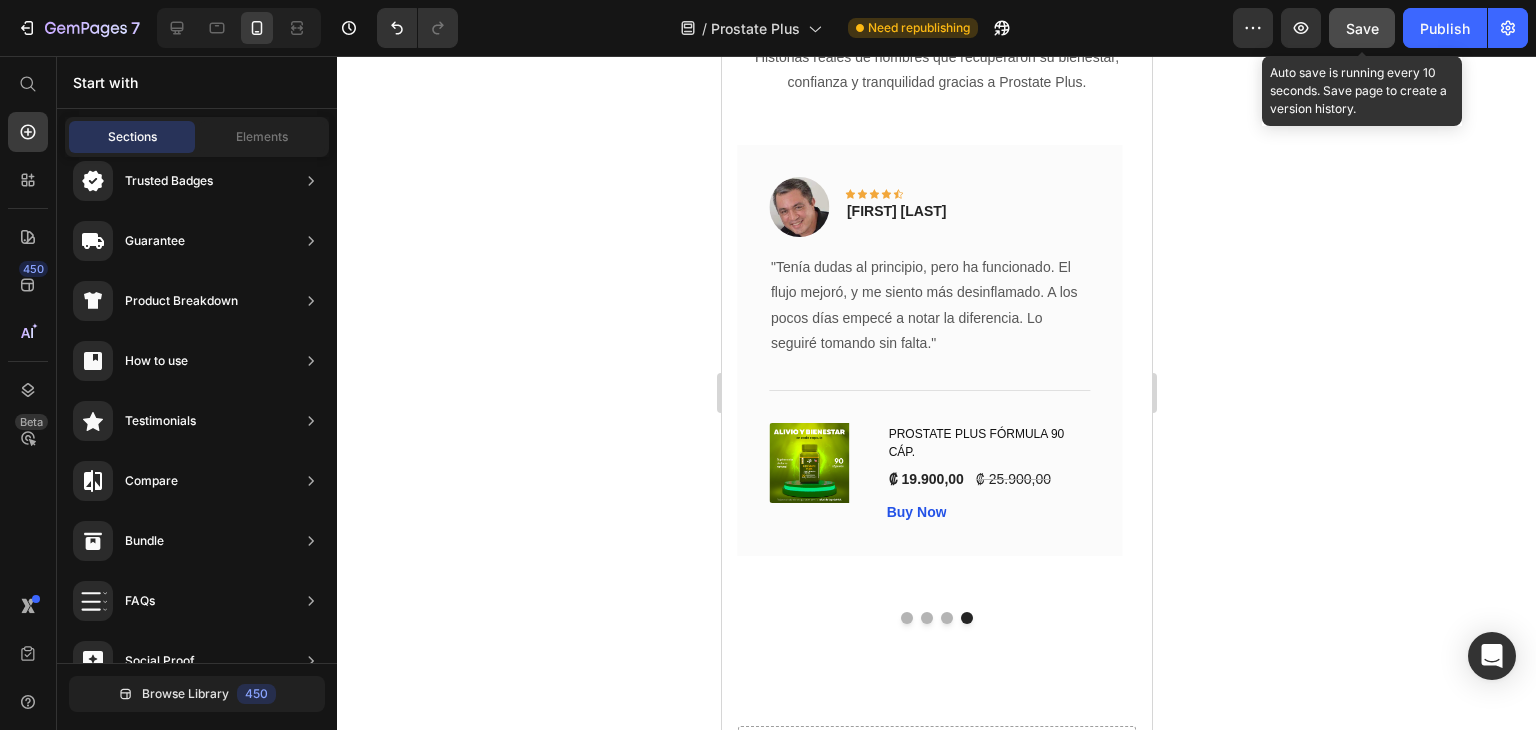 click on "Save" at bounding box center (1362, 28) 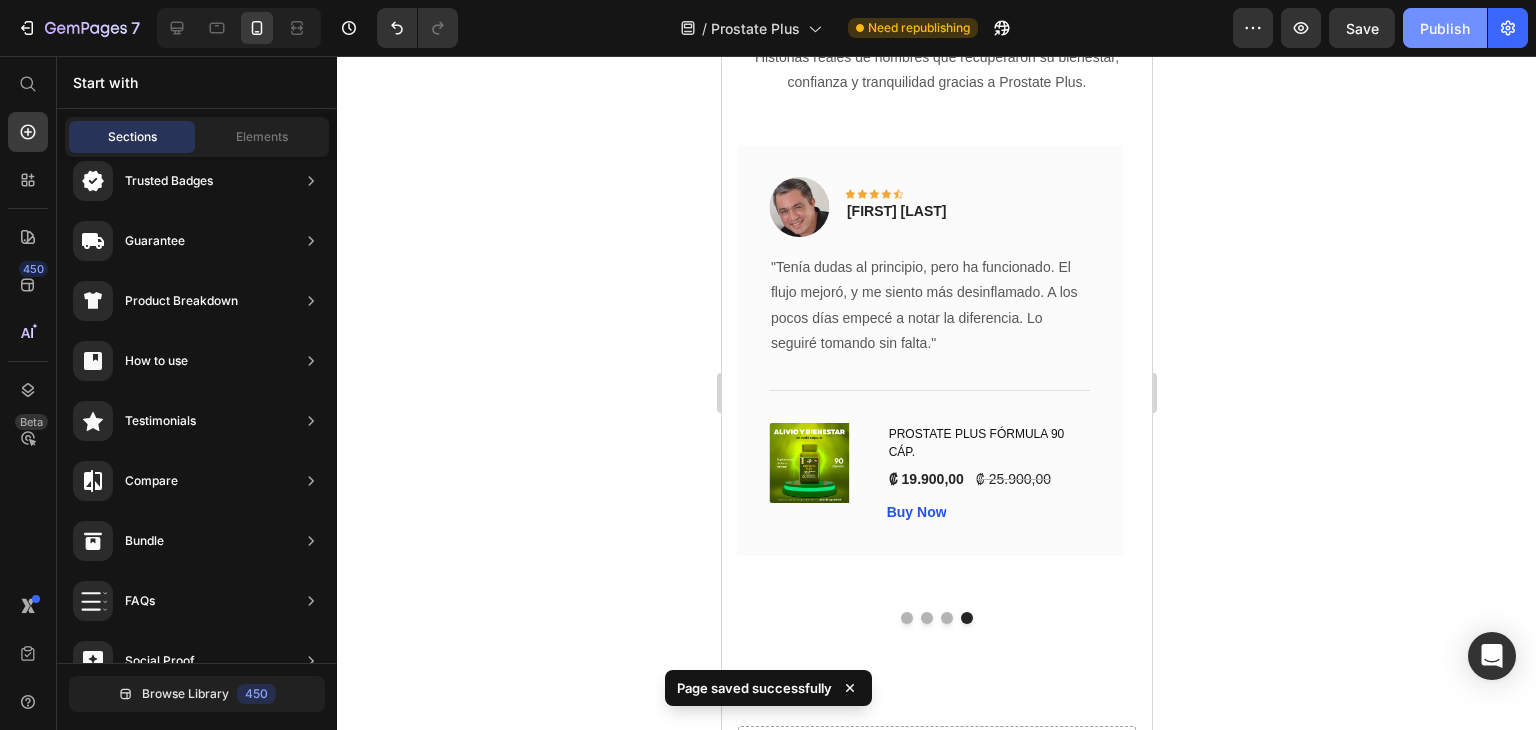 click on "Publish" at bounding box center [1445, 28] 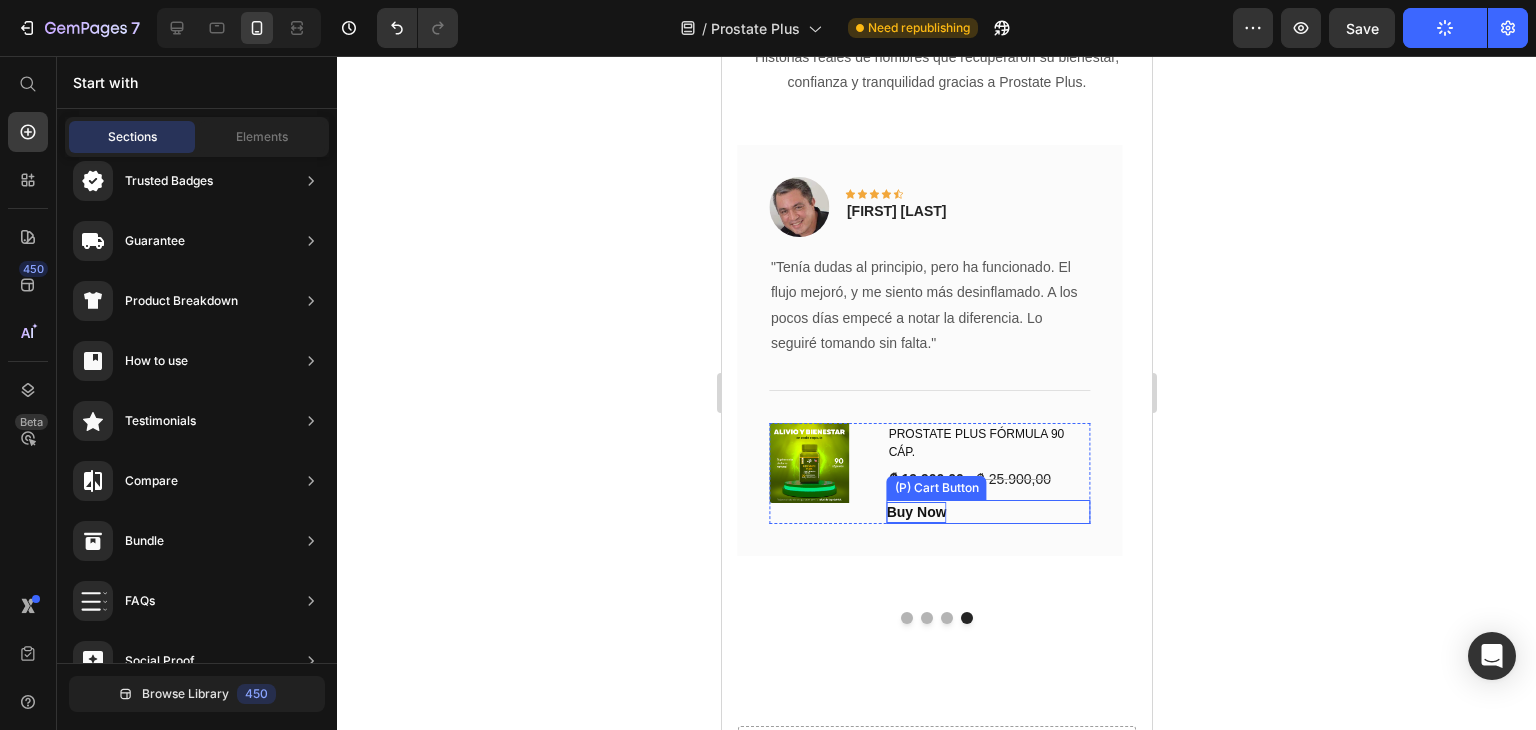 click on "Buy Now" at bounding box center (916, 512) 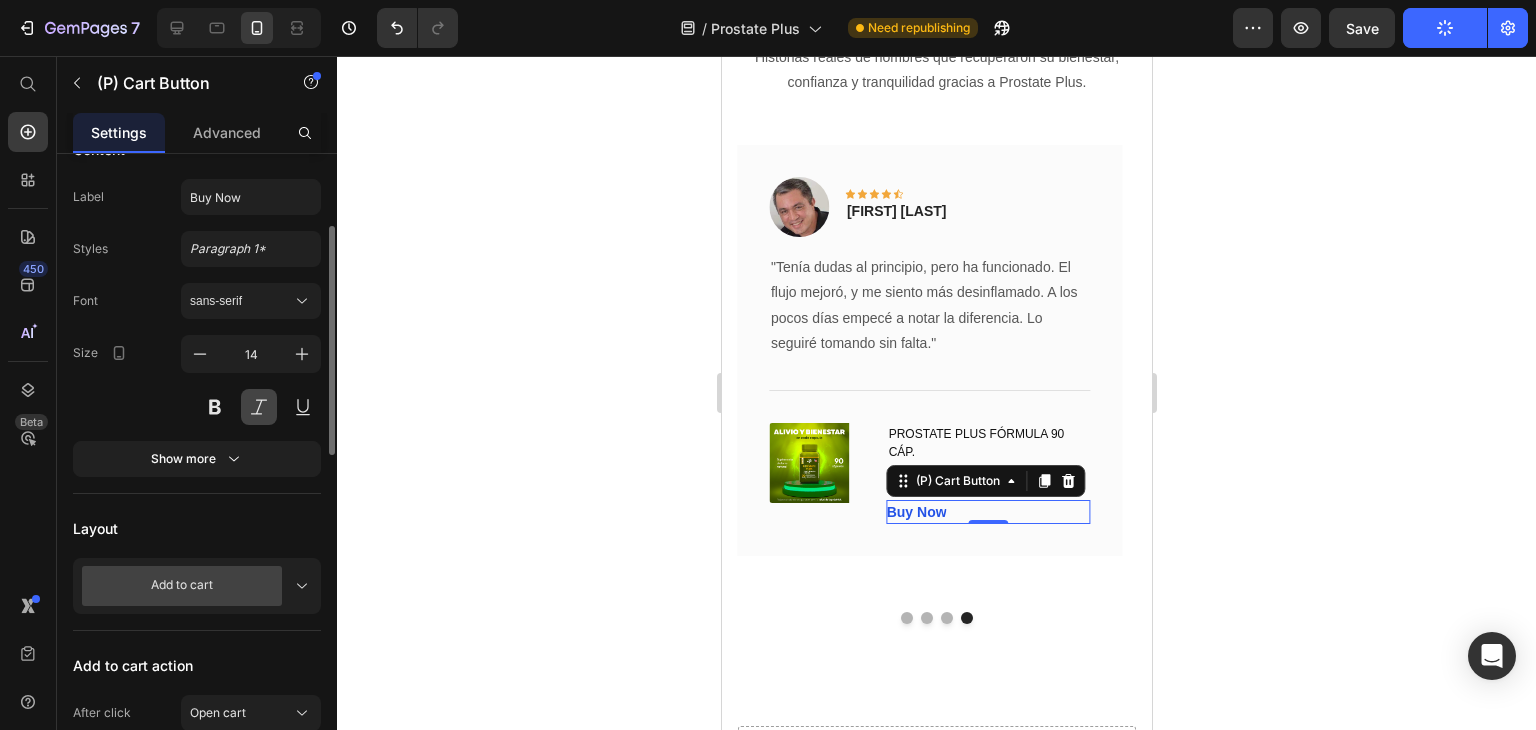 scroll, scrollTop: 500, scrollLeft: 0, axis: vertical 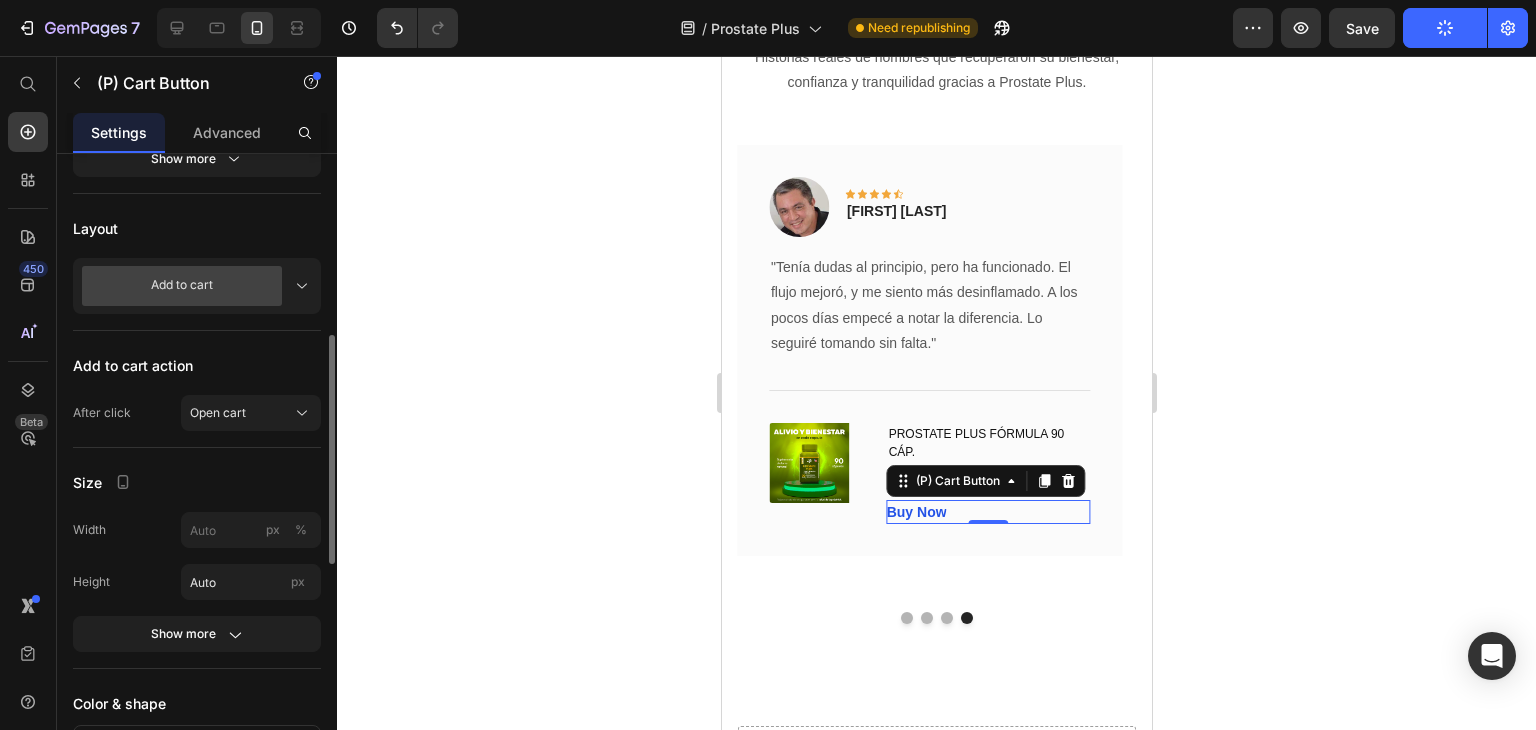 click 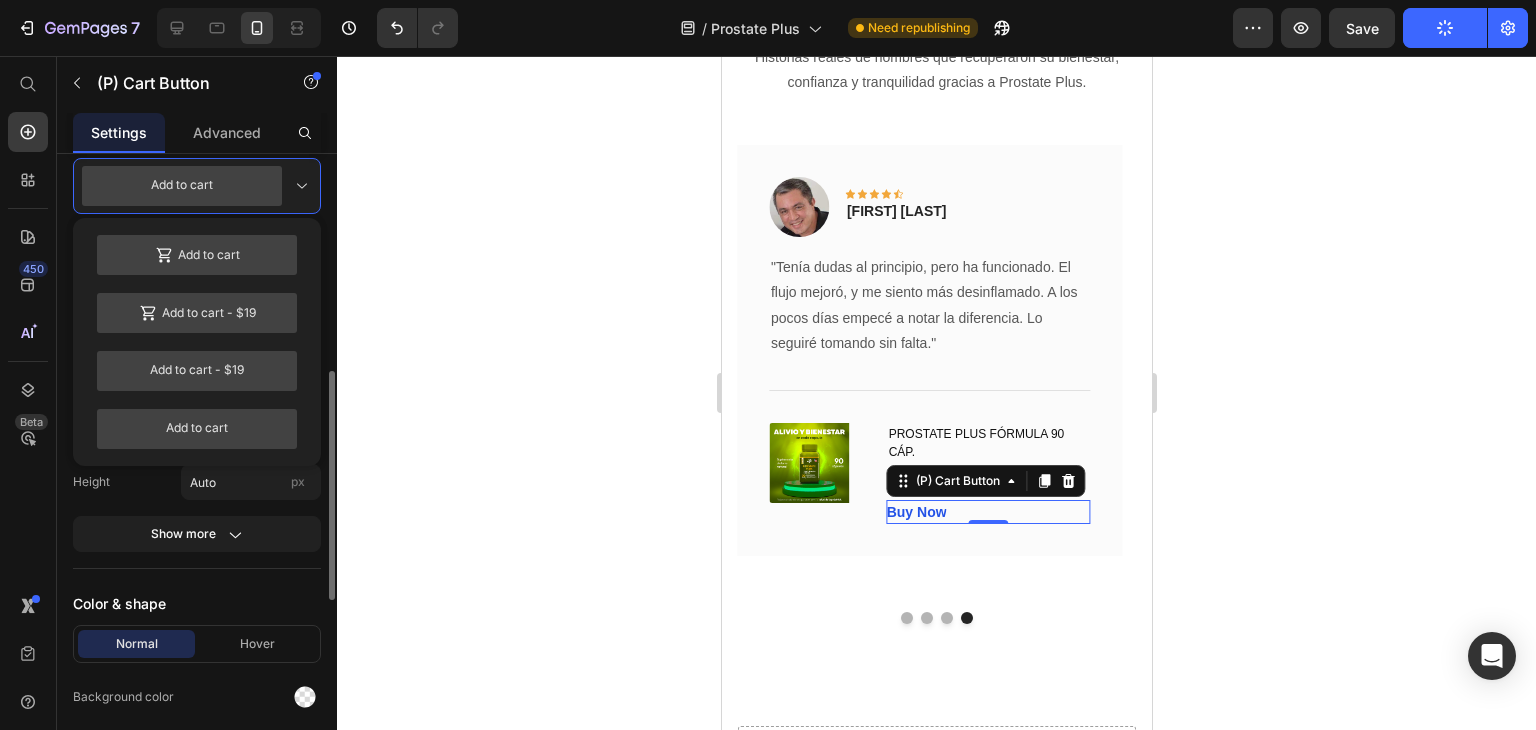 scroll, scrollTop: 400, scrollLeft: 0, axis: vertical 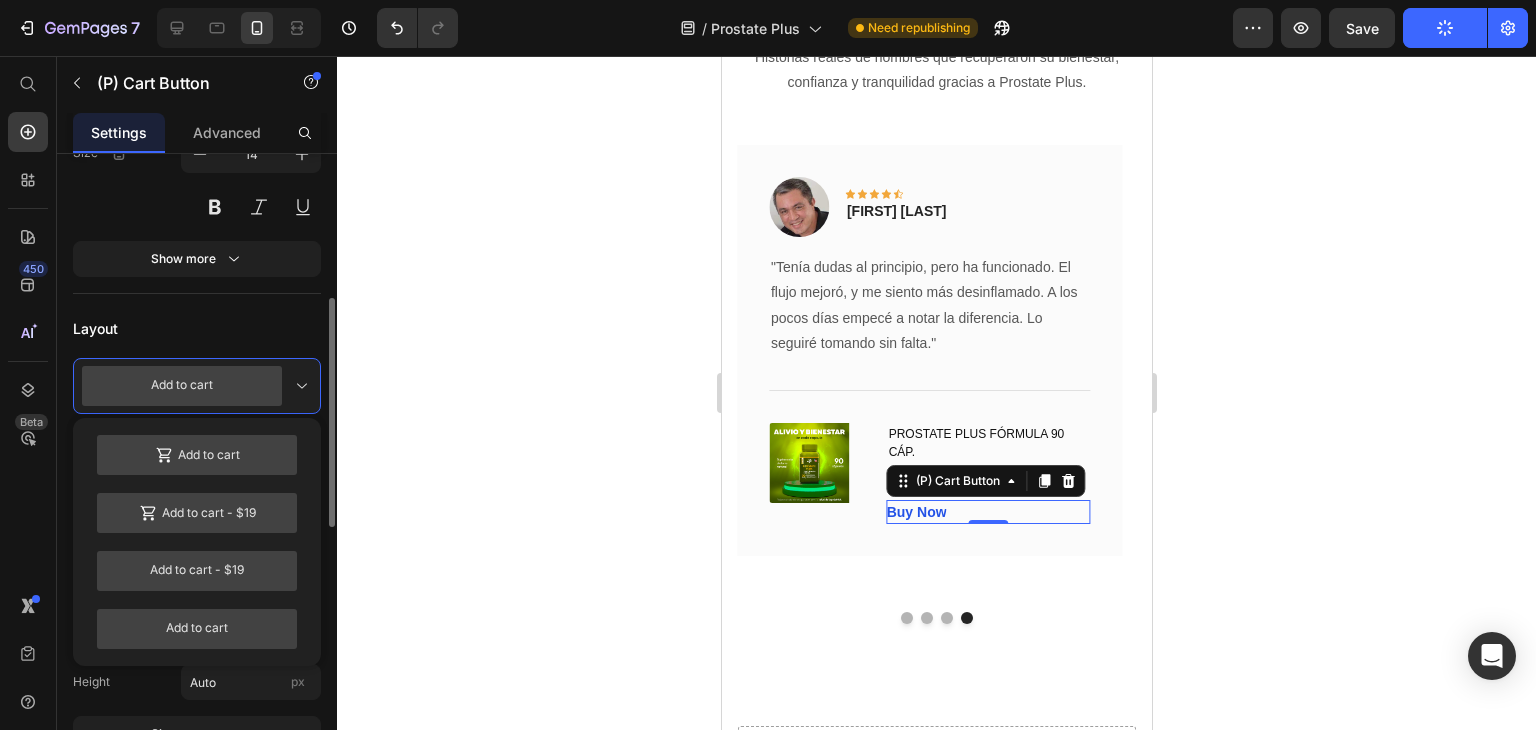 click on "Layout" at bounding box center [197, 328] 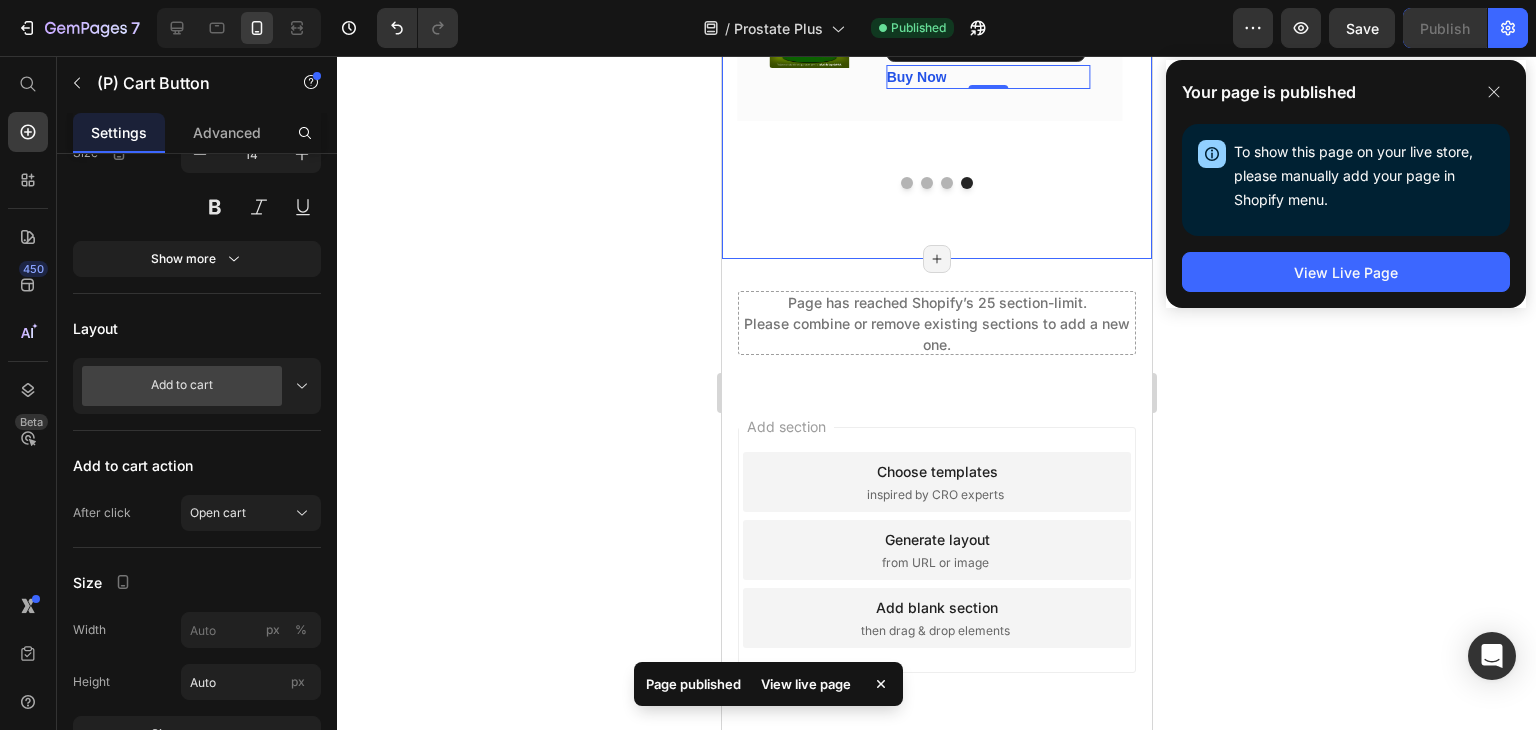 scroll, scrollTop: 7520, scrollLeft: 0, axis: vertical 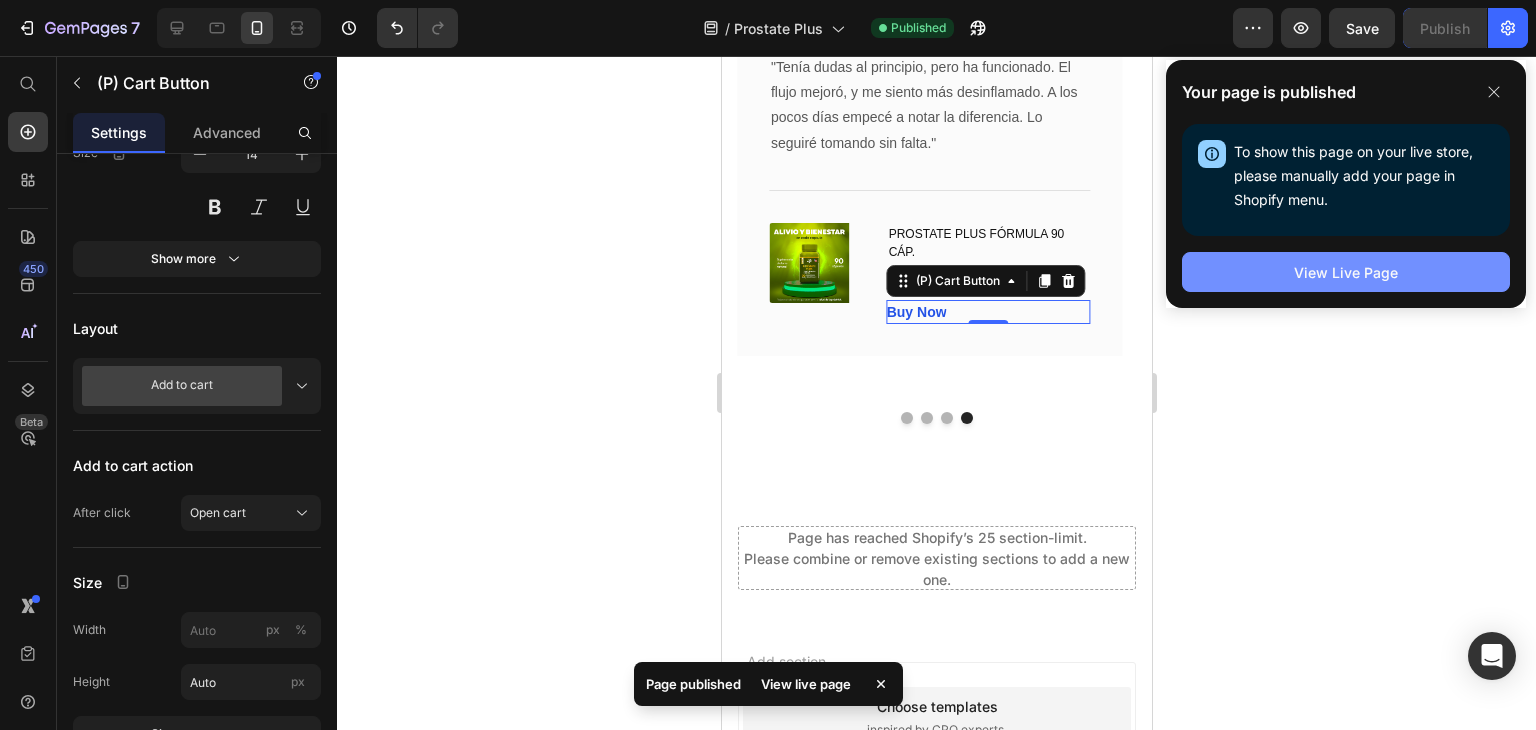 click on "View Live Page" at bounding box center (1346, 272) 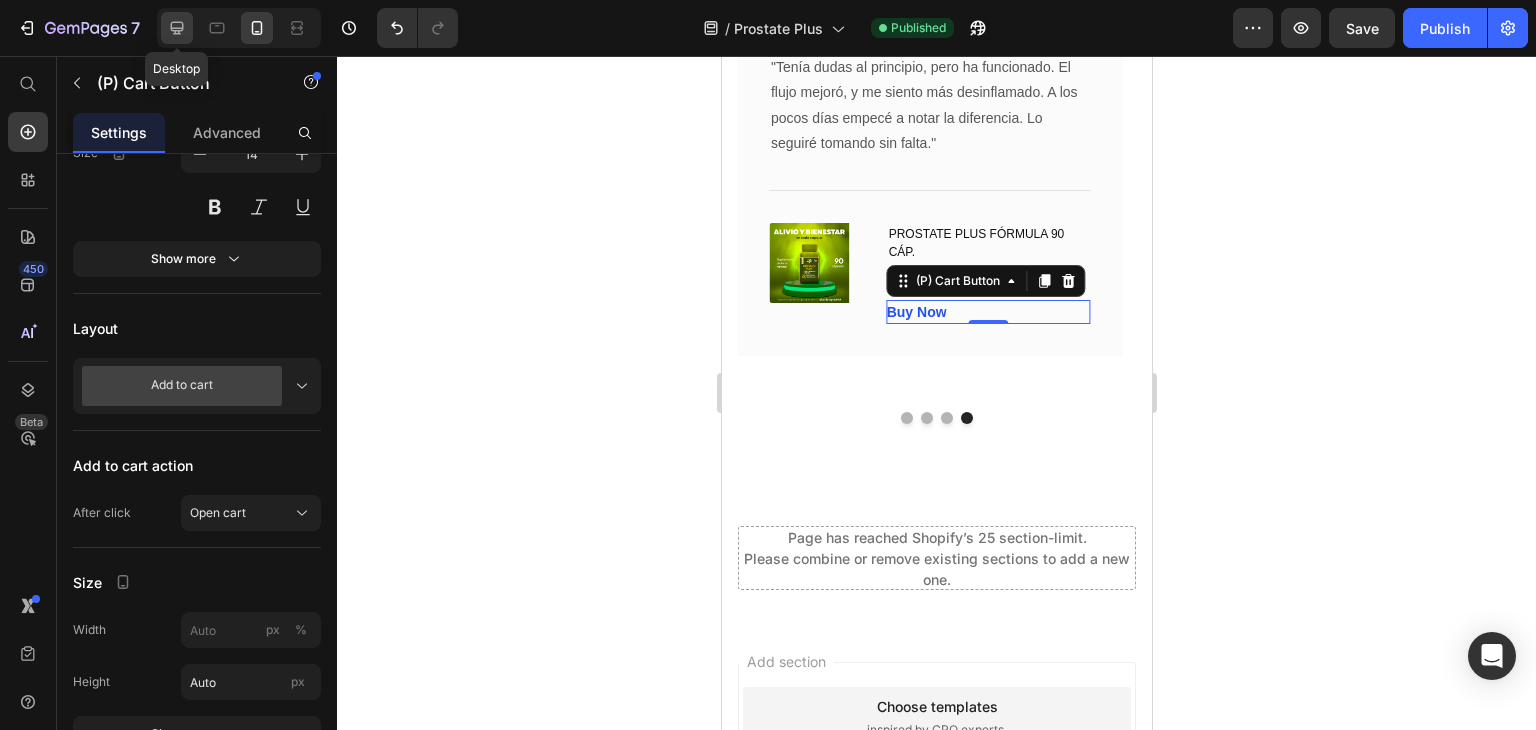 drag, startPoint x: 176, startPoint y: 37, endPoint x: 141, endPoint y: 157, distance: 125 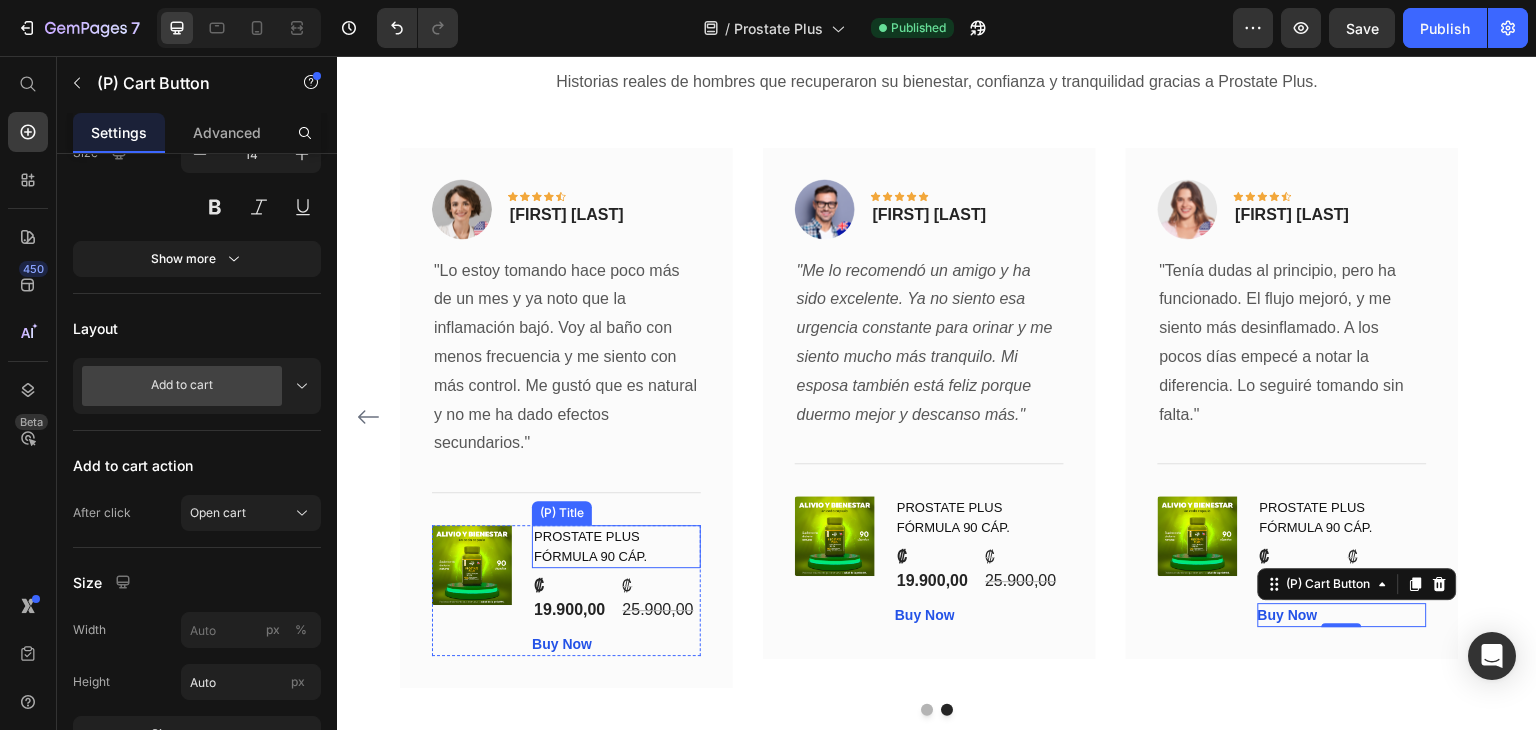 scroll, scrollTop: 7663, scrollLeft: 0, axis: vertical 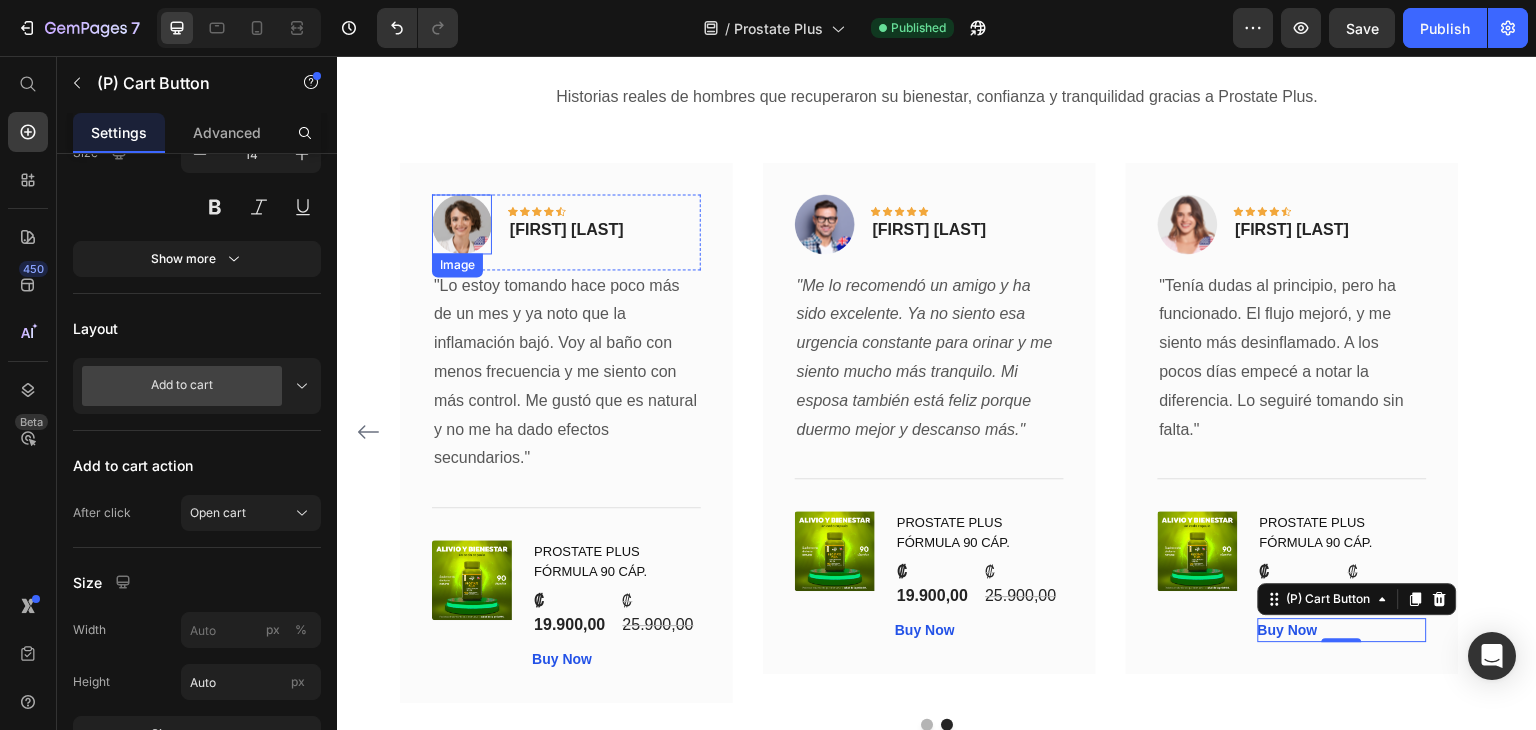 click at bounding box center (462, 224) 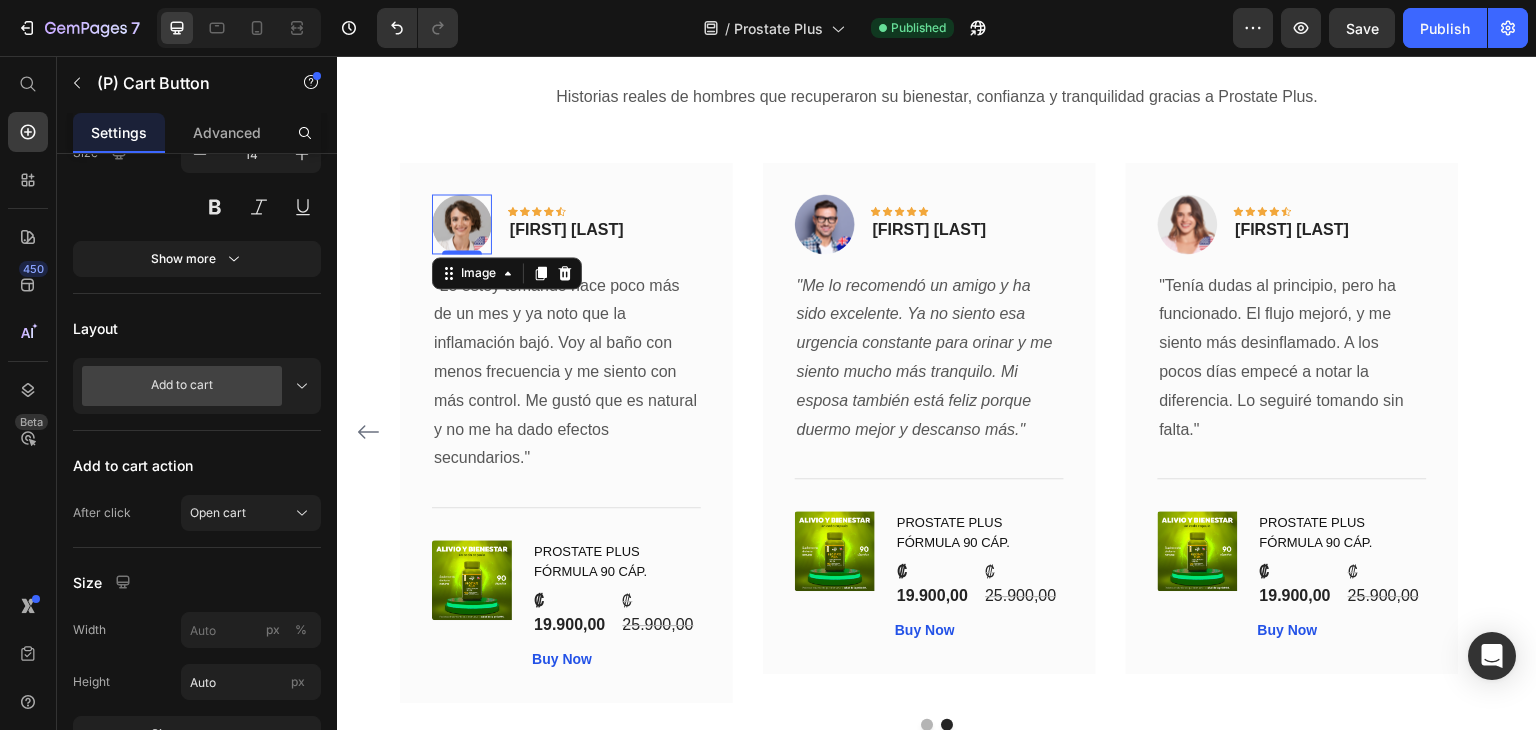 scroll, scrollTop: 0, scrollLeft: 0, axis: both 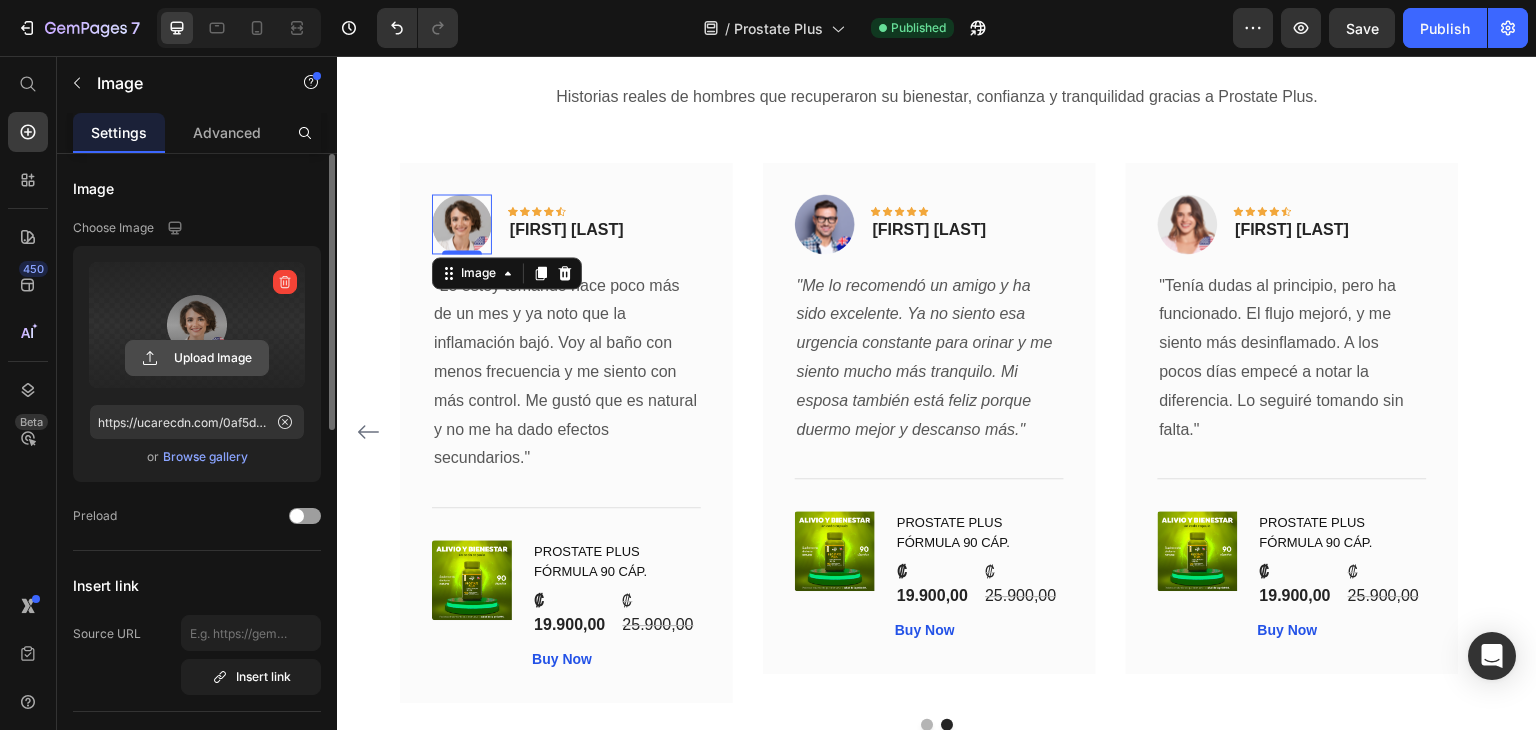 click 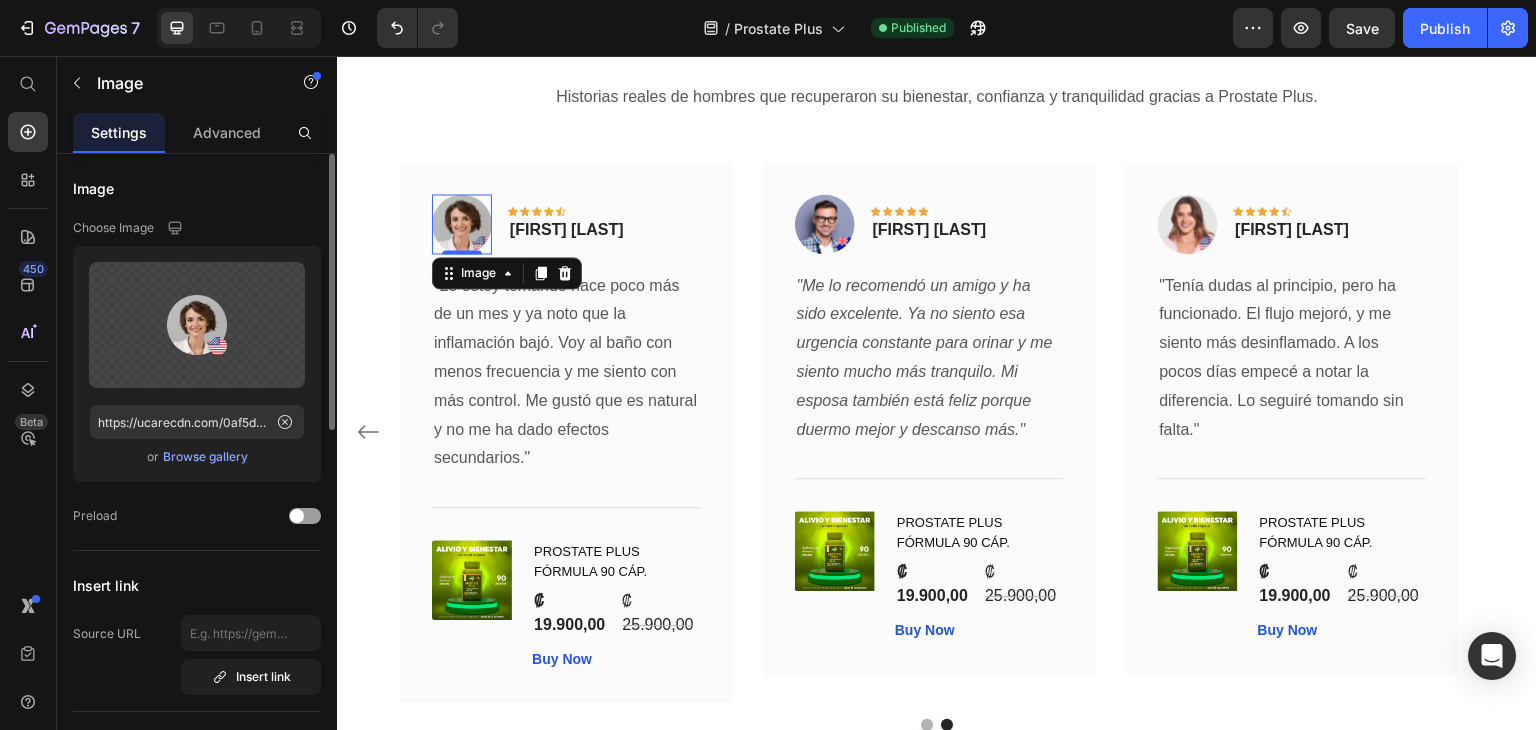 click on "Browse gallery" at bounding box center (205, 457) 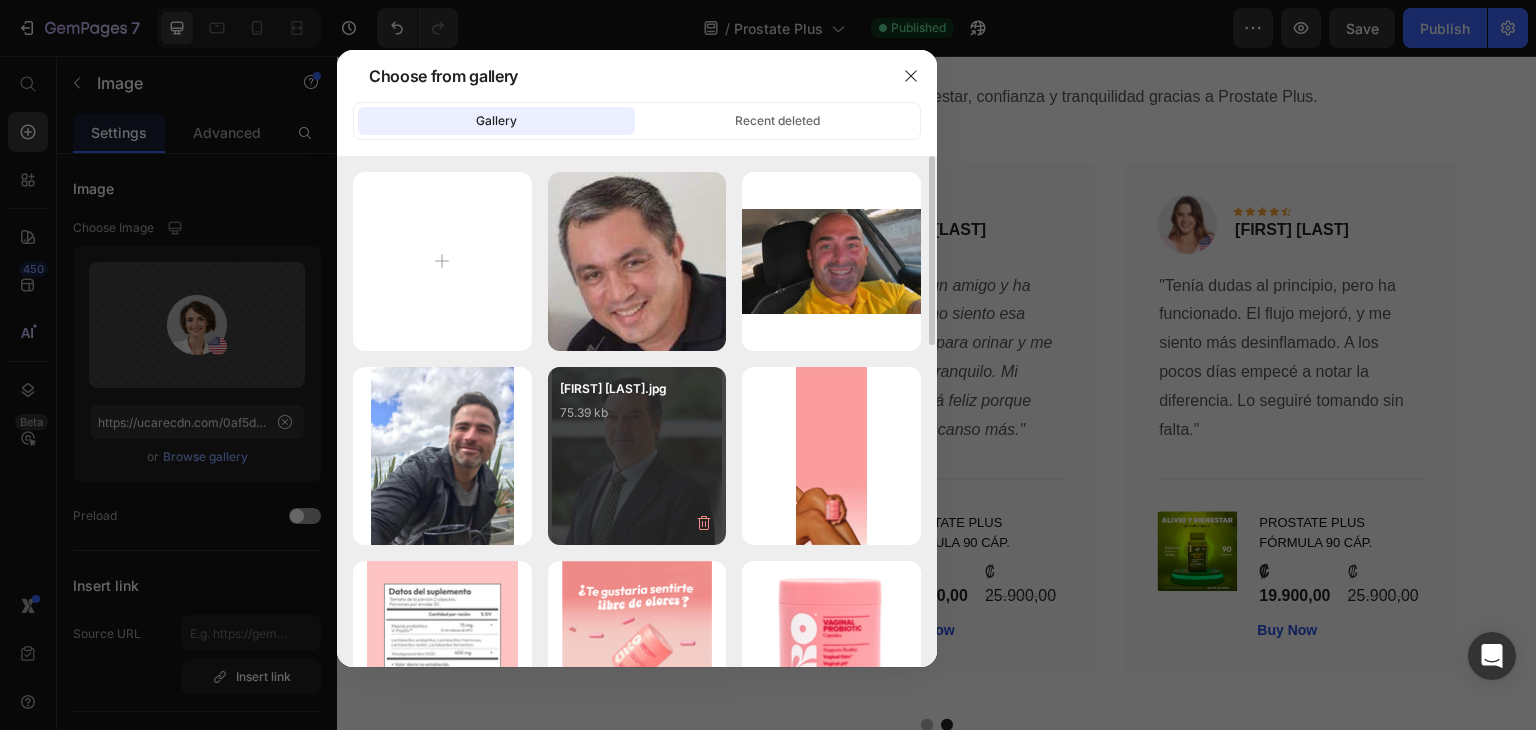 click on "[FIRST] [LAST].jpg 75.39 kb" at bounding box center (637, 419) 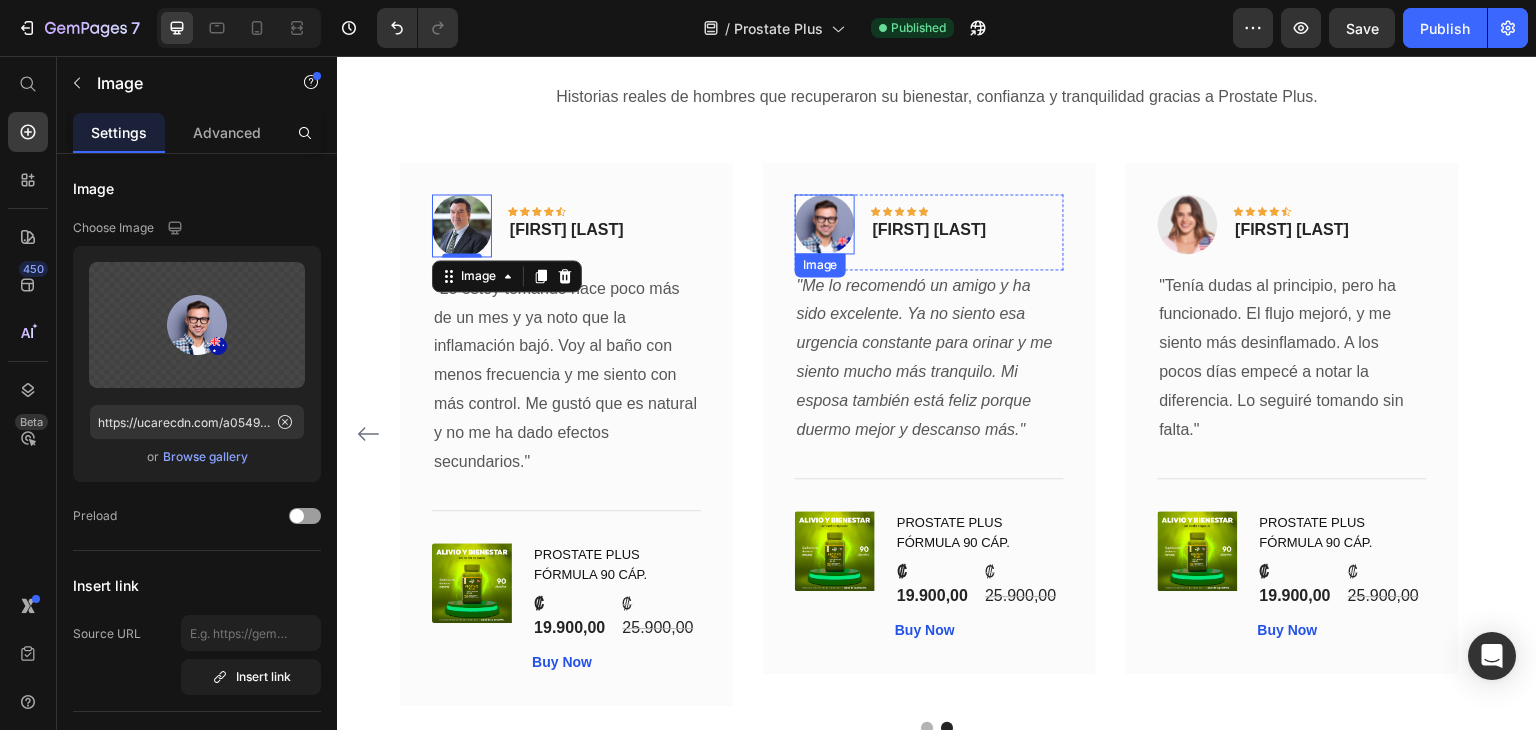 click at bounding box center (825, 224) 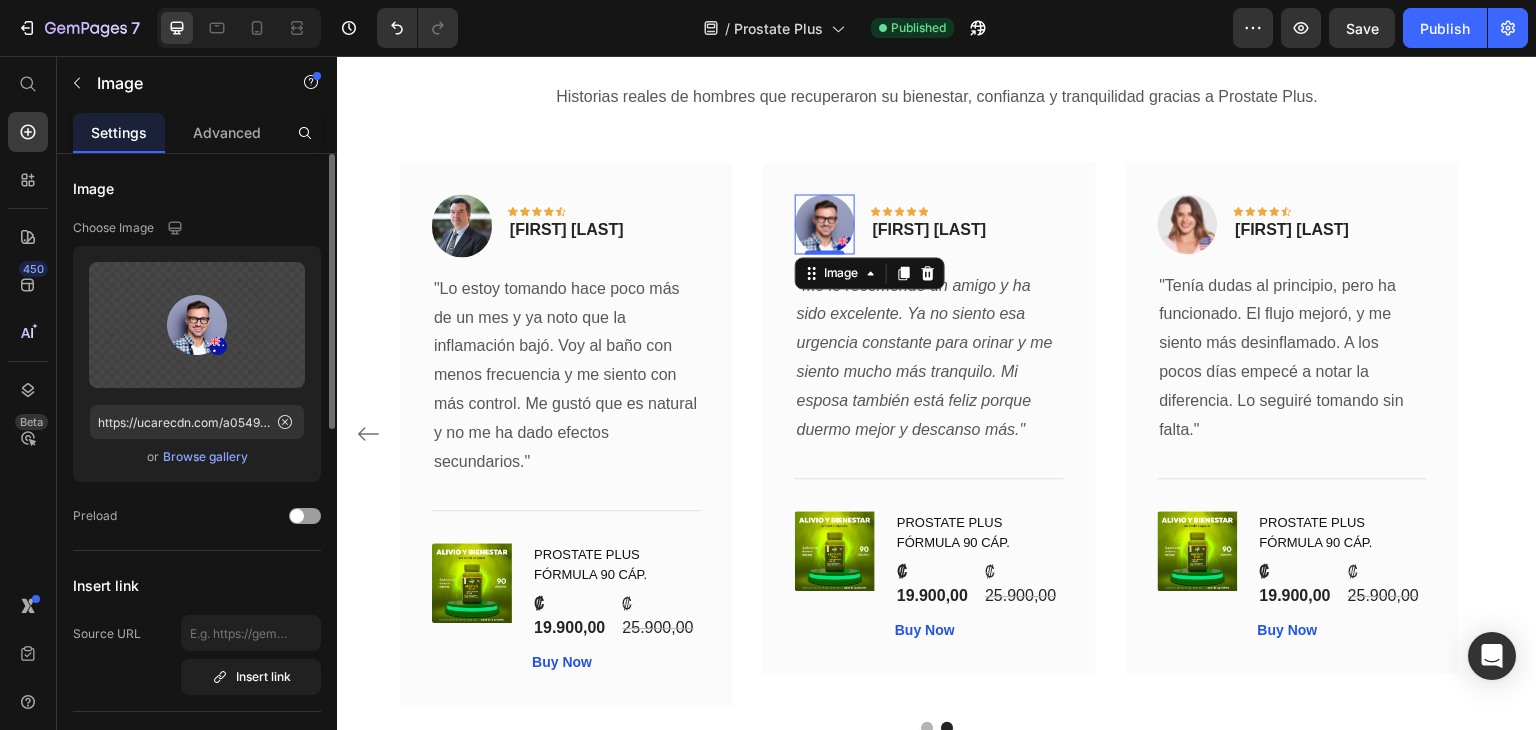 click on "Browse gallery" at bounding box center [205, 457] 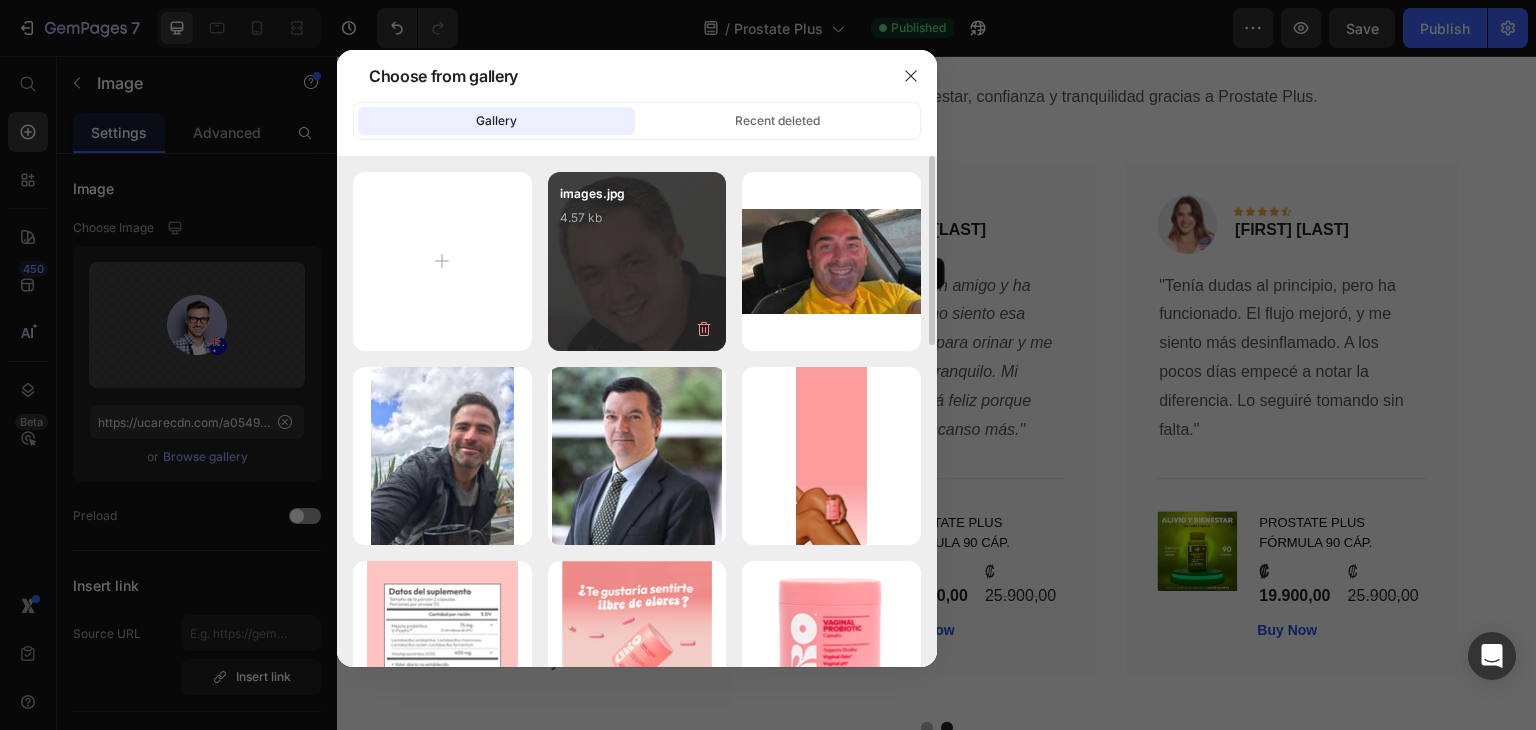 click on "images.jpg 4.57 kb" at bounding box center [637, 224] 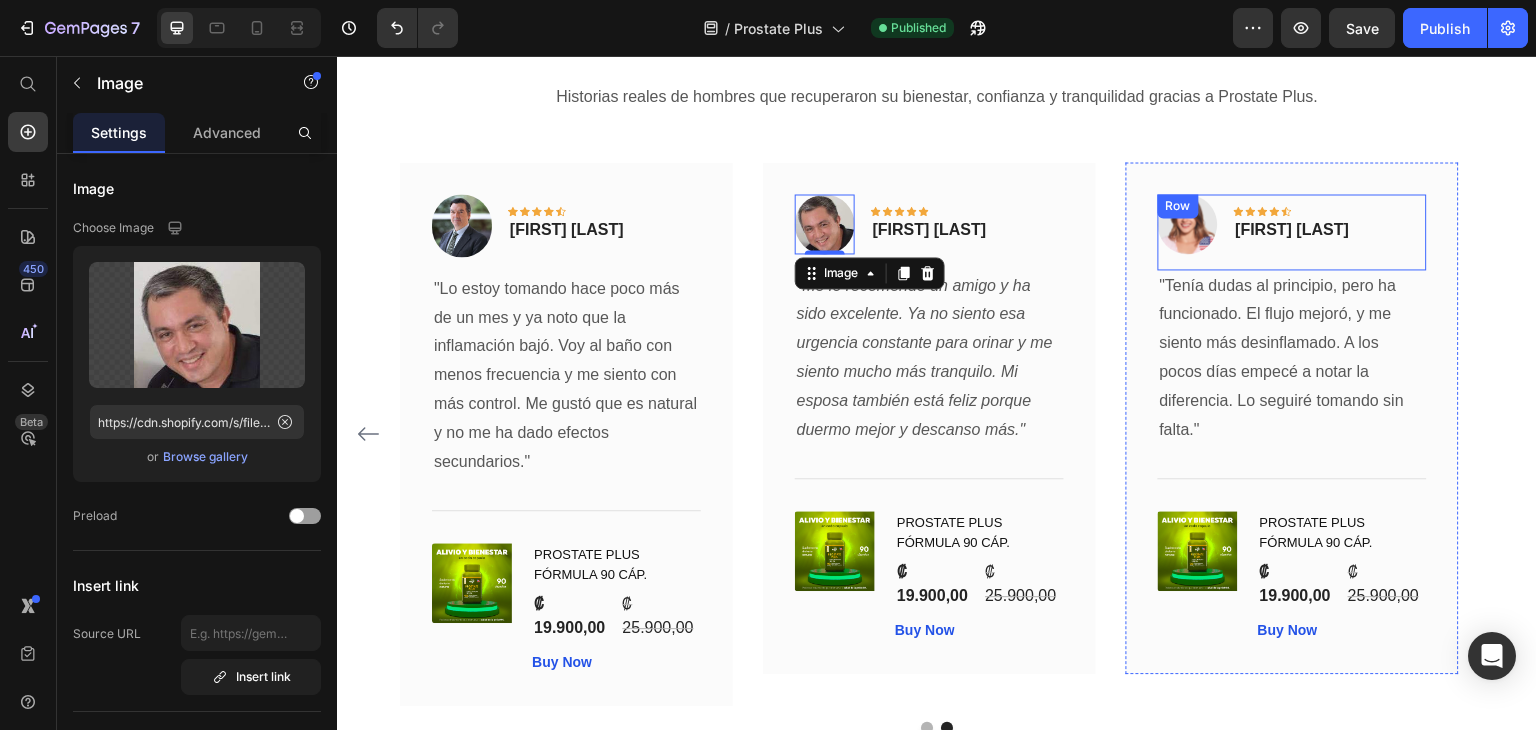 click at bounding box center (1188, 224) 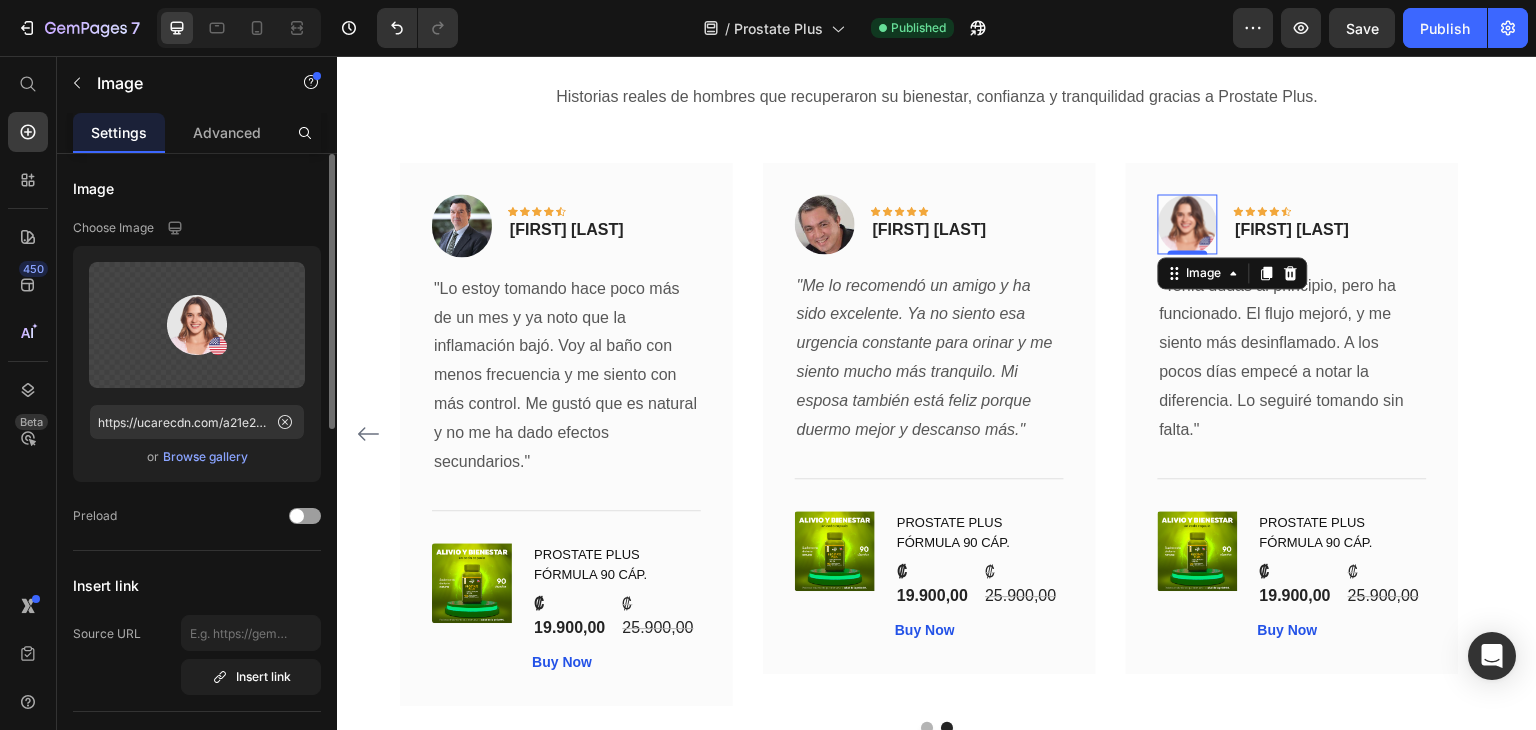 click on "Browse gallery" at bounding box center [205, 457] 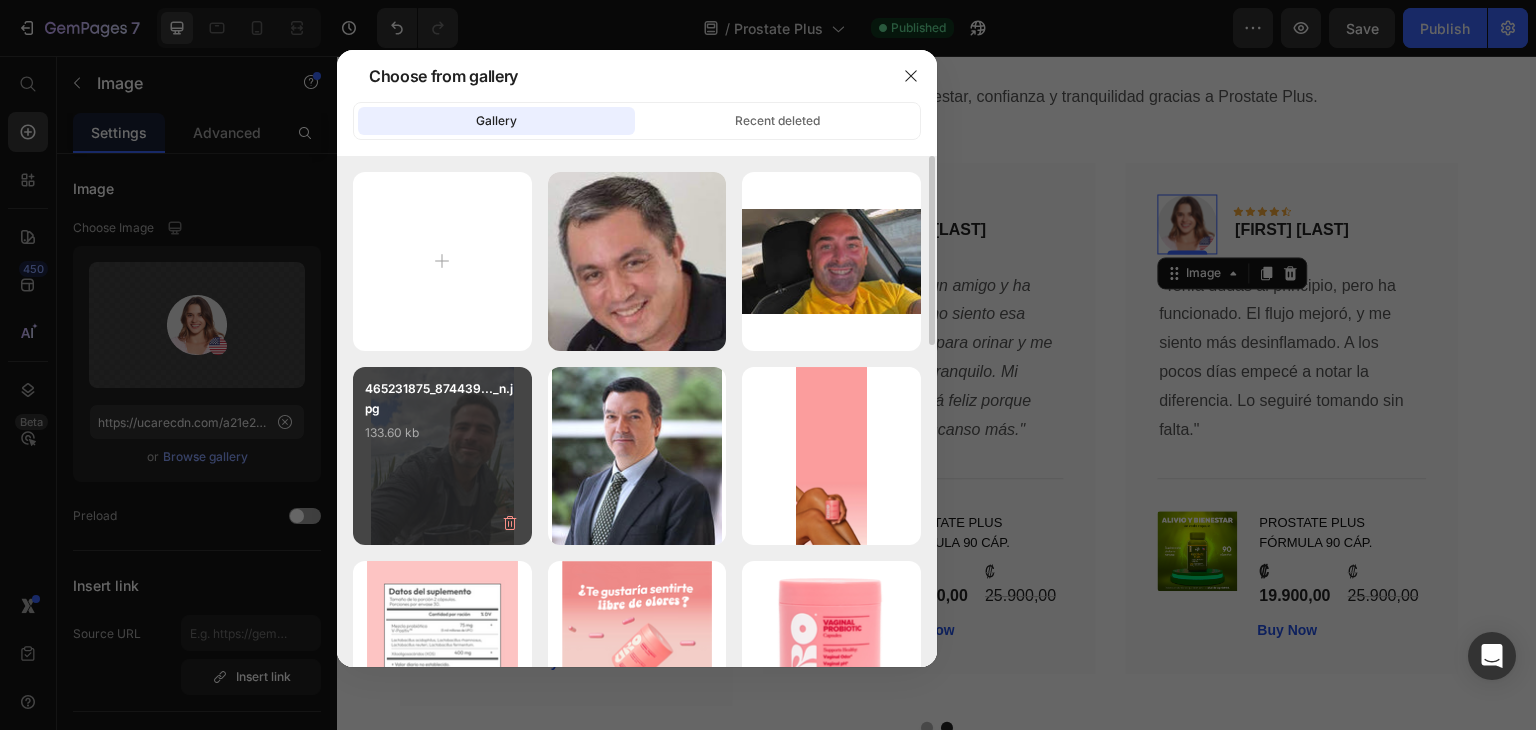 click on "465231875_874439..._n.jpg 133.60 kb" at bounding box center [442, 456] 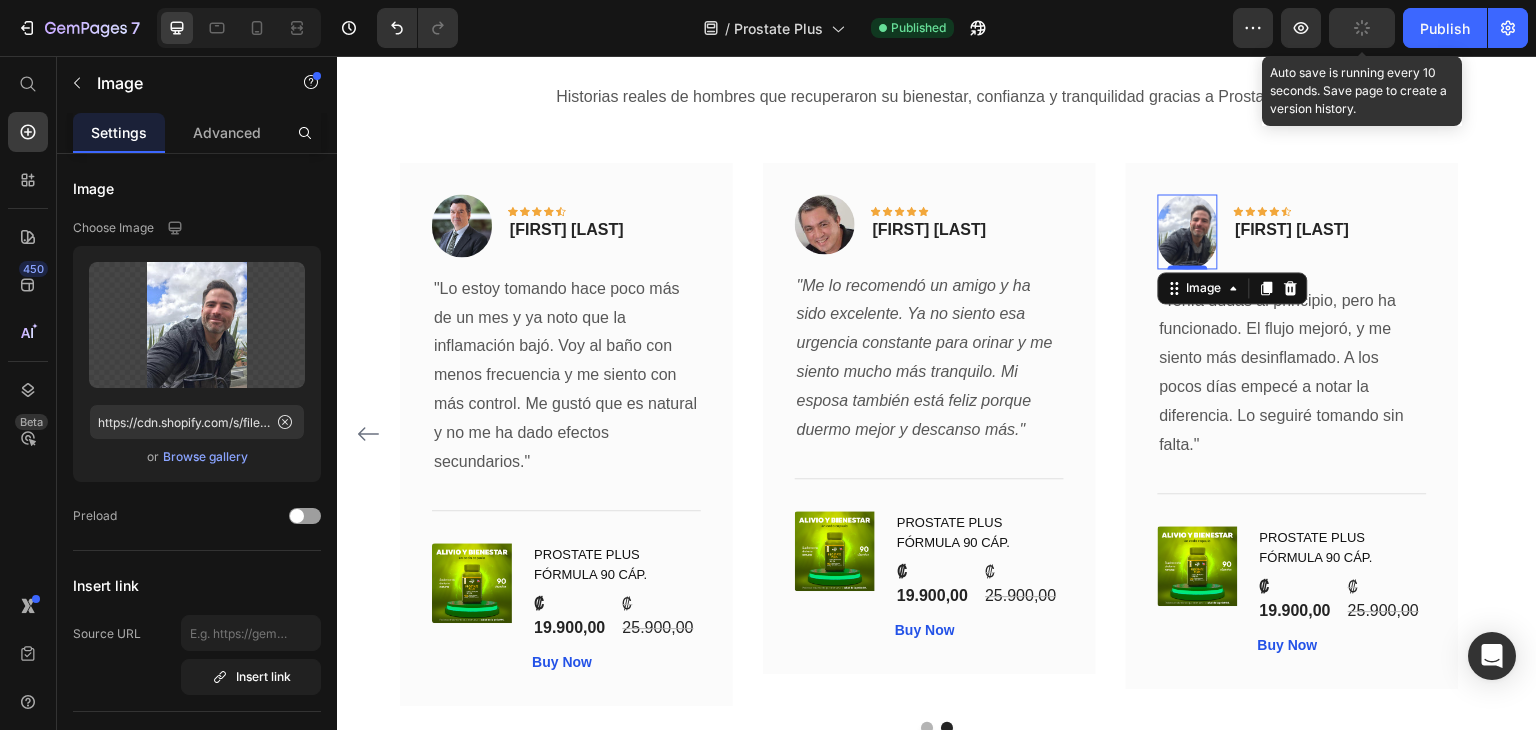 click 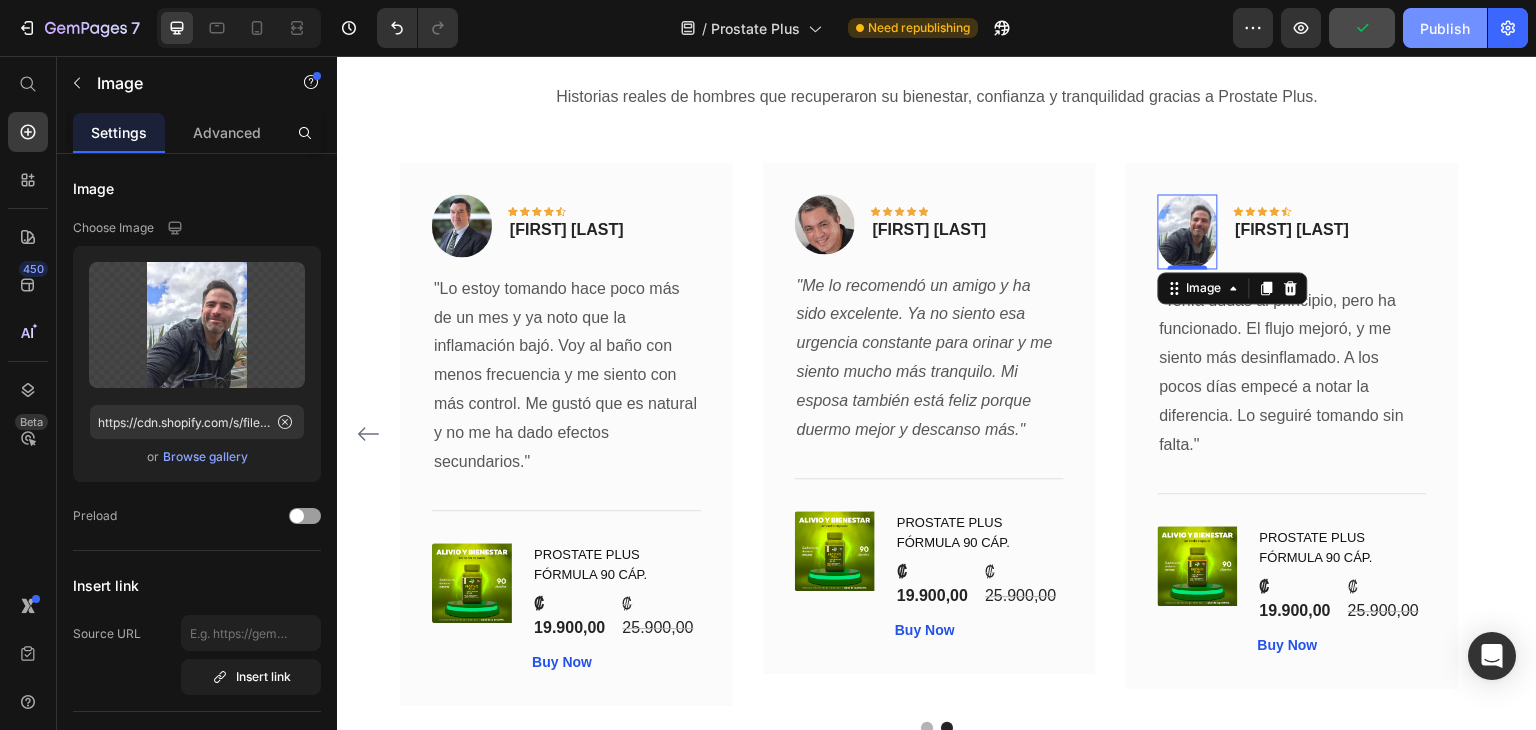 click on "Publish" at bounding box center (1445, 28) 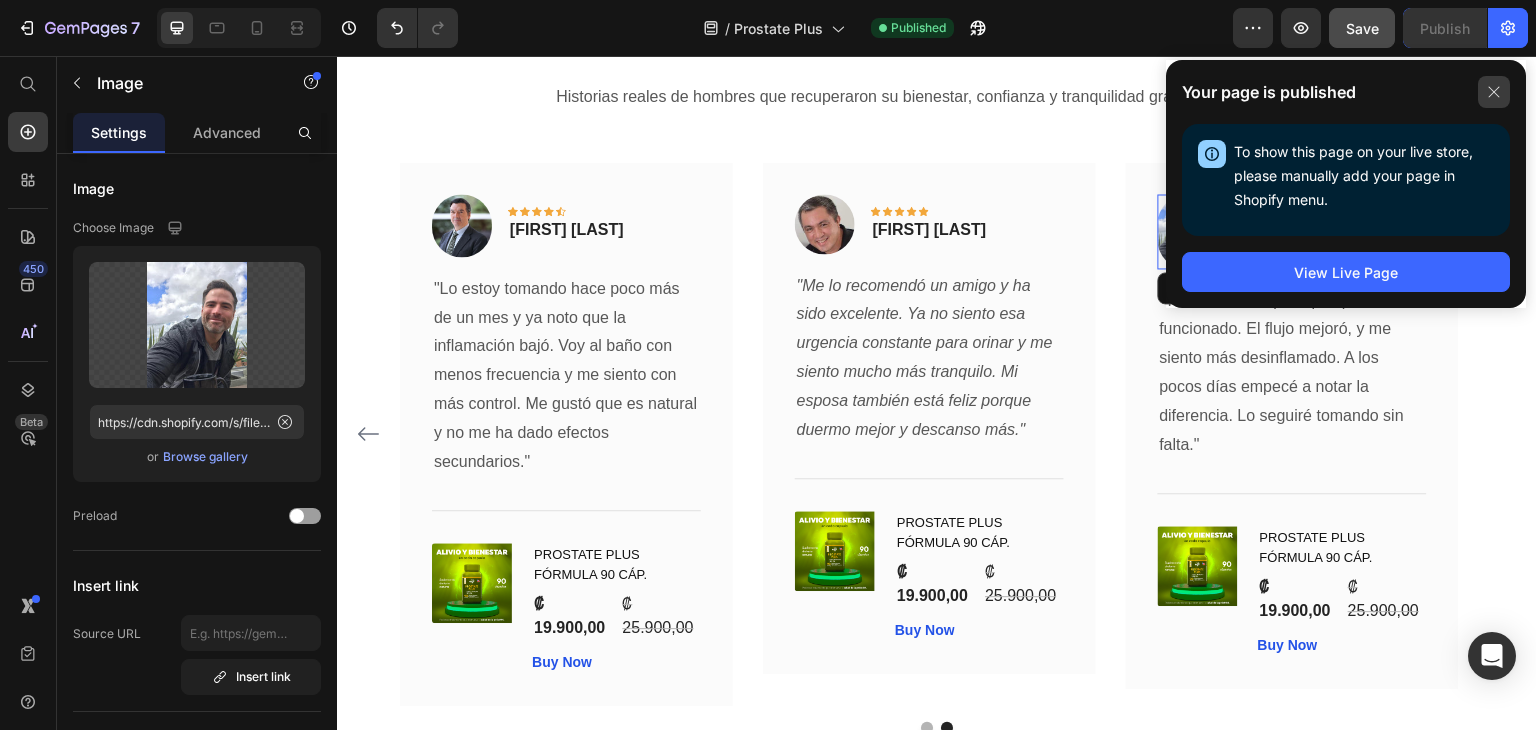 click 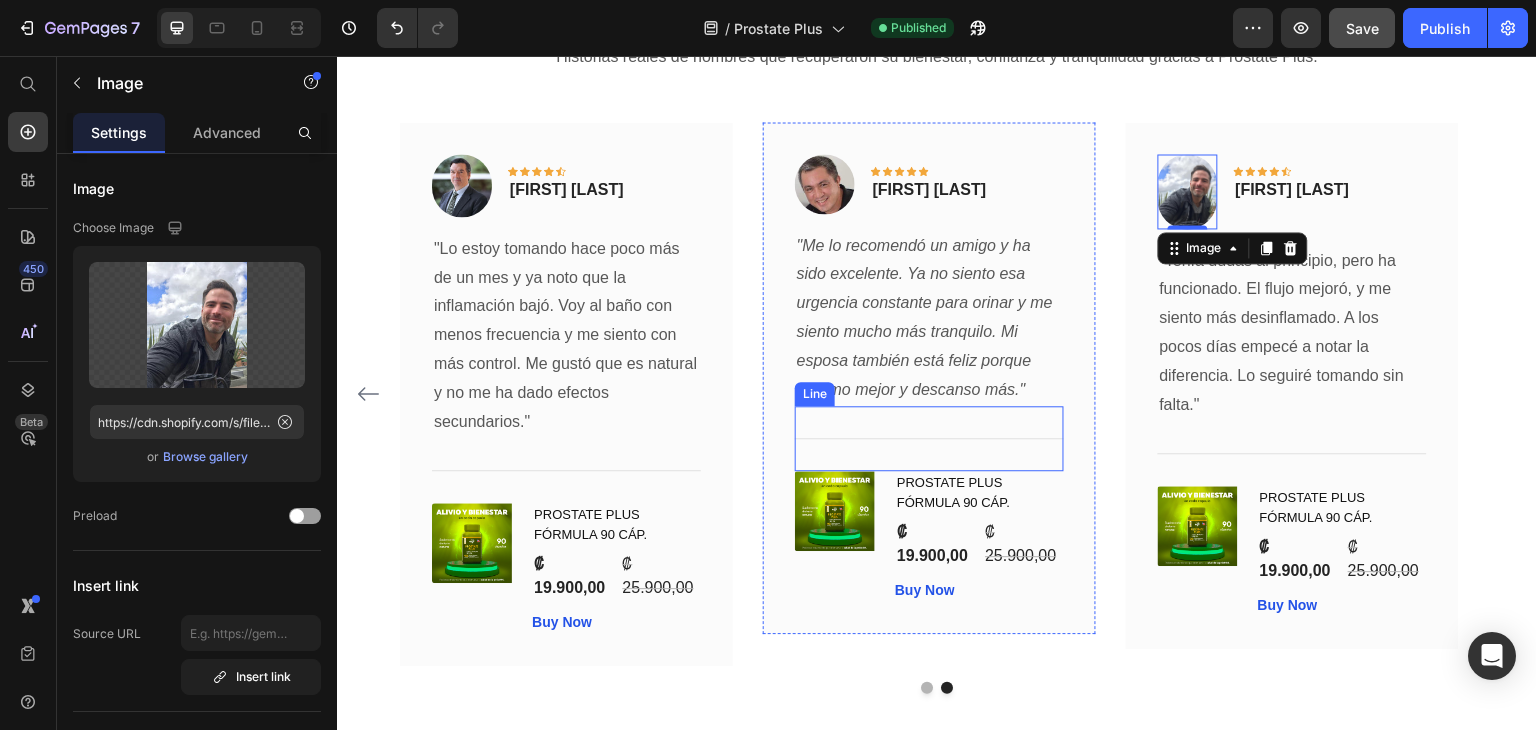 scroll, scrollTop: 7663, scrollLeft: 0, axis: vertical 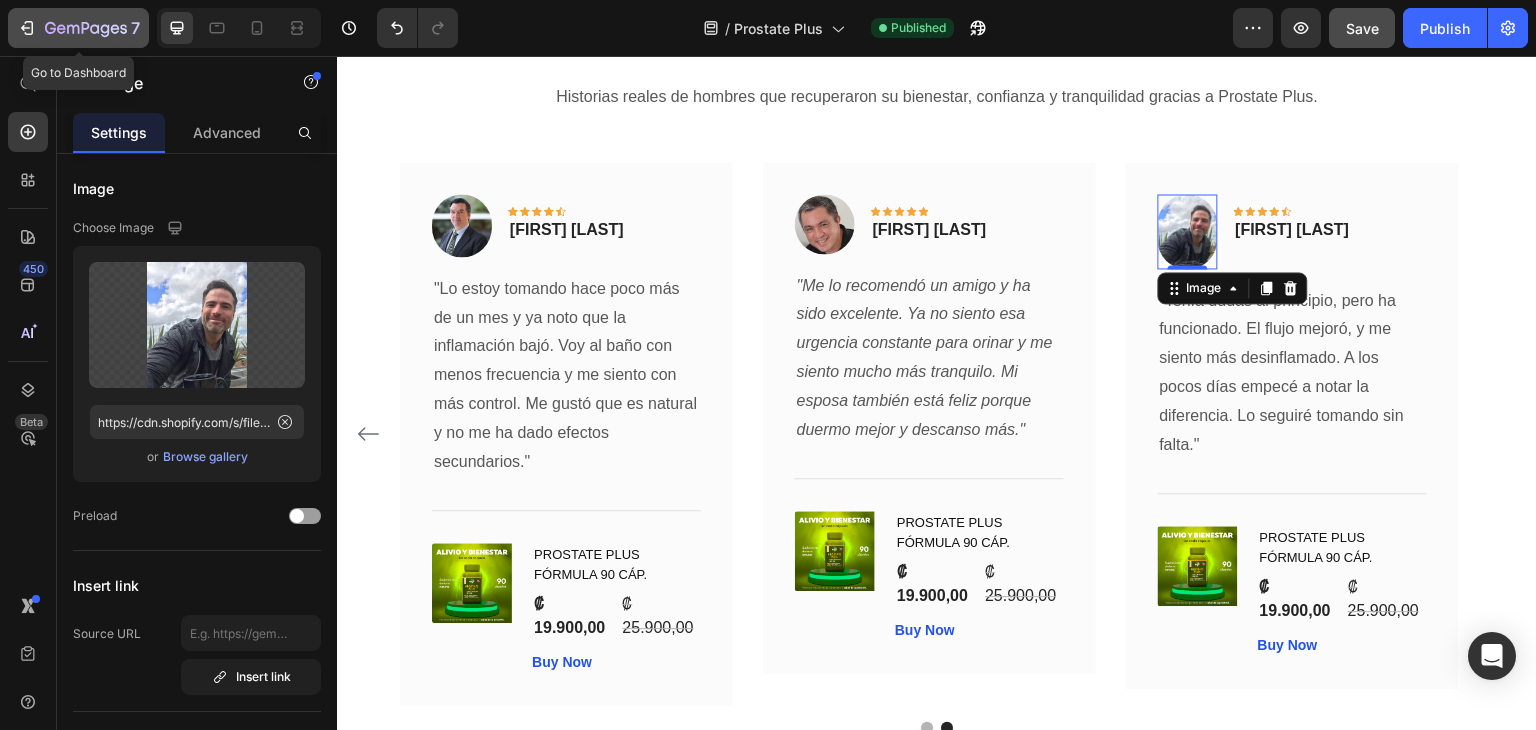 click on "7" 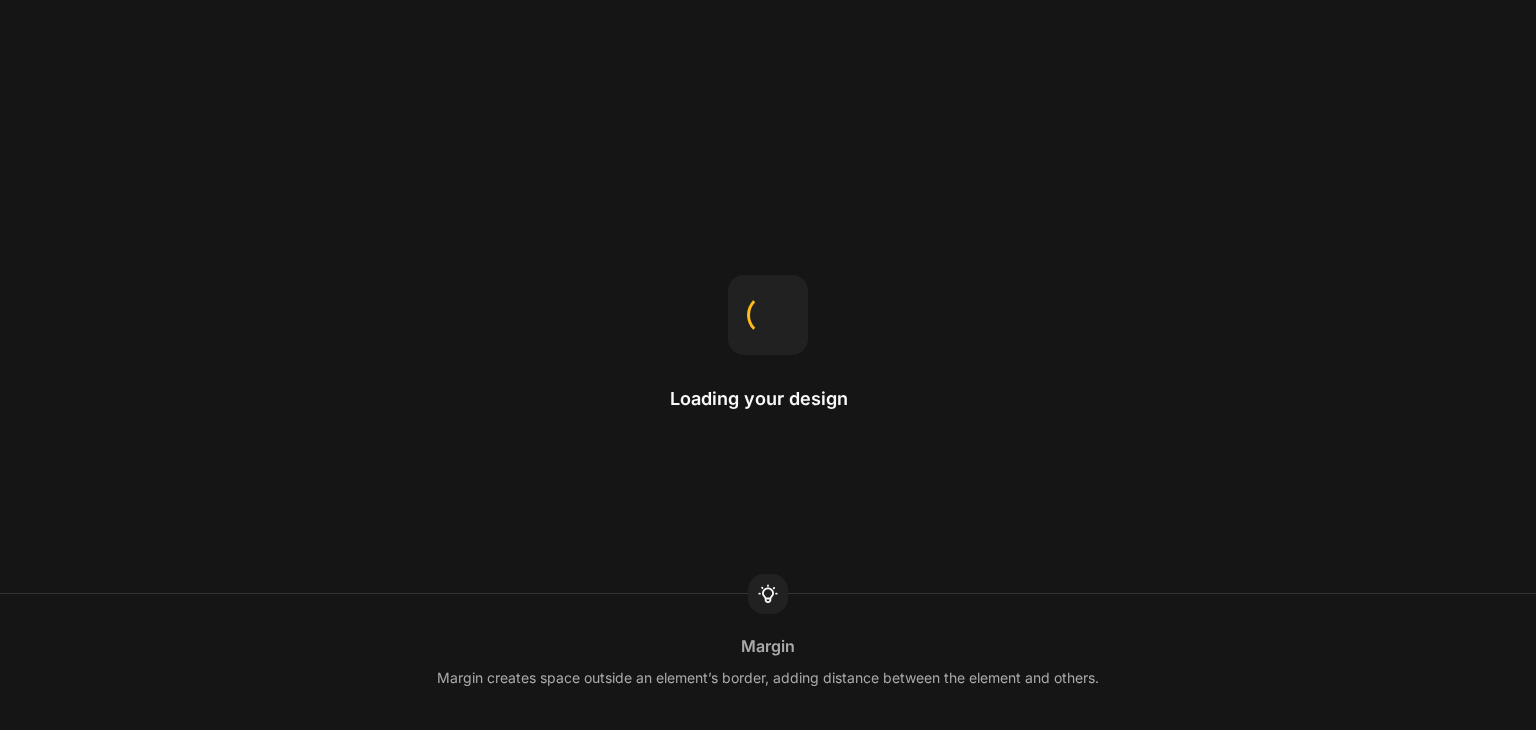 scroll, scrollTop: 0, scrollLeft: 0, axis: both 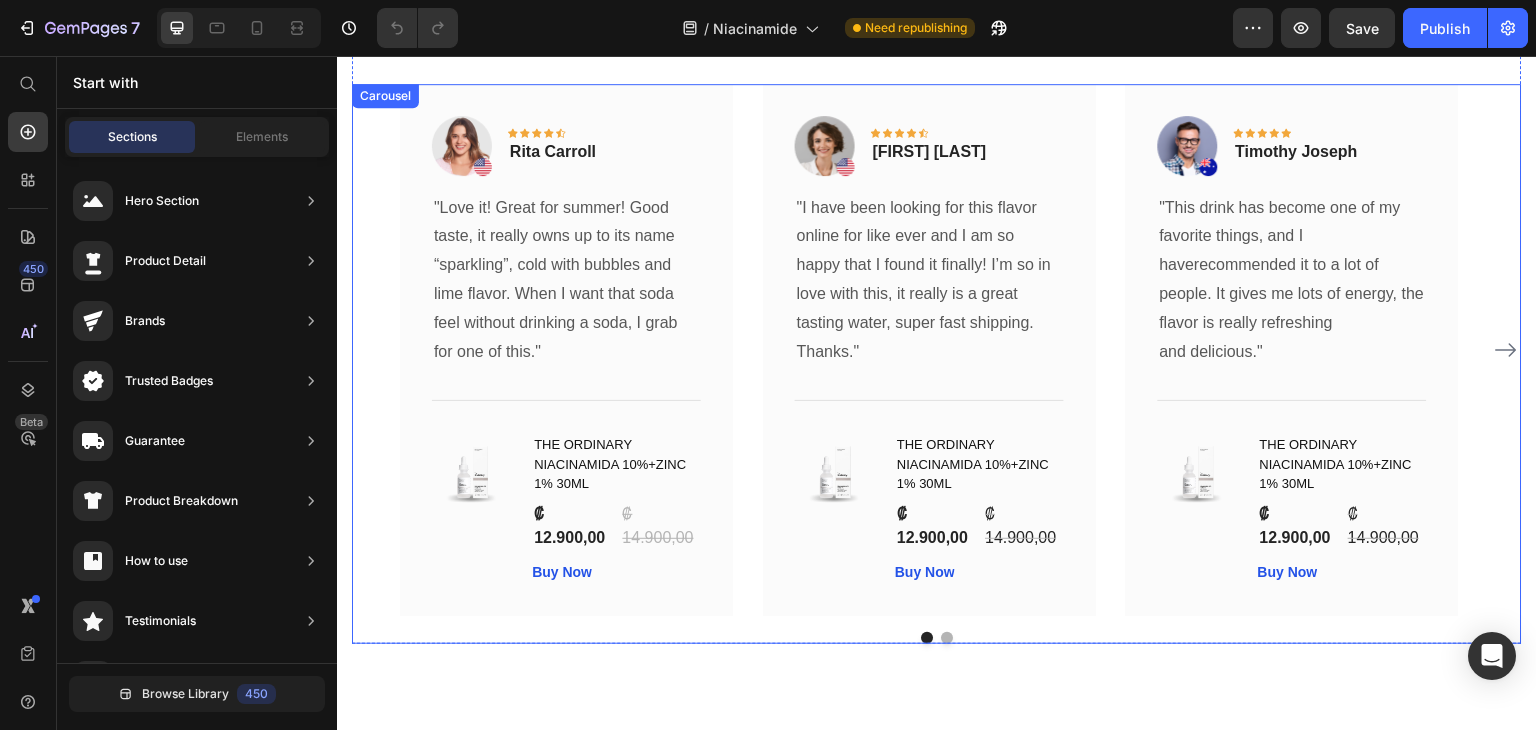 click at bounding box center (947, 638) 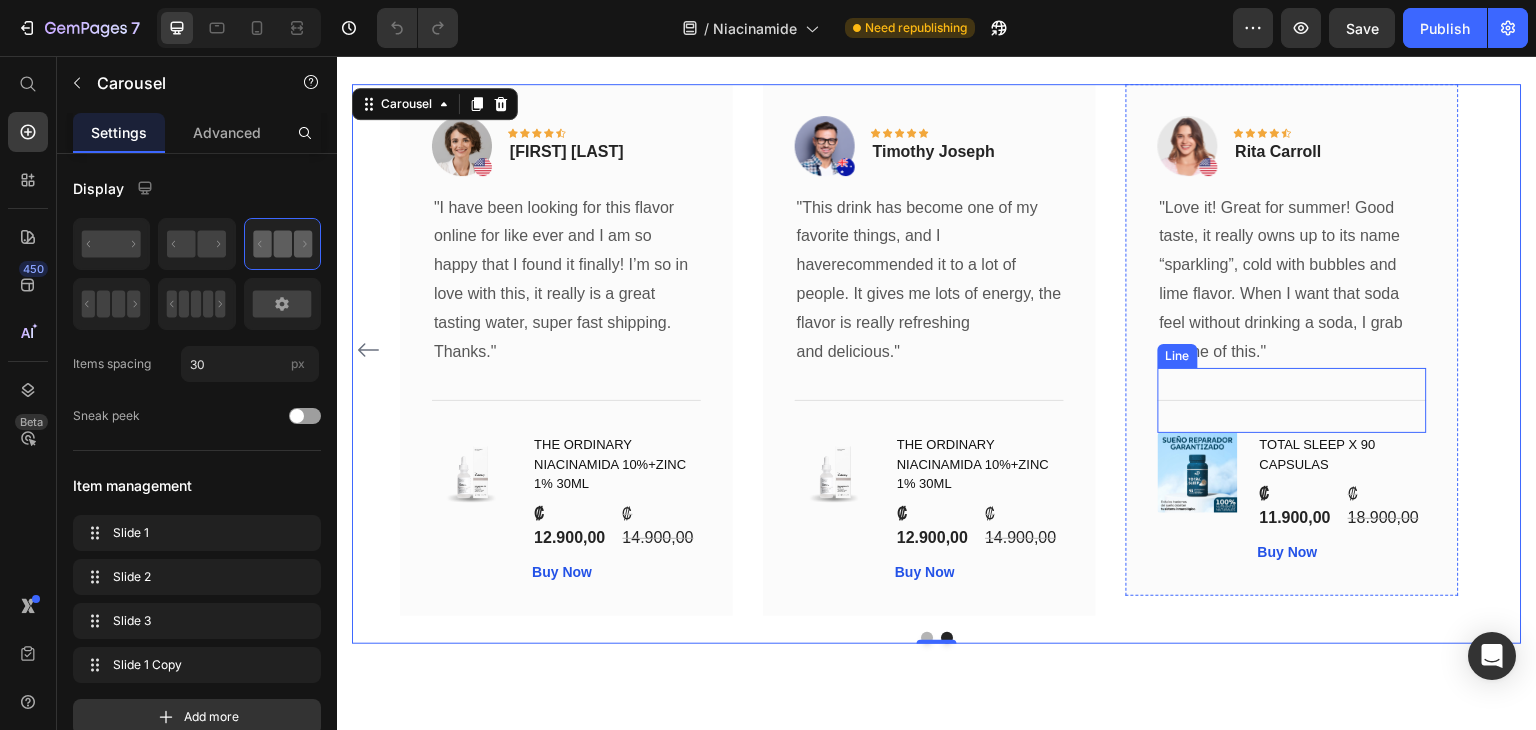 click on "Title Line" at bounding box center (1292, 400) 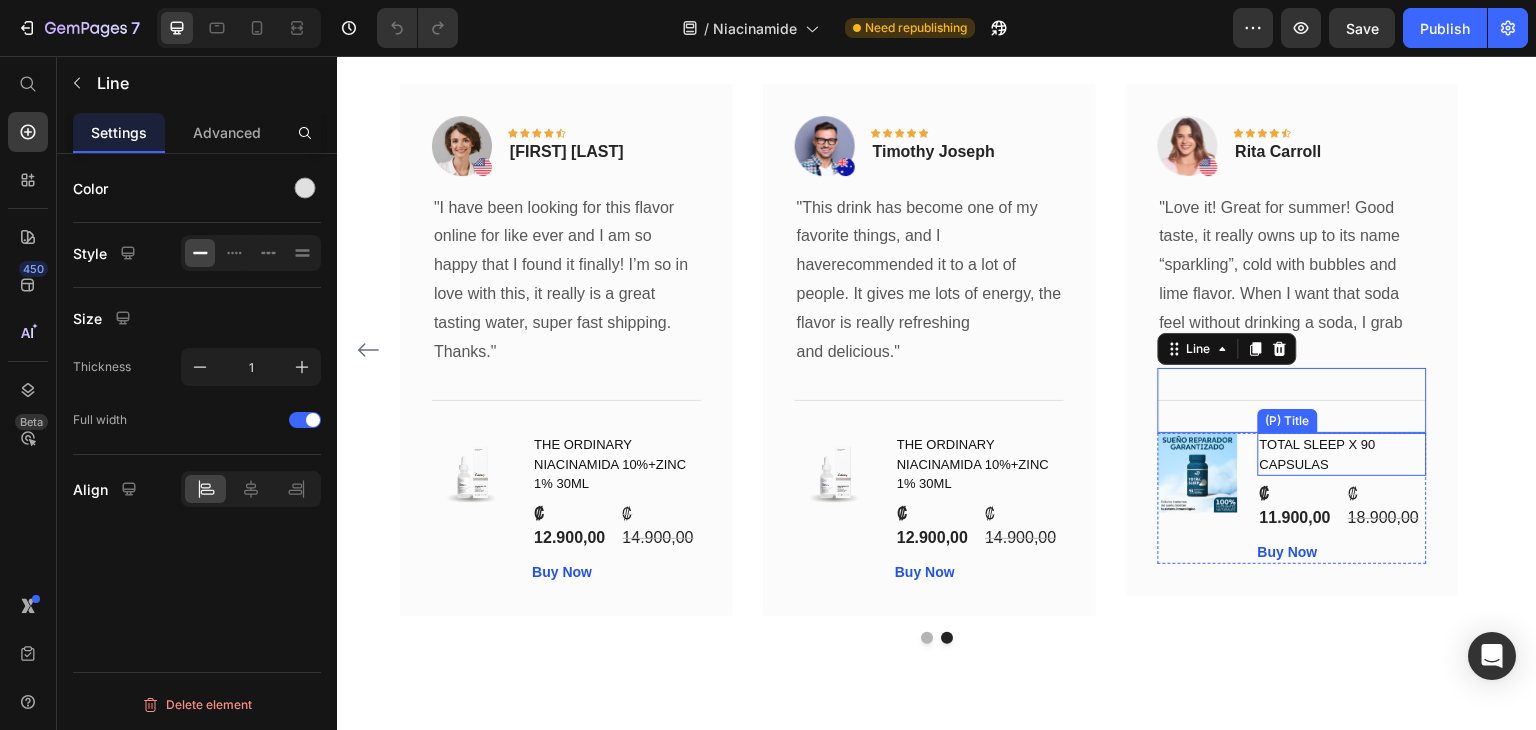 click on "TOTAL SLEEP X 90  CAPSULAS" at bounding box center (1342, 454) 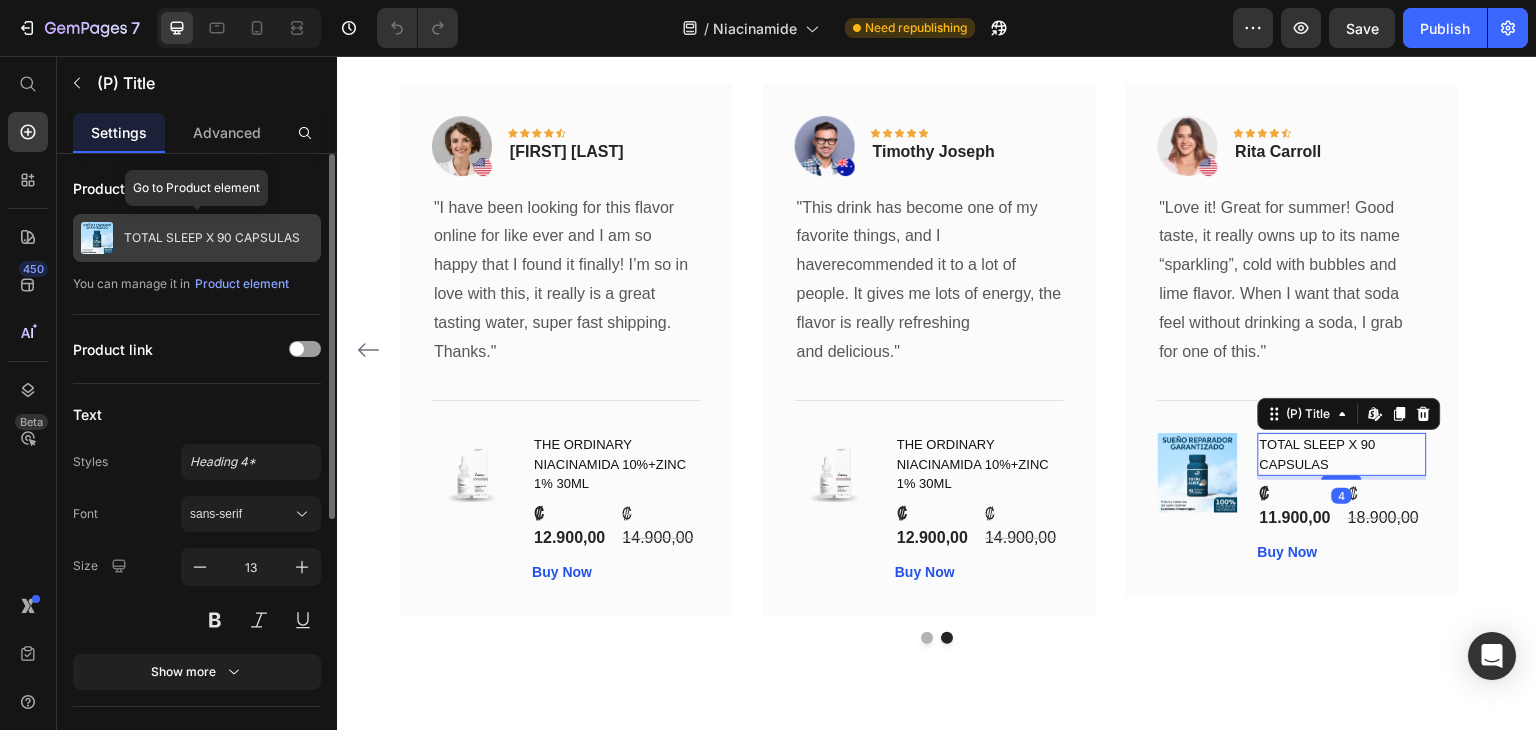 click on "TOTAL SLEEP X 90  CAPSULAS" at bounding box center (212, 238) 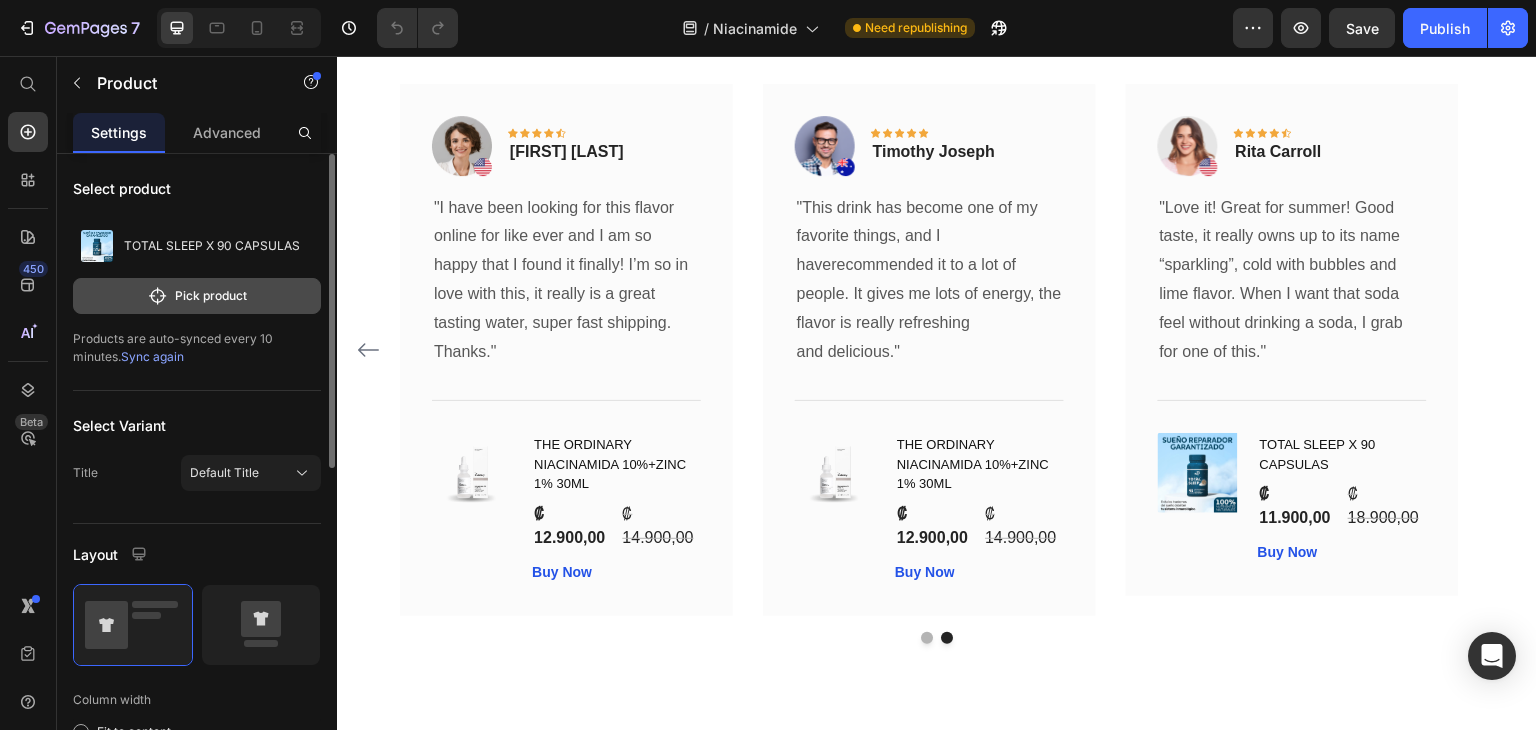 click on "Pick product" 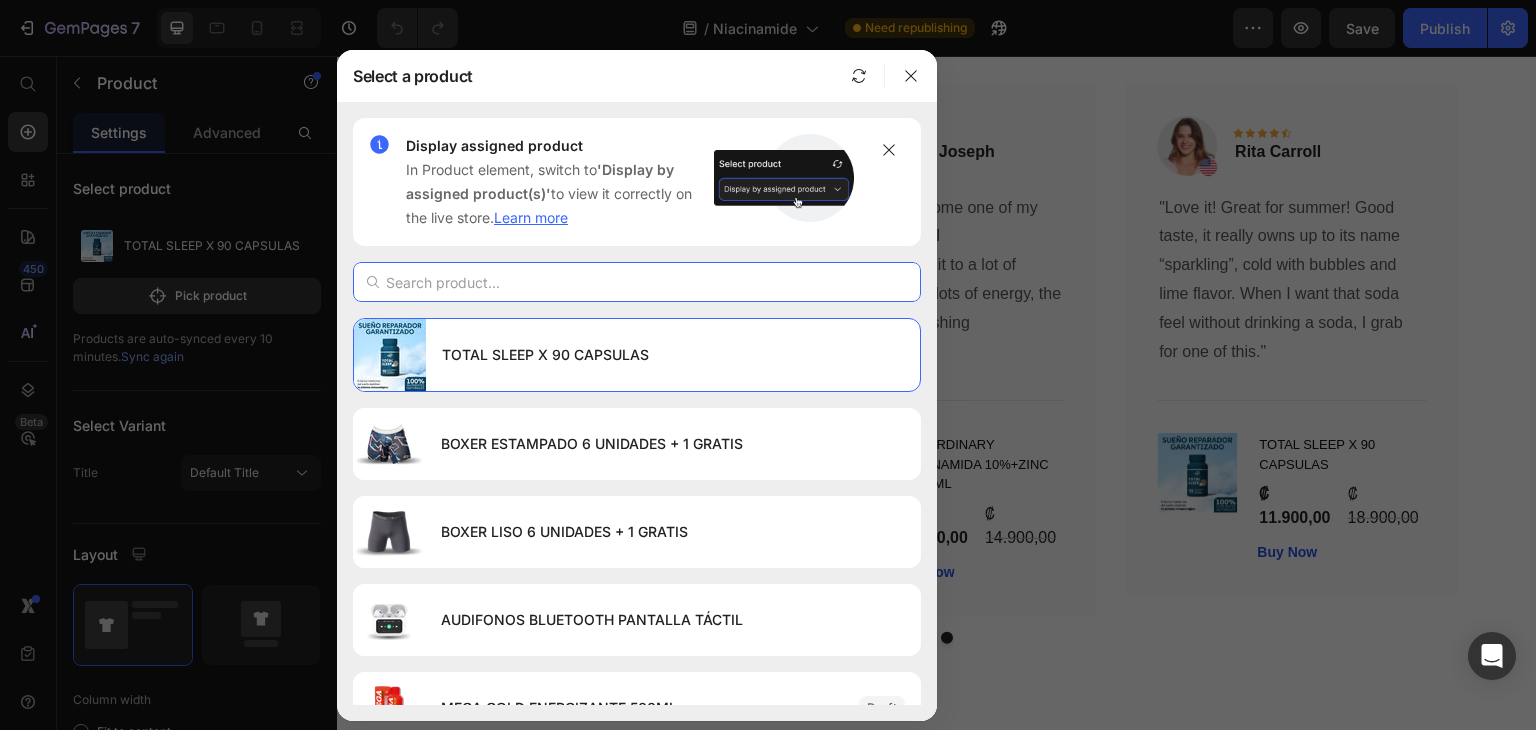 click at bounding box center [637, 282] 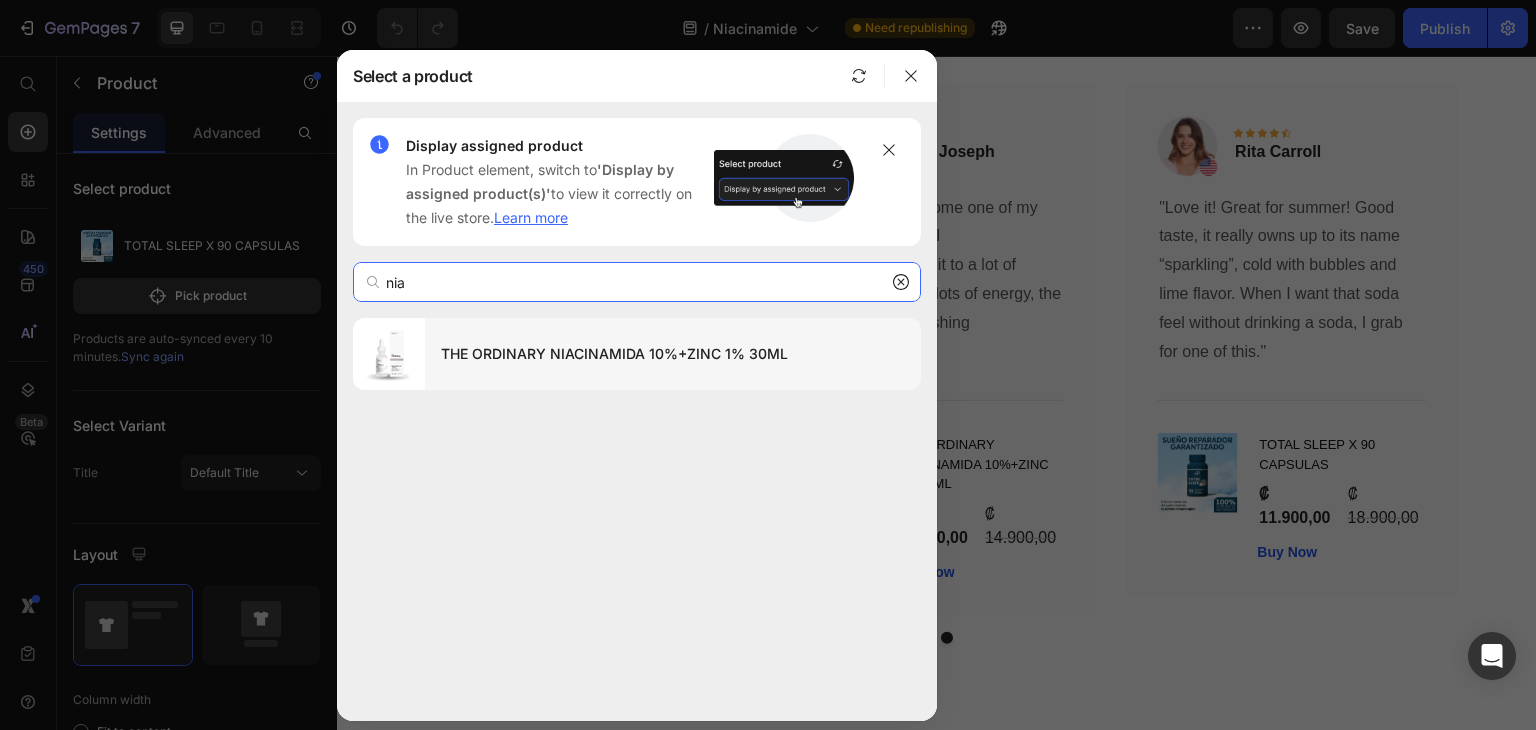 type on "nia" 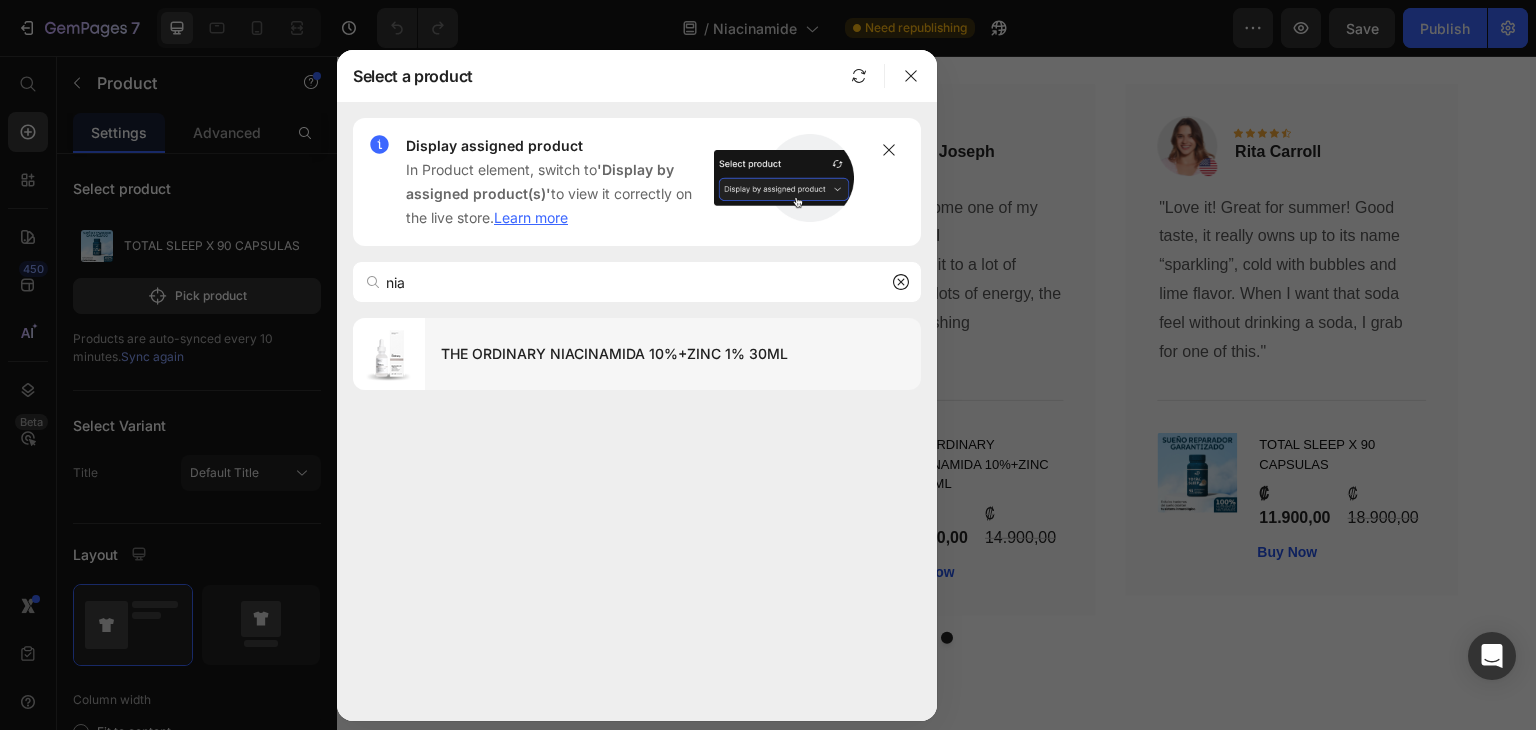 click on "THE ORDINARY NIACINAMIDA 10%+ZINC 1% 30ML" at bounding box center [673, 354] 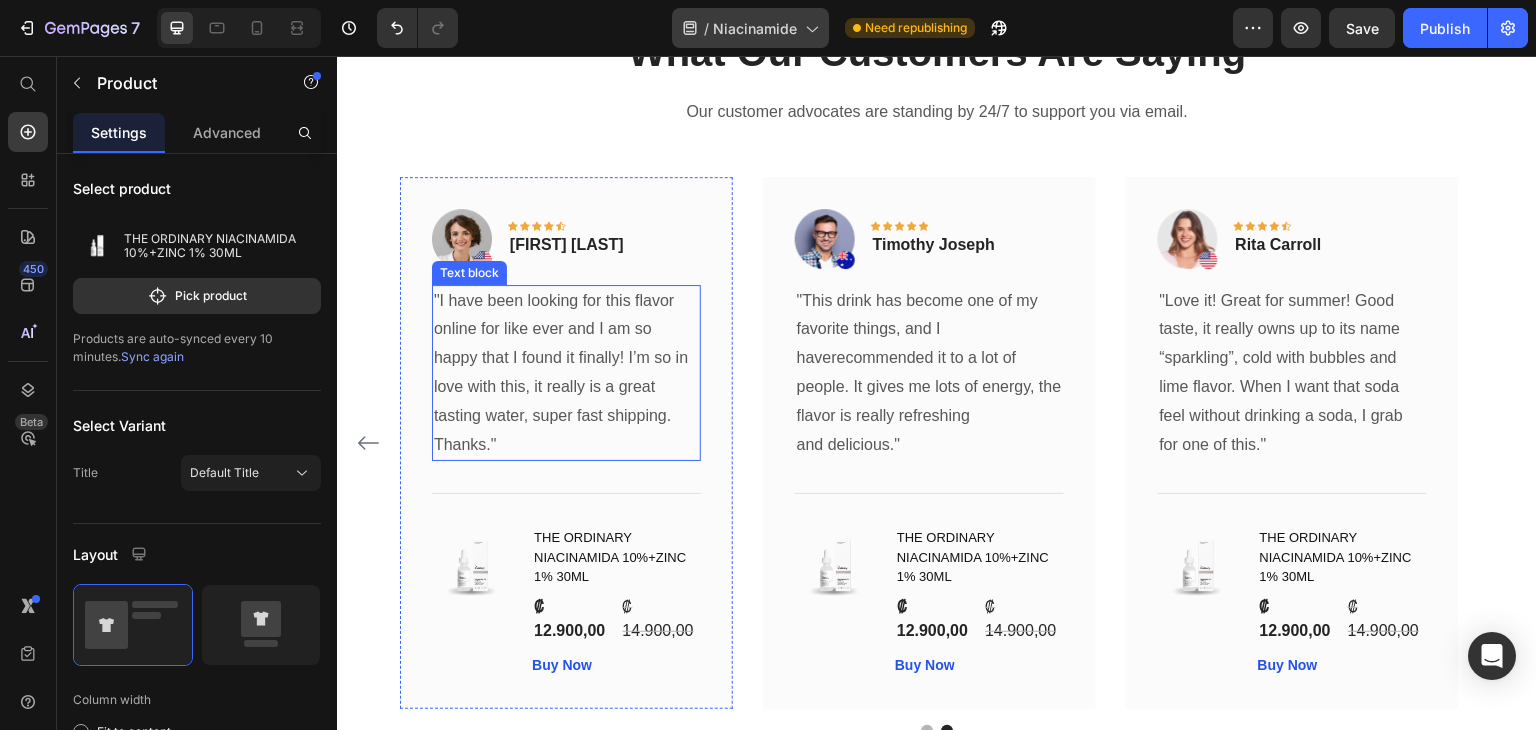 scroll, scrollTop: 9278, scrollLeft: 0, axis: vertical 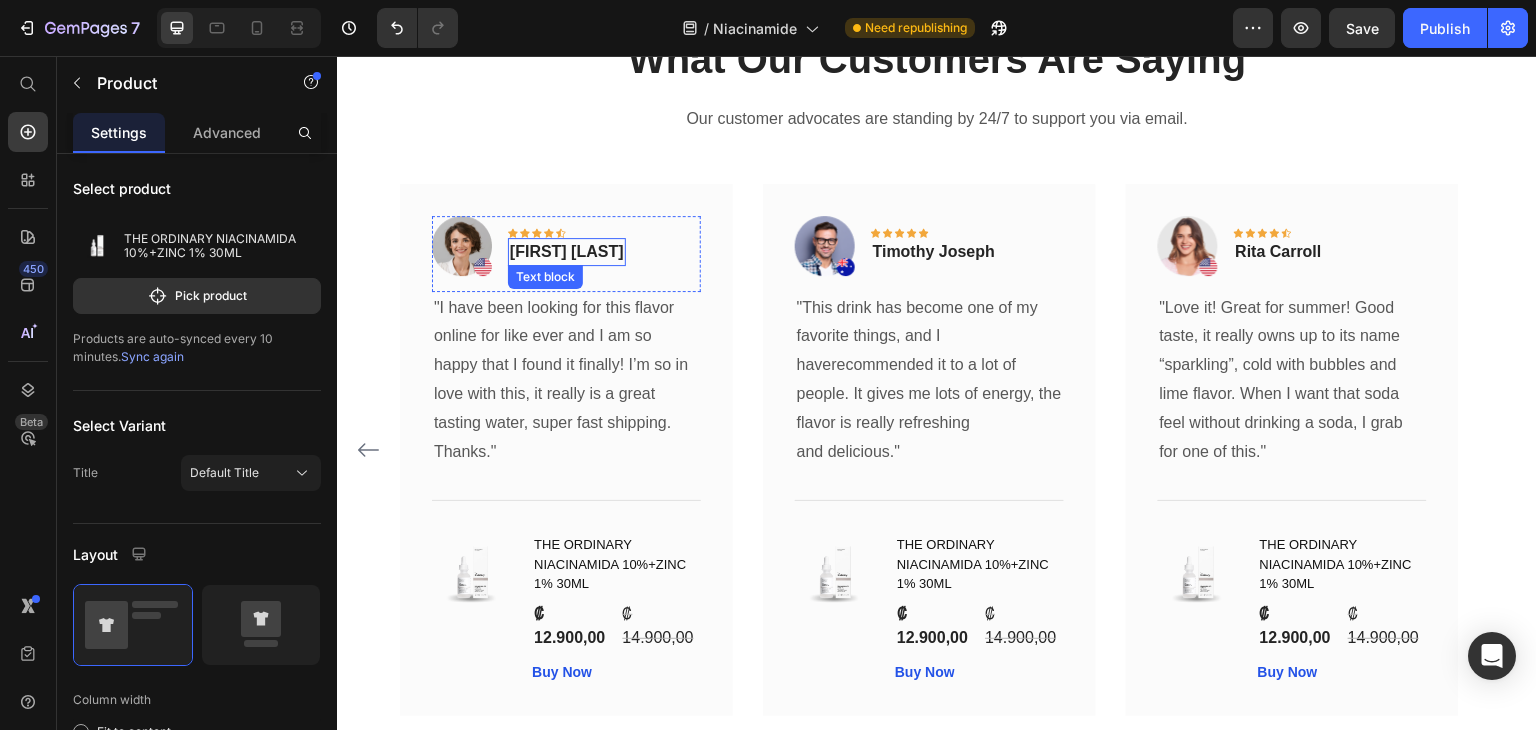 click on "Olivia Rowse Text block" at bounding box center (567, 252) 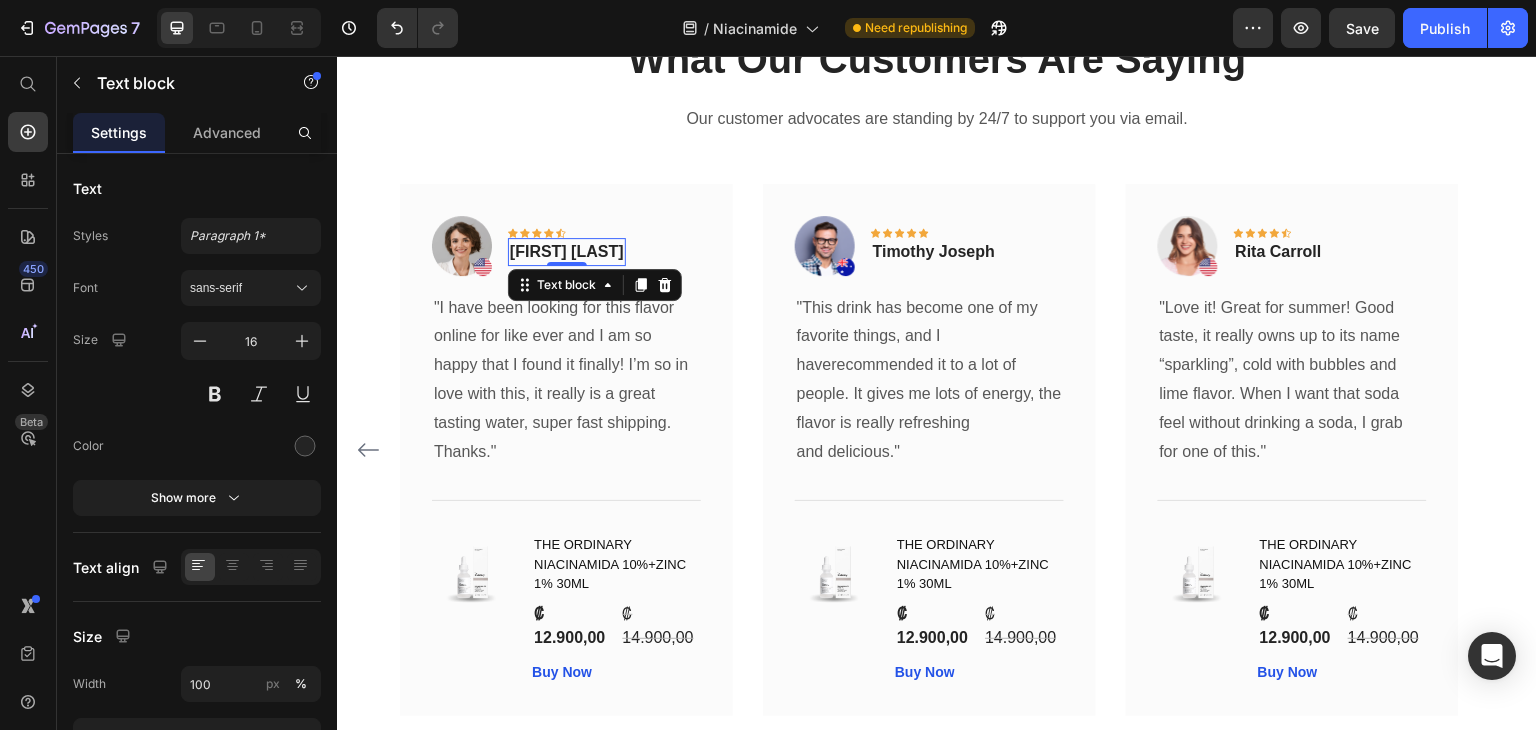 click on "[FIRST] [LAST]" at bounding box center (567, 252) 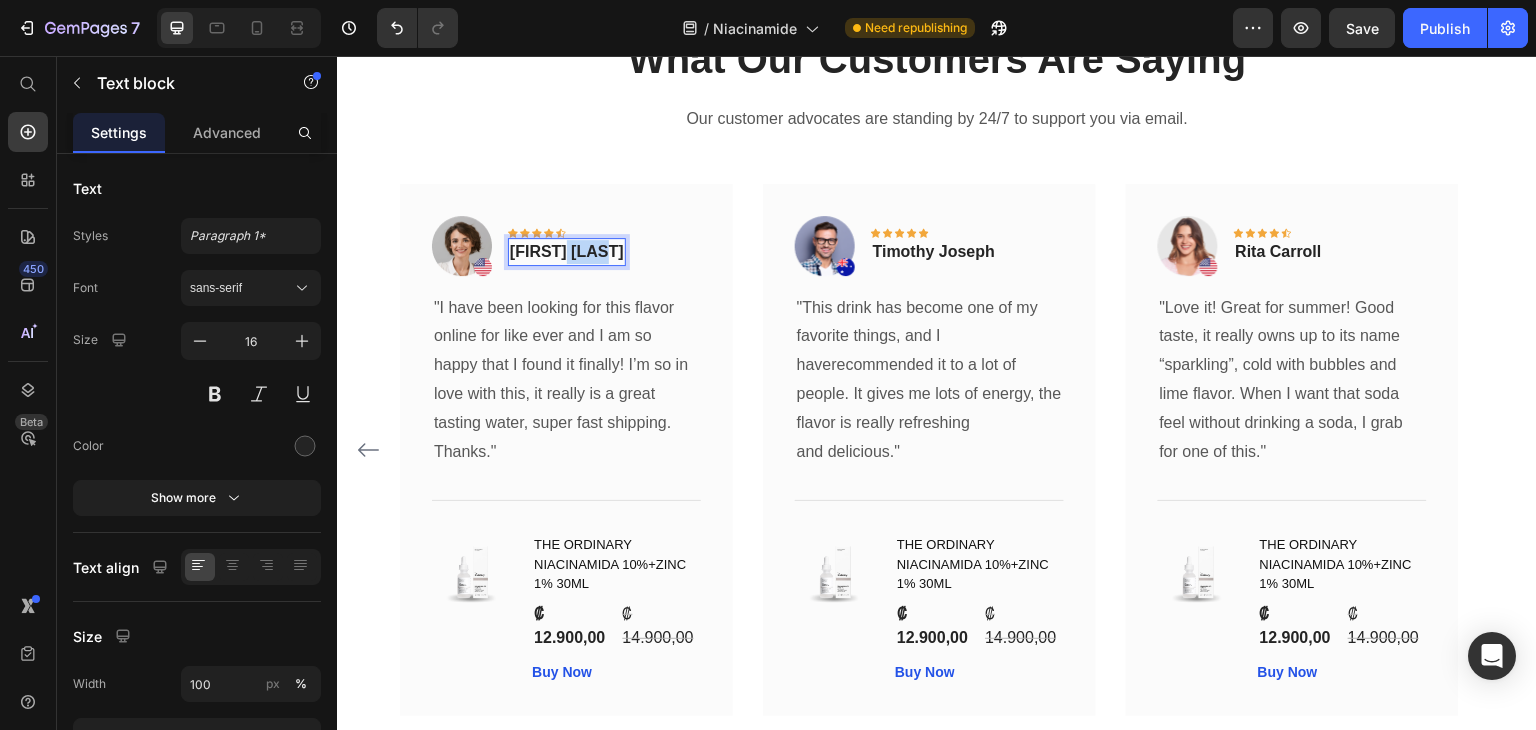 click on "[FIRST] [LAST]" at bounding box center (567, 252) 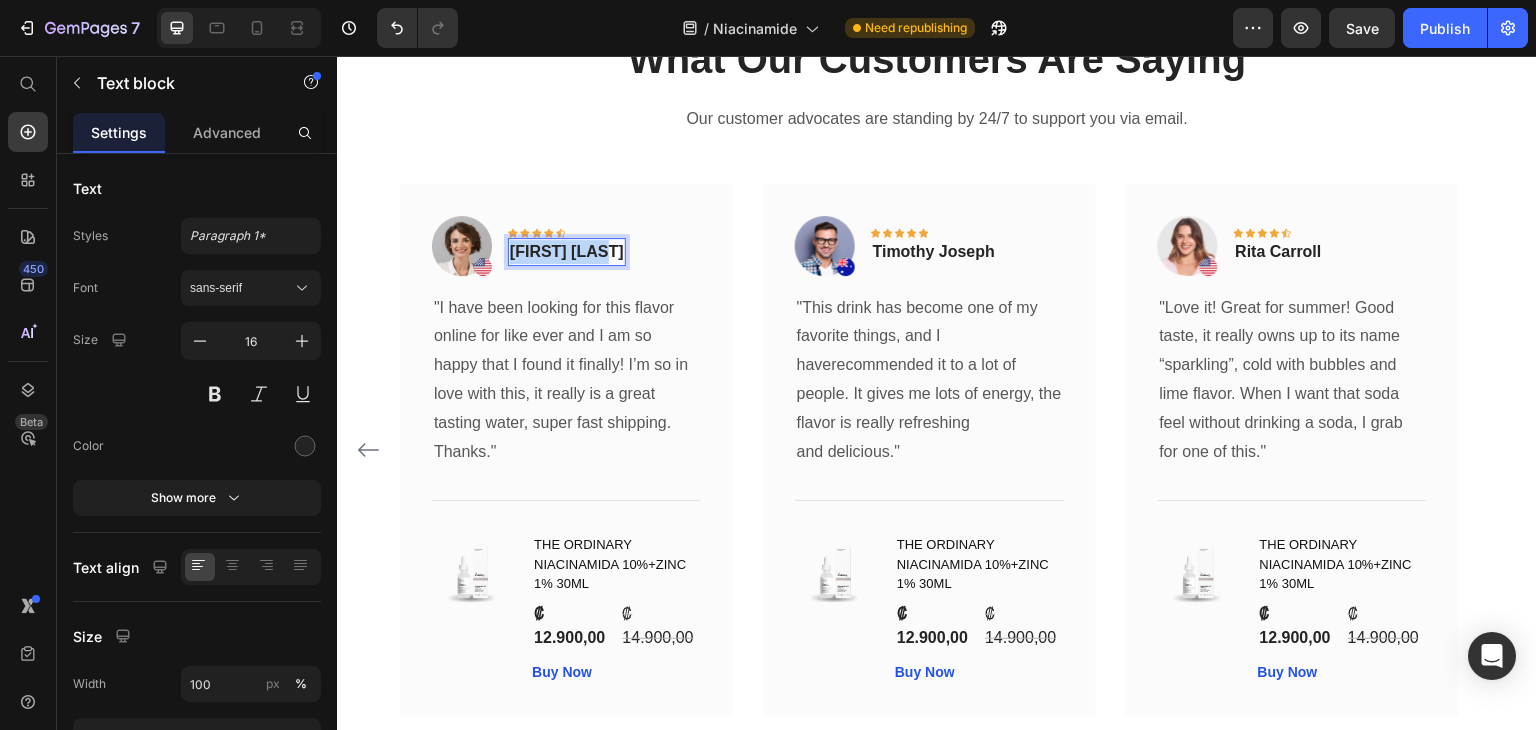 click on "[FIRST] [LAST]" at bounding box center [567, 252] 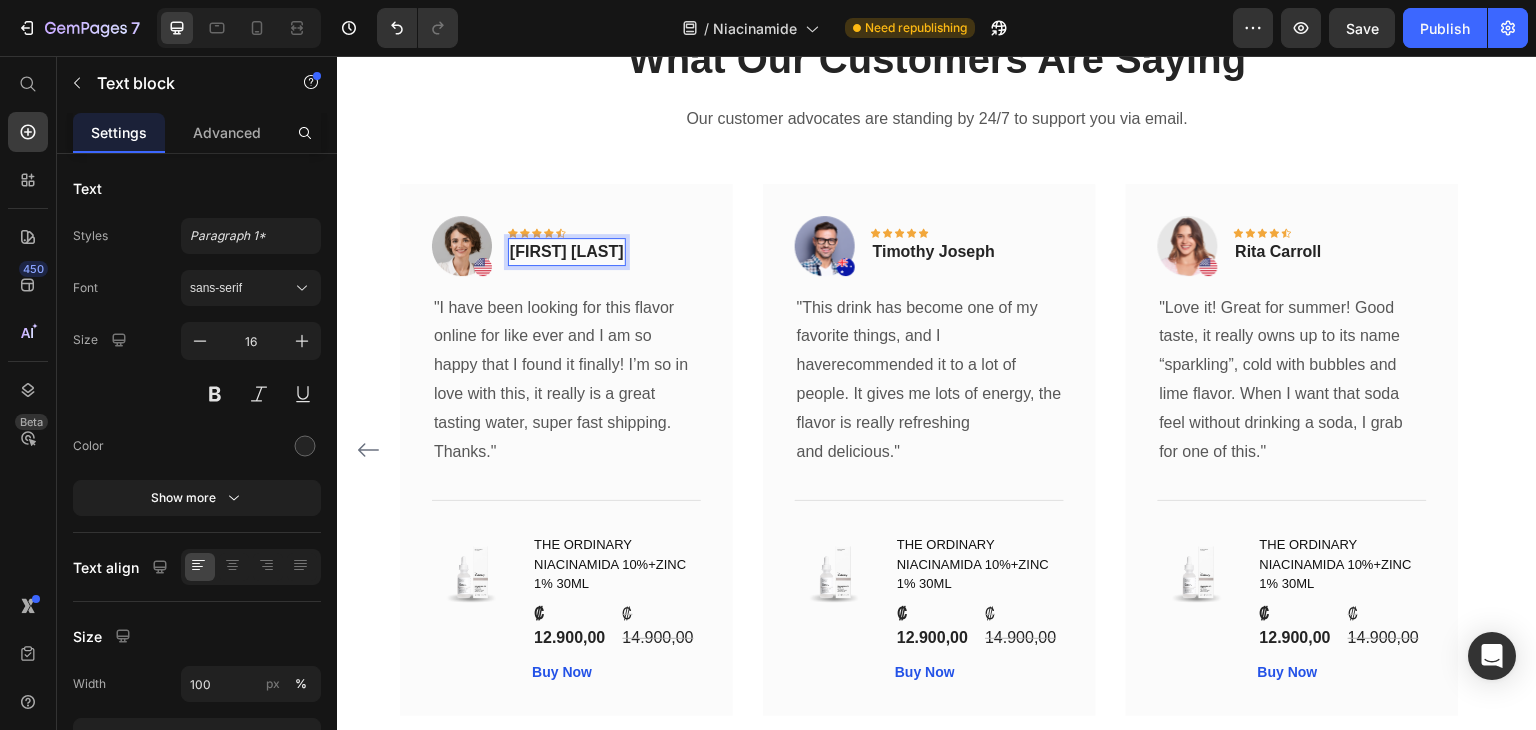 click on "Daniela Rodríguez Chaves" at bounding box center (567, 252) 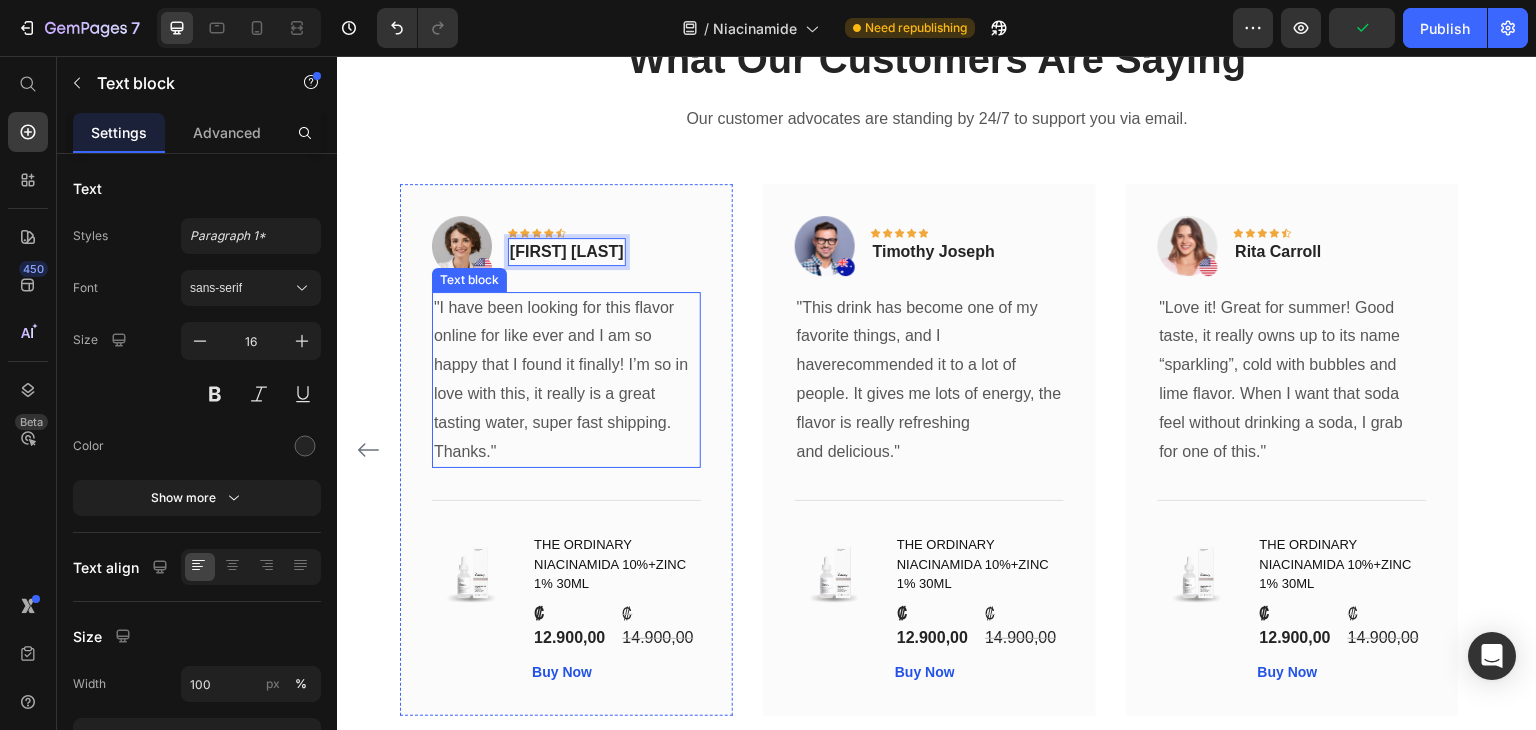 click on ""I have been looking for this flavor online for like ever and I am so happy that I found it finally! I’m so in love with this, it really is a great tasting water, super fast shipping." at bounding box center [566, 366] 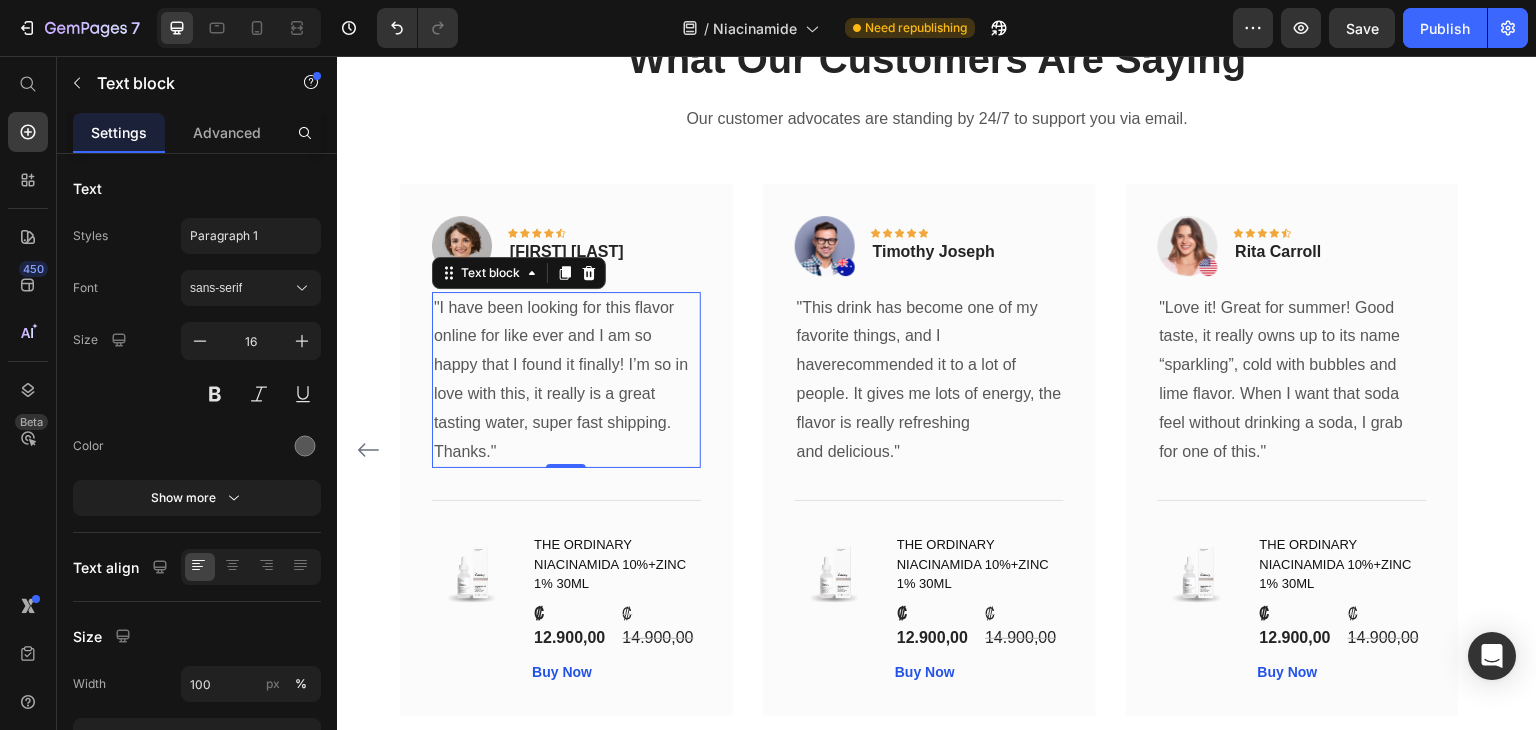 click on "Thanks."" at bounding box center [566, 452] 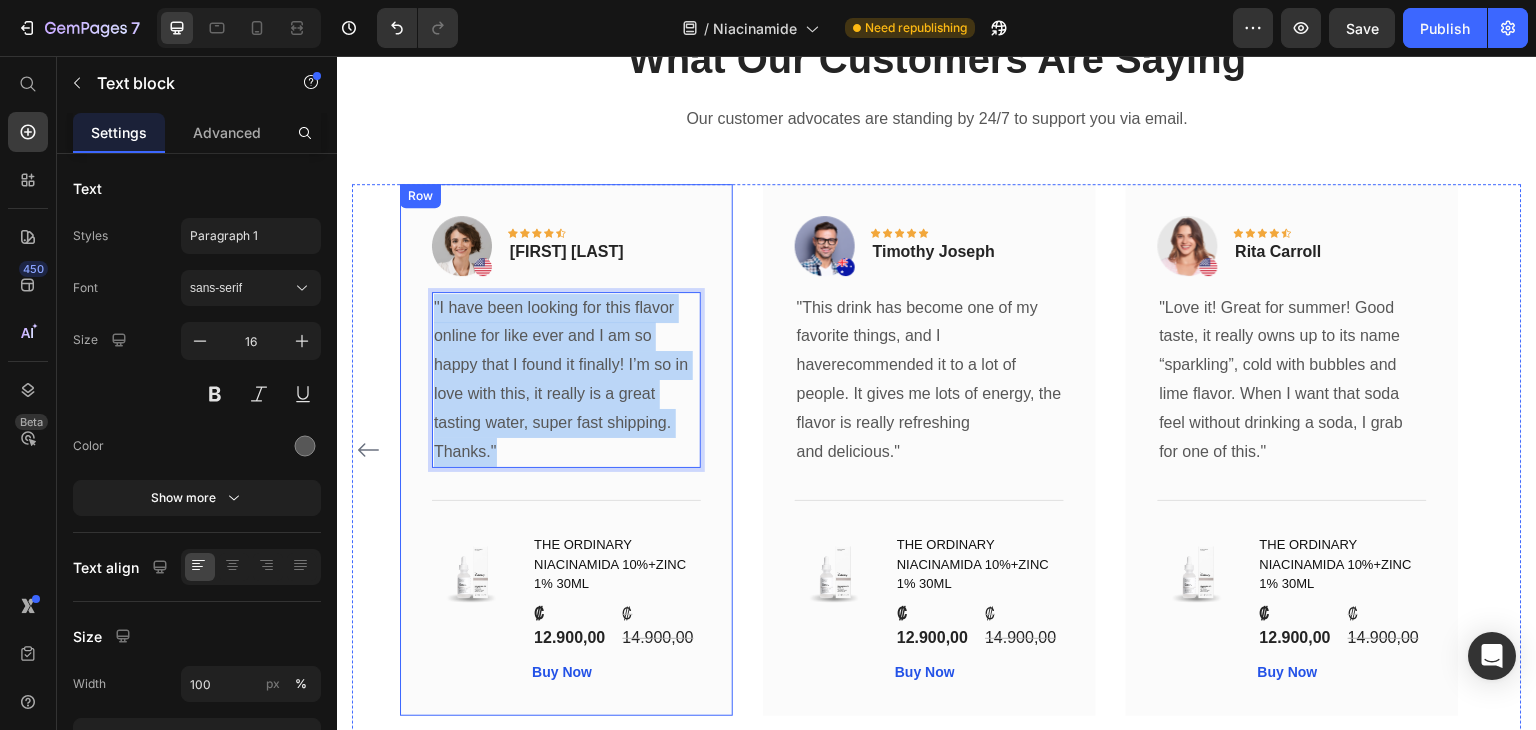 drag, startPoint x: 523, startPoint y: 466, endPoint x: 430, endPoint y: 323, distance: 170.58136 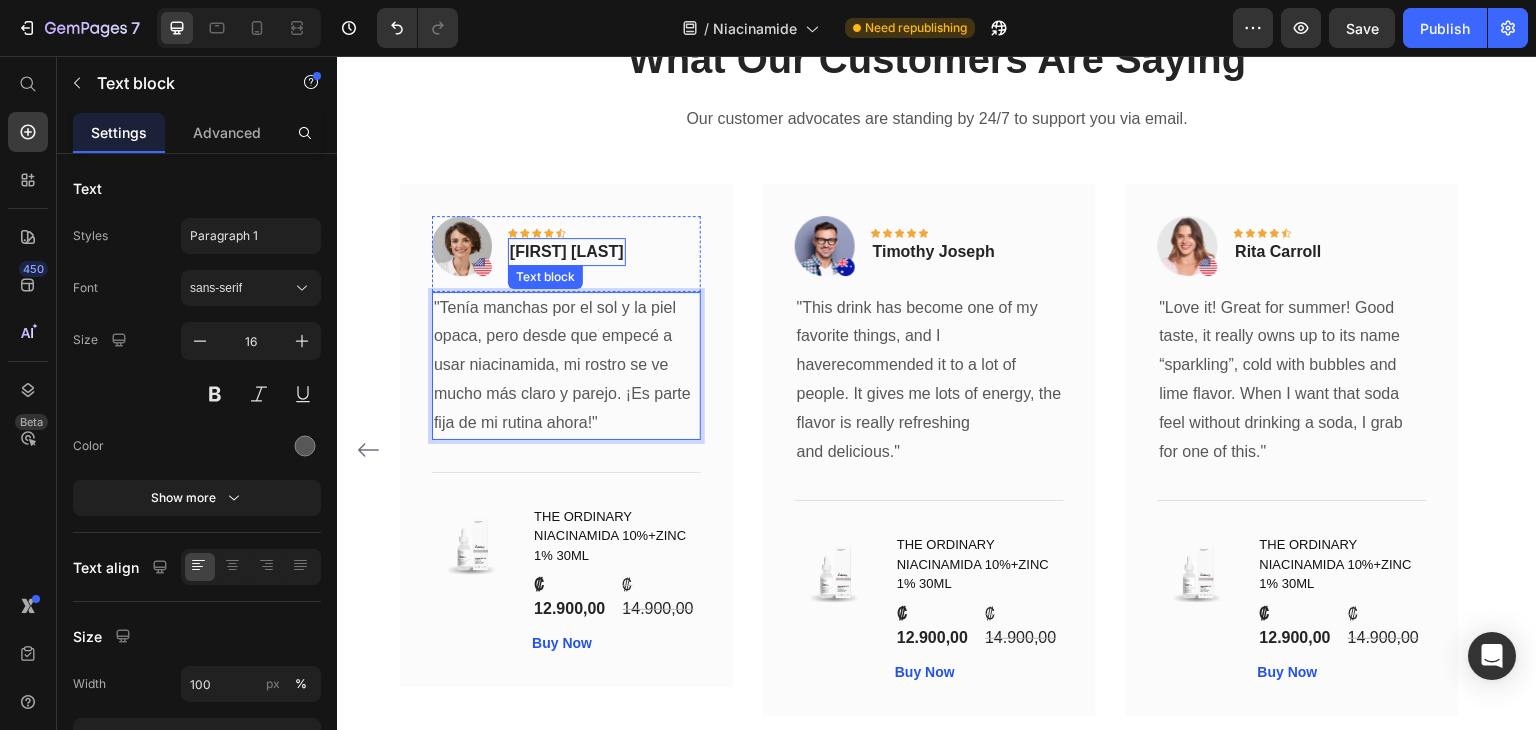 click on "Daniela Rodríguez Chaves" at bounding box center [567, 252] 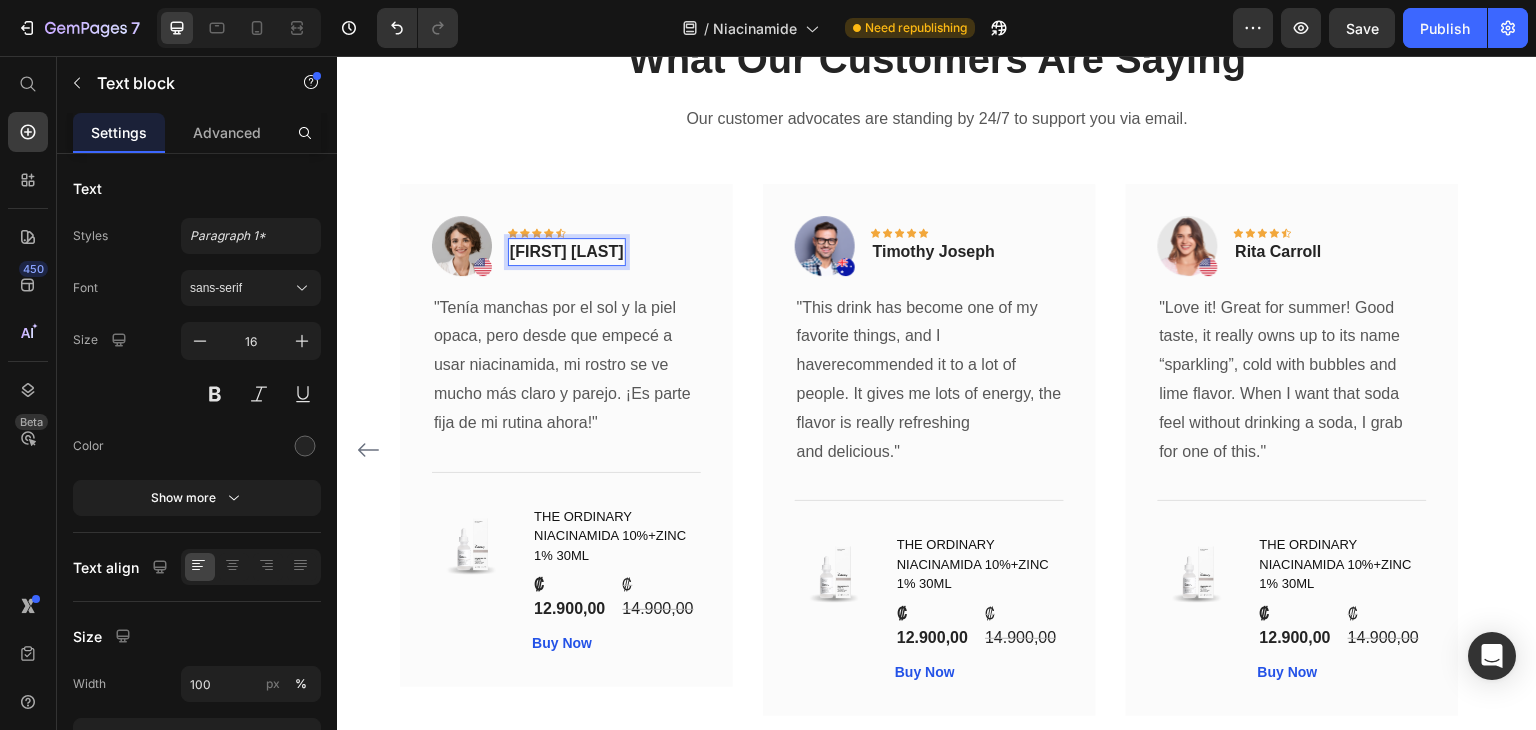 click on "Daniela Rodríguez Chaves" at bounding box center [567, 252] 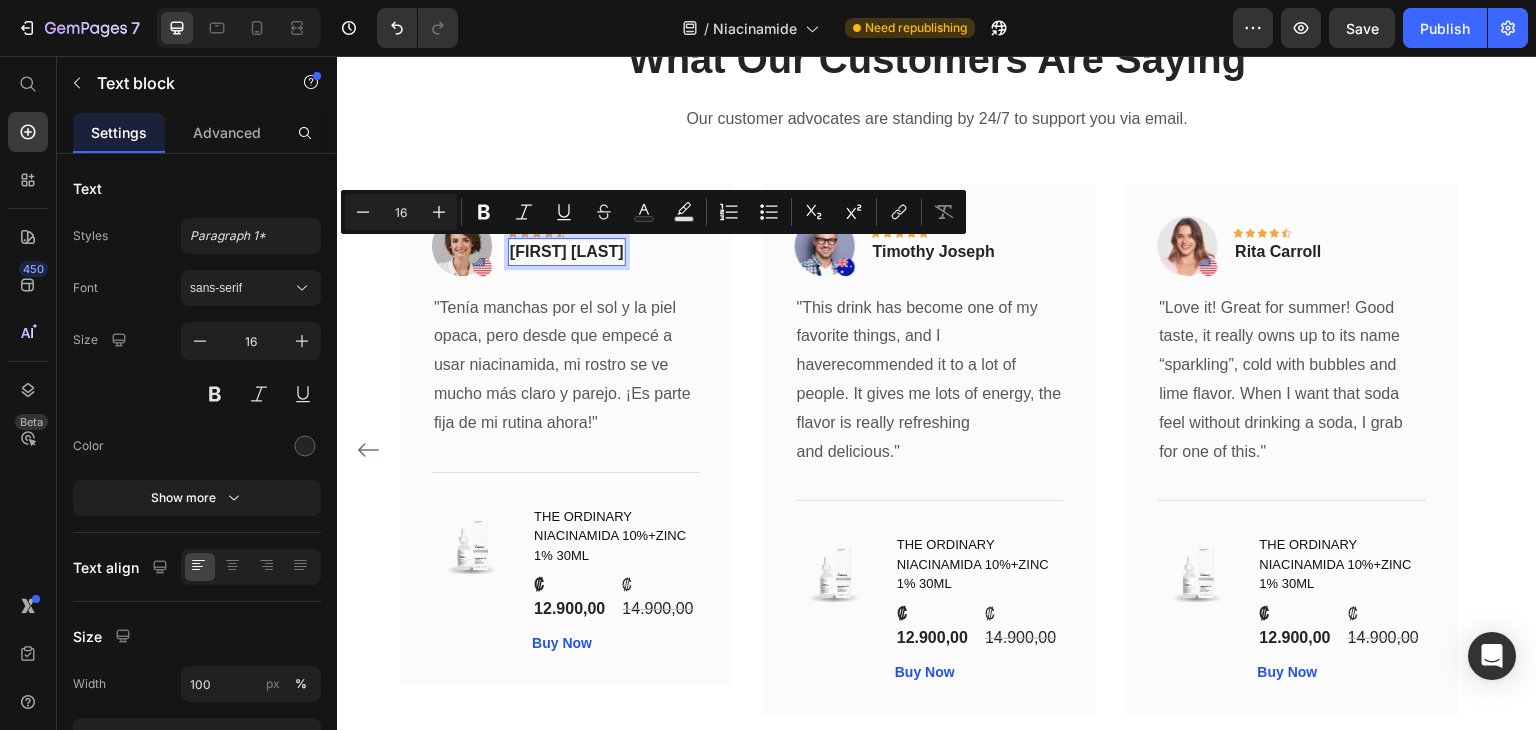 click on "Daniela Rodríguez Chaves" at bounding box center (567, 252) 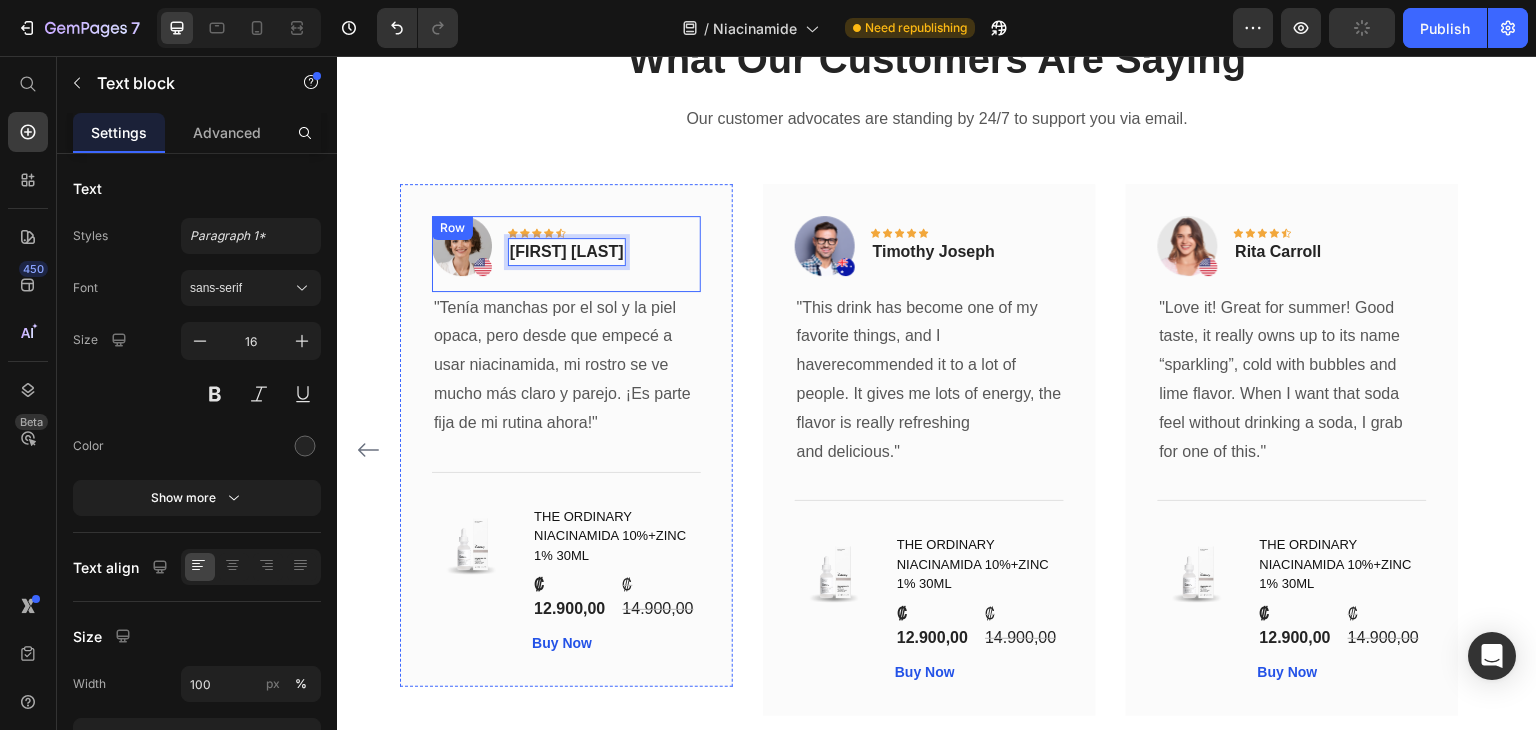 drag, startPoint x: 563, startPoint y: 275, endPoint x: 498, endPoint y: 274, distance: 65.00769 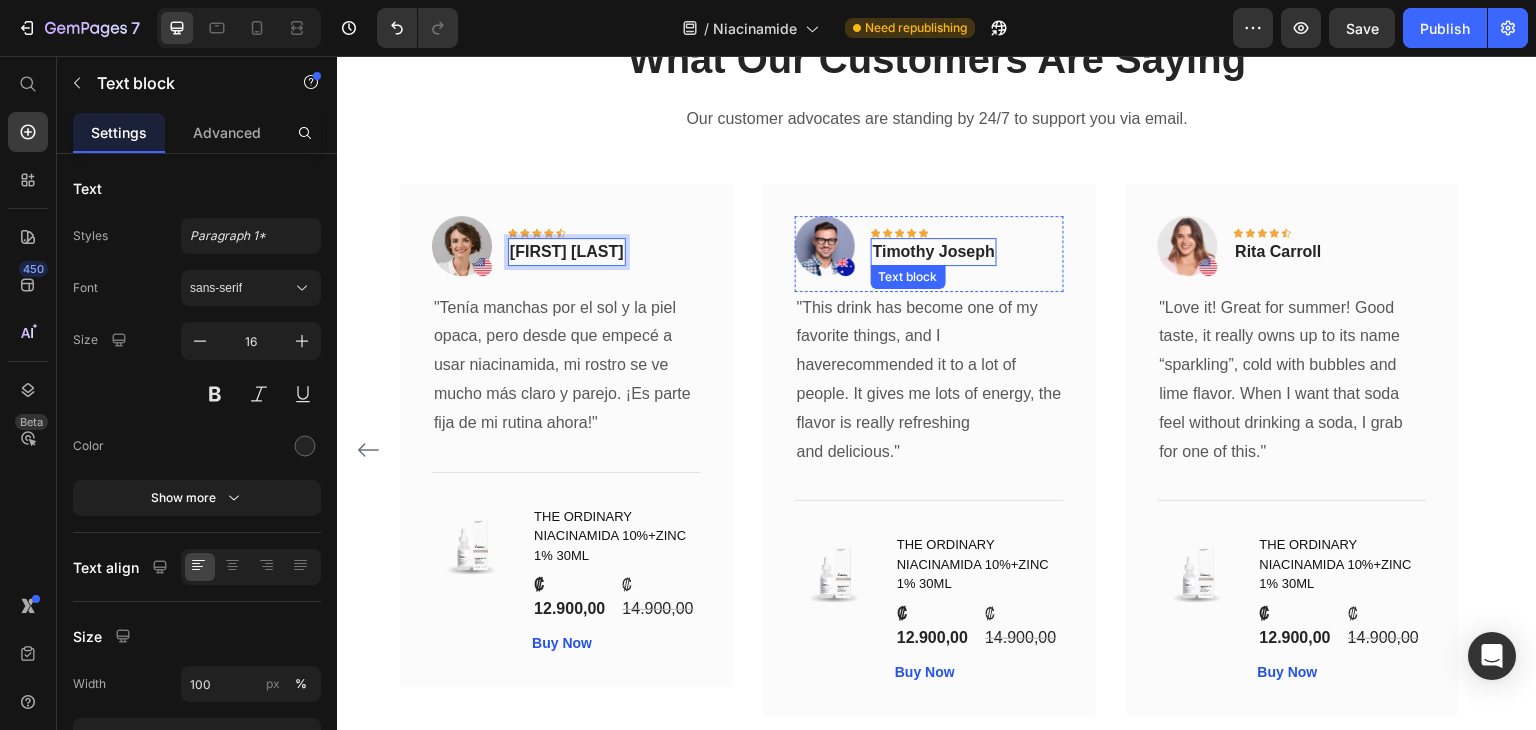 click on "Timothy Joseph" at bounding box center [934, 252] 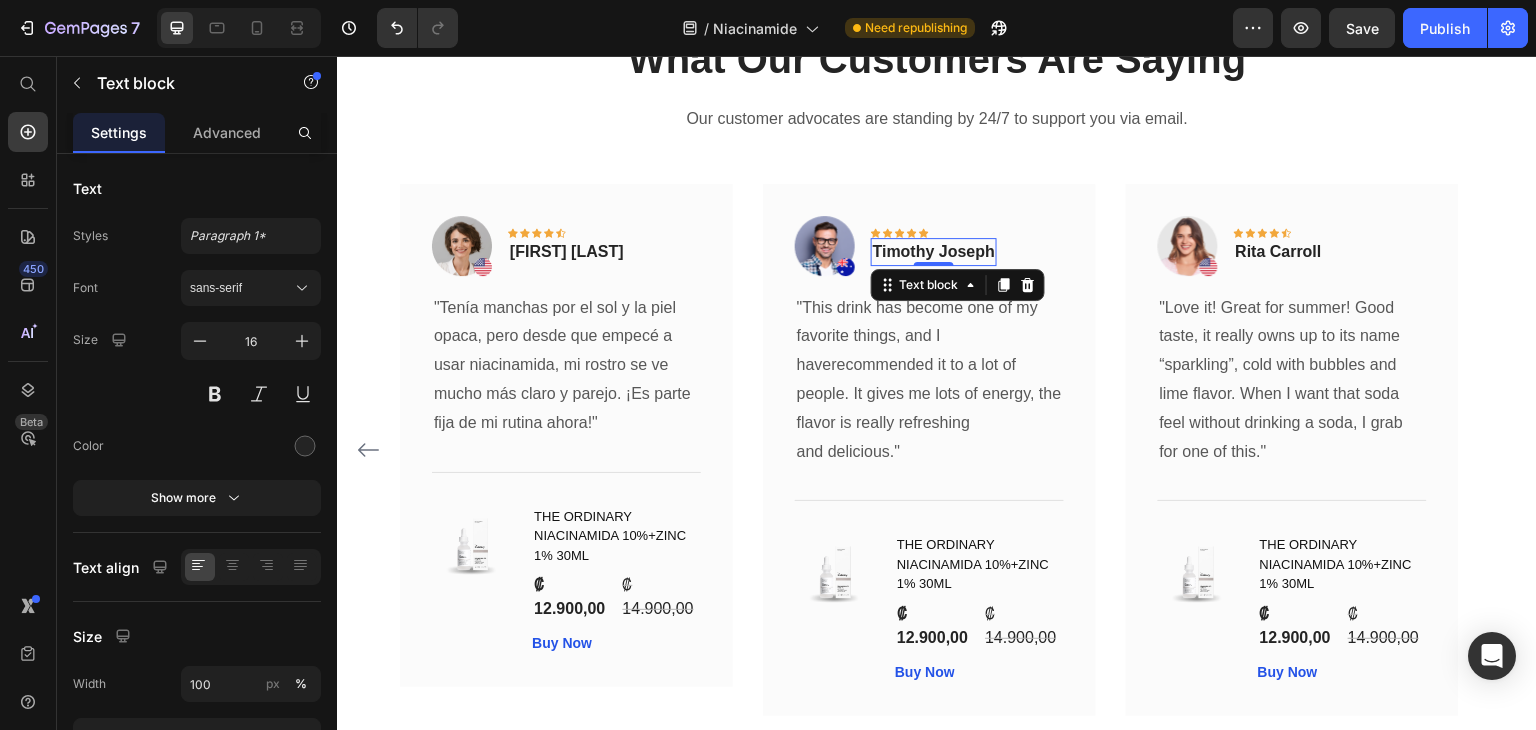 click on "Timothy Joseph" at bounding box center (934, 252) 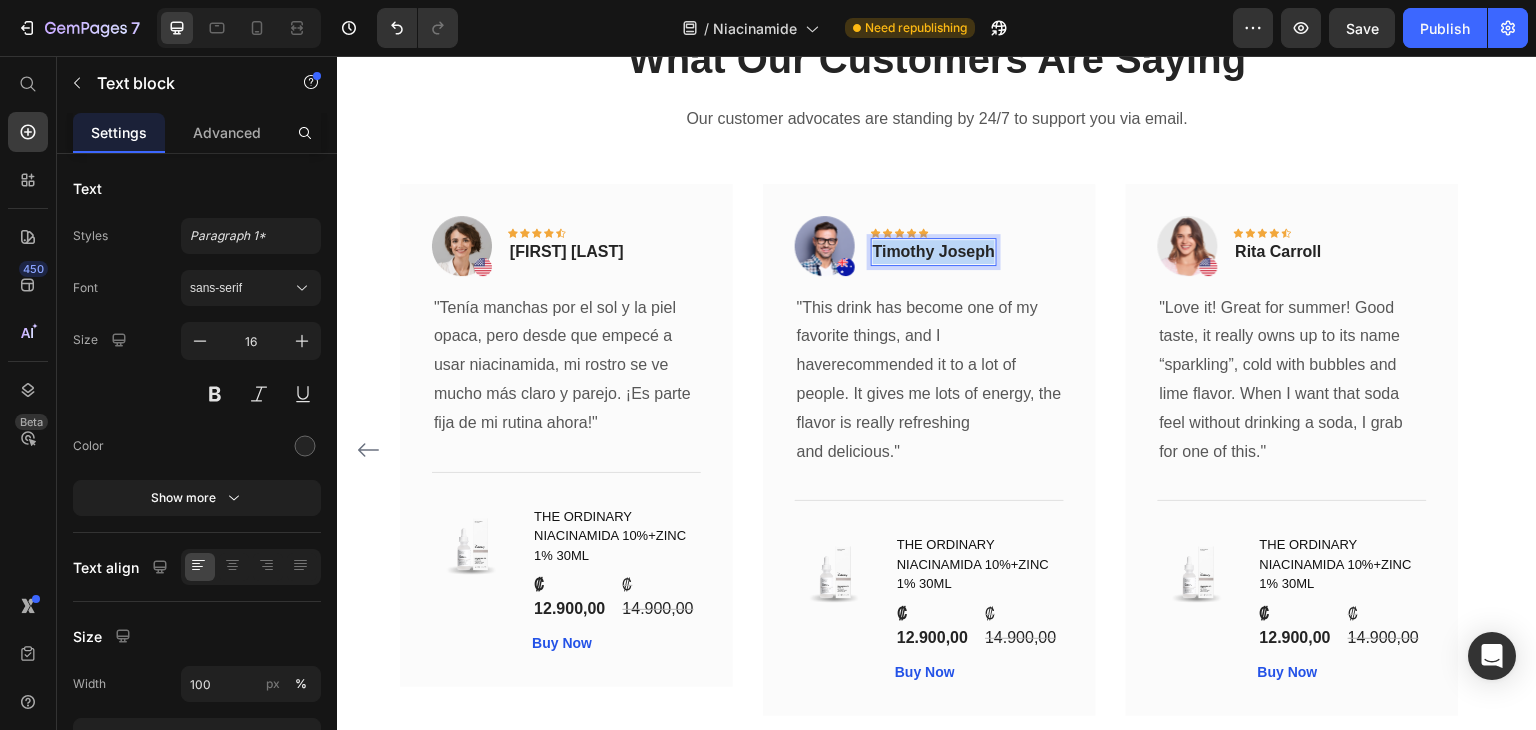 click on "Timothy Joseph" at bounding box center (934, 252) 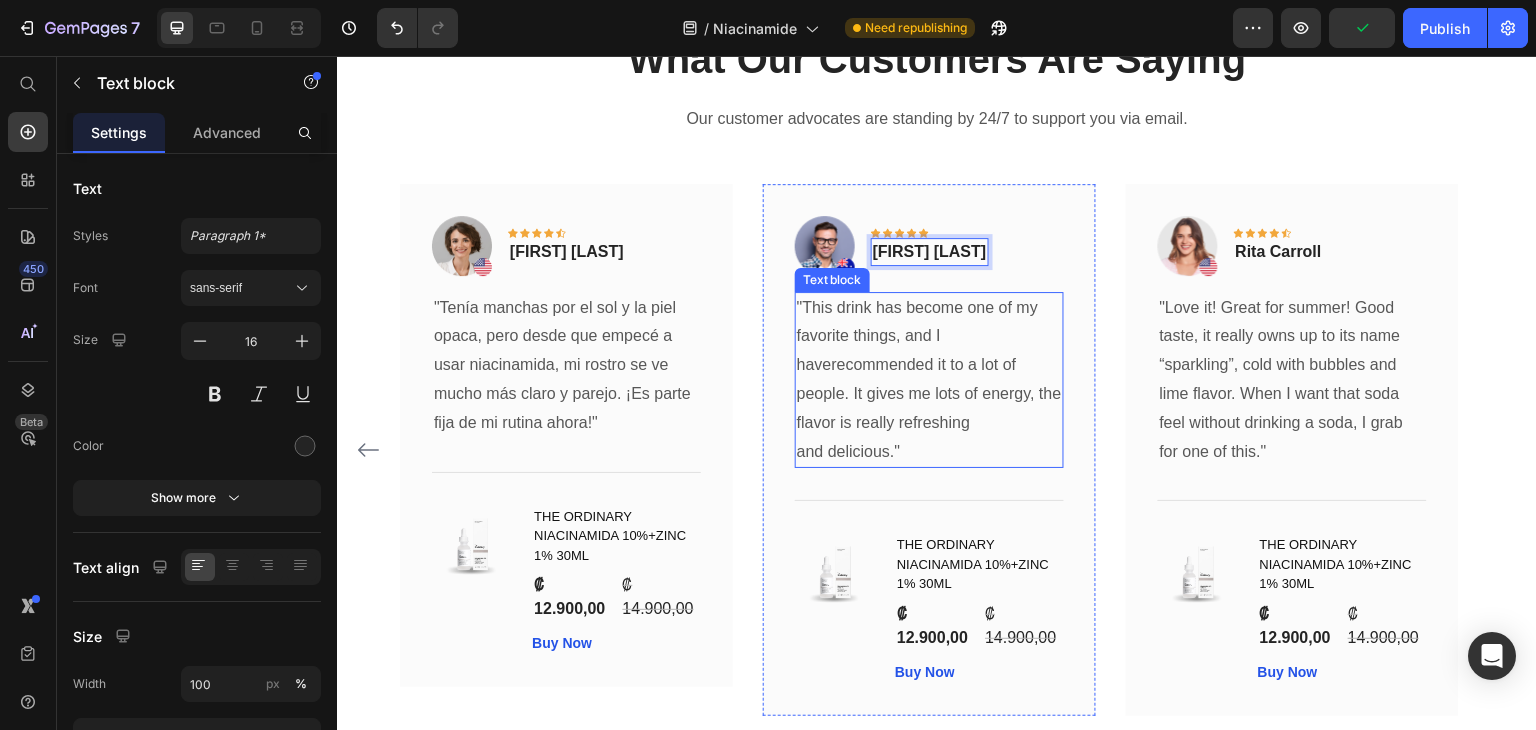 click on ""This drink has become one of my favorite things, and I haverecommended it to a lot of people. It gives me lots of energy, the flavor is really refreshing  and delicious."" at bounding box center [929, 380] 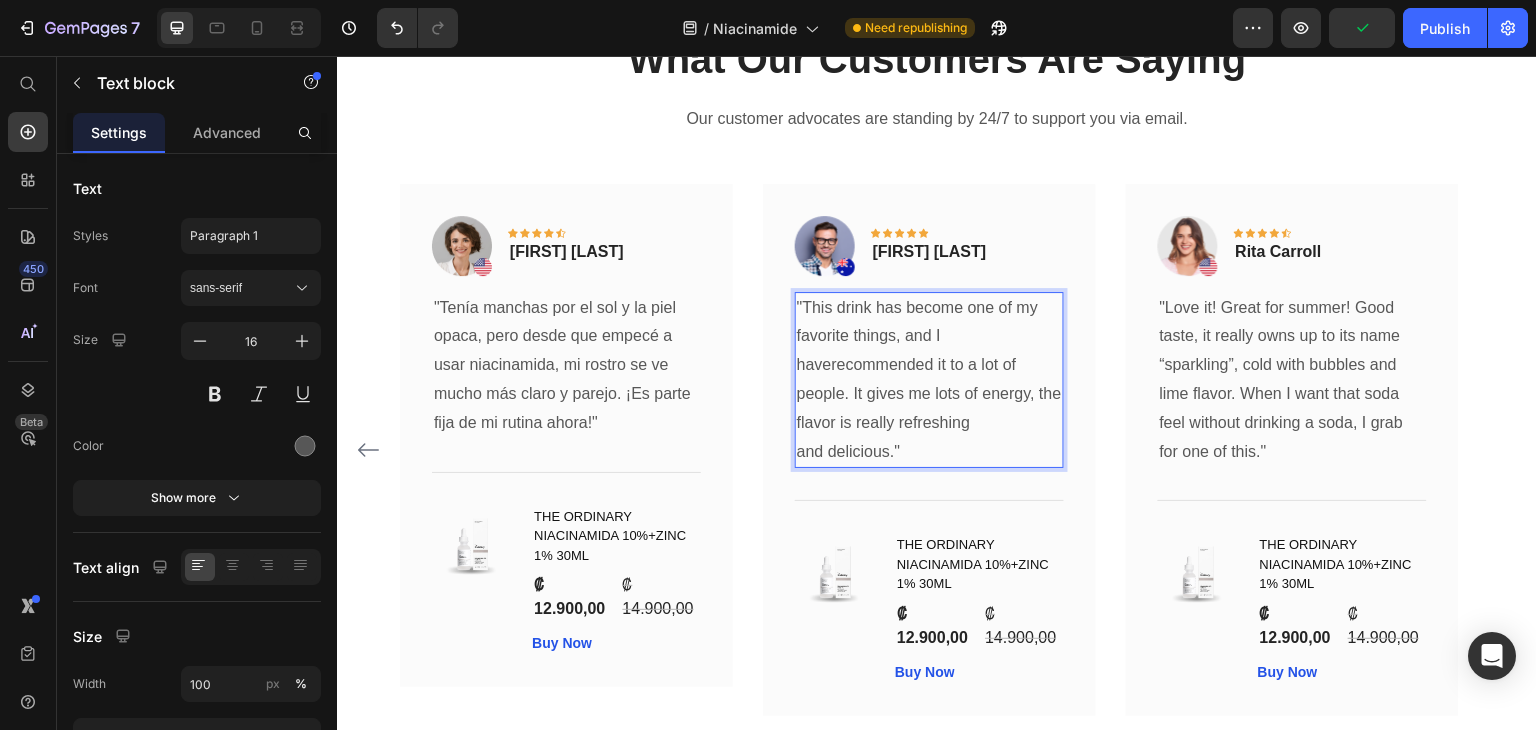 click on ""This drink has become one of my favorite things, and I haverecommended it to a lot of people. It gives me lots of energy, the flavor is really refreshing  and delicious."" at bounding box center [929, 380] 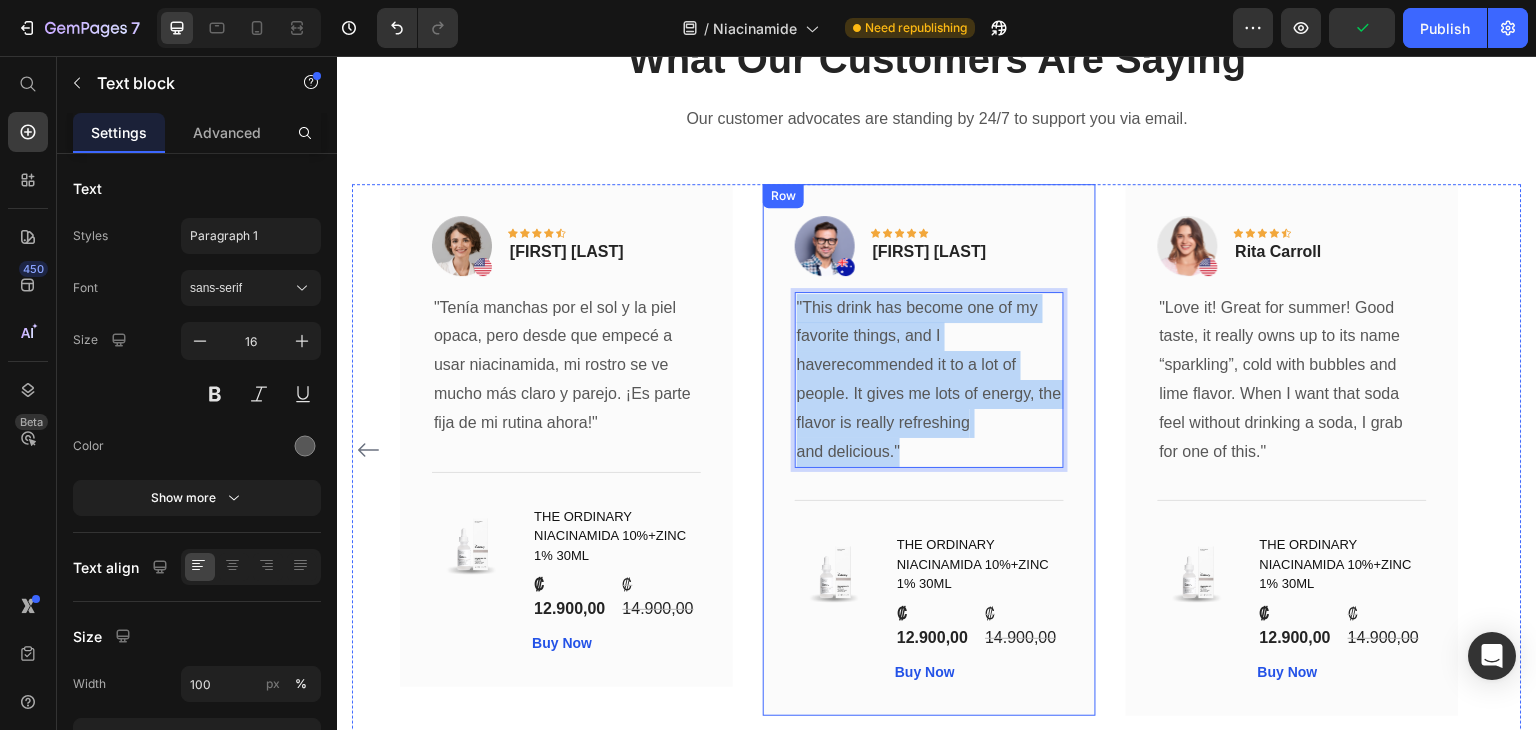 drag, startPoint x: 904, startPoint y: 447, endPoint x: 779, endPoint y: 292, distance: 199.12308 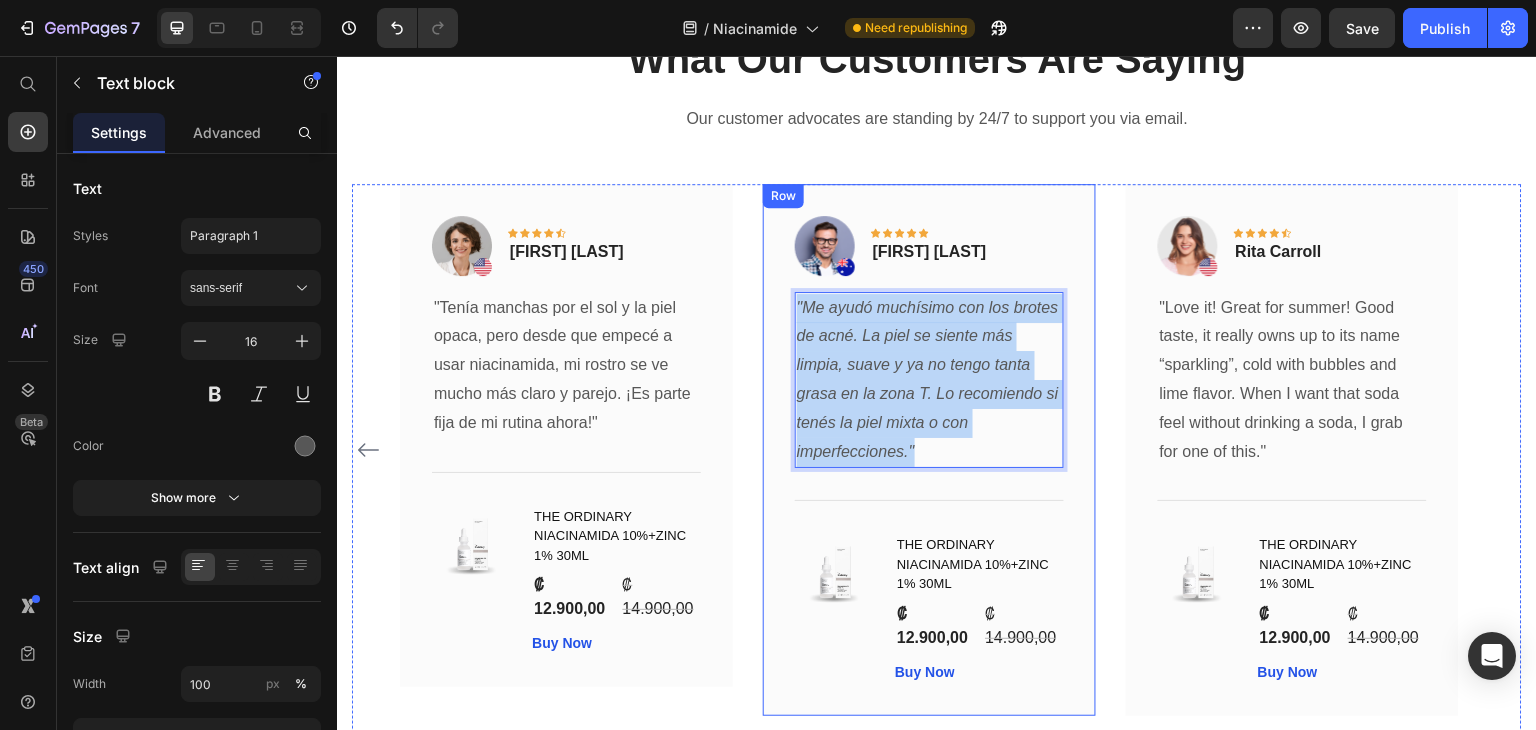 drag, startPoint x: 917, startPoint y: 443, endPoint x: 779, endPoint y: 307, distance: 193.75243 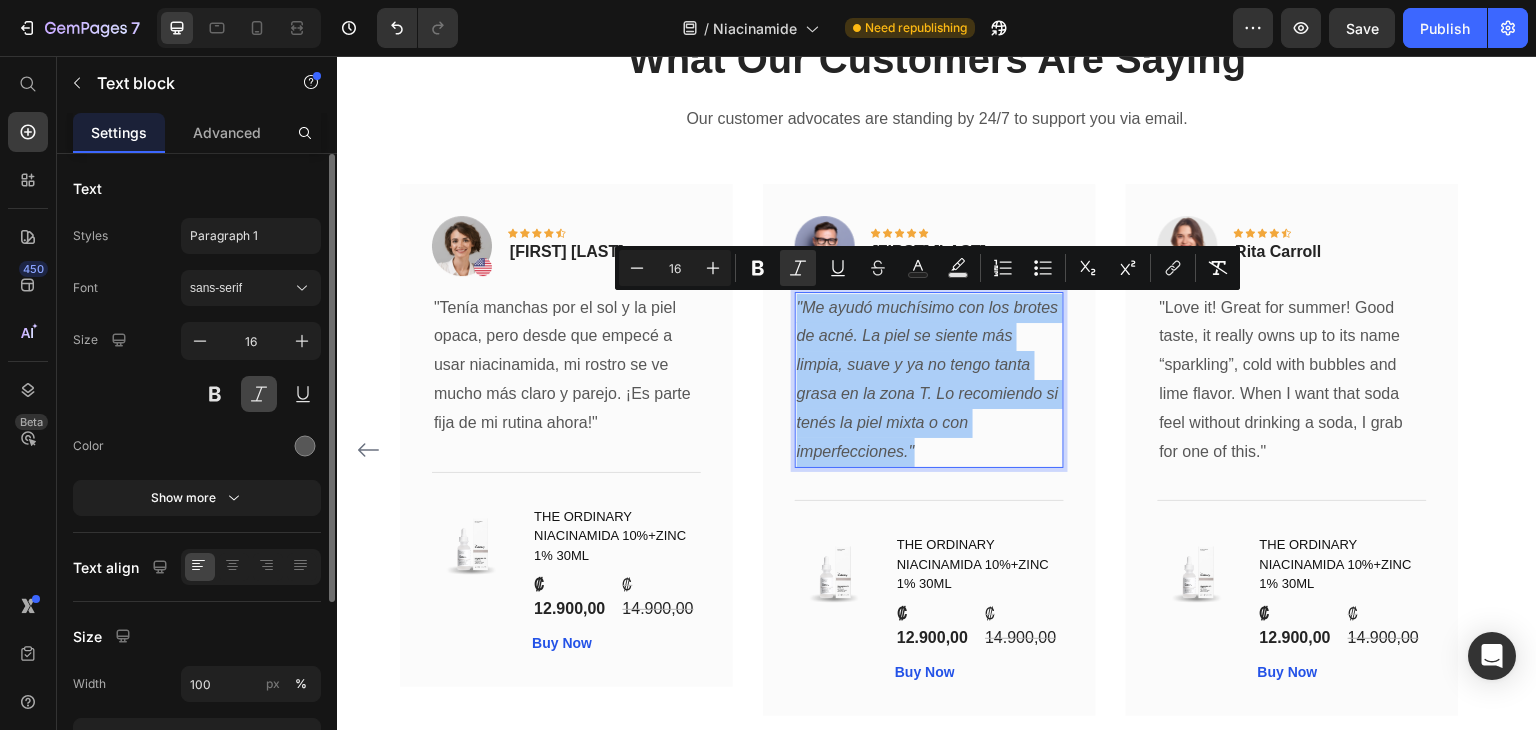 click at bounding box center (259, 394) 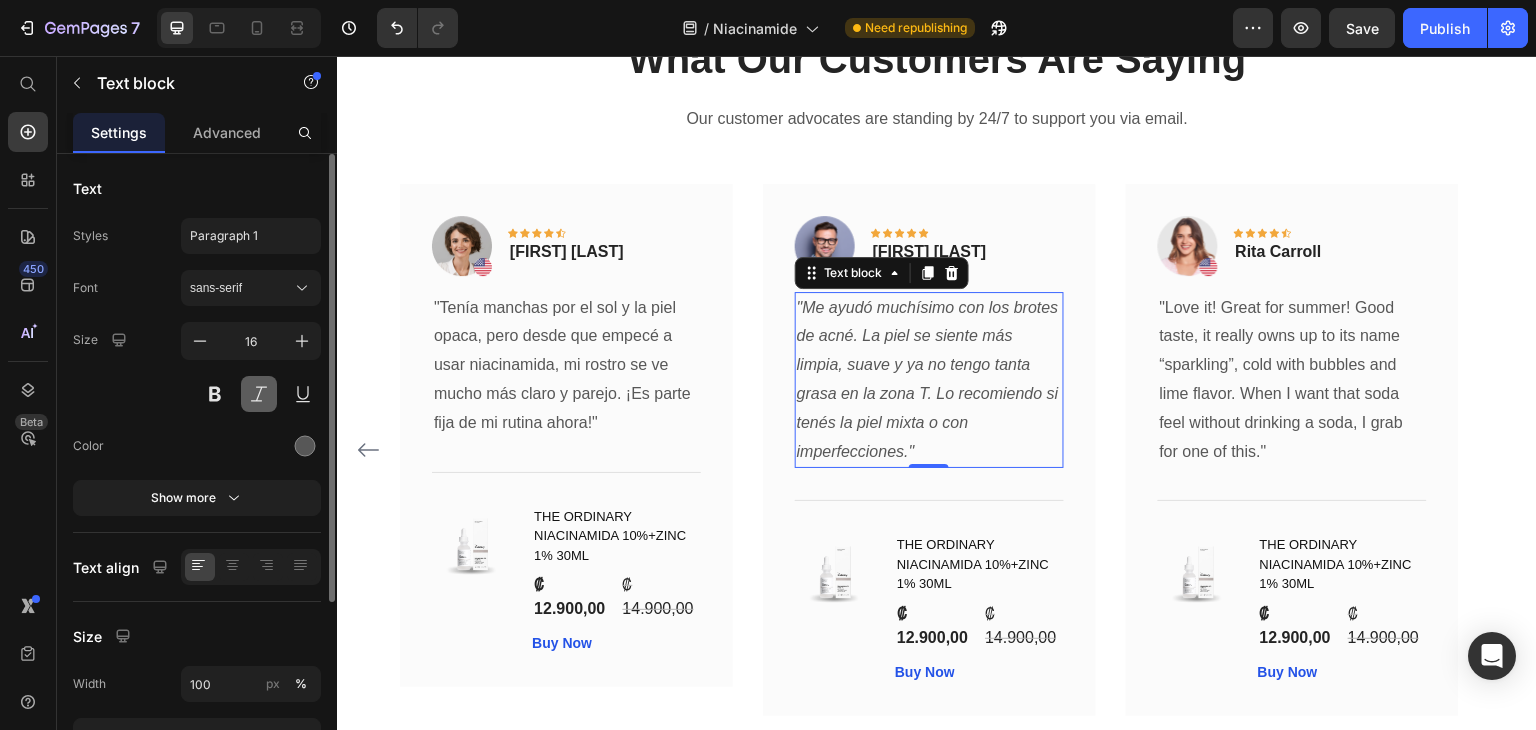 click at bounding box center [259, 394] 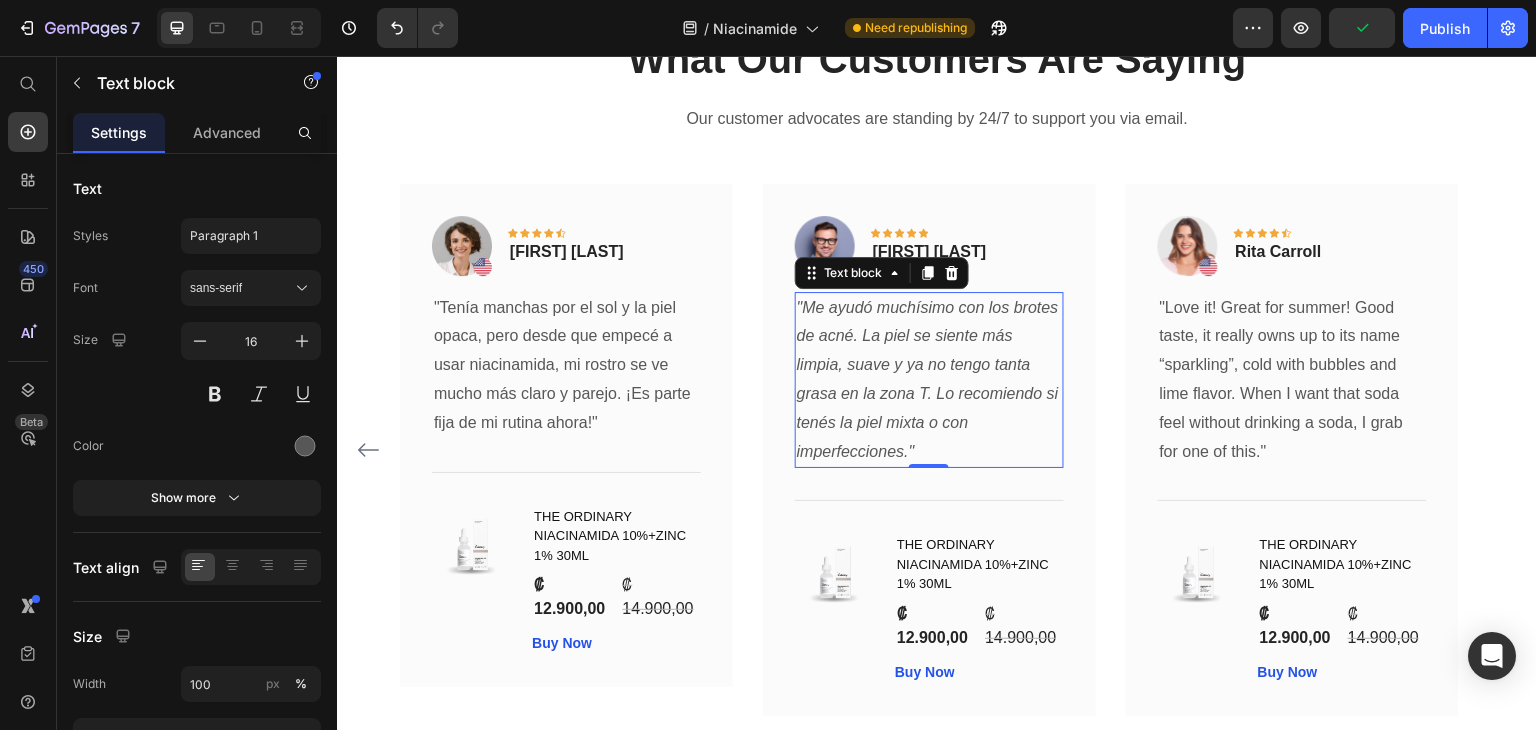 click on ""Love it! Great for summer! Good taste, it really owns up to its name “sparkling”, cold with bubbles and lime flavor. When I want that soda feel without drinking a soda, I grab for one of this."" at bounding box center (1292, 380) 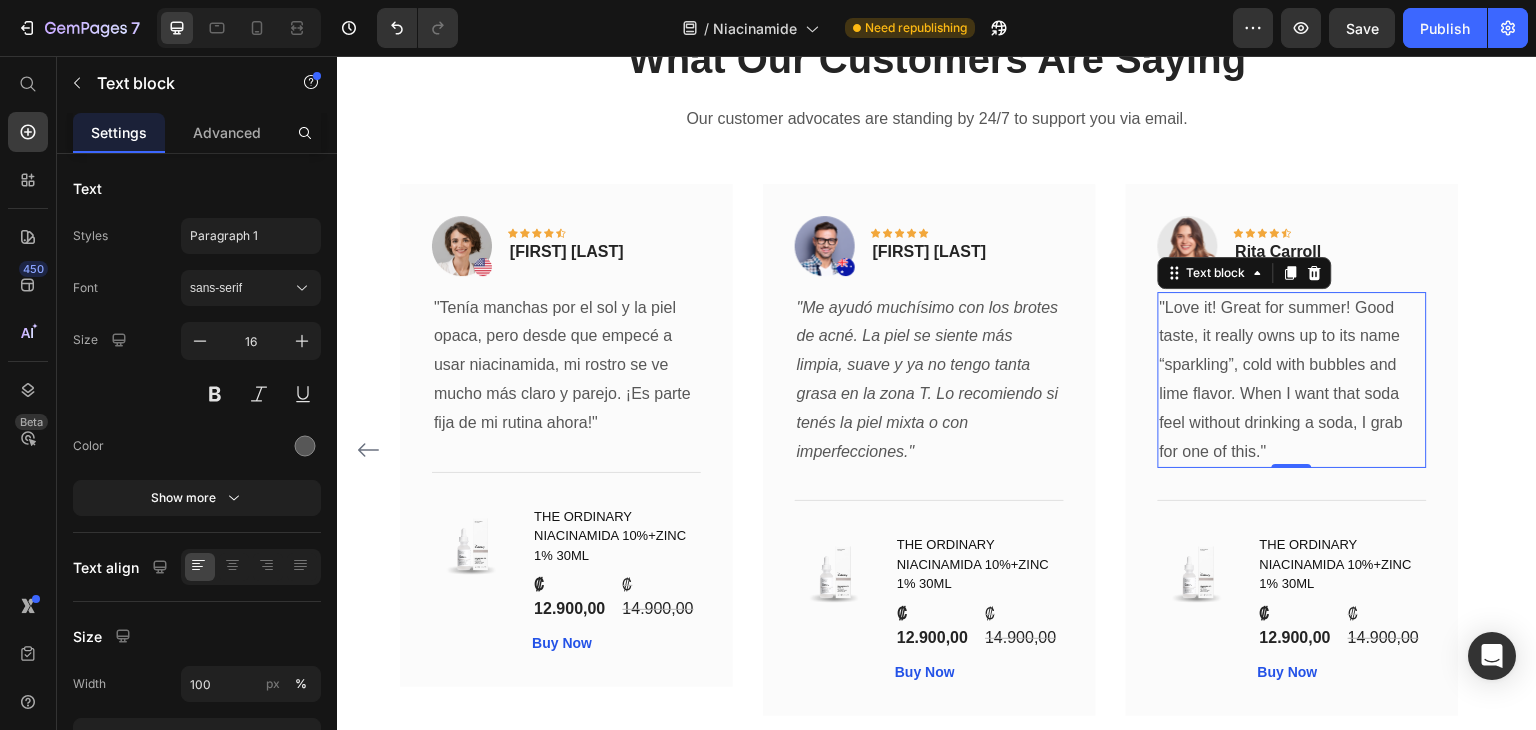click on ""Love it! Great for summer! Good taste, it really owns up to its name “sparkling”, cold with bubbles and lime flavor. When I want that soda feel without drinking a soda, I grab for one of this."" at bounding box center [1292, 380] 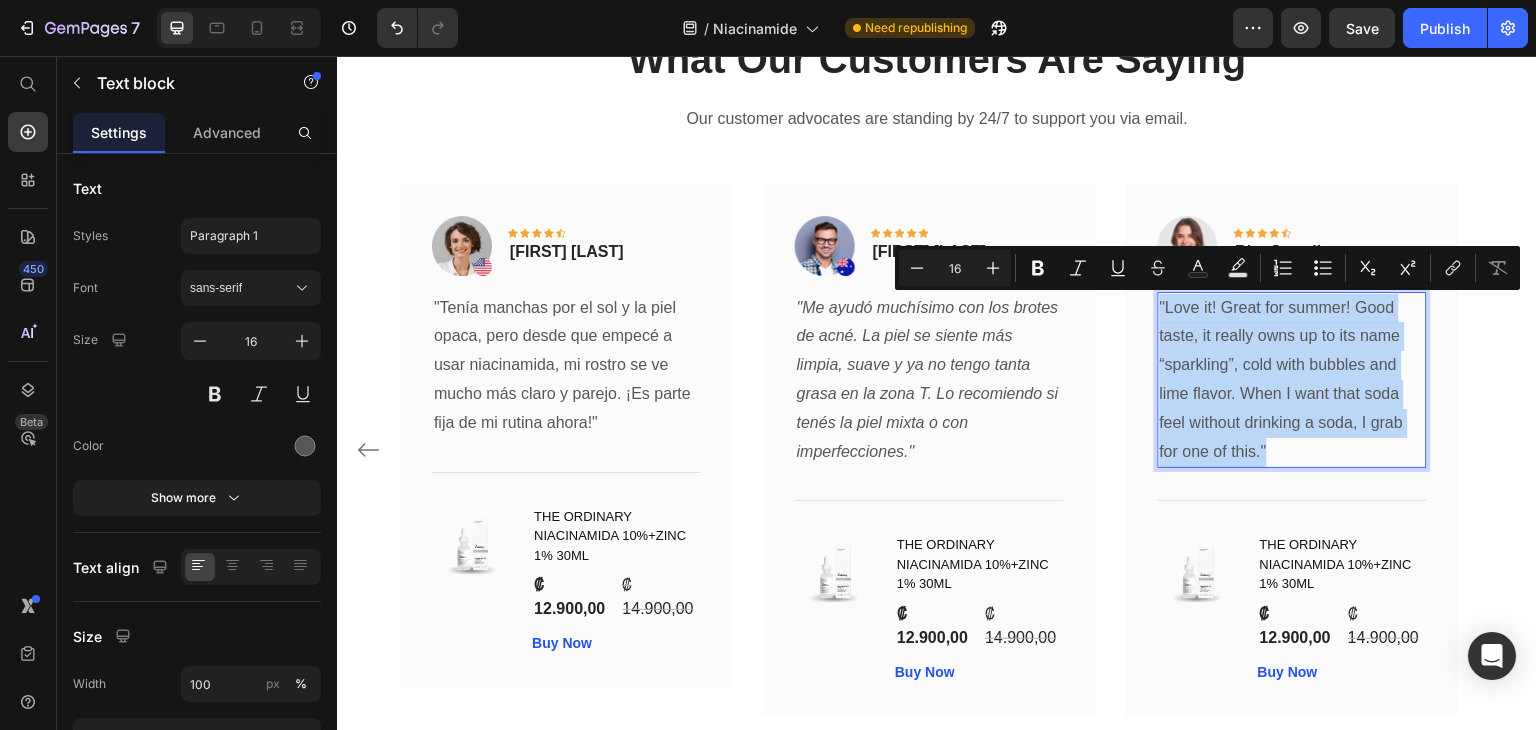 drag, startPoint x: 1284, startPoint y: 448, endPoint x: 1175, endPoint y: 304, distance: 180.60178 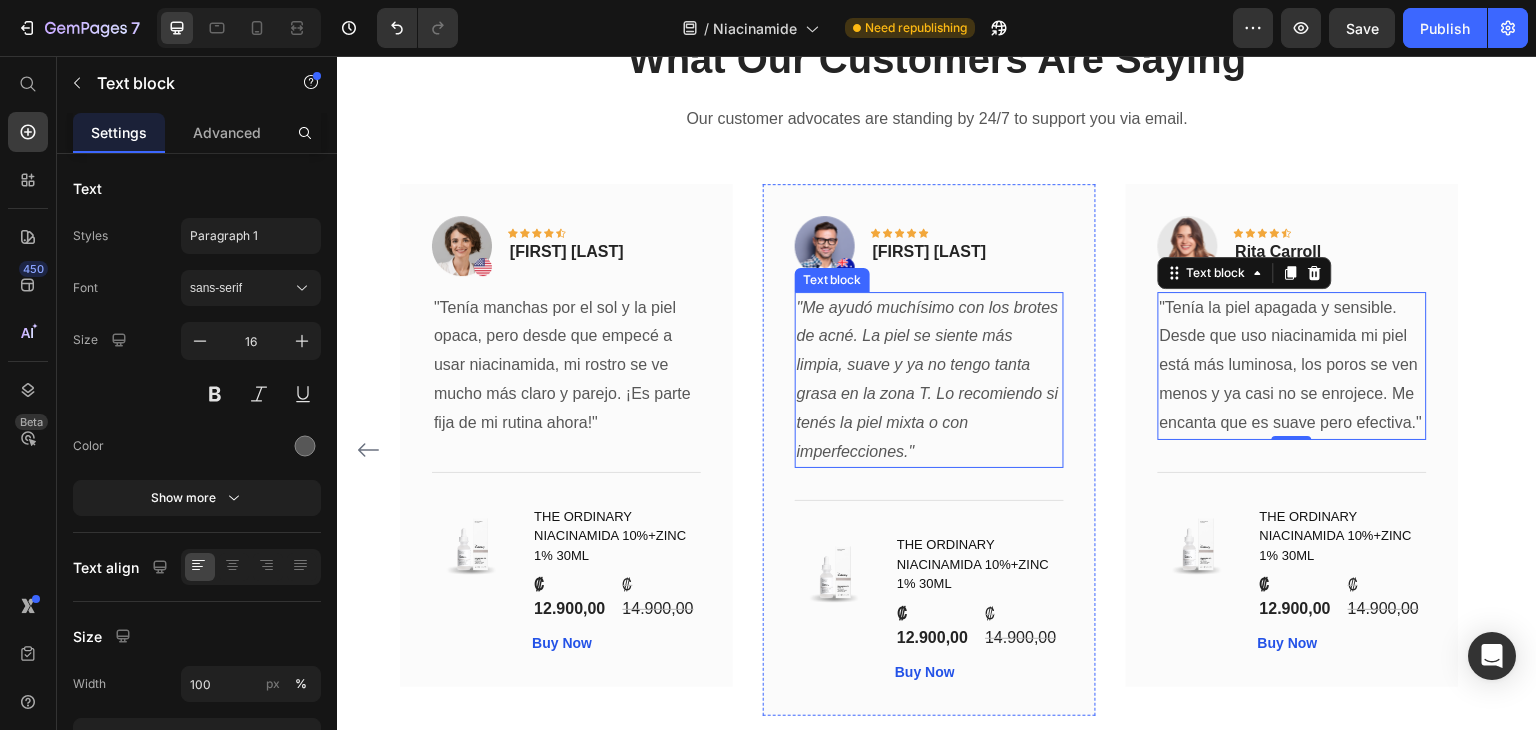 click on ""Me ayudó muchísimo con los brotes de acné. La piel se siente más limpia, suave y ya no tengo tanta grasa en la zona T. Lo recomiendo si tenés la piel mixta o con imperfecciones."" at bounding box center [928, 379] 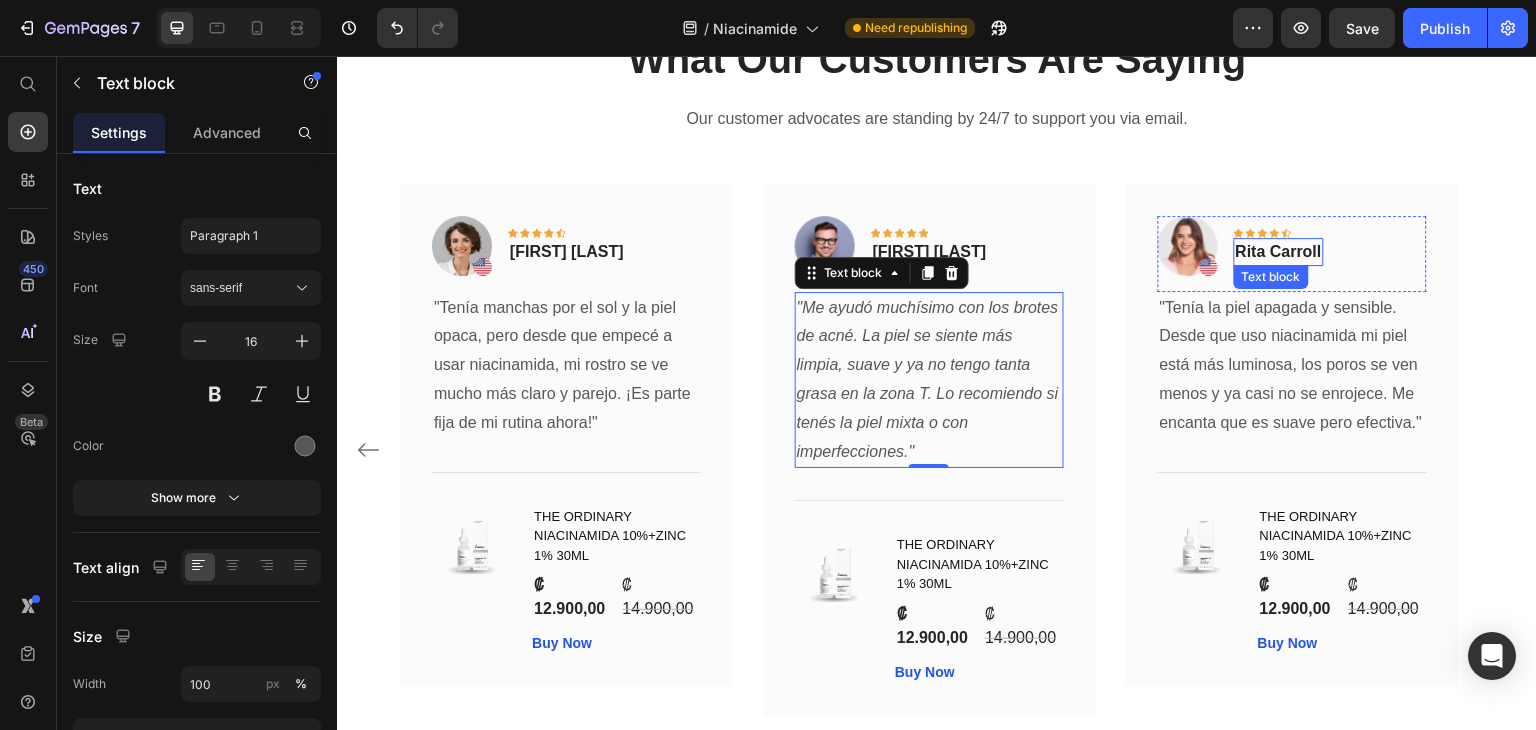 click on "Rita Carroll" at bounding box center [1279, 252] 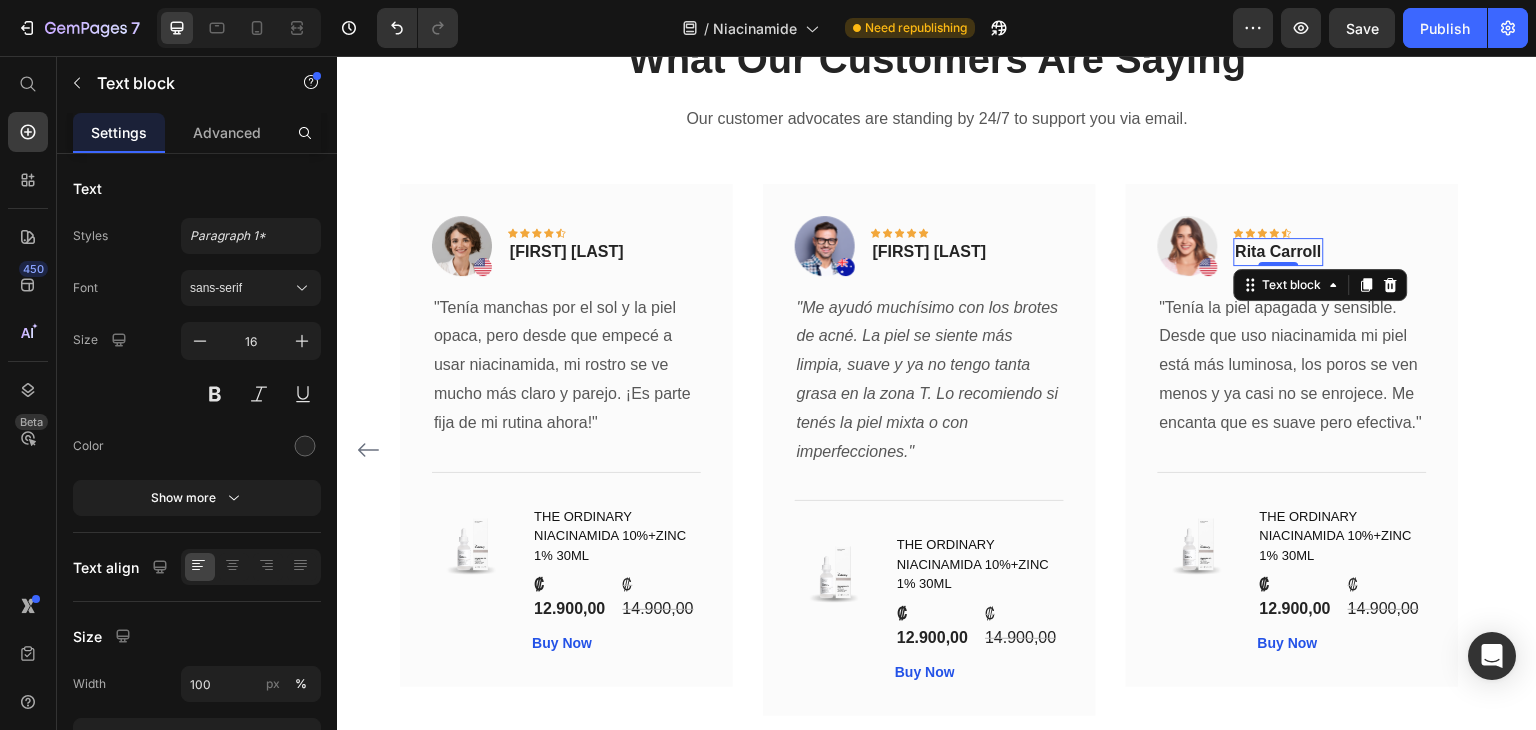 click on "Rita Carroll" at bounding box center (1279, 252) 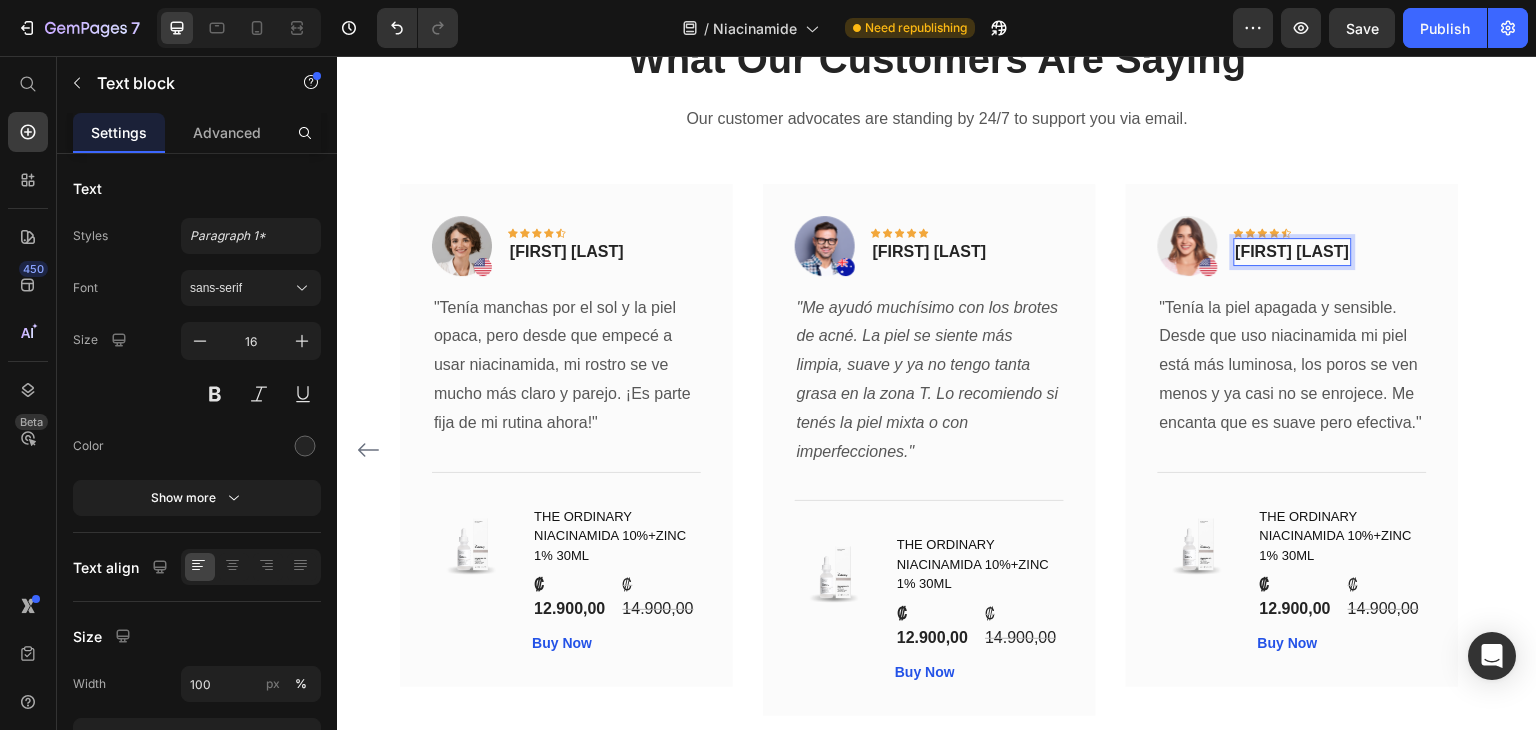 click on "Image
Icon
Icon
Icon
Icon
Icon Row María Fernanda López Text block   0 Row" at bounding box center (1292, 254) 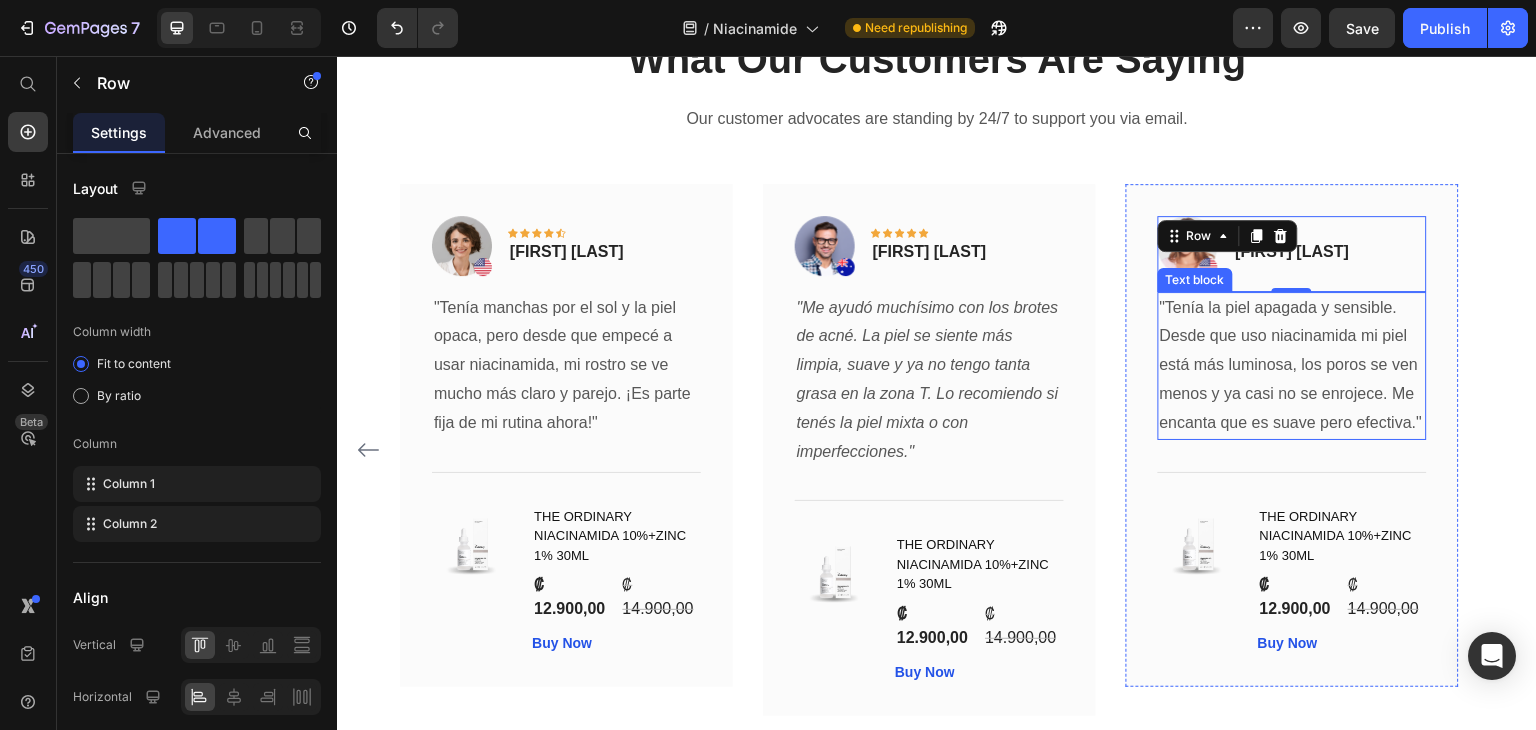 click on ""Tenía la piel apagada y sensible. Desde que uso niacinamida mi piel está más luminosa, los poros se ven menos y ya casi no se enrojece. Me encanta que es suave pero efectiva."" at bounding box center (1292, 366) 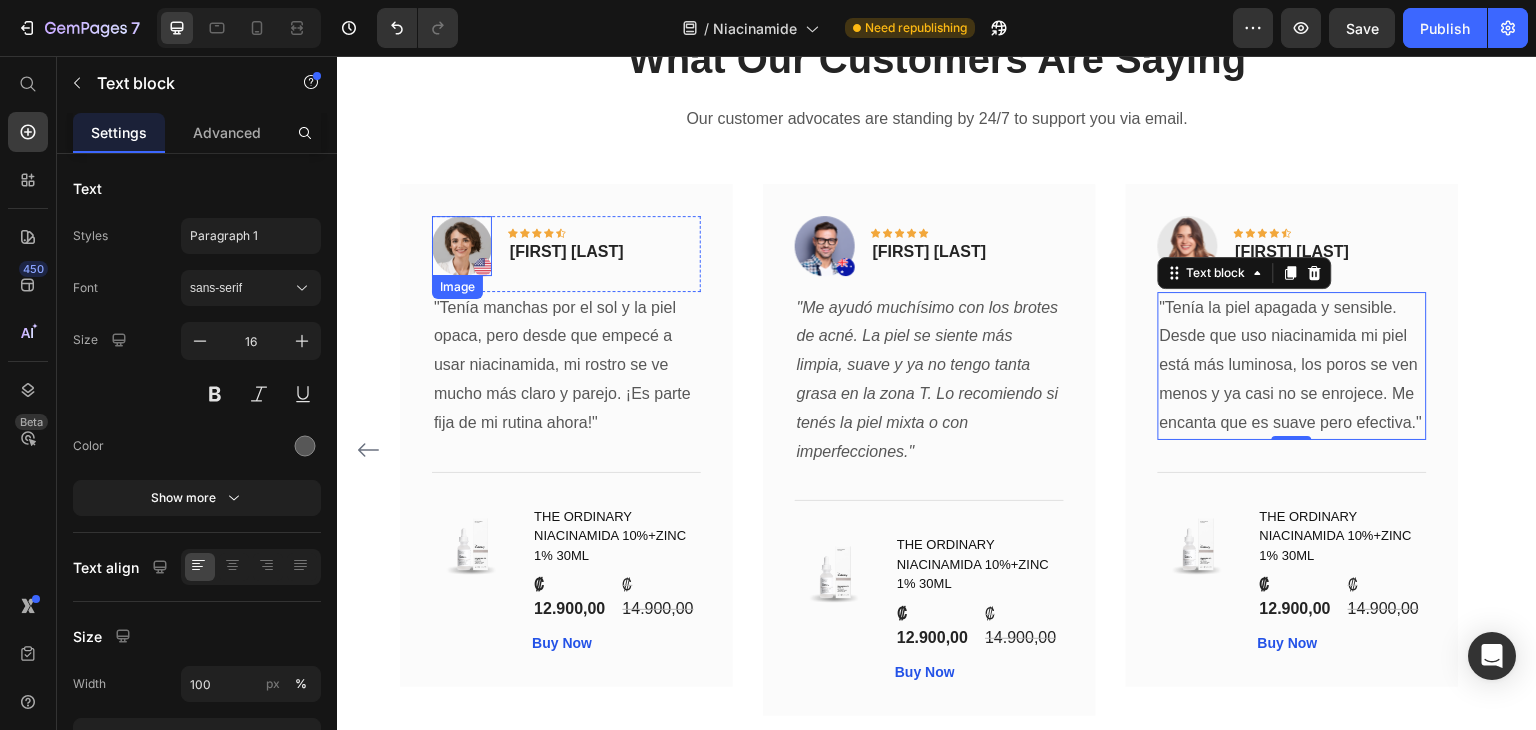 click at bounding box center [462, 246] 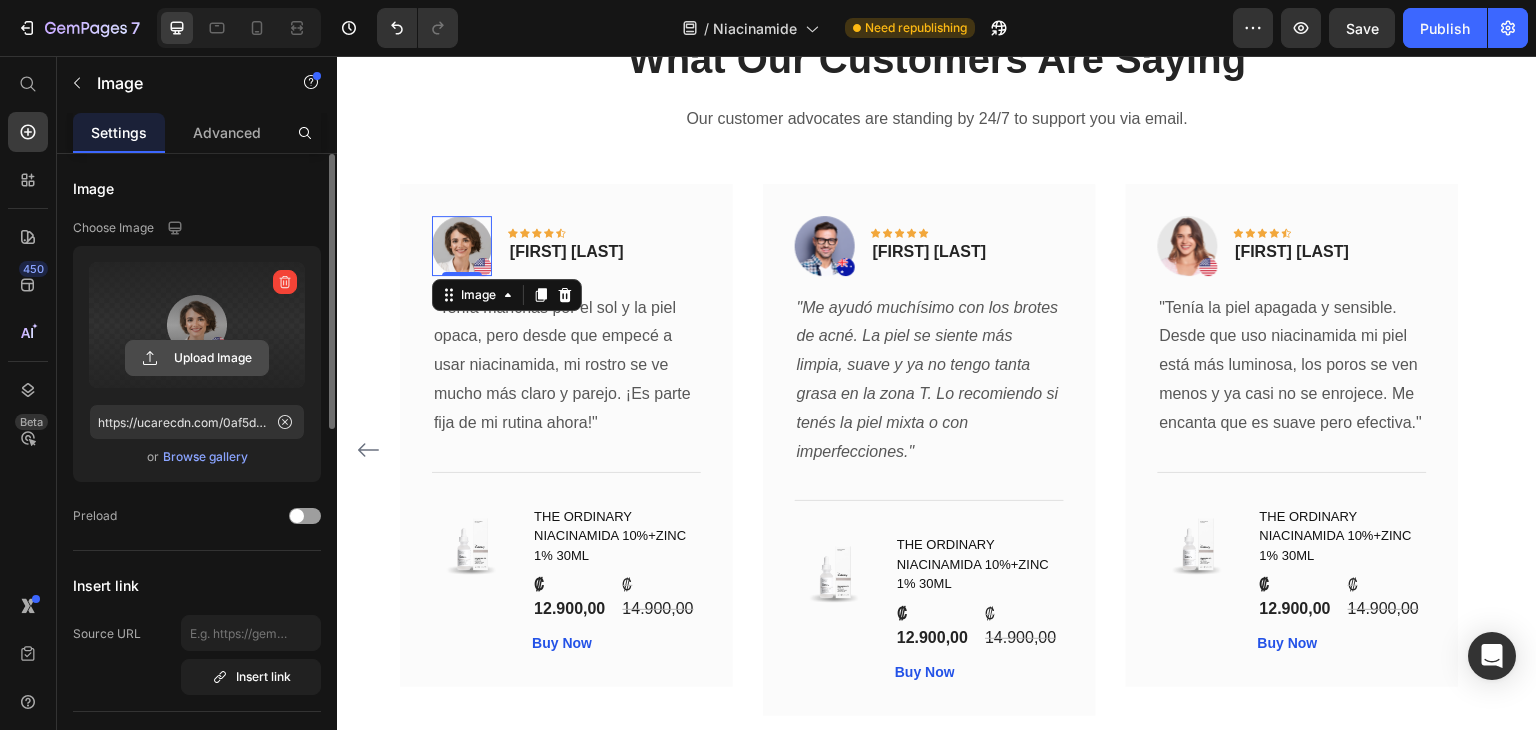 click 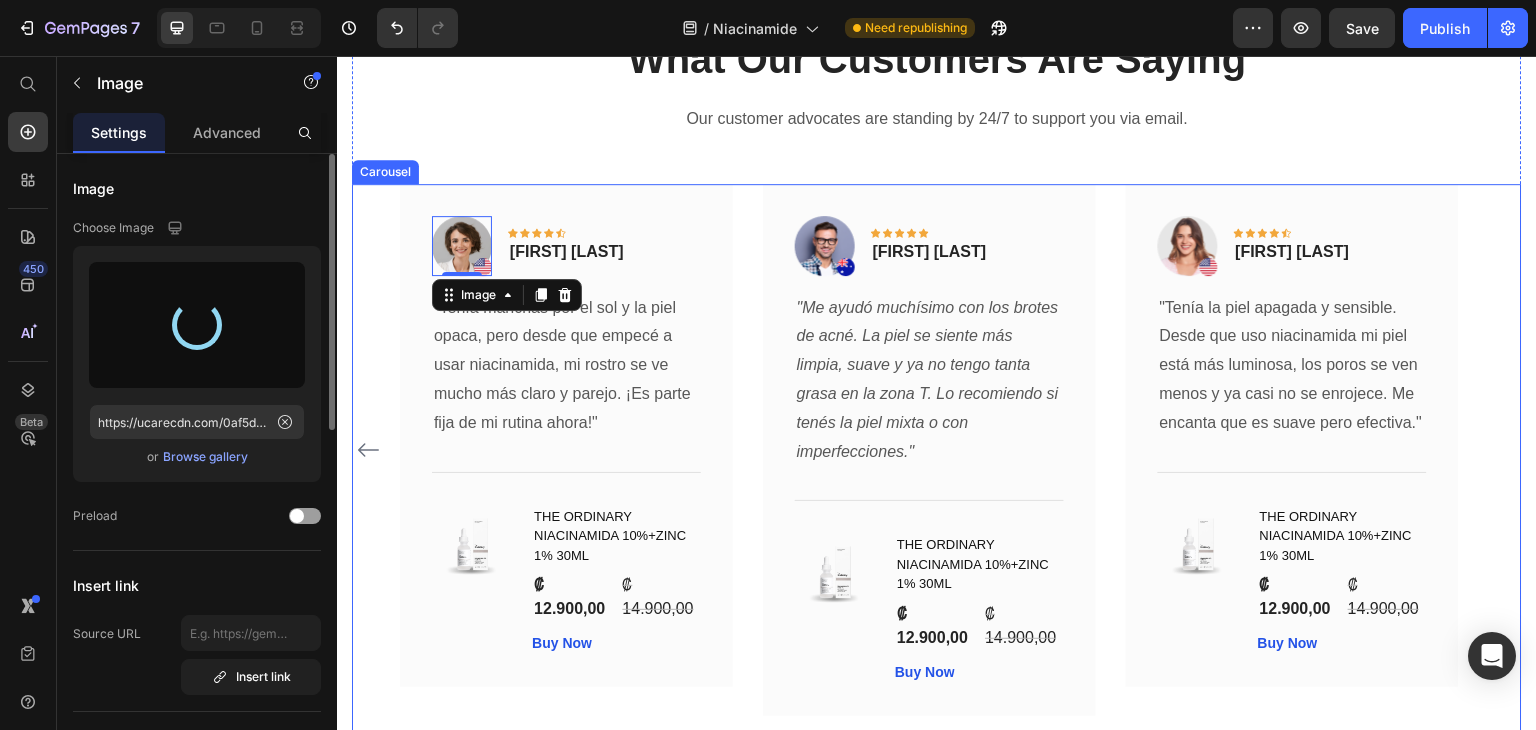 type on "https://cdn.shopify.com/s/files/1/0663/3078/7892/files/gempages_546128044461393138-d65a72e9-7421-4906-8445-c8f70a7c8574.jpg" 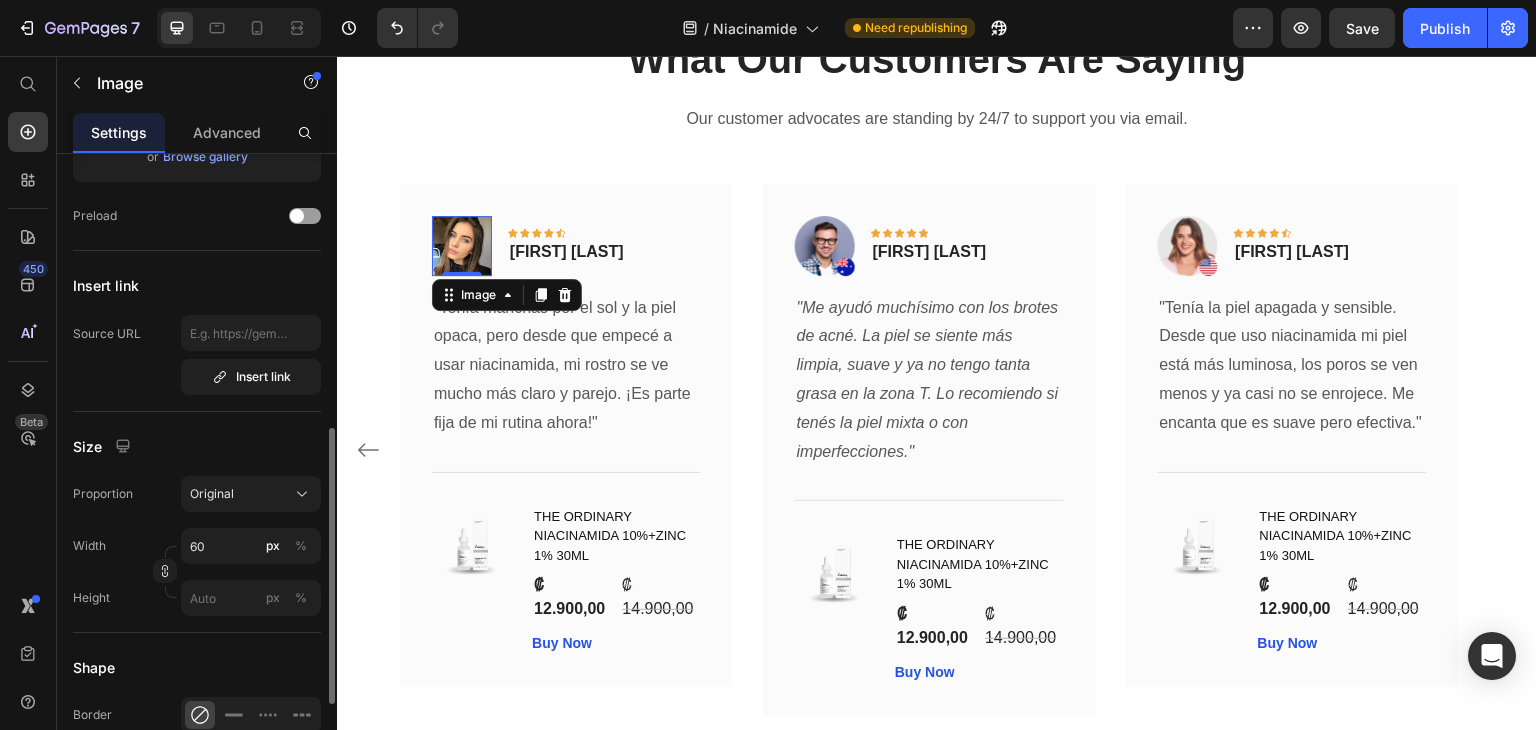 scroll, scrollTop: 400, scrollLeft: 0, axis: vertical 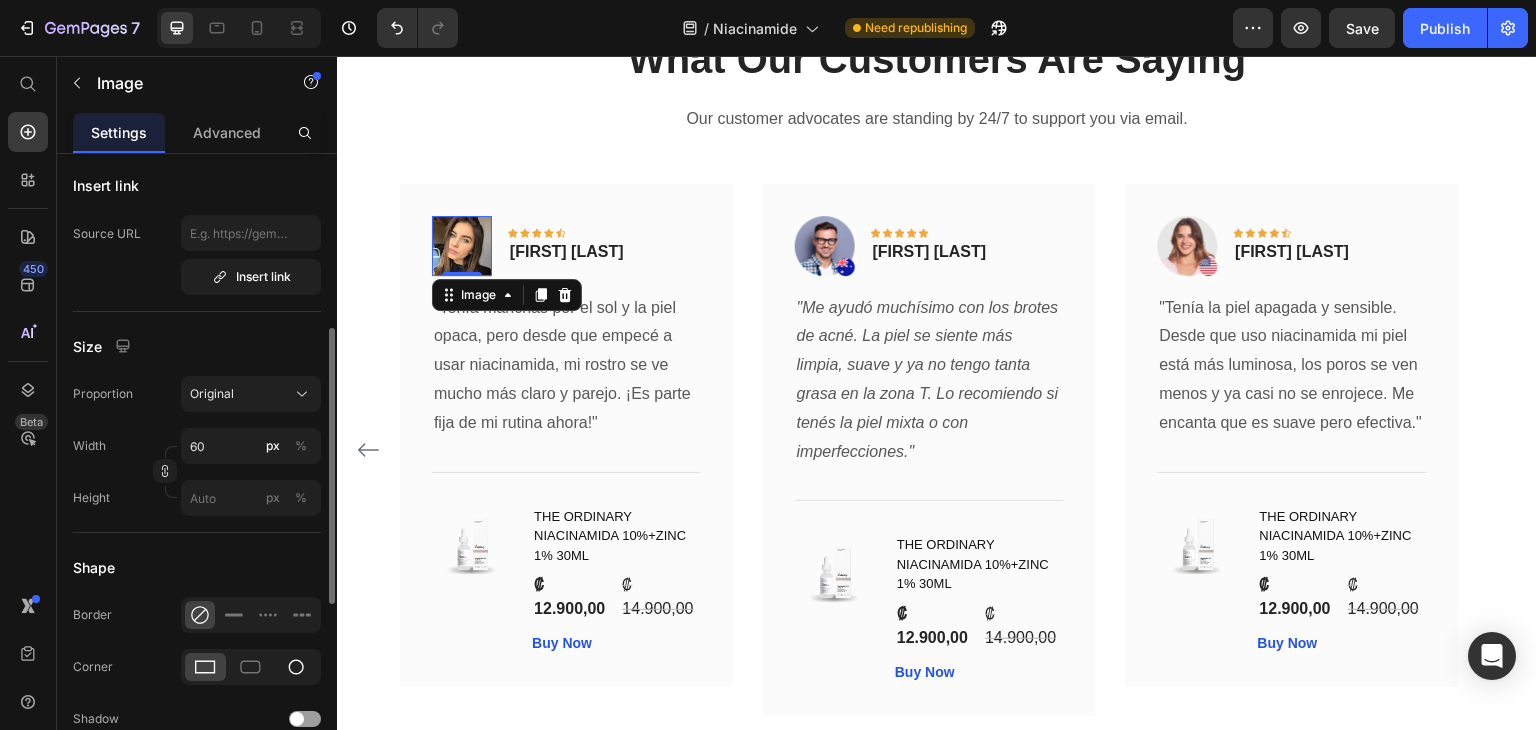 click 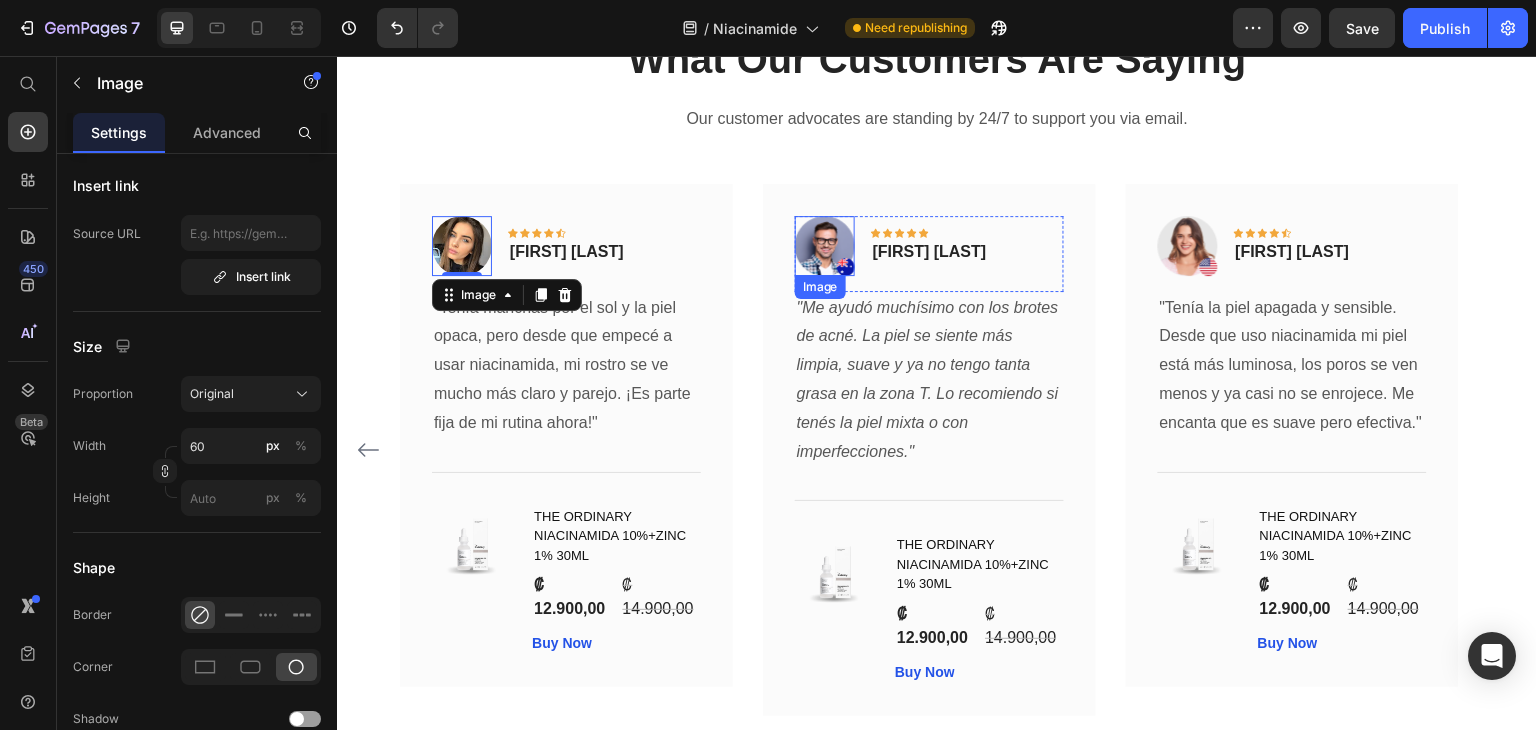 click at bounding box center (825, 246) 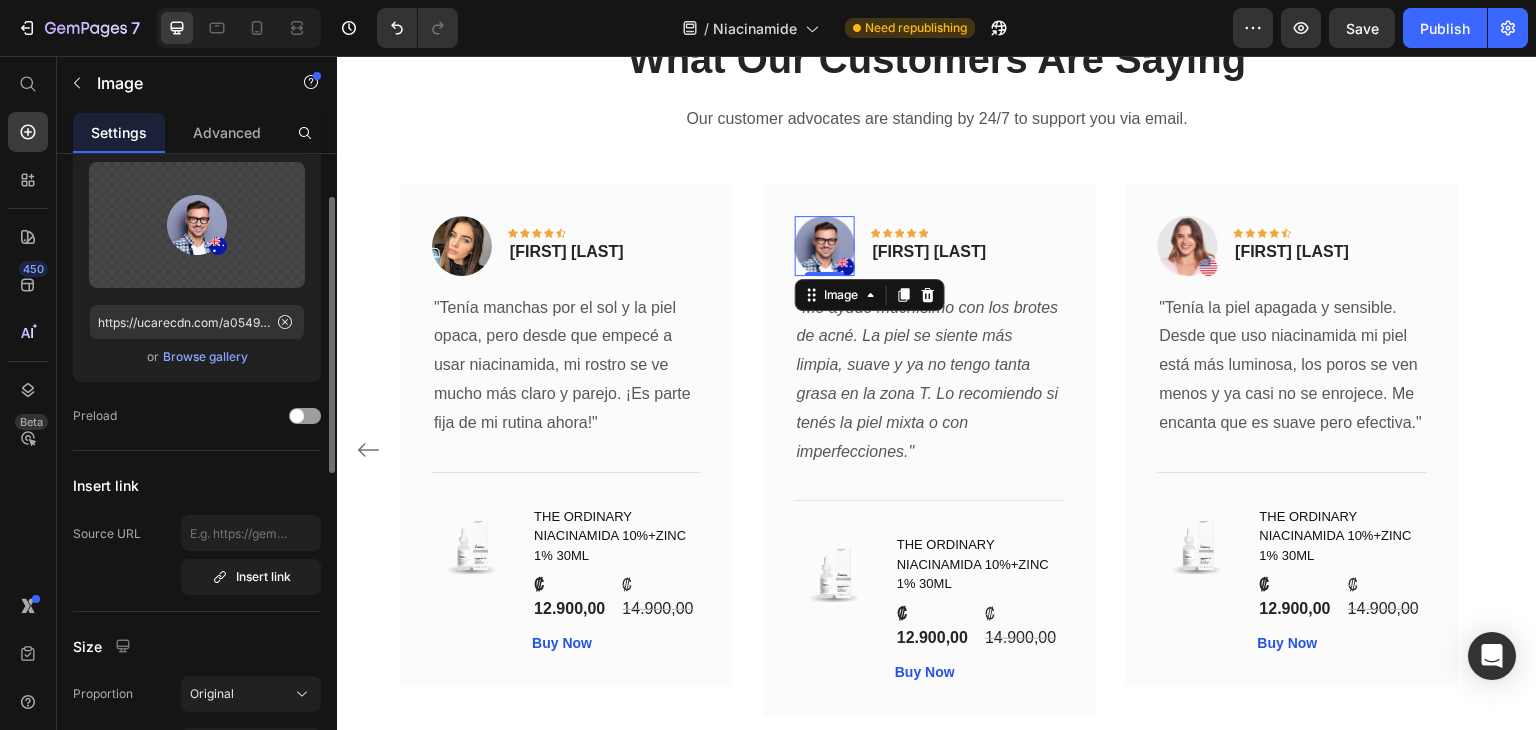 scroll, scrollTop: 0, scrollLeft: 0, axis: both 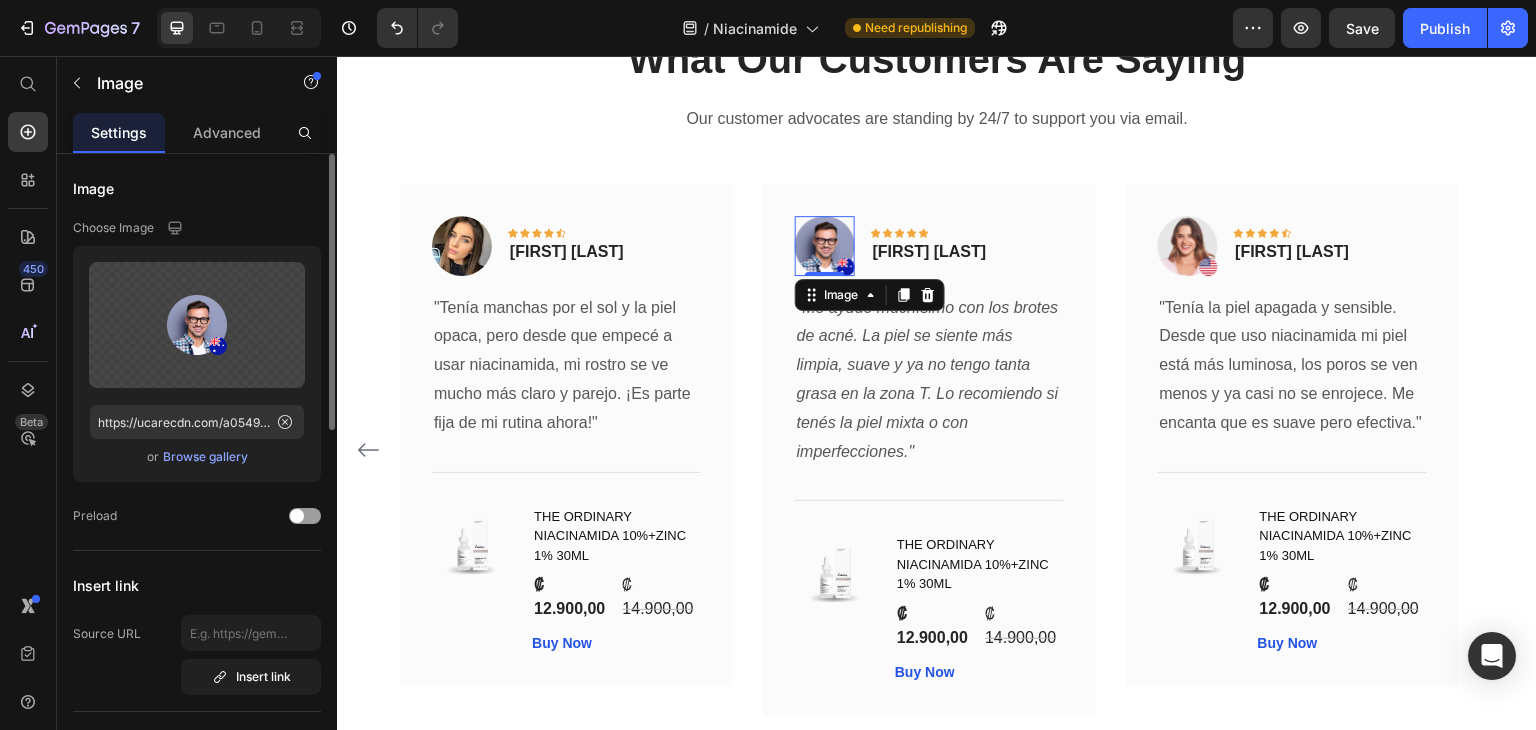 click on "Browse gallery" at bounding box center (205, 457) 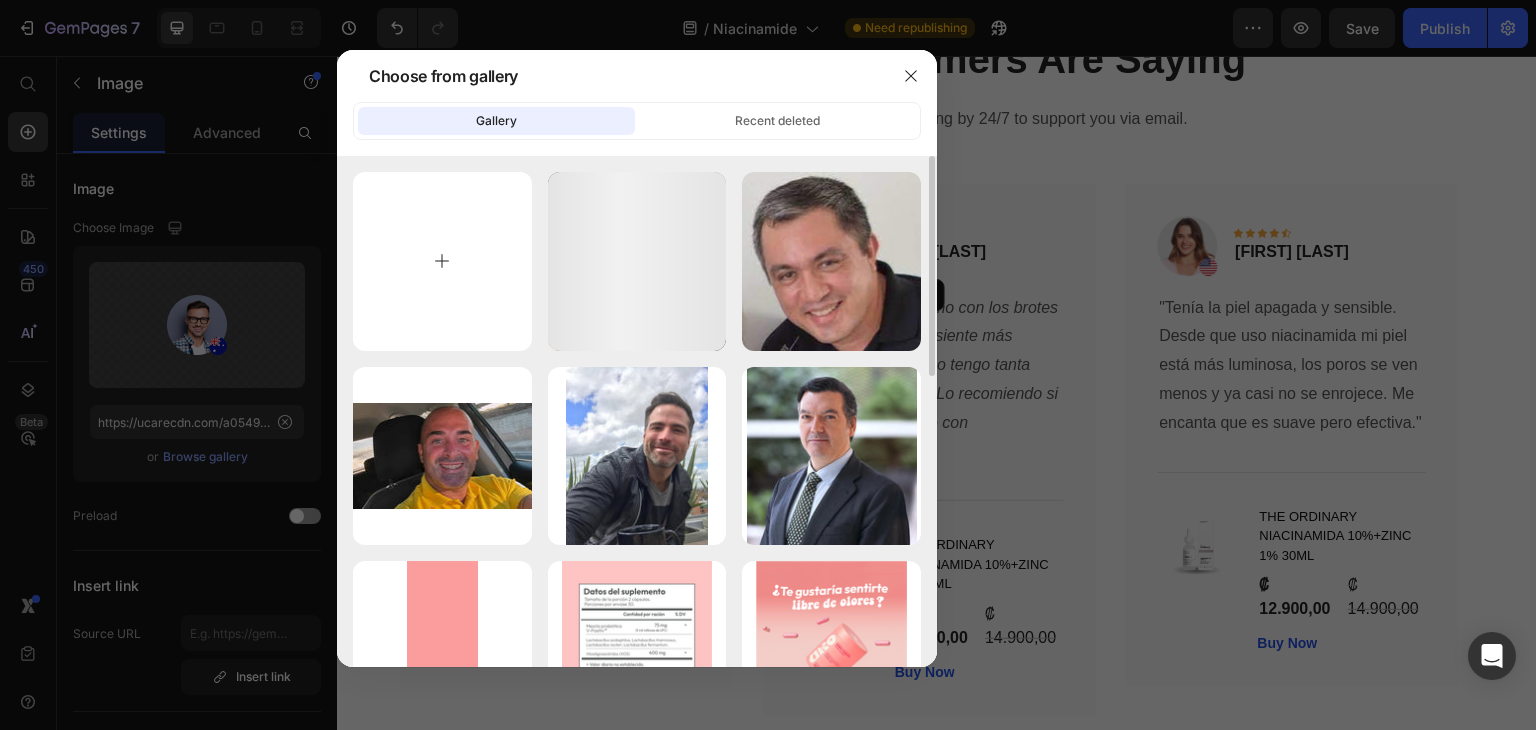 click at bounding box center (442, 261) 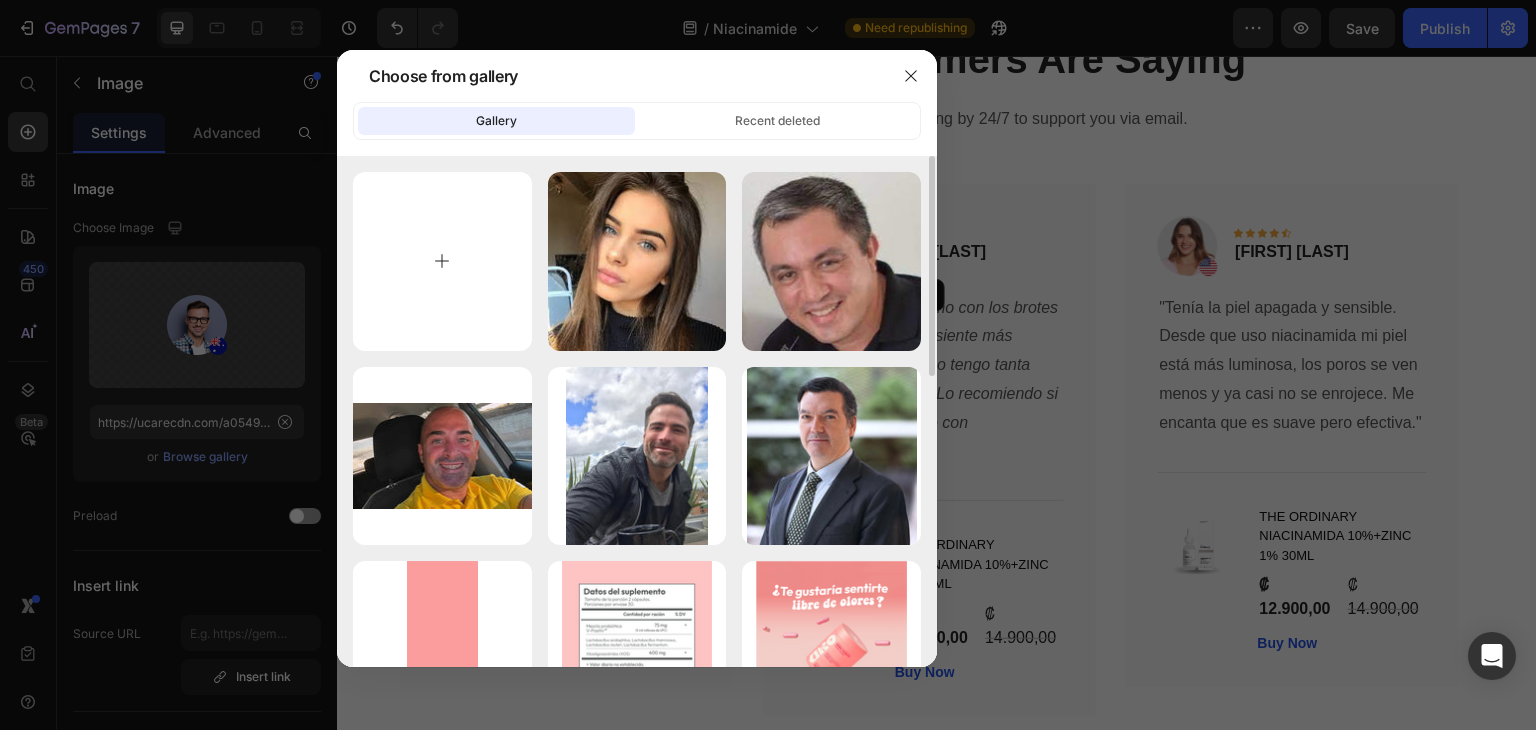type on "C:\fakepath\images (2).jpg" 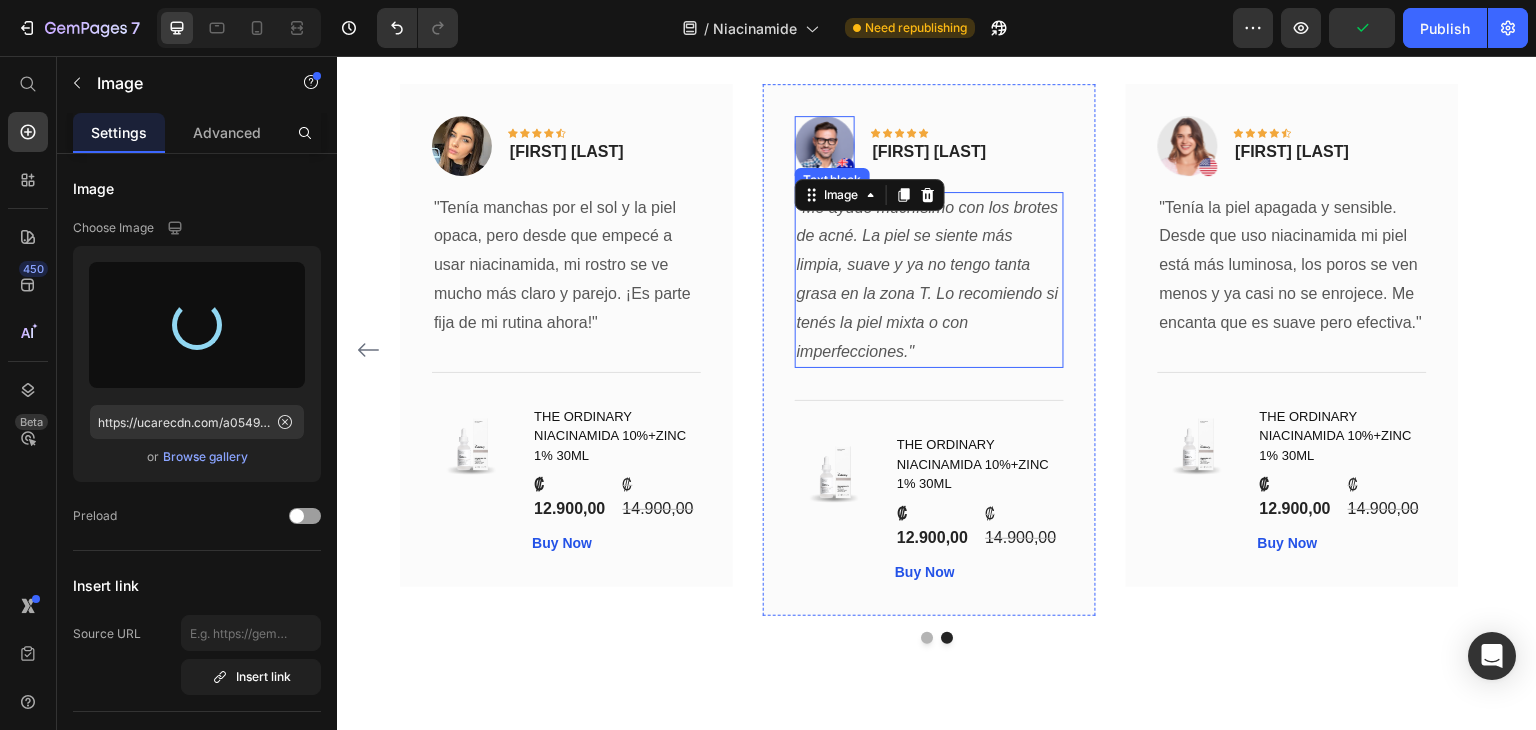 type on "https://cdn.shopify.com/s/files/1/0663/3078/7892/files/gempages_546128044461393138-85a1eb0f-7ec5-4c53-ab7f-98a0a908aa5d.jpg" 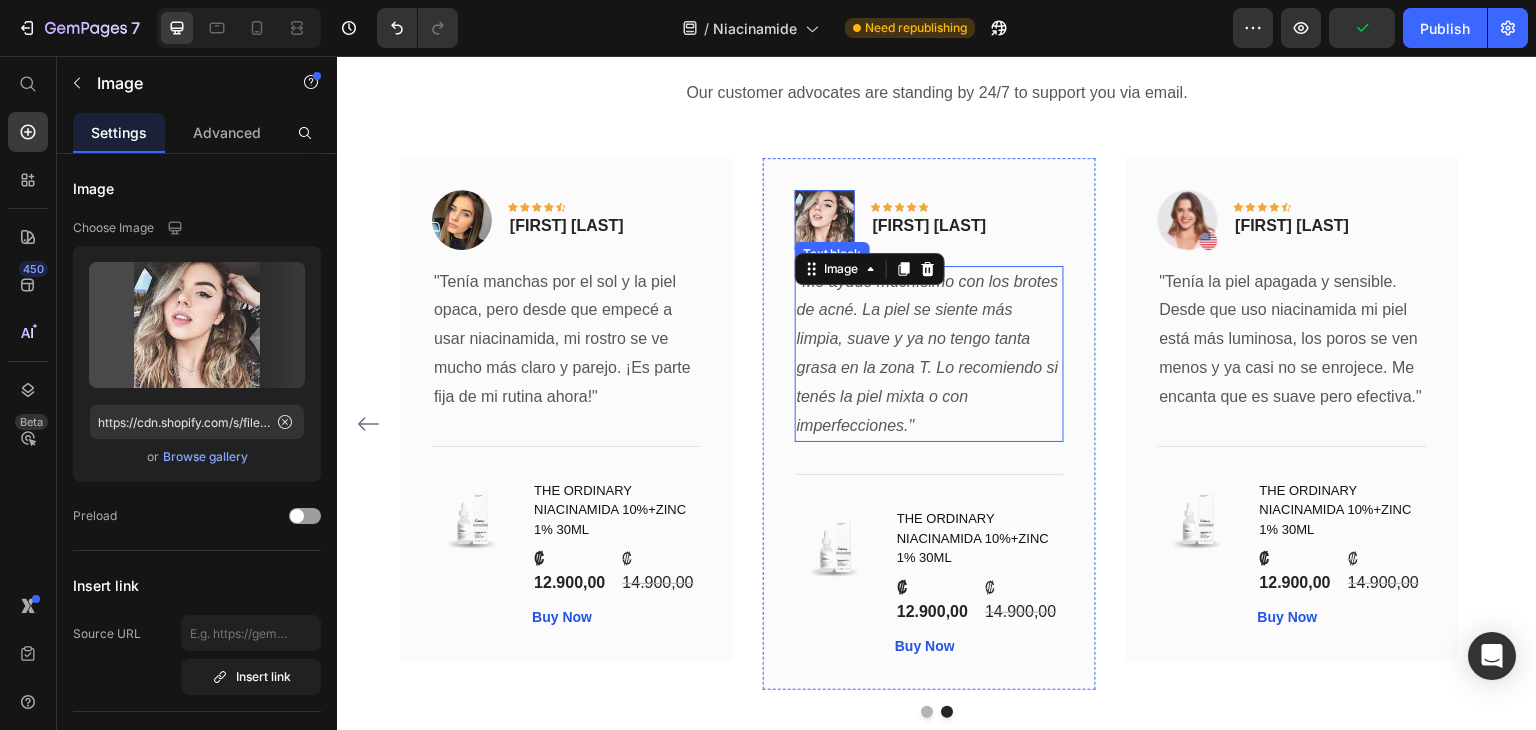 scroll, scrollTop: 9278, scrollLeft: 0, axis: vertical 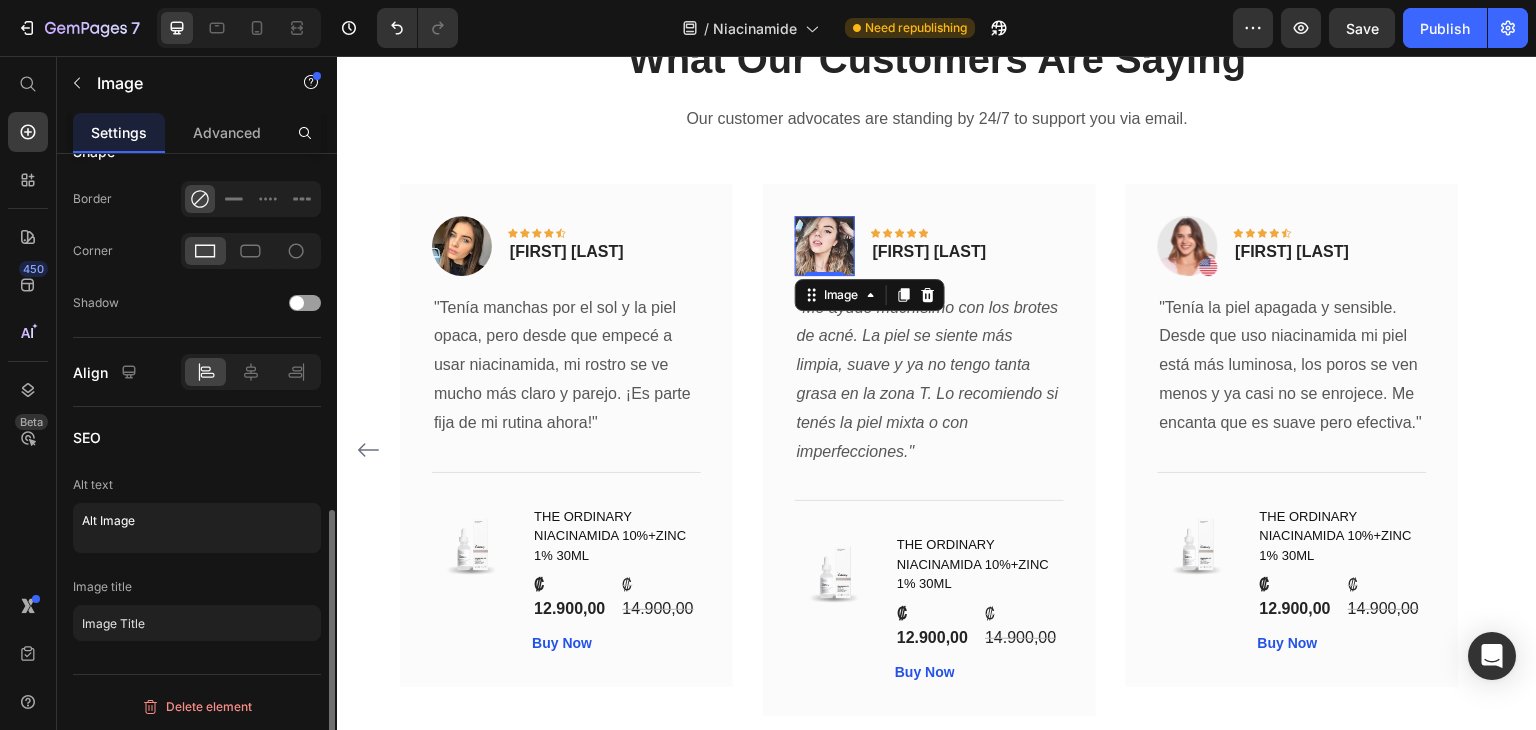 click 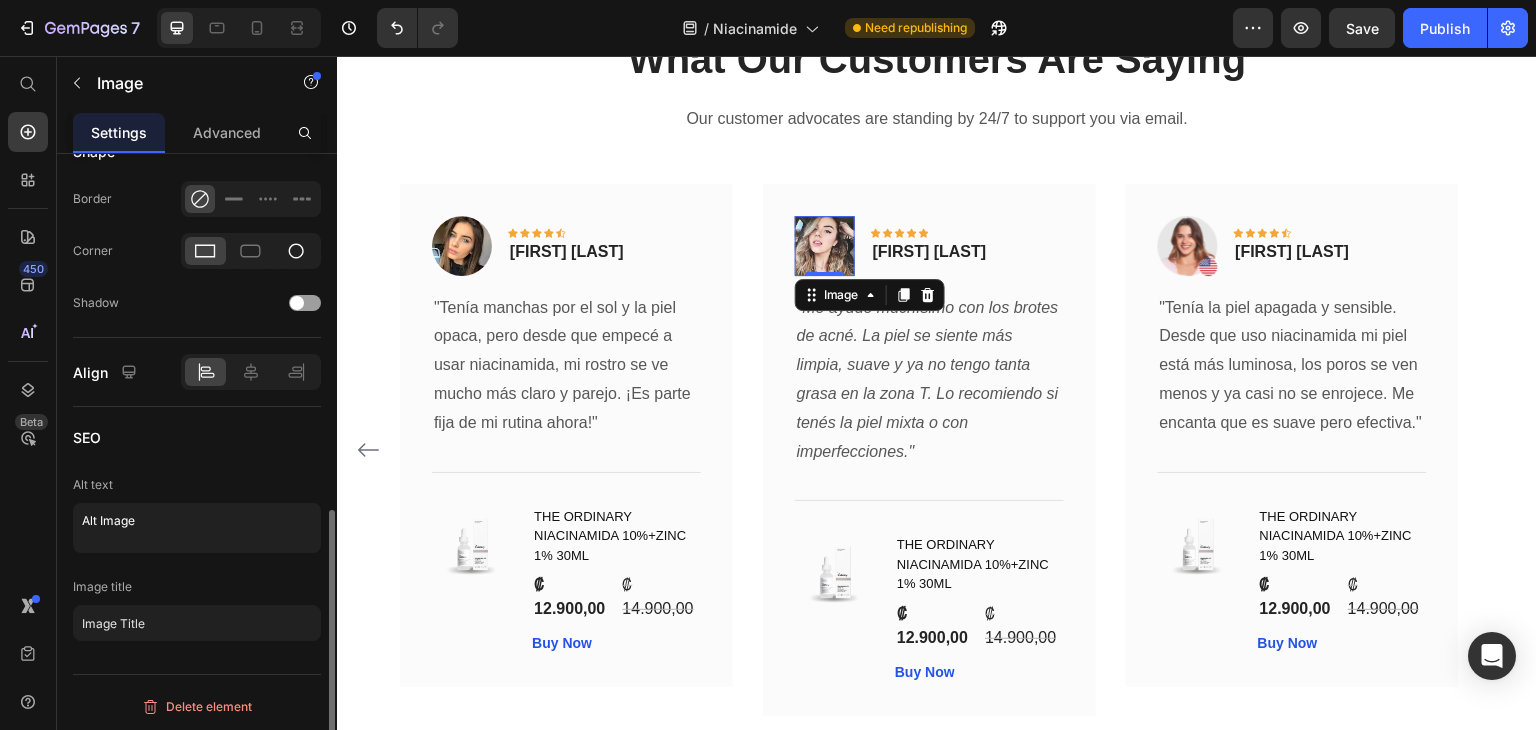 click 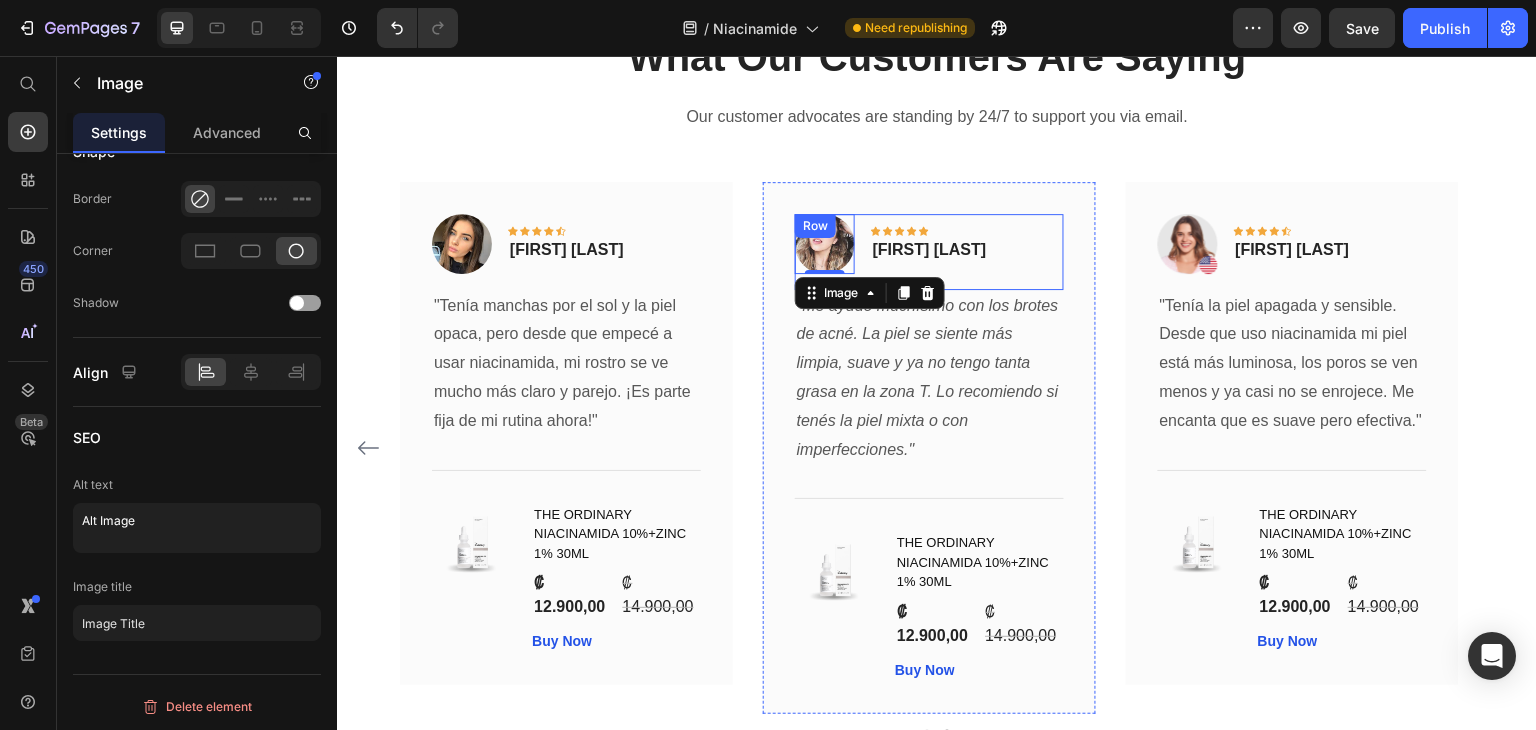 scroll, scrollTop: 9278, scrollLeft: 0, axis: vertical 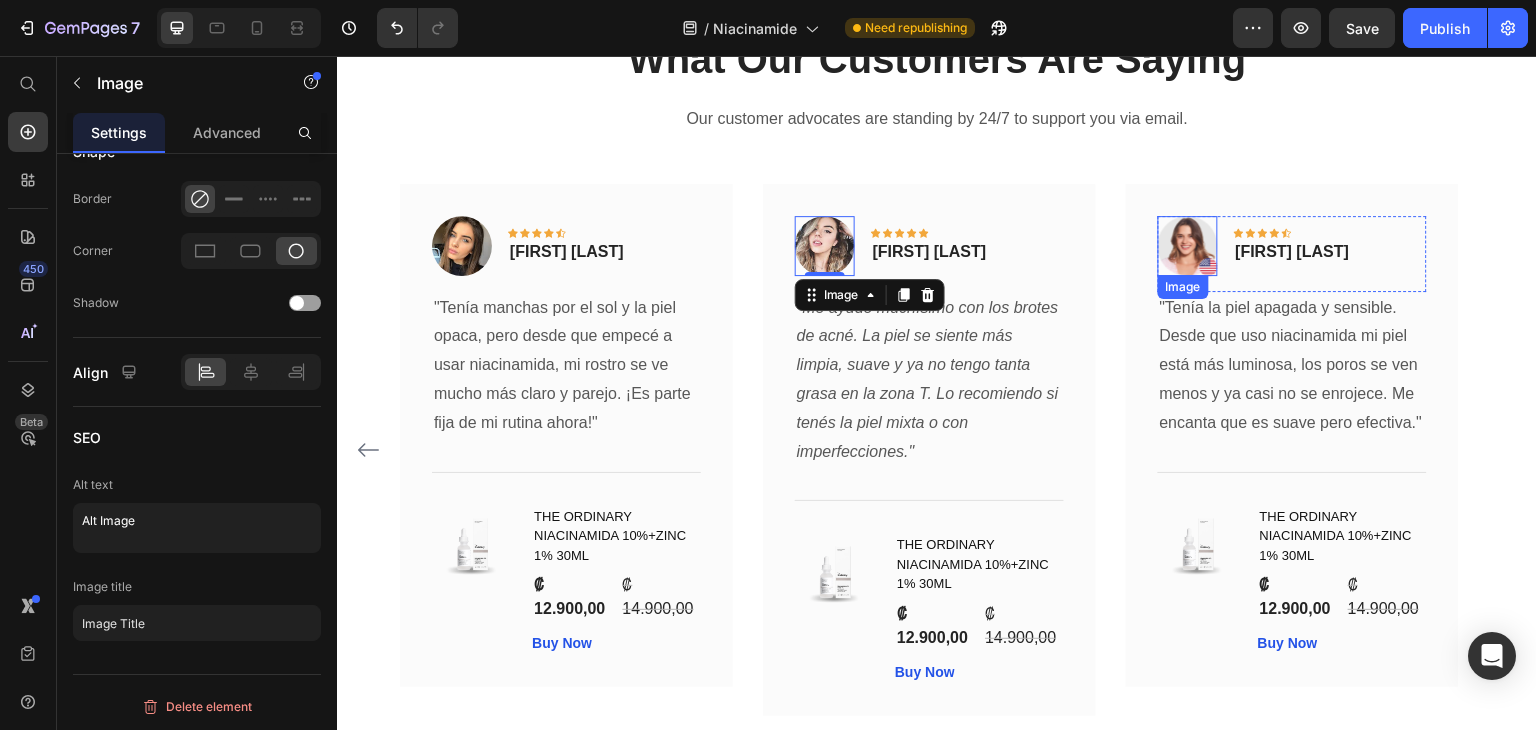 click at bounding box center [1188, 246] 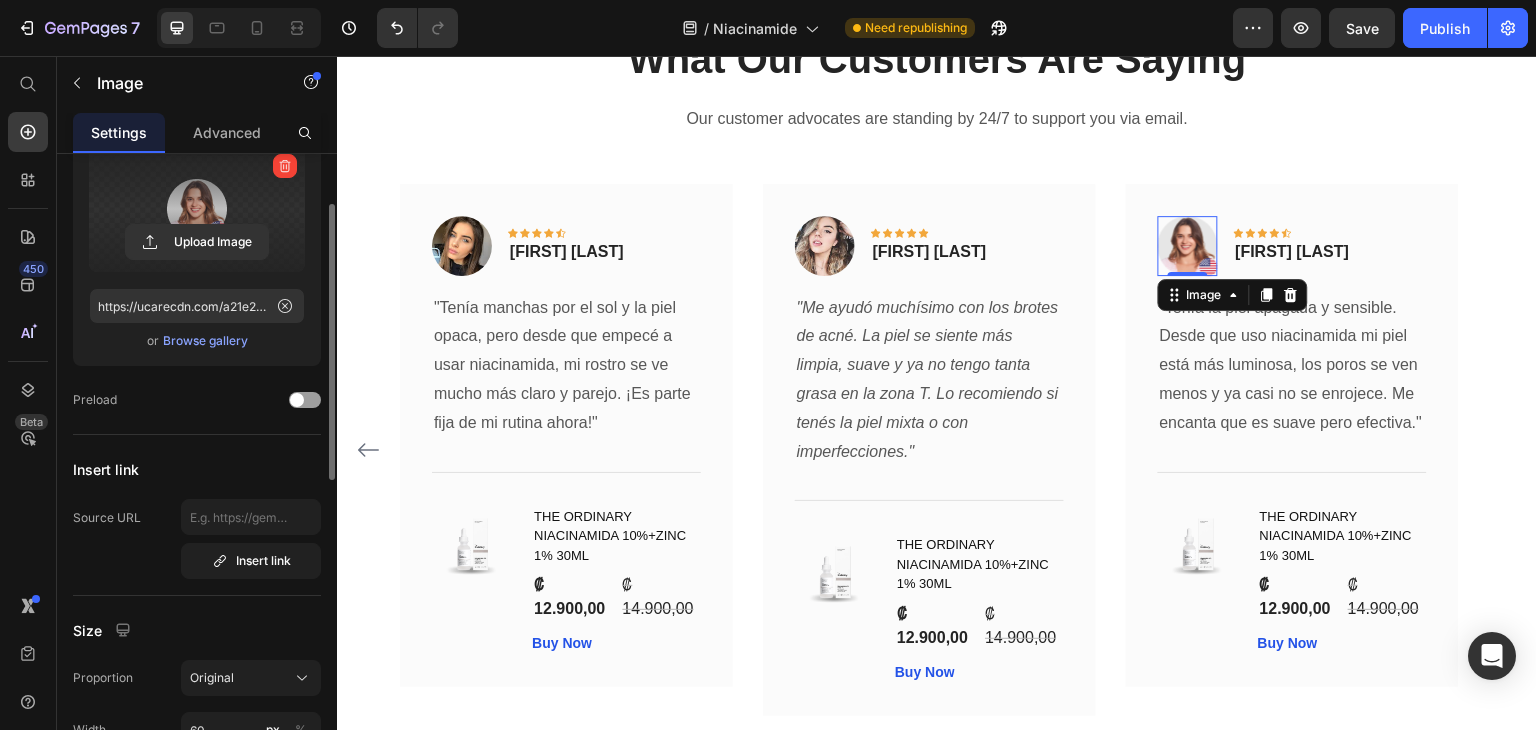 scroll, scrollTop: 0, scrollLeft: 0, axis: both 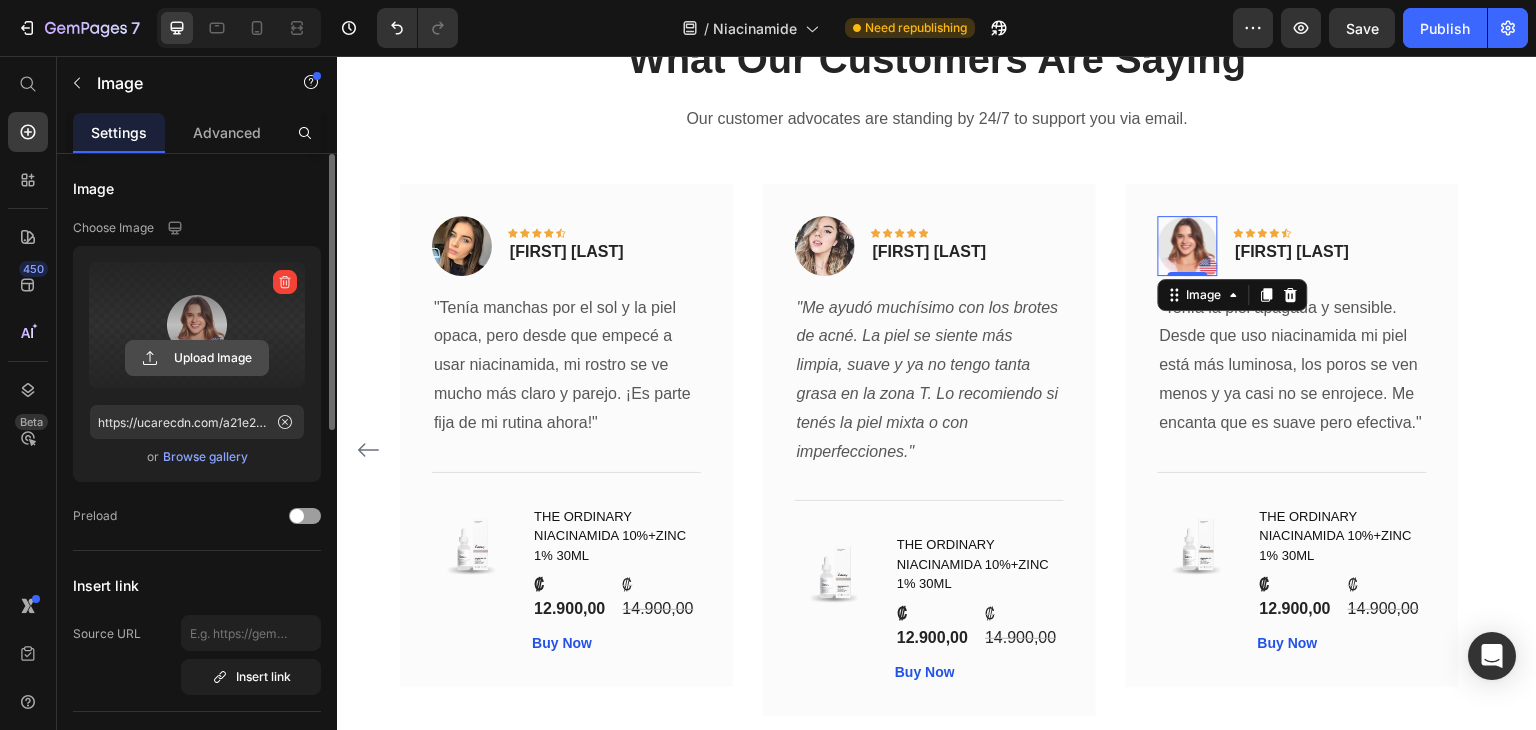click 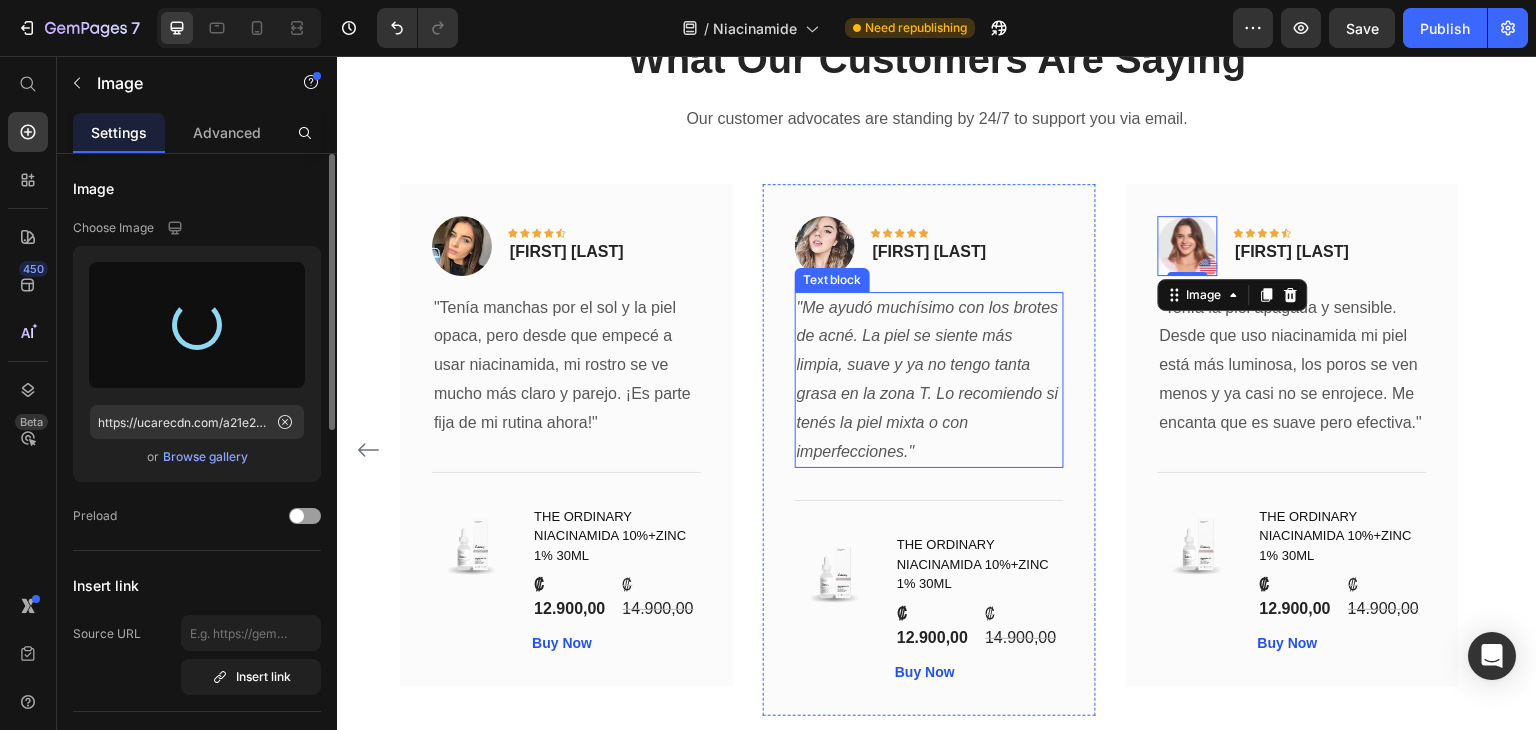 type on "https://cdn.shopify.com/s/files/1/0663/3078/7892/files/gempages_546128044461393138-03daca3c-76a8-444b-aa6c-669dc6ef95e2.jpg" 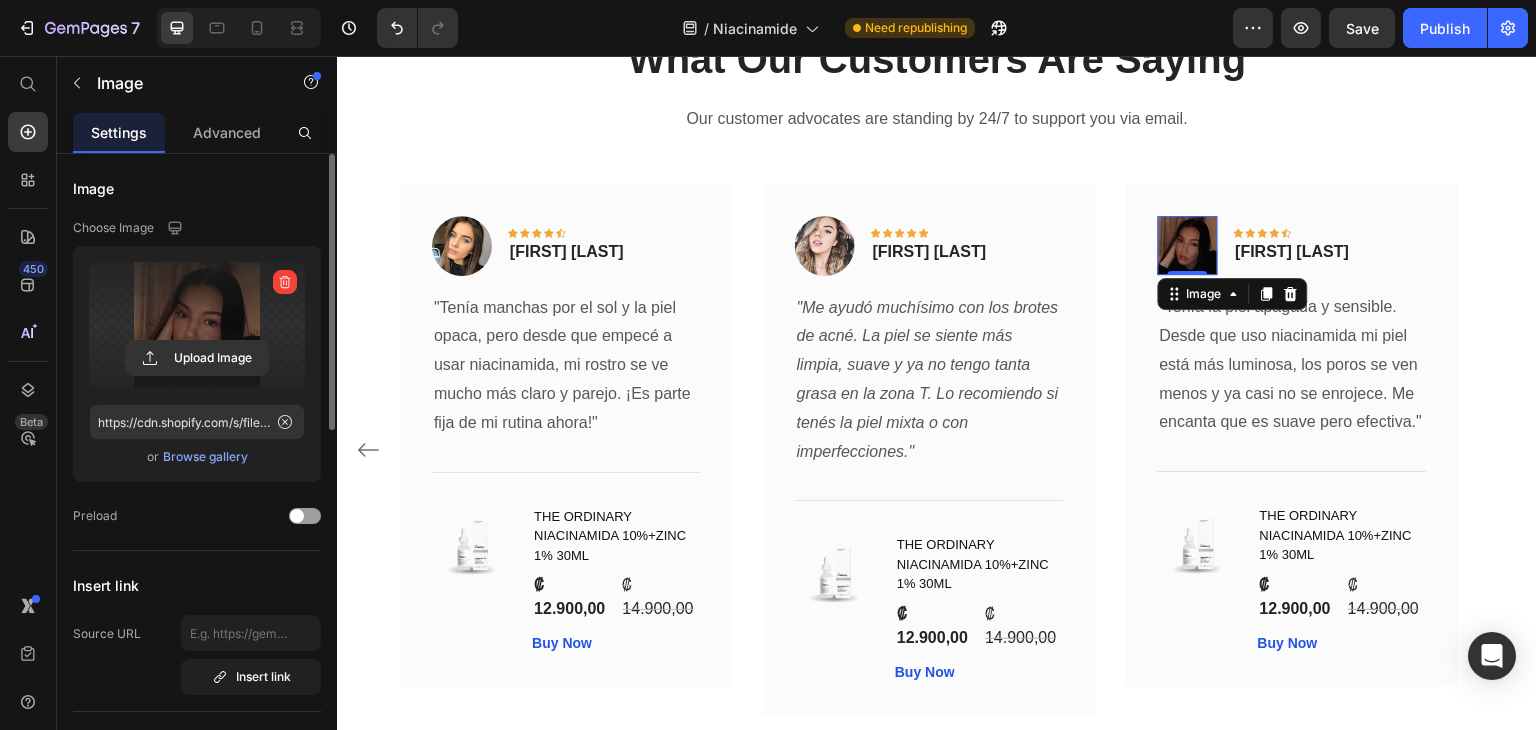 scroll, scrollTop: 600, scrollLeft: 0, axis: vertical 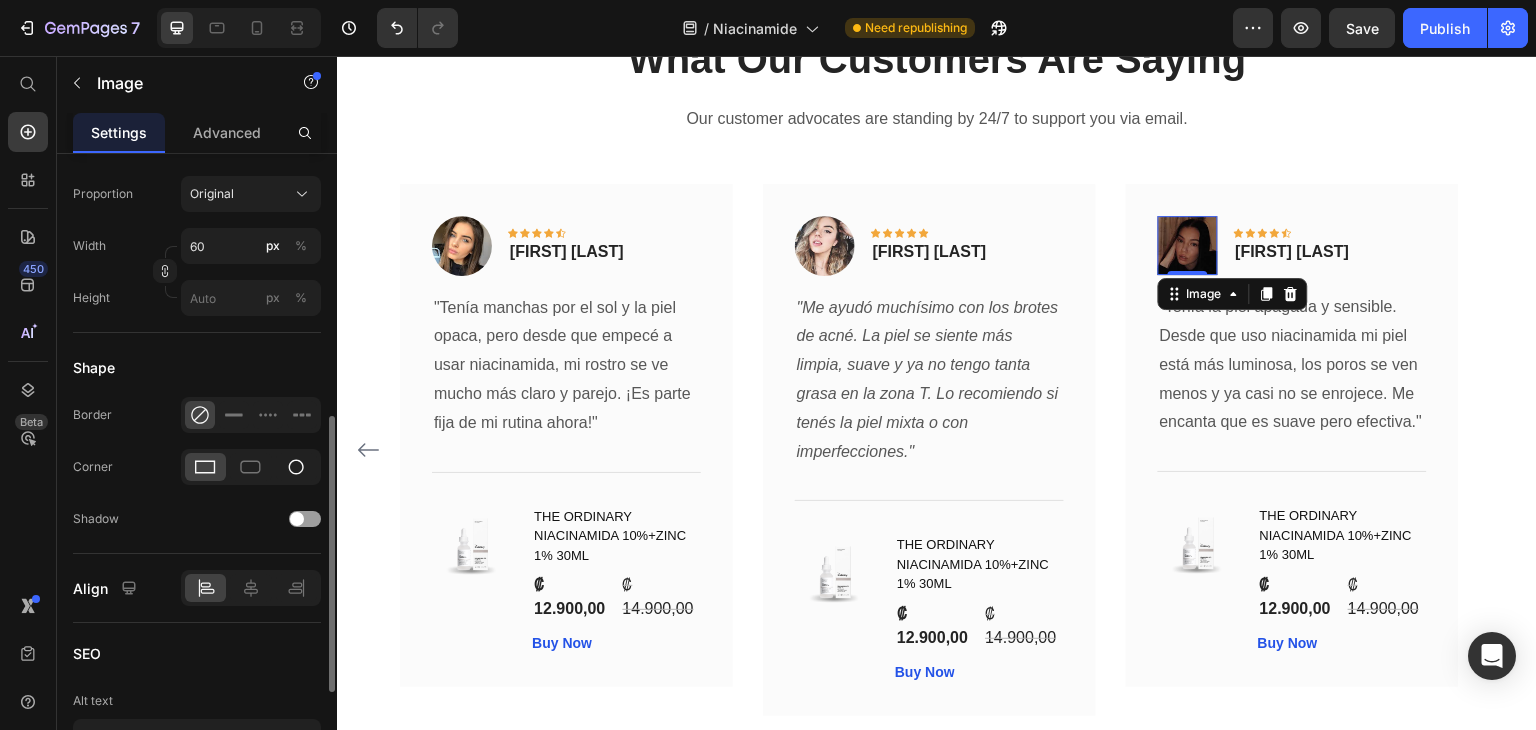 click 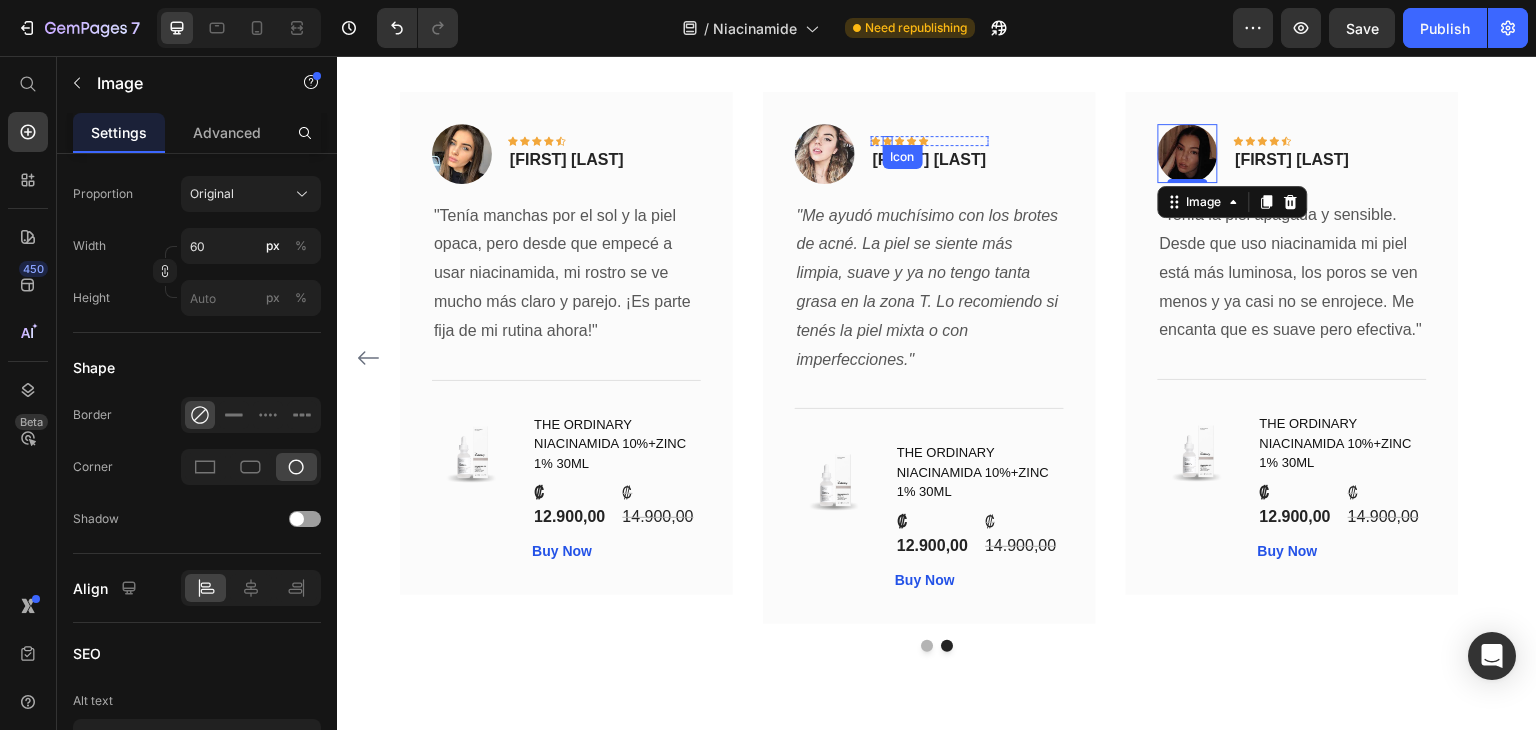 scroll, scrollTop: 9379, scrollLeft: 0, axis: vertical 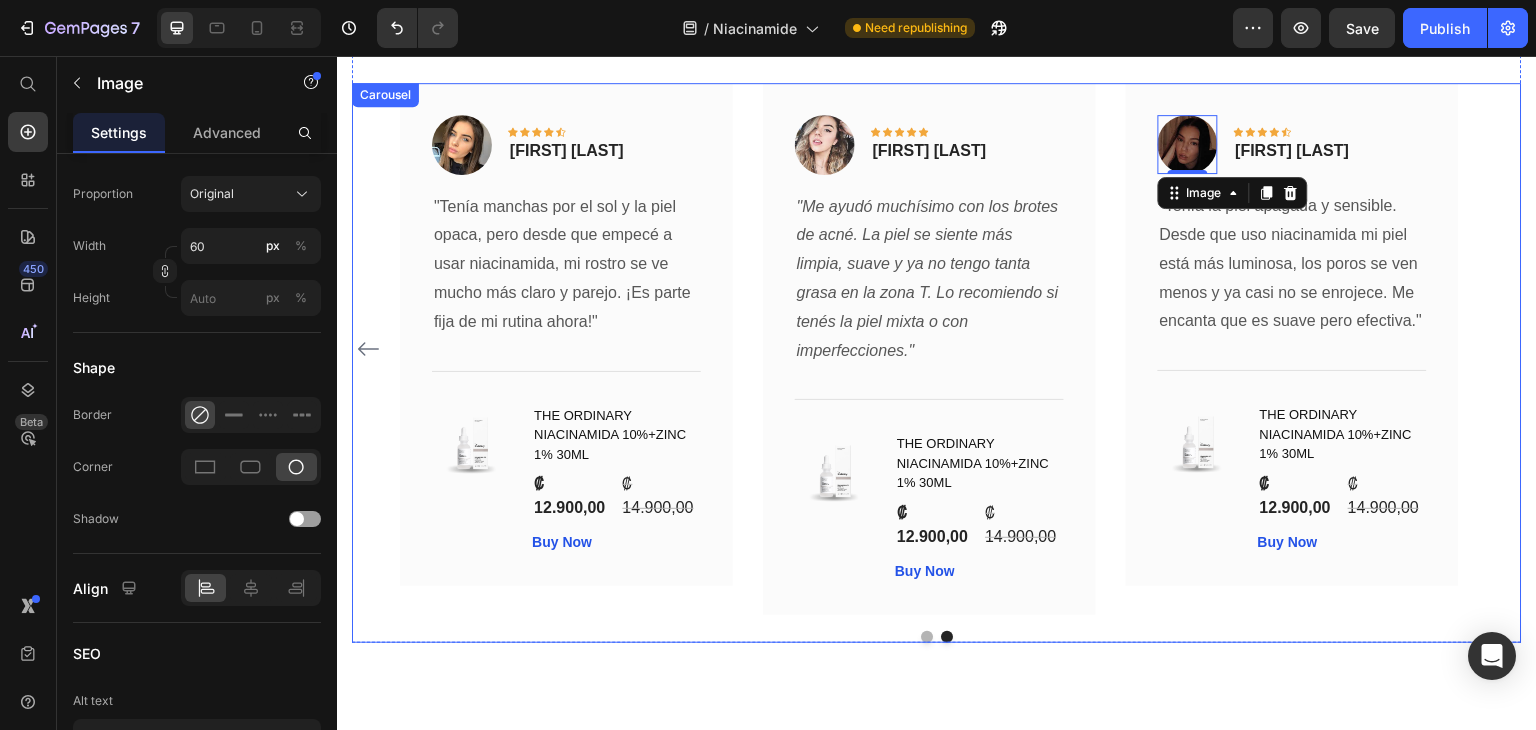 click at bounding box center [927, 637] 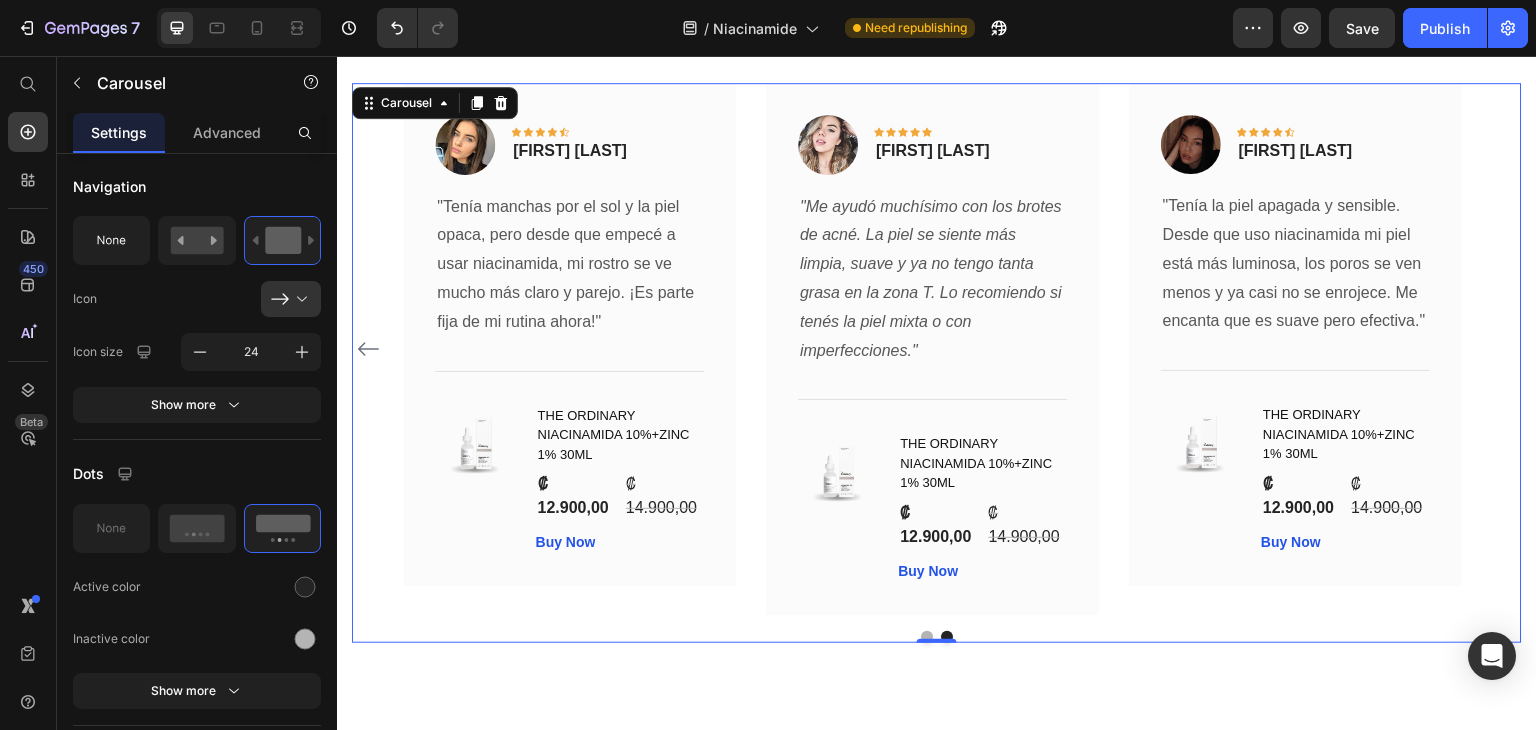 scroll, scrollTop: 0, scrollLeft: 0, axis: both 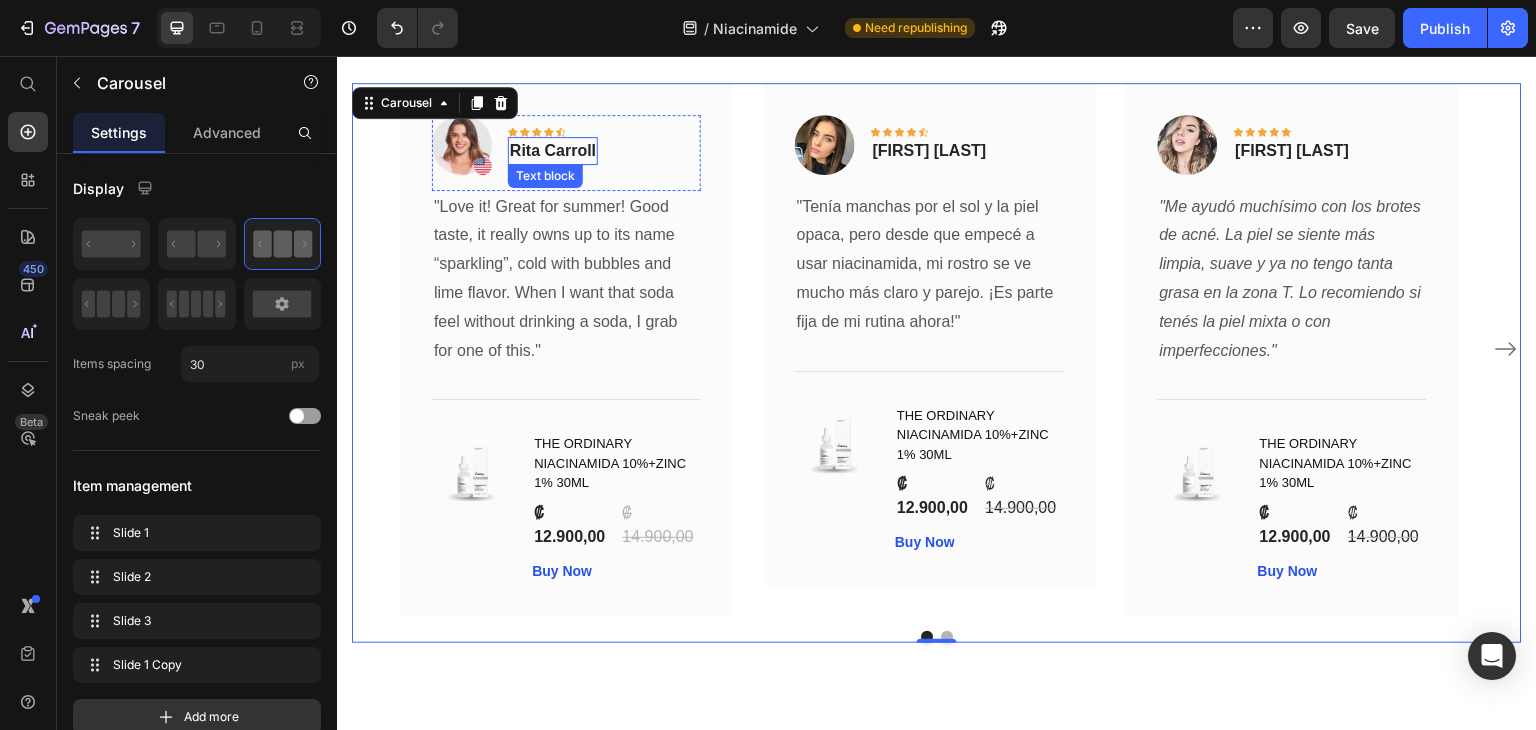 click on "Rita Carroll" at bounding box center (553, 151) 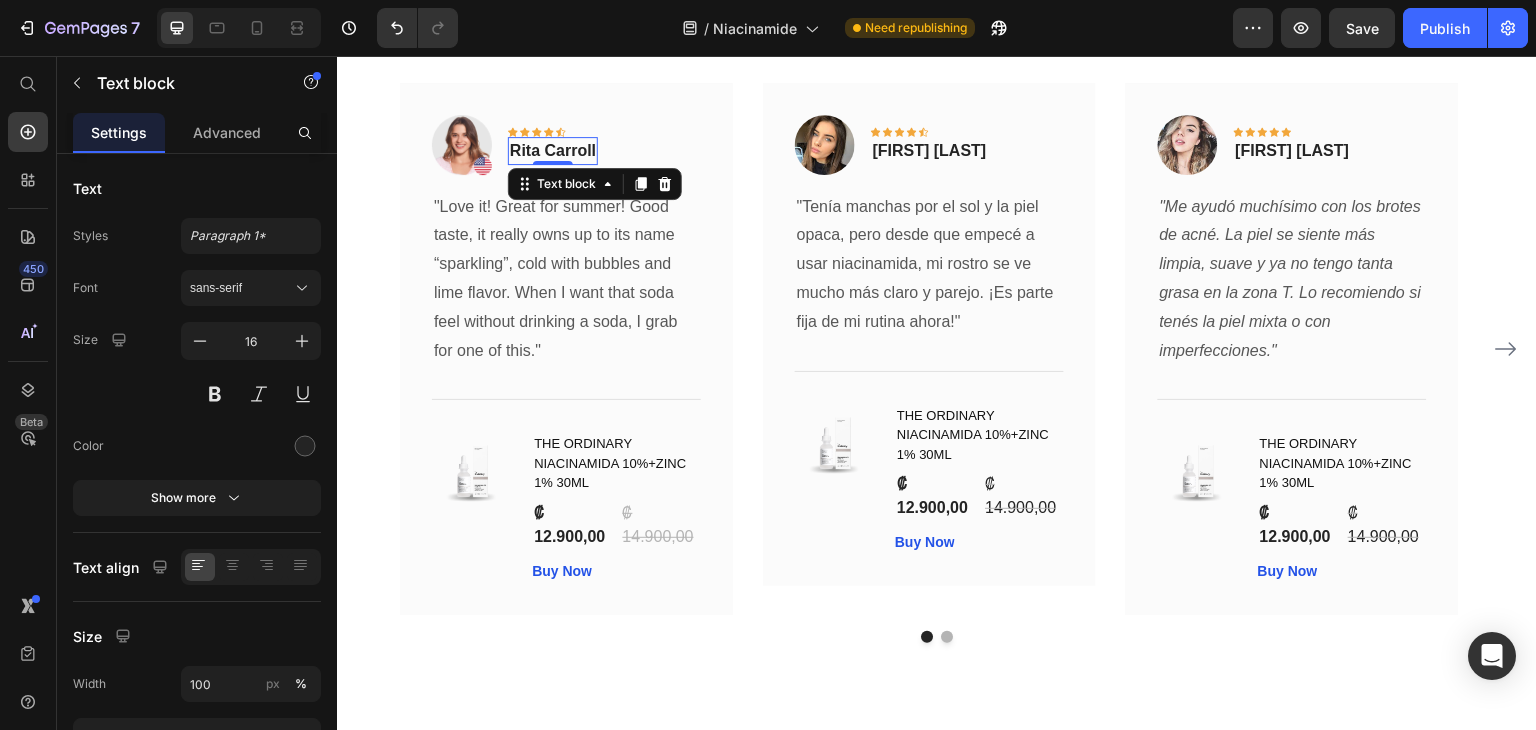 click on "Rita Carroll" at bounding box center [553, 151] 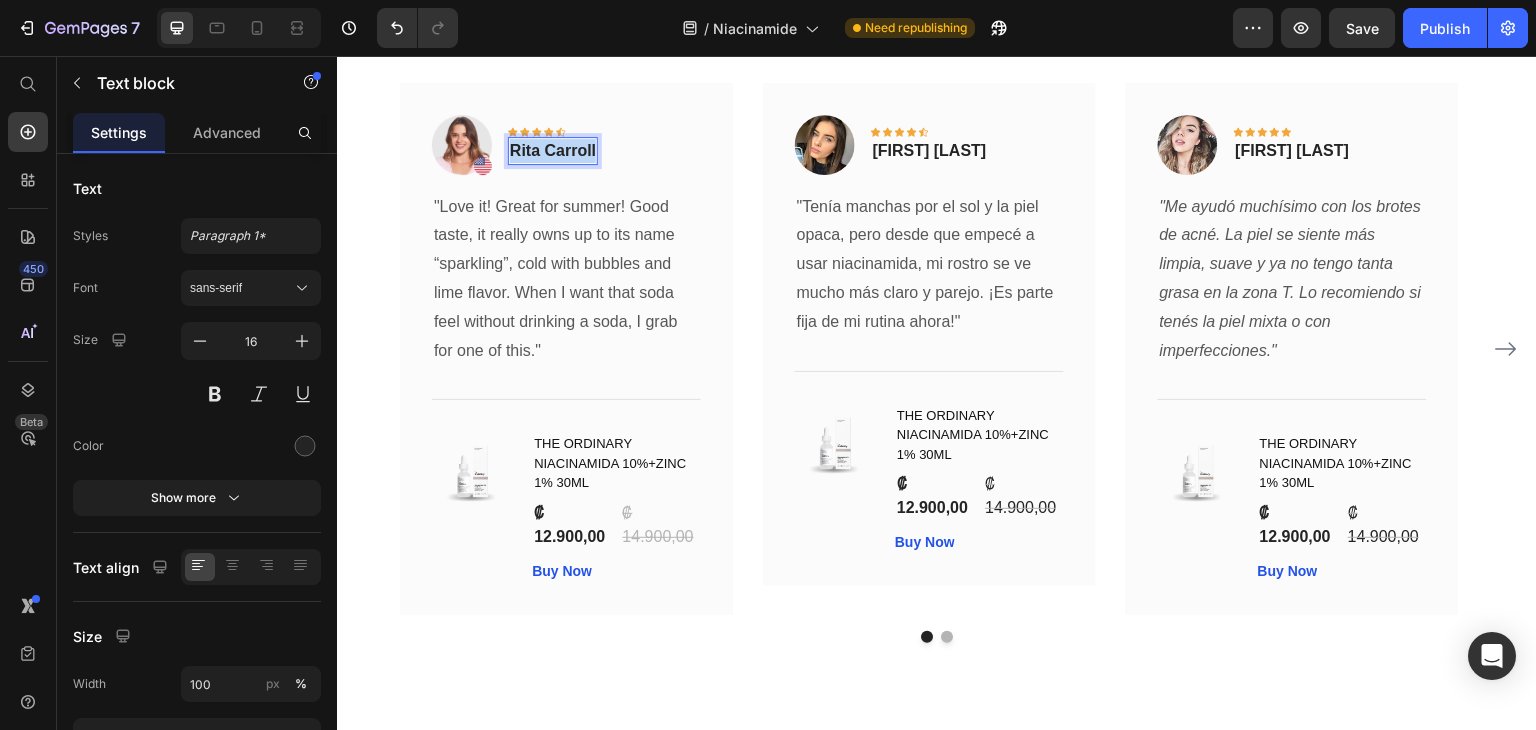 click on "Rita Carroll" at bounding box center (553, 151) 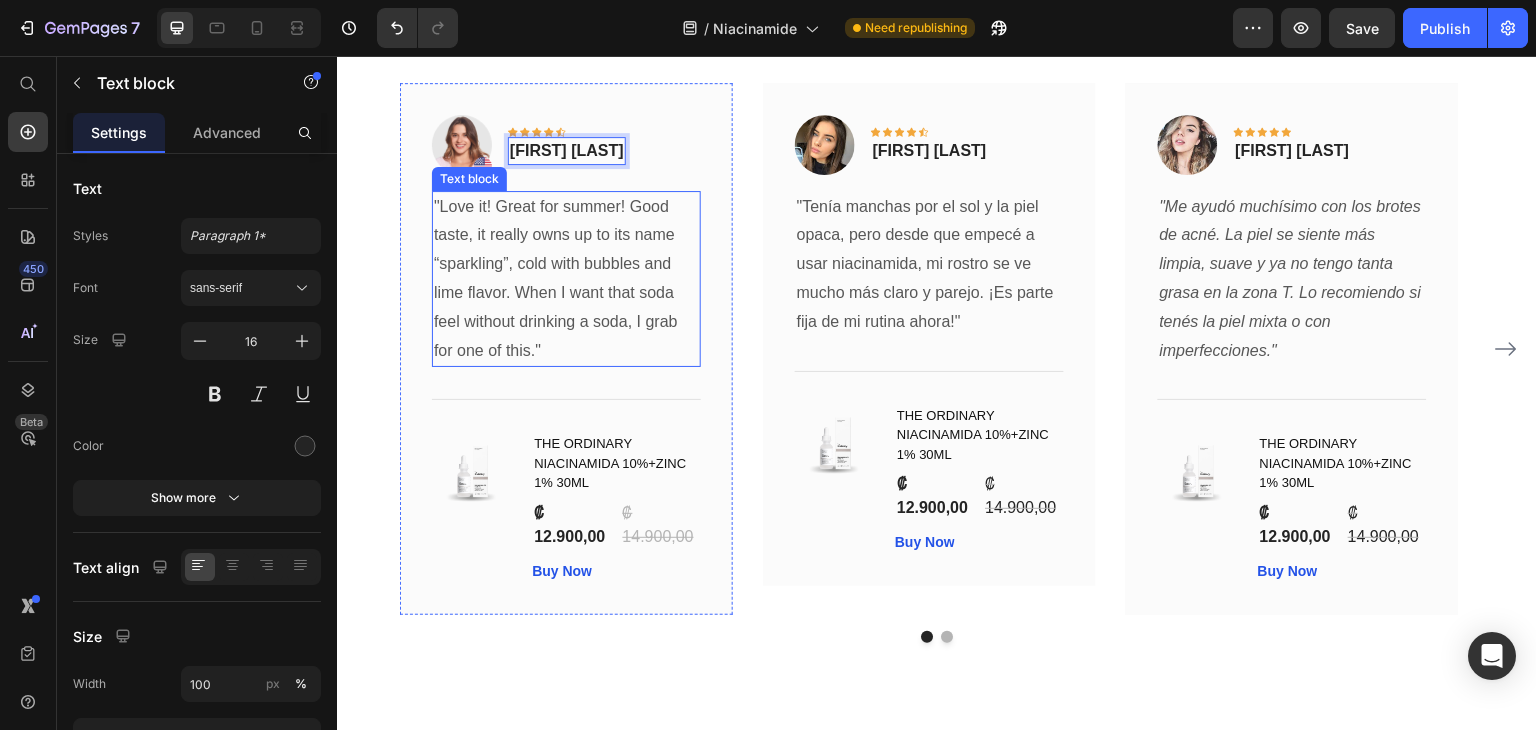 click on ""Love it! Great for summer! Good taste, it really owns up to its name “sparkling”, cold with bubbles and lime flavor. When I want that soda feel without drinking a soda, I grab for one of this."" at bounding box center [566, 279] 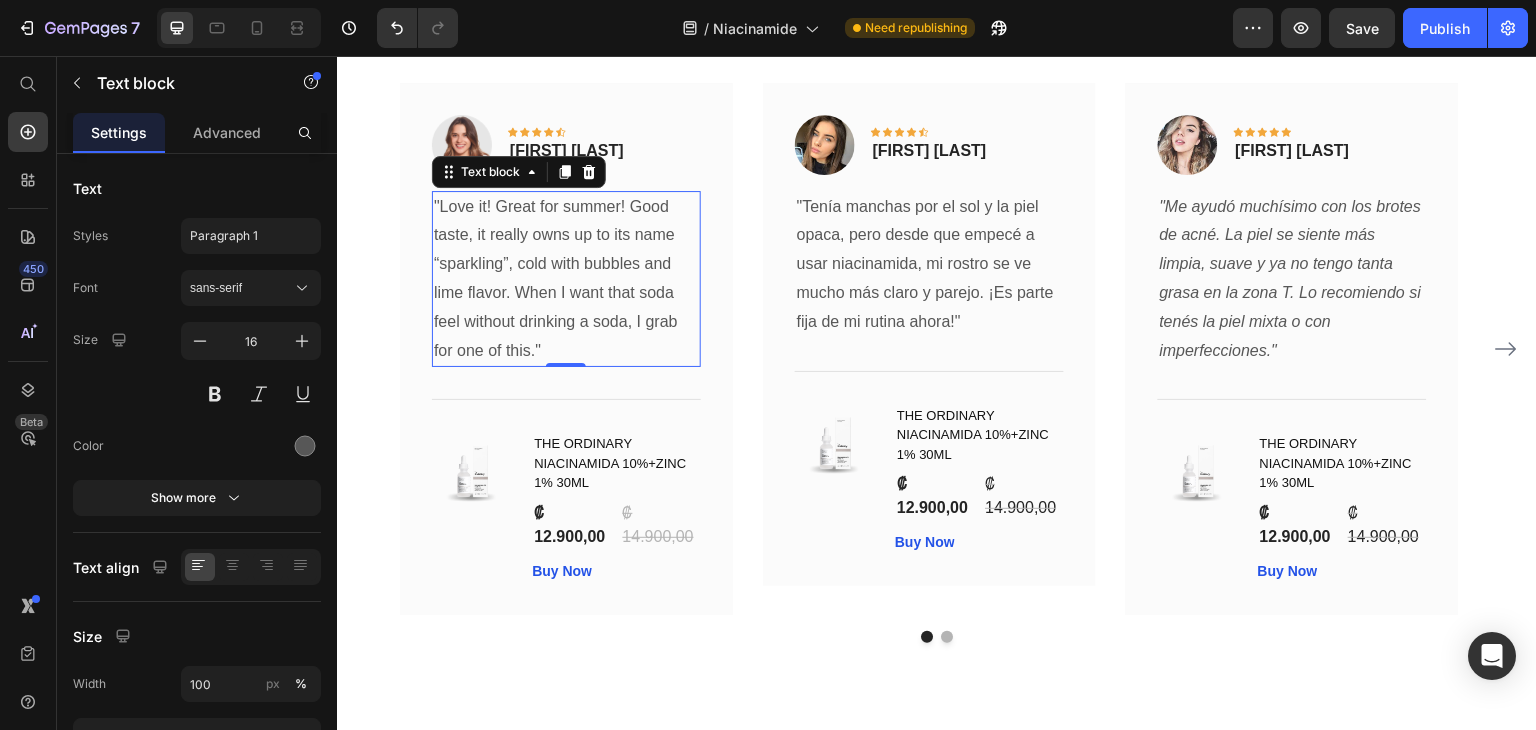 click on ""Love it! Great for summer! Good taste, it really owns up to its name “sparkling”, cold with bubbles and lime flavor. When I want that soda feel without drinking a soda, I grab for one of this."" at bounding box center (566, 279) 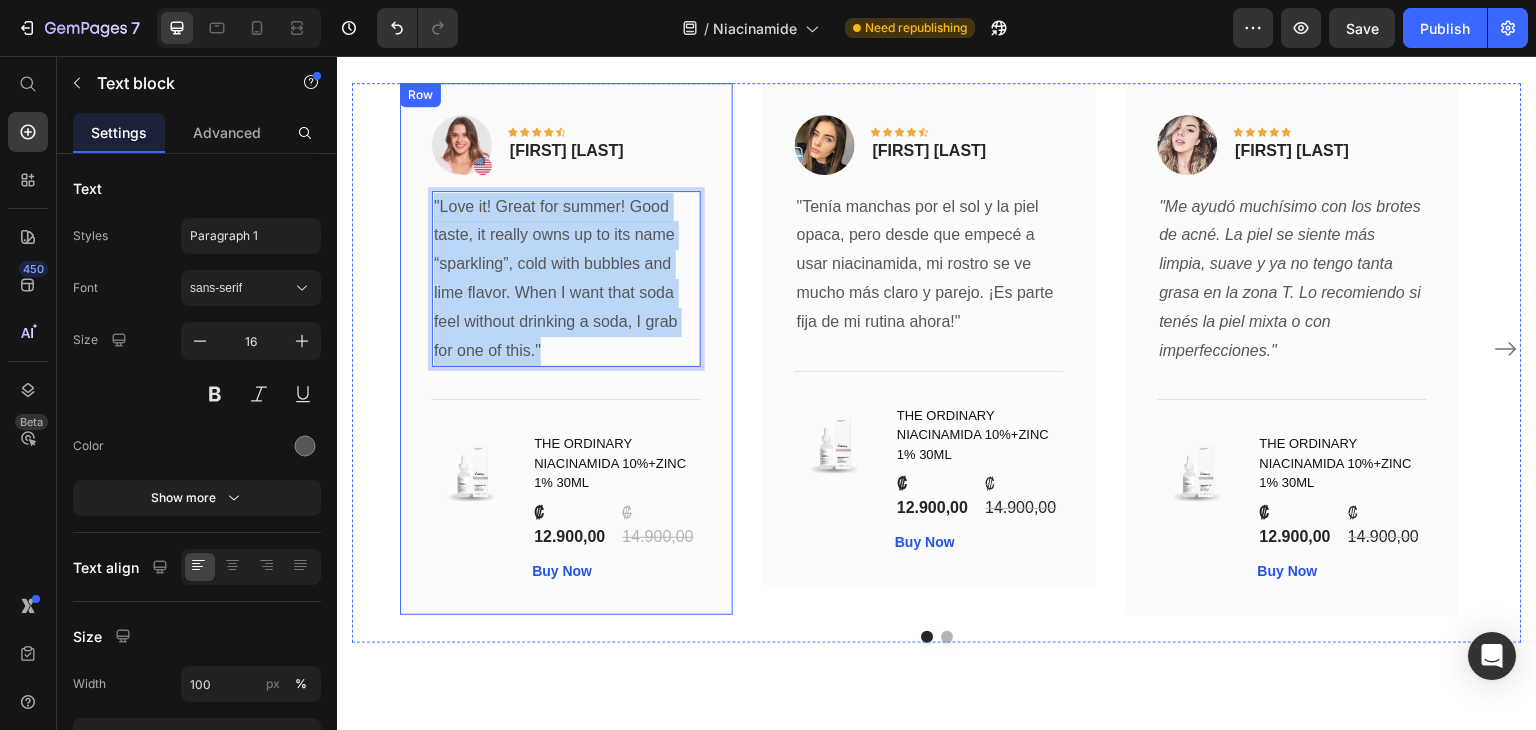 drag, startPoint x: 550, startPoint y: 351, endPoint x: 428, endPoint y: 215, distance: 182.70195 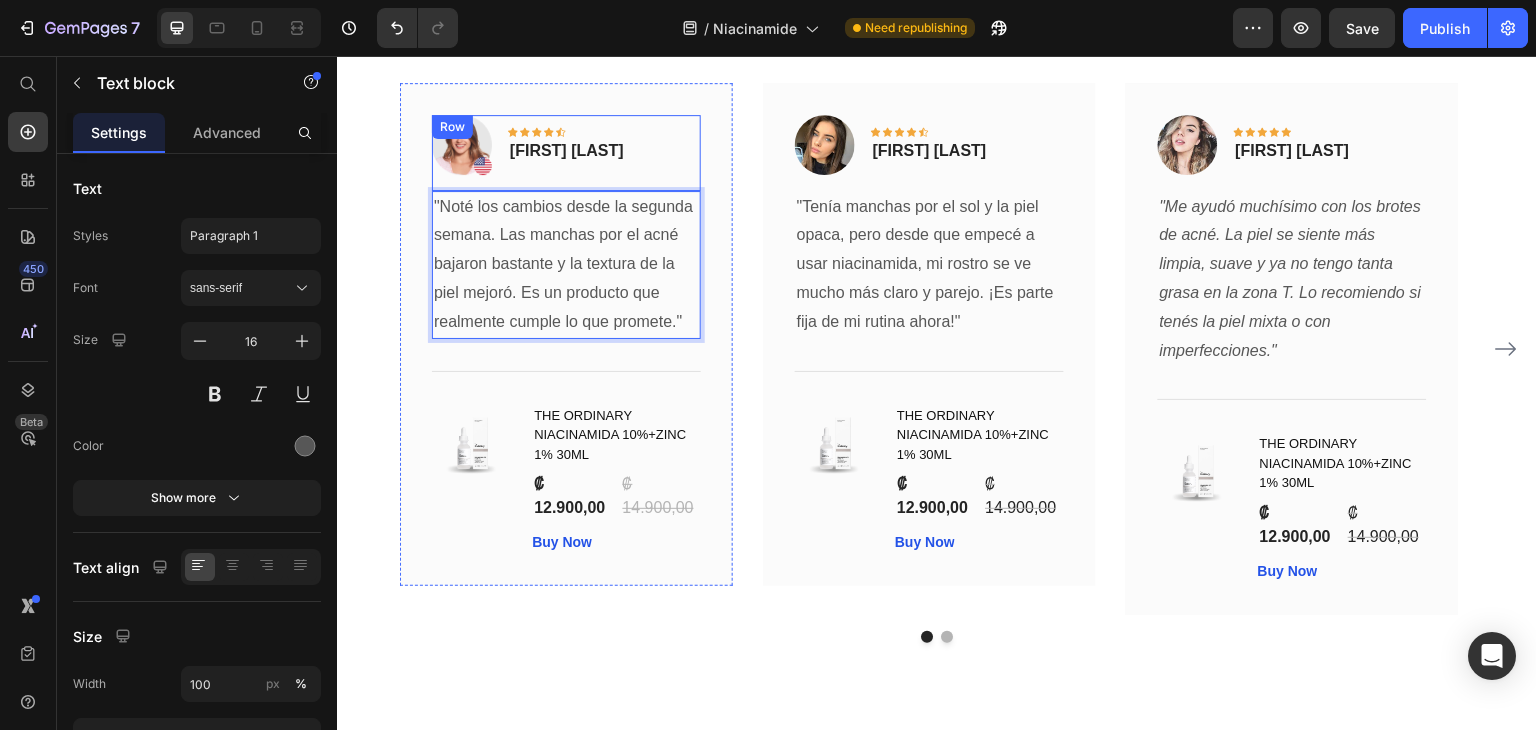click at bounding box center [462, 145] 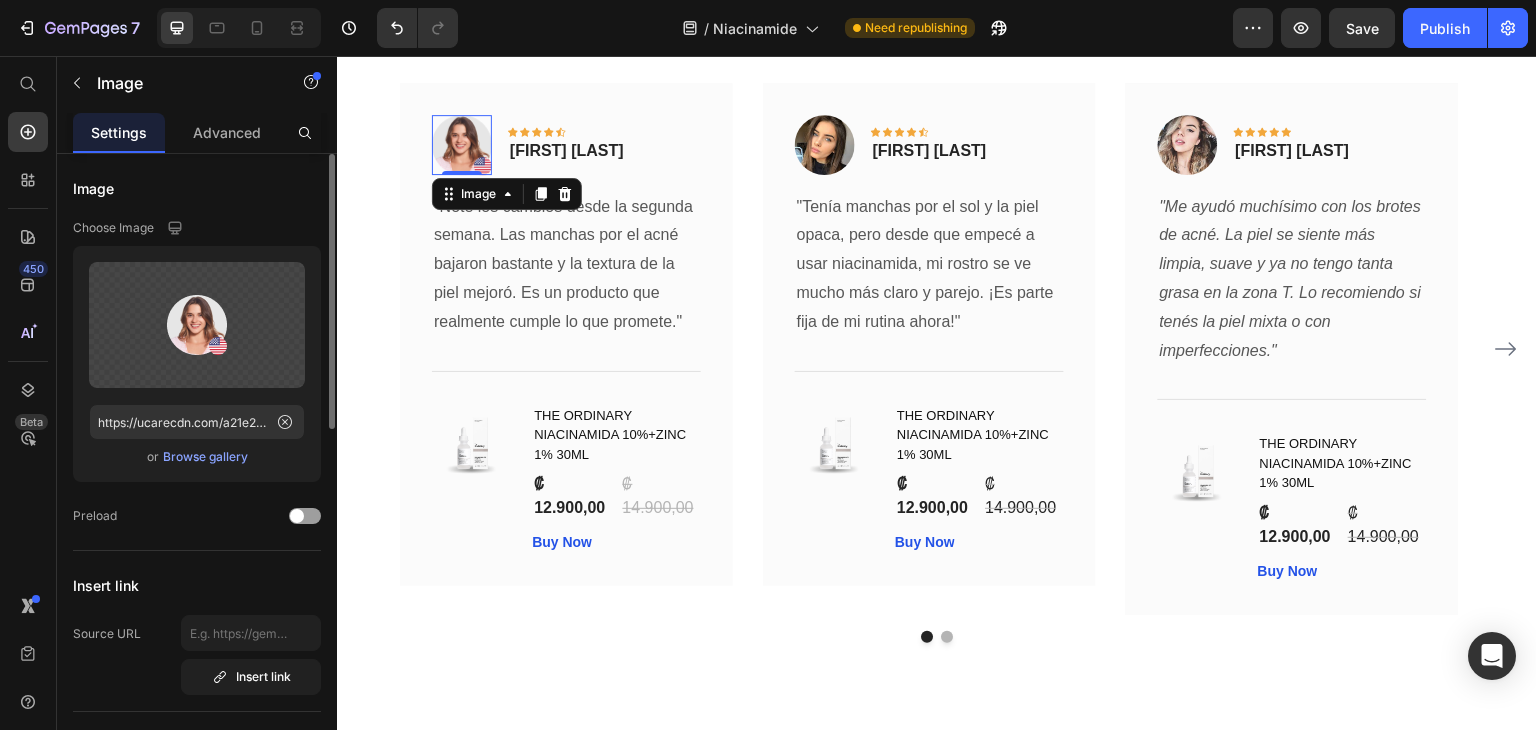 click on "Browse gallery" at bounding box center (205, 457) 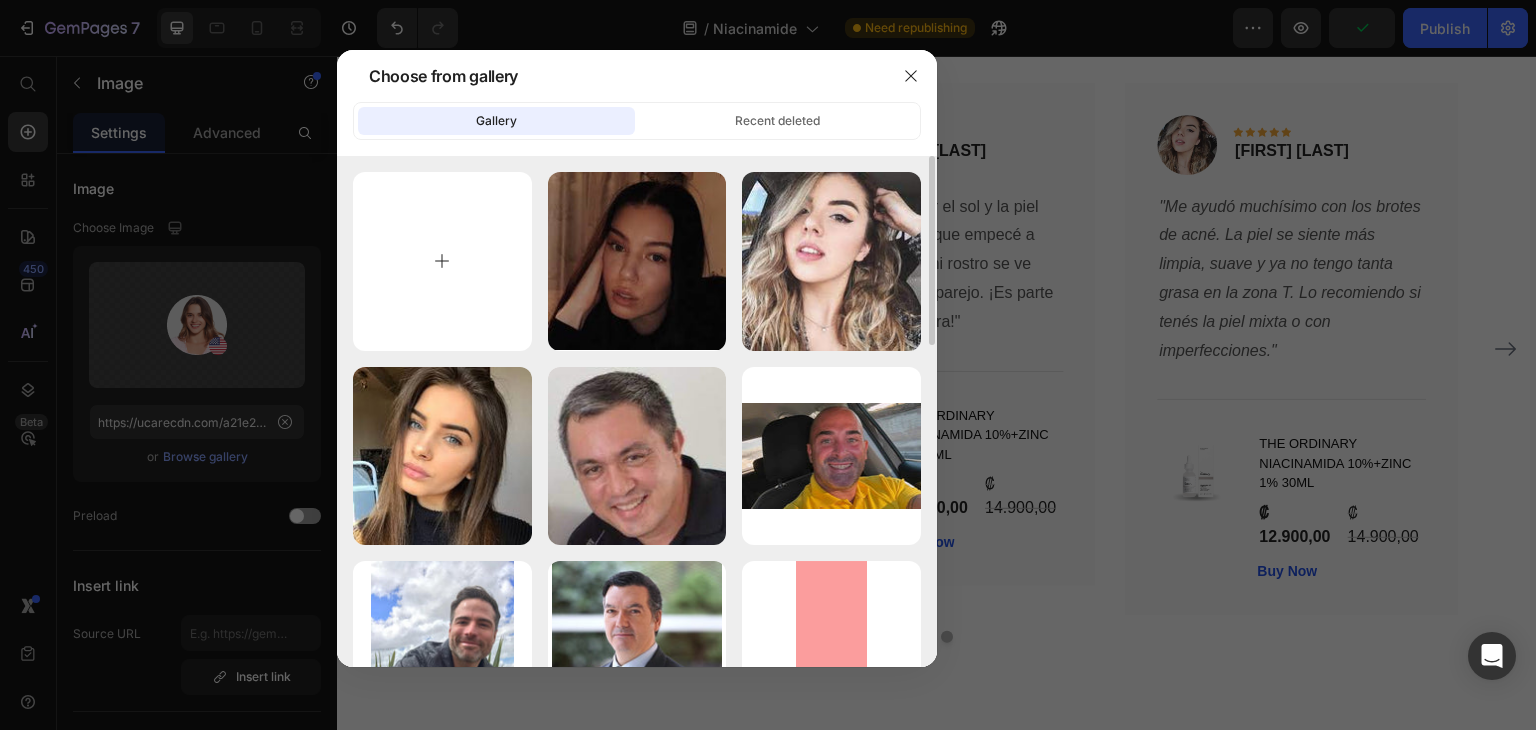 click at bounding box center (442, 261) 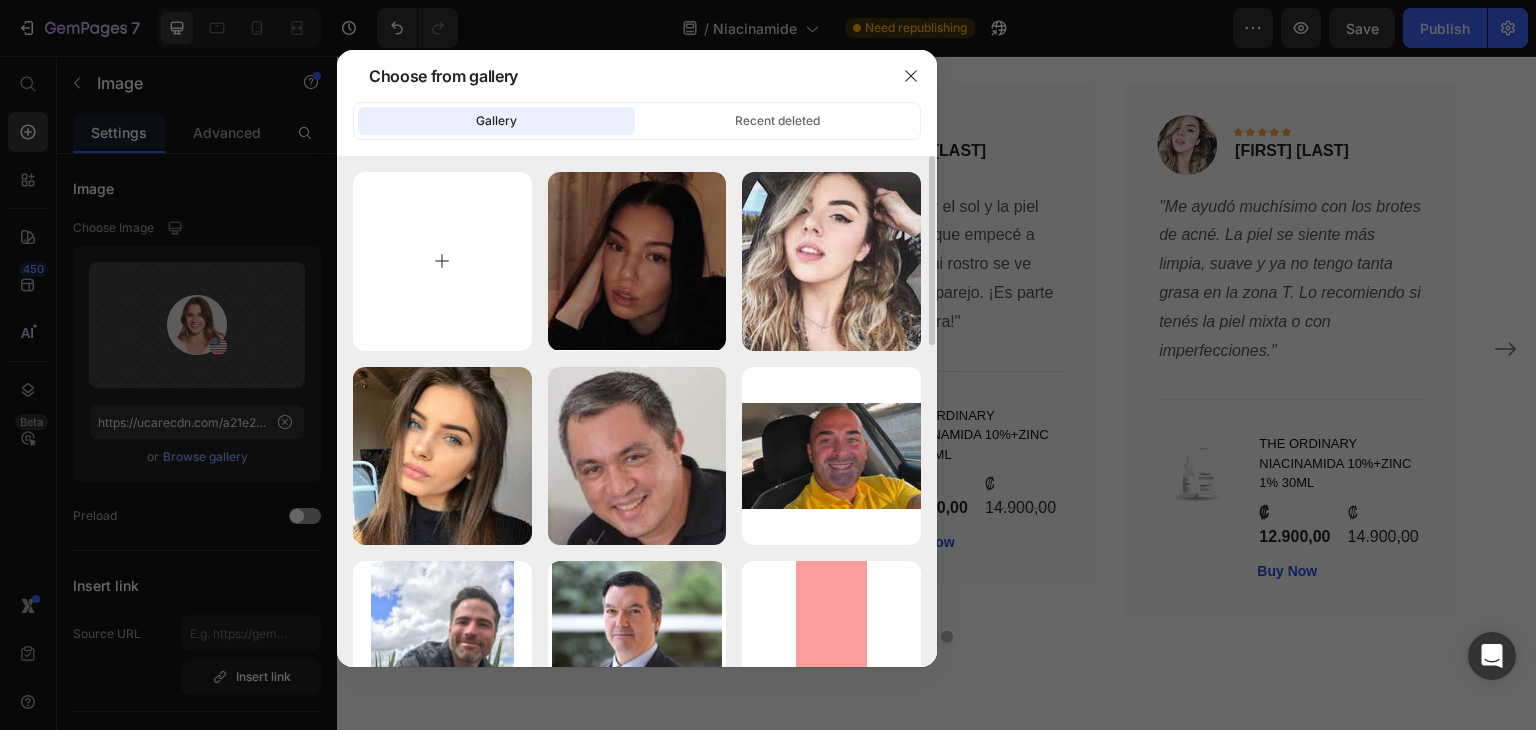type on "C:\fakepath\images (3).jpg" 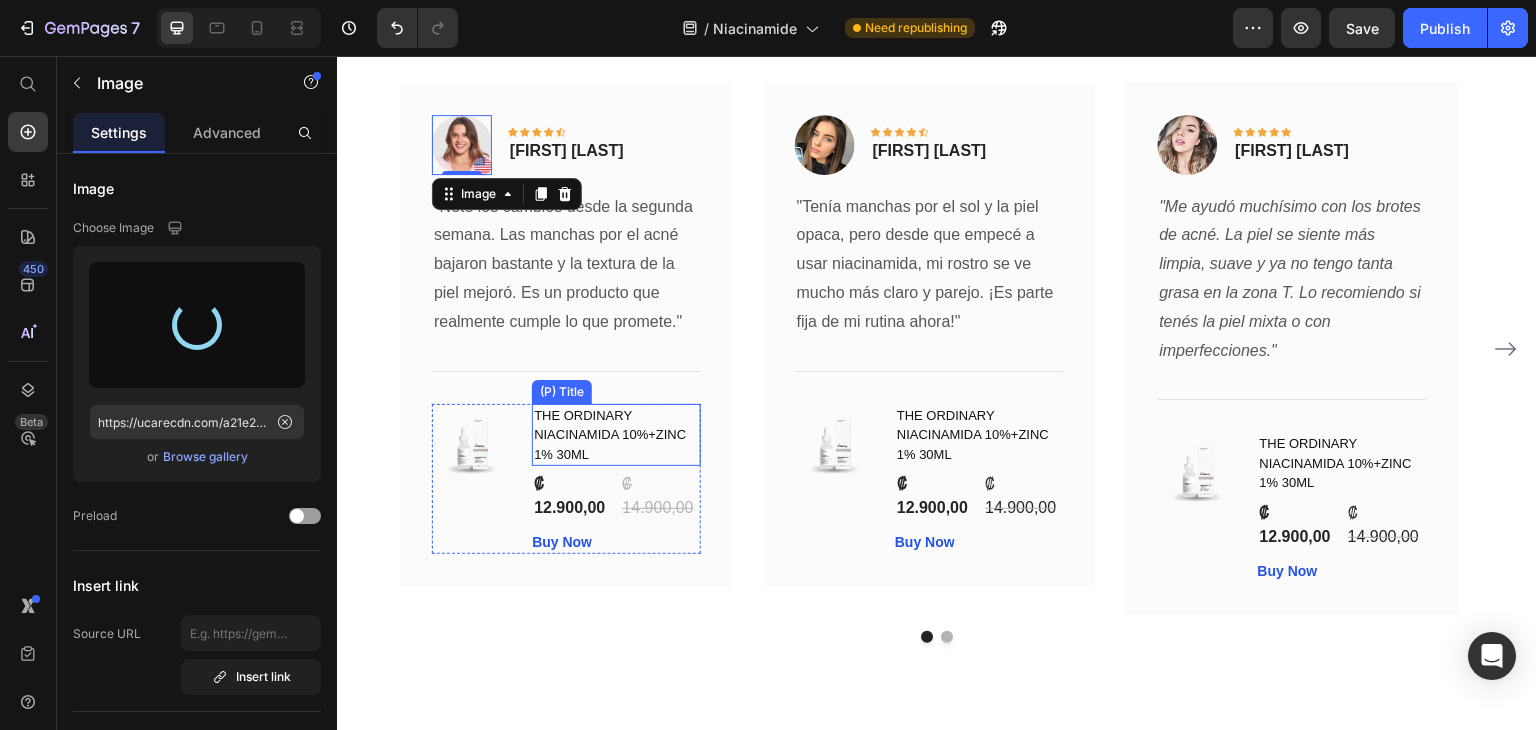 type on "https://cdn.shopify.com/s/files/1/0663/3078/7892/files/gempages_546128044461393138-d31689f7-dac5-482e-b718-7939473c2a02.jpg" 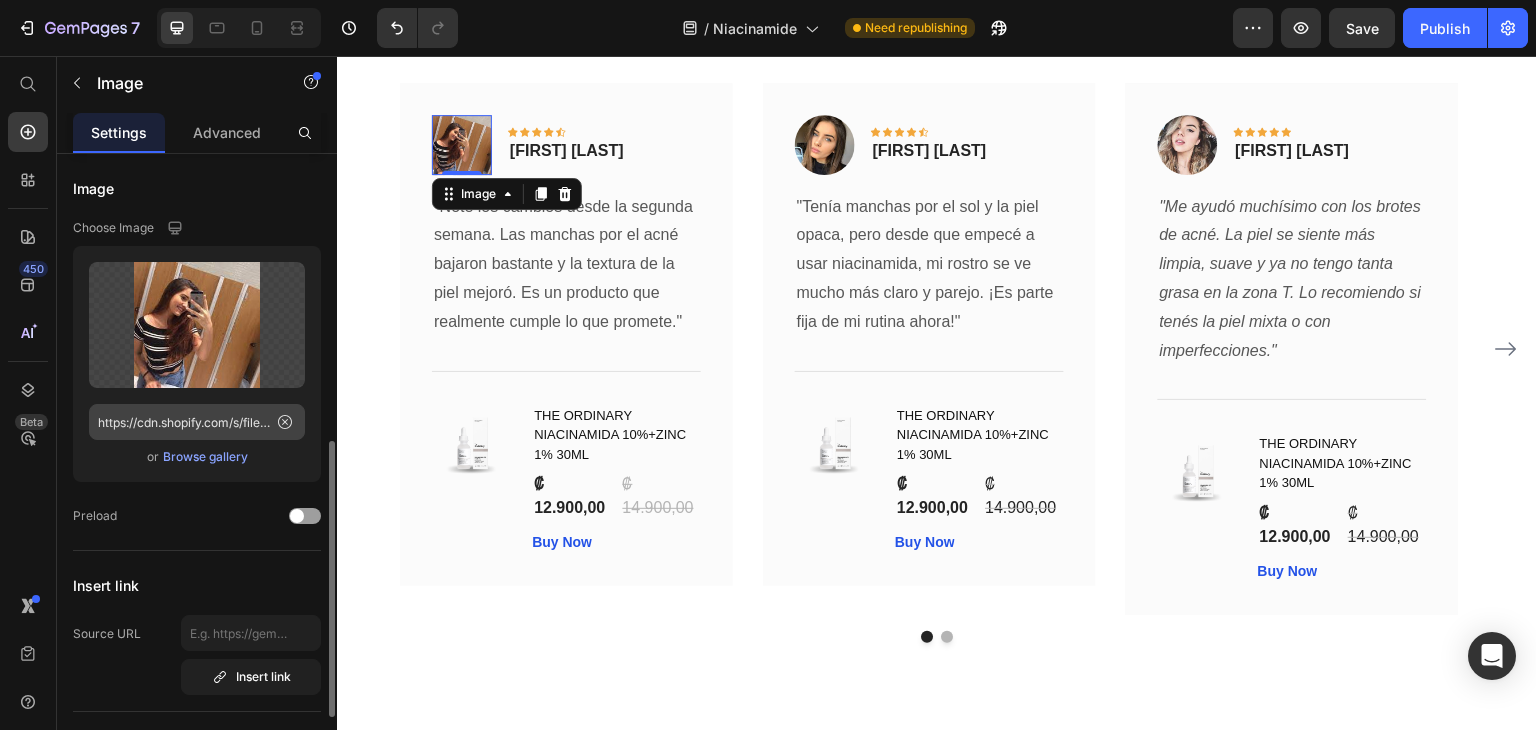 scroll, scrollTop: 400, scrollLeft: 0, axis: vertical 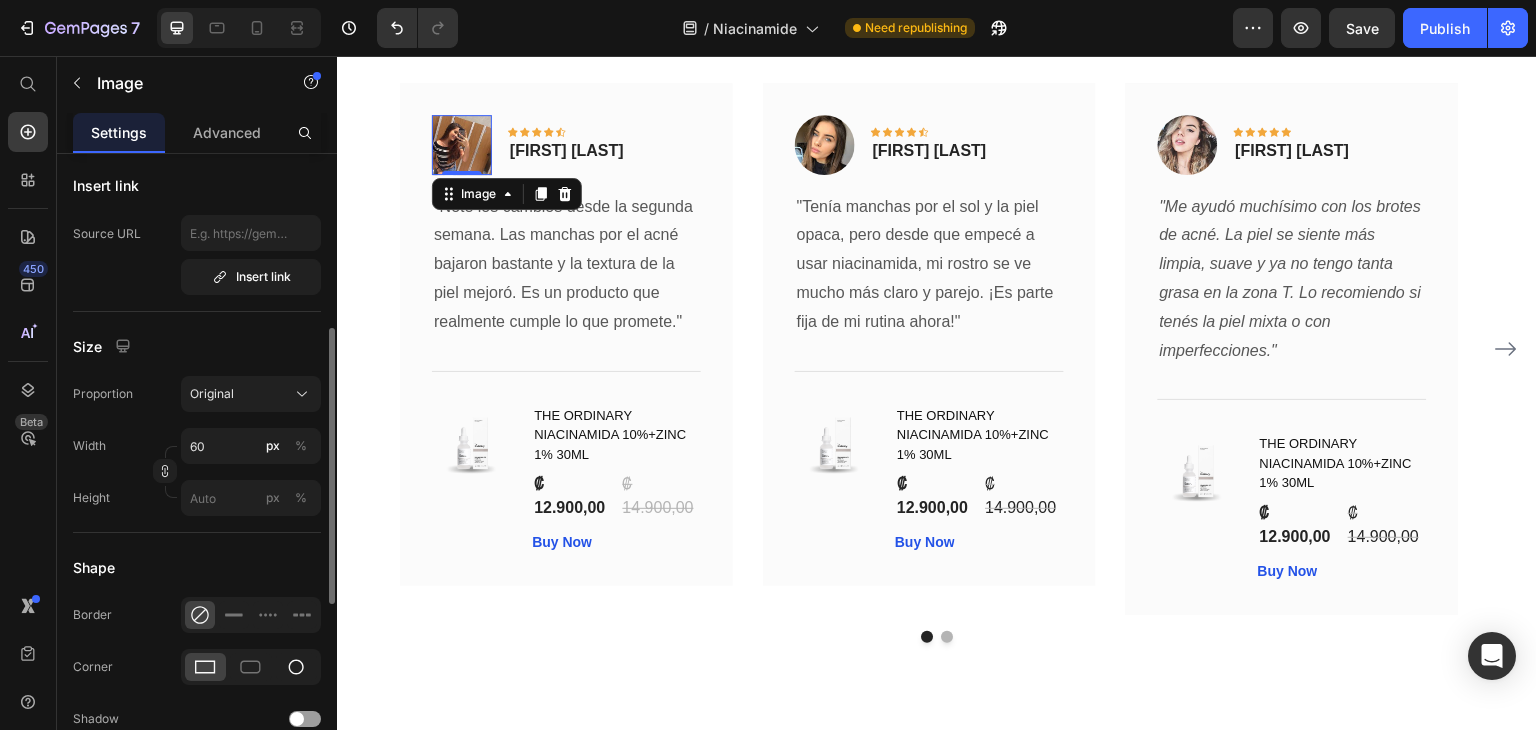 click 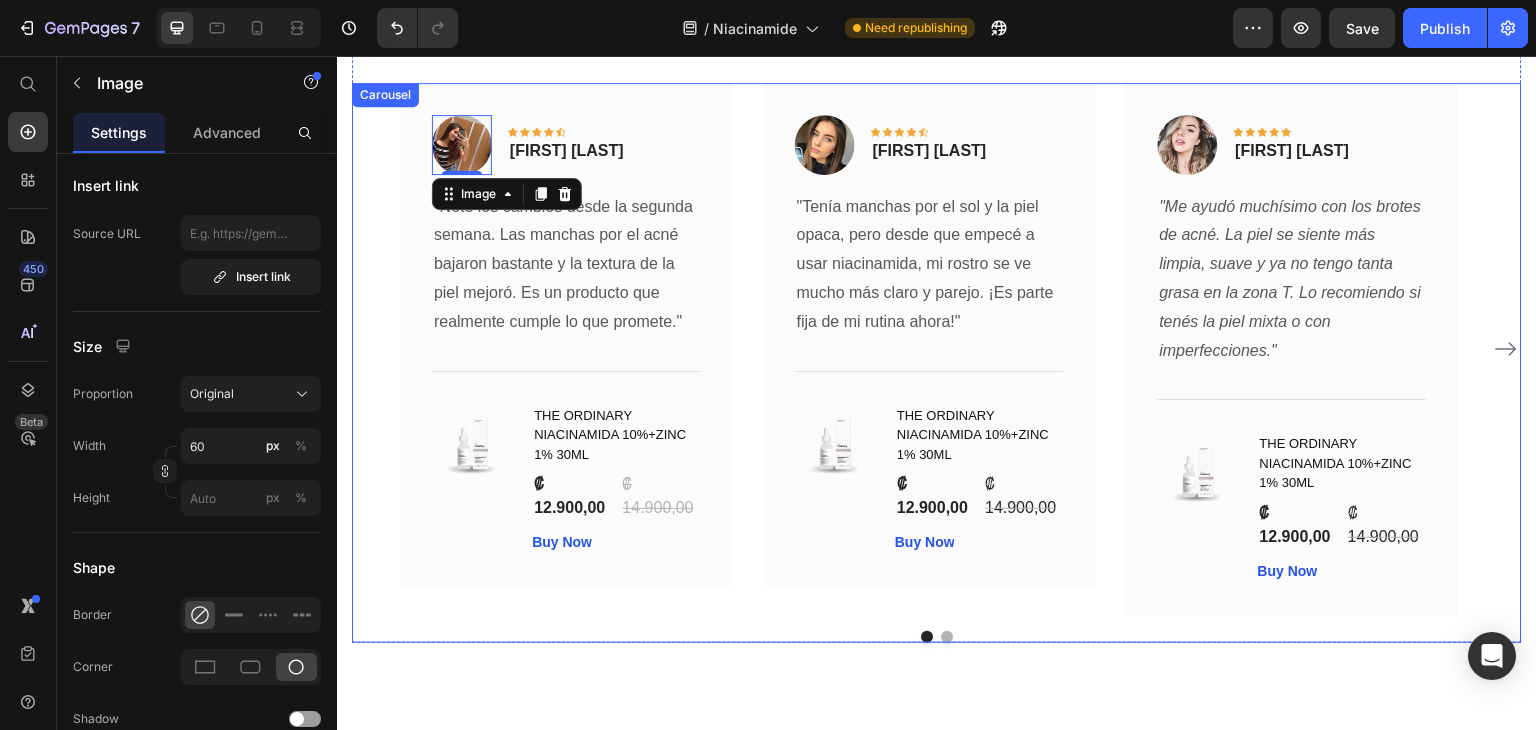 click 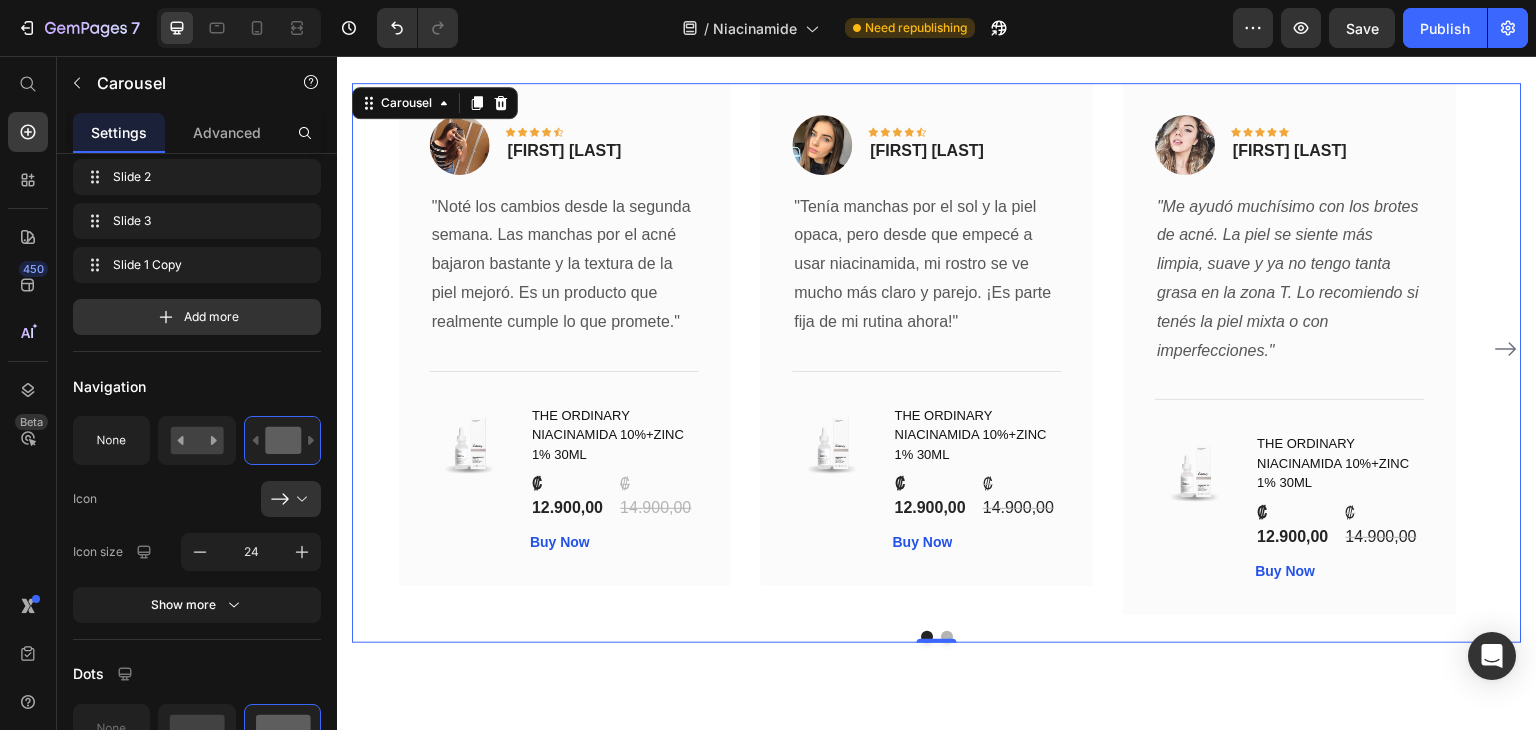 scroll, scrollTop: 0, scrollLeft: 0, axis: both 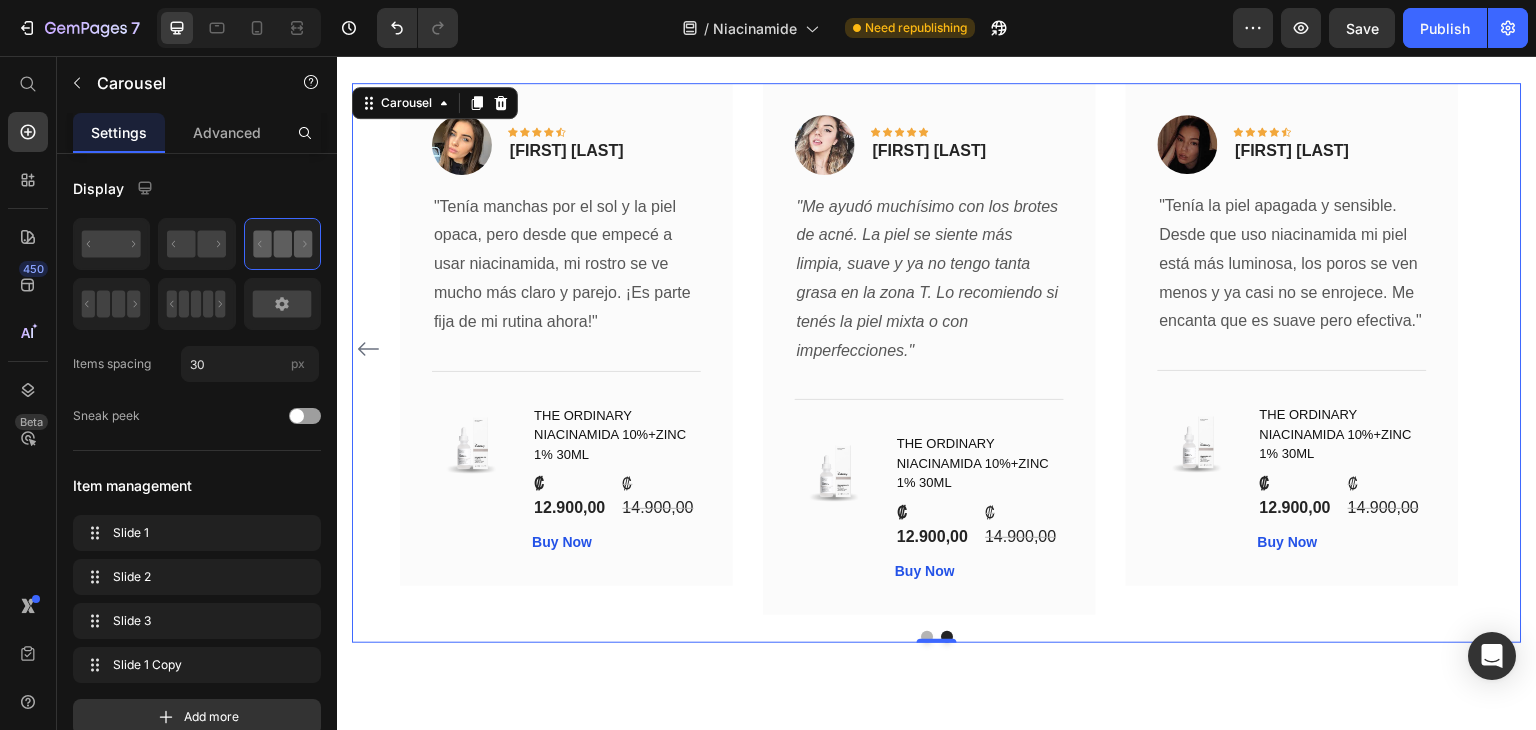 click 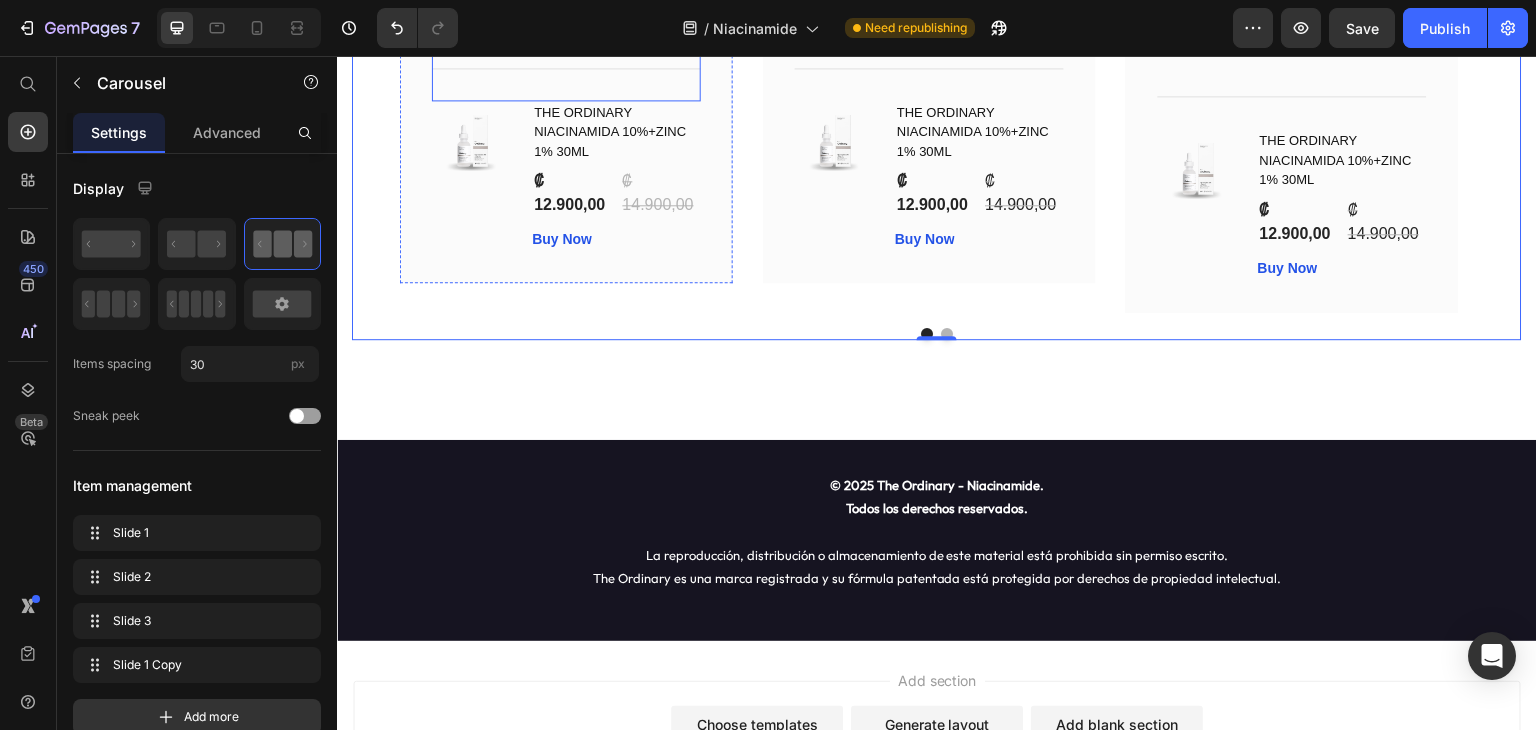 scroll, scrollTop: 9079, scrollLeft: 0, axis: vertical 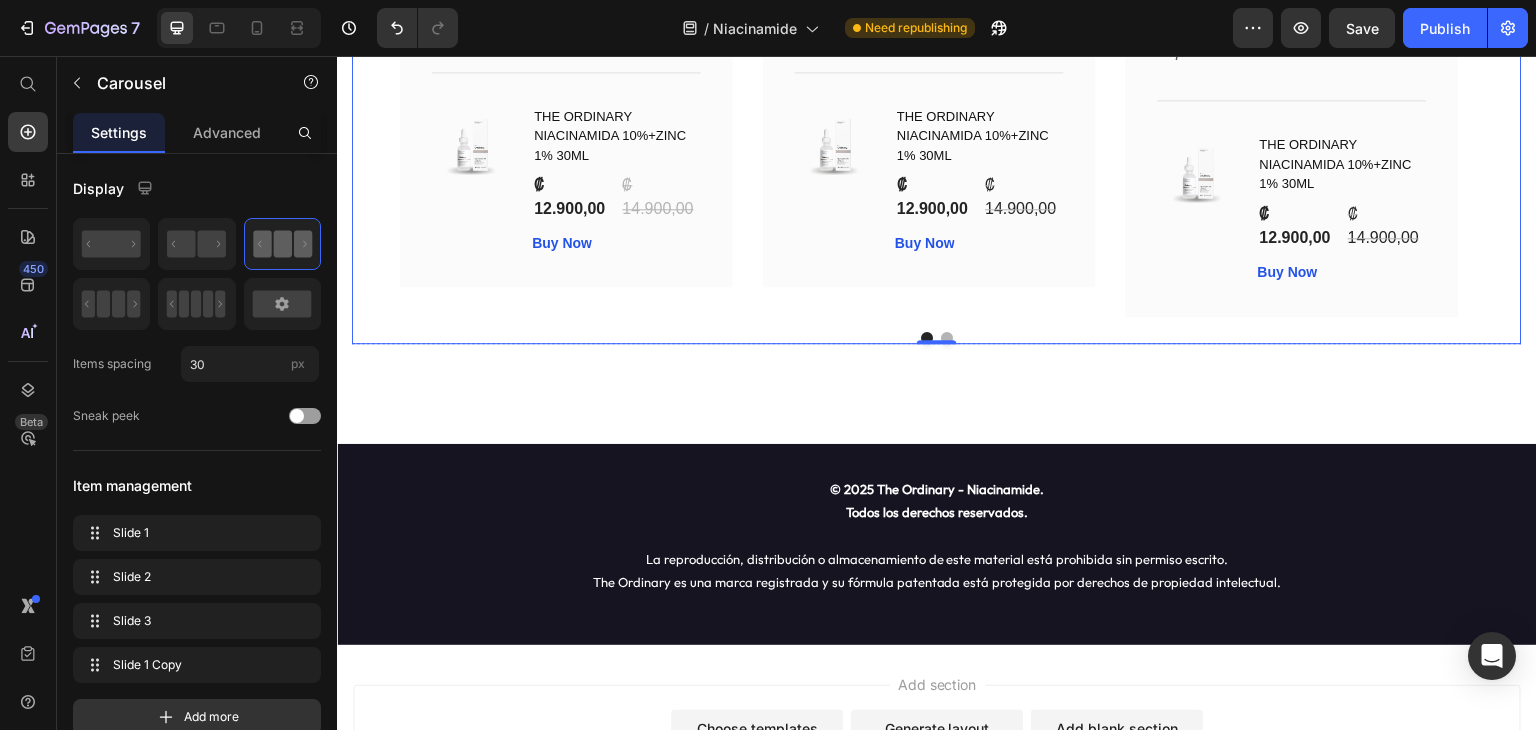 click on "What Our Customers Are Saying" at bounding box center [937, -341] 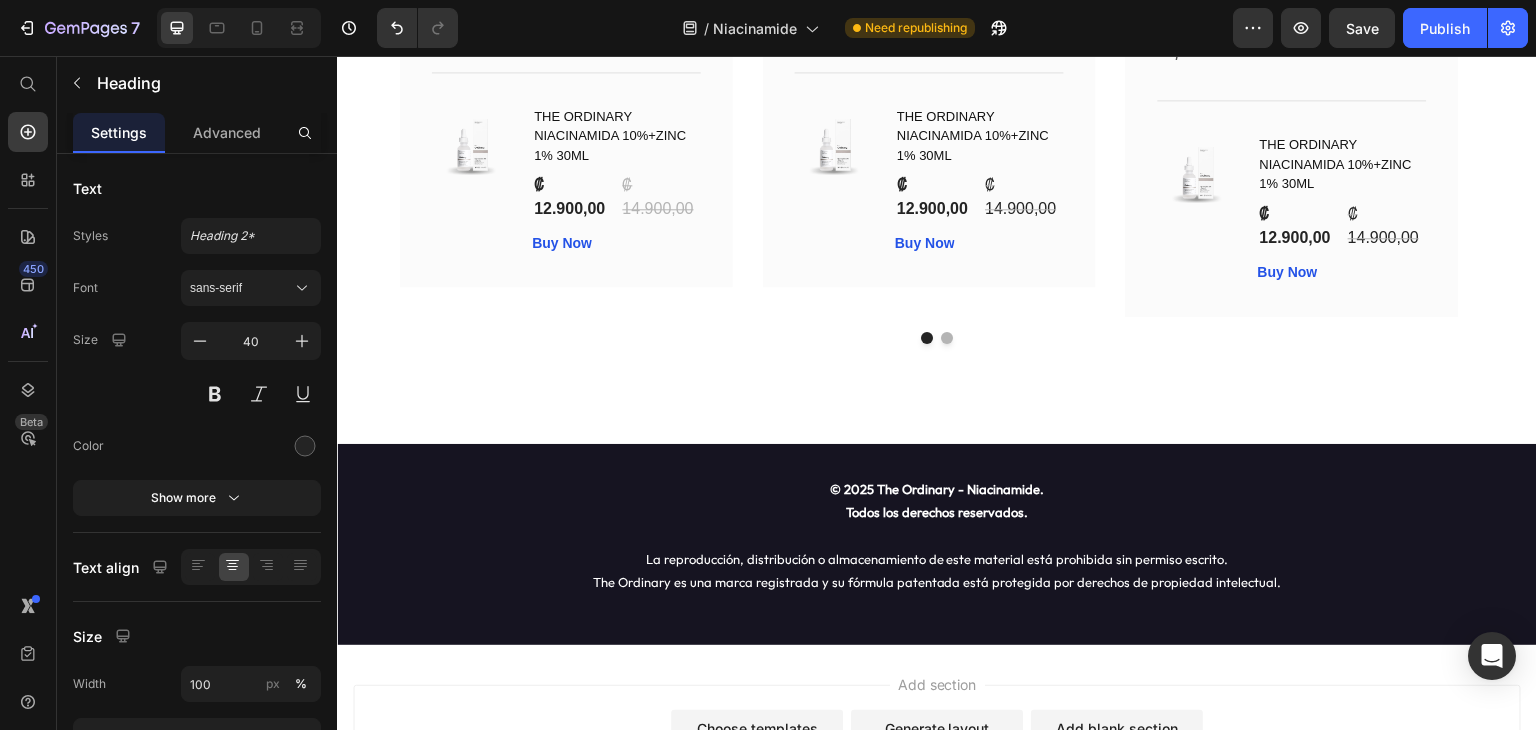 click on "What Our Customers Are Saying" at bounding box center [937, -341] 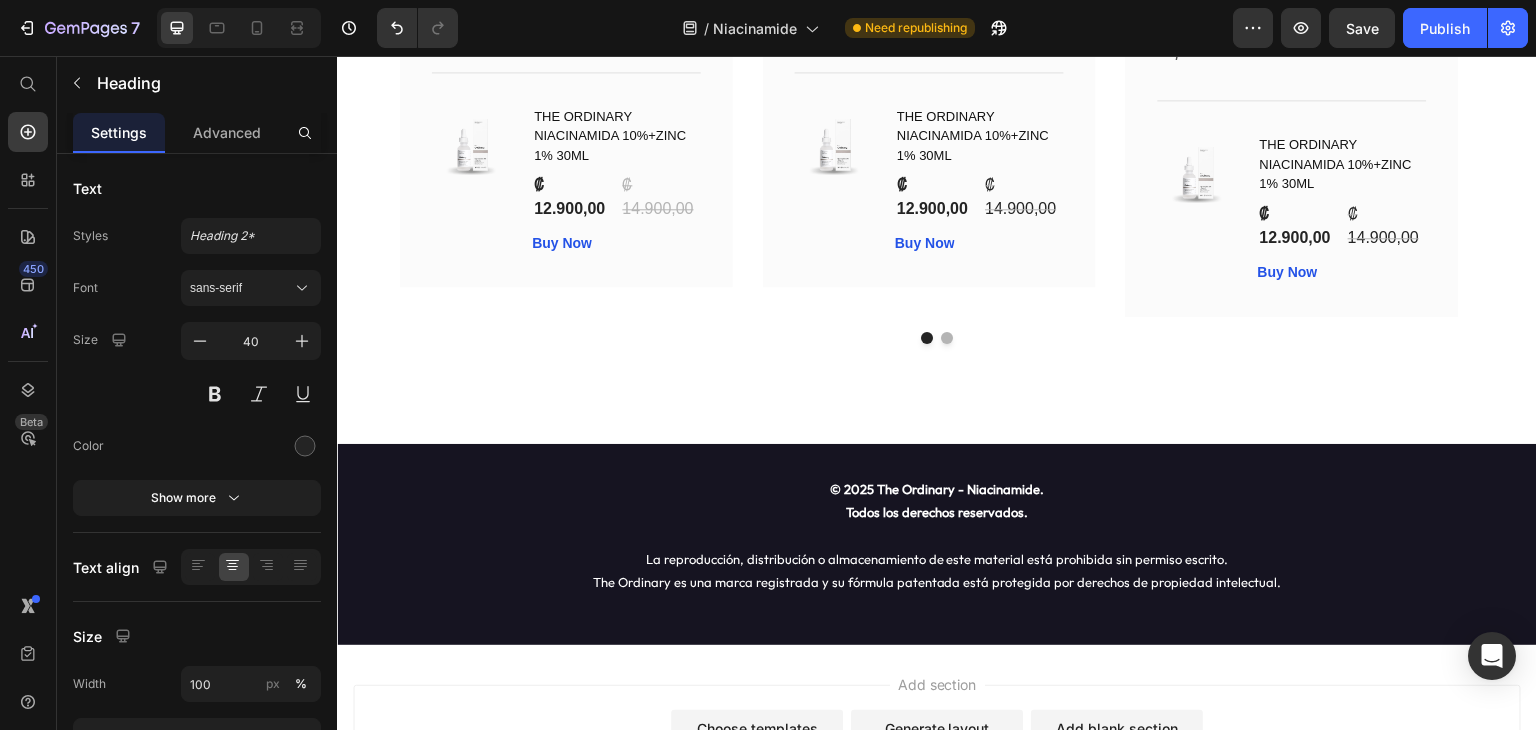 click on "What Our Customers Are Saying" at bounding box center [937, -341] 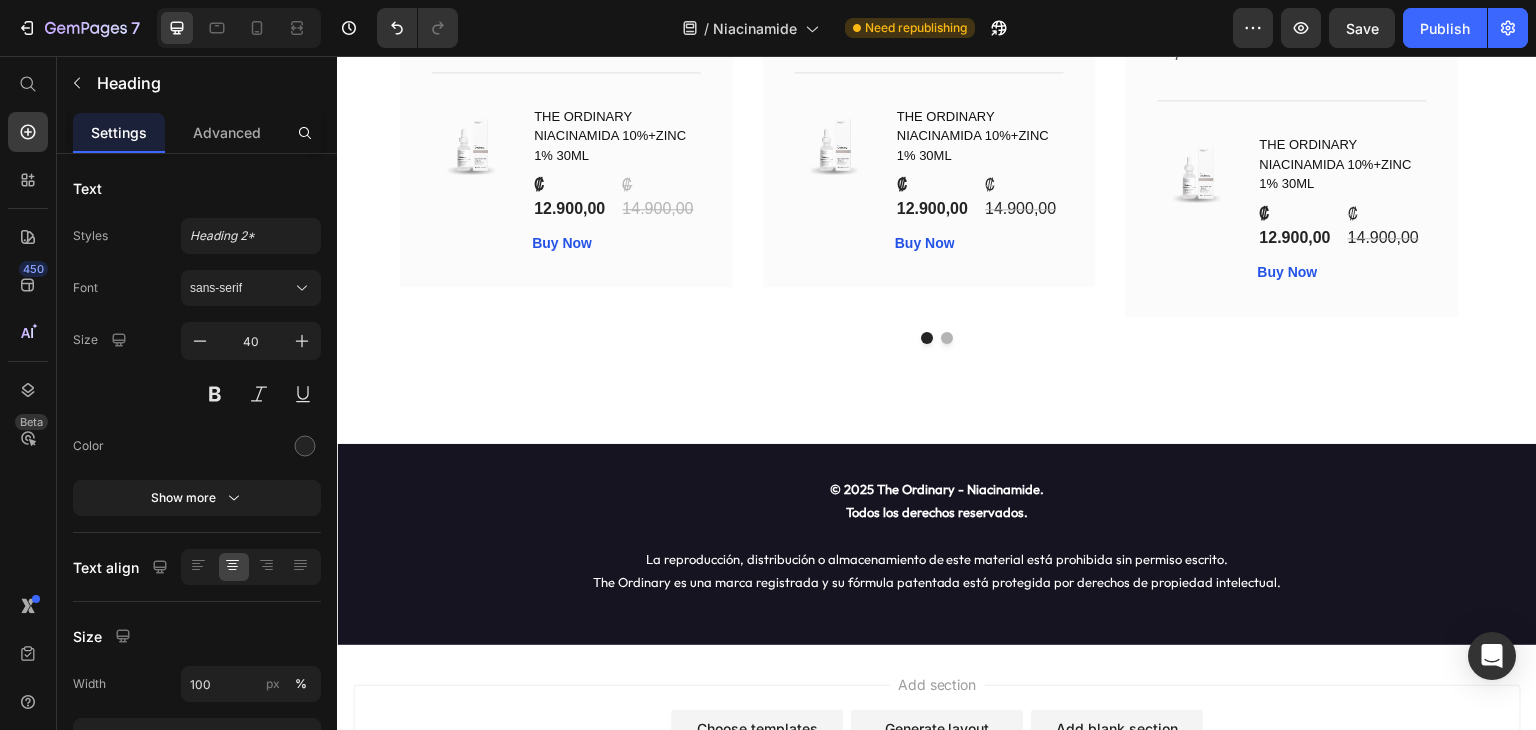 click on "Testimonios" at bounding box center (937, -341) 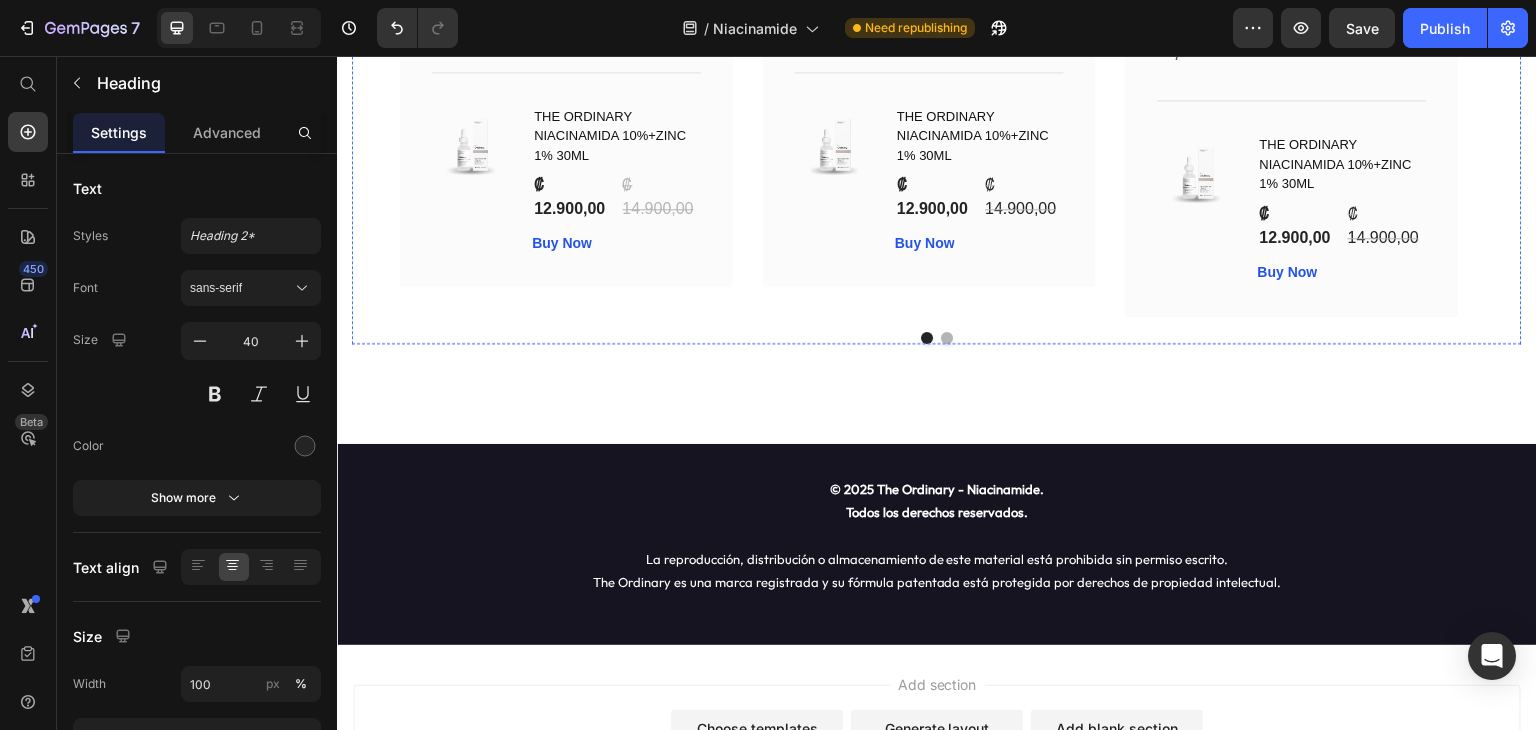 click on "Our customer advocates are standing by 24/7 to support you via email." at bounding box center [937, -281] 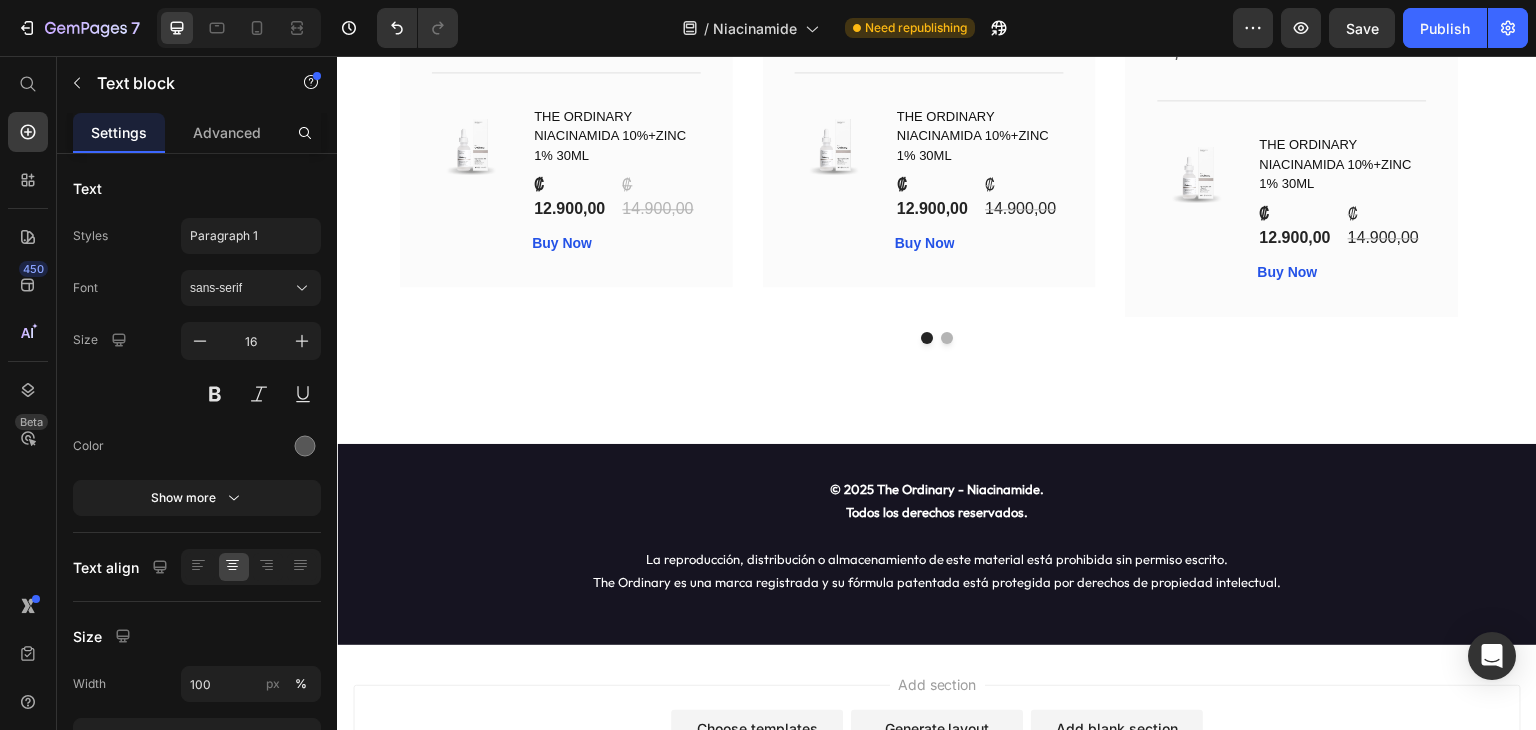 click on "Our customer advocates are standing by 24/7 to support you via email." at bounding box center [937, -281] 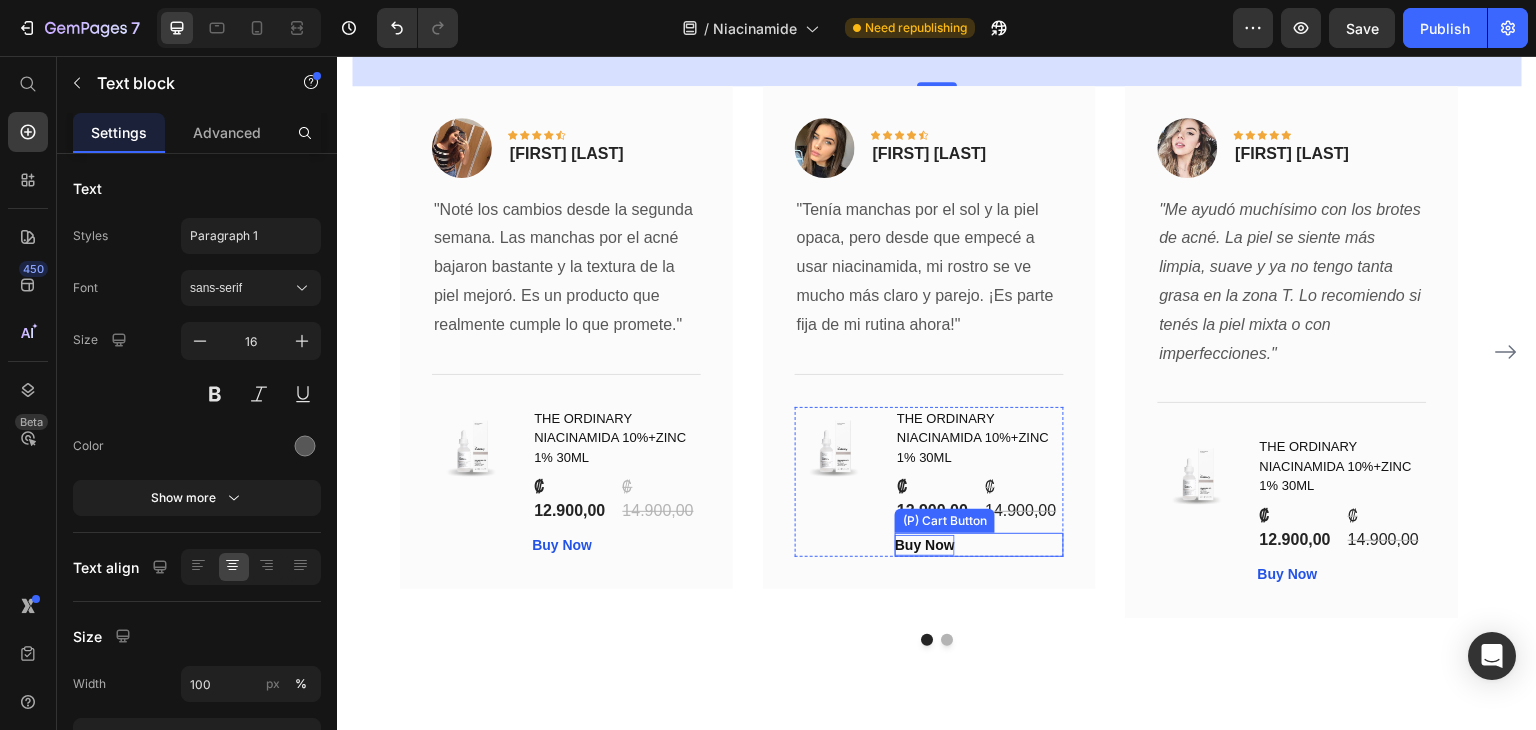 scroll, scrollTop: 9379, scrollLeft: 0, axis: vertical 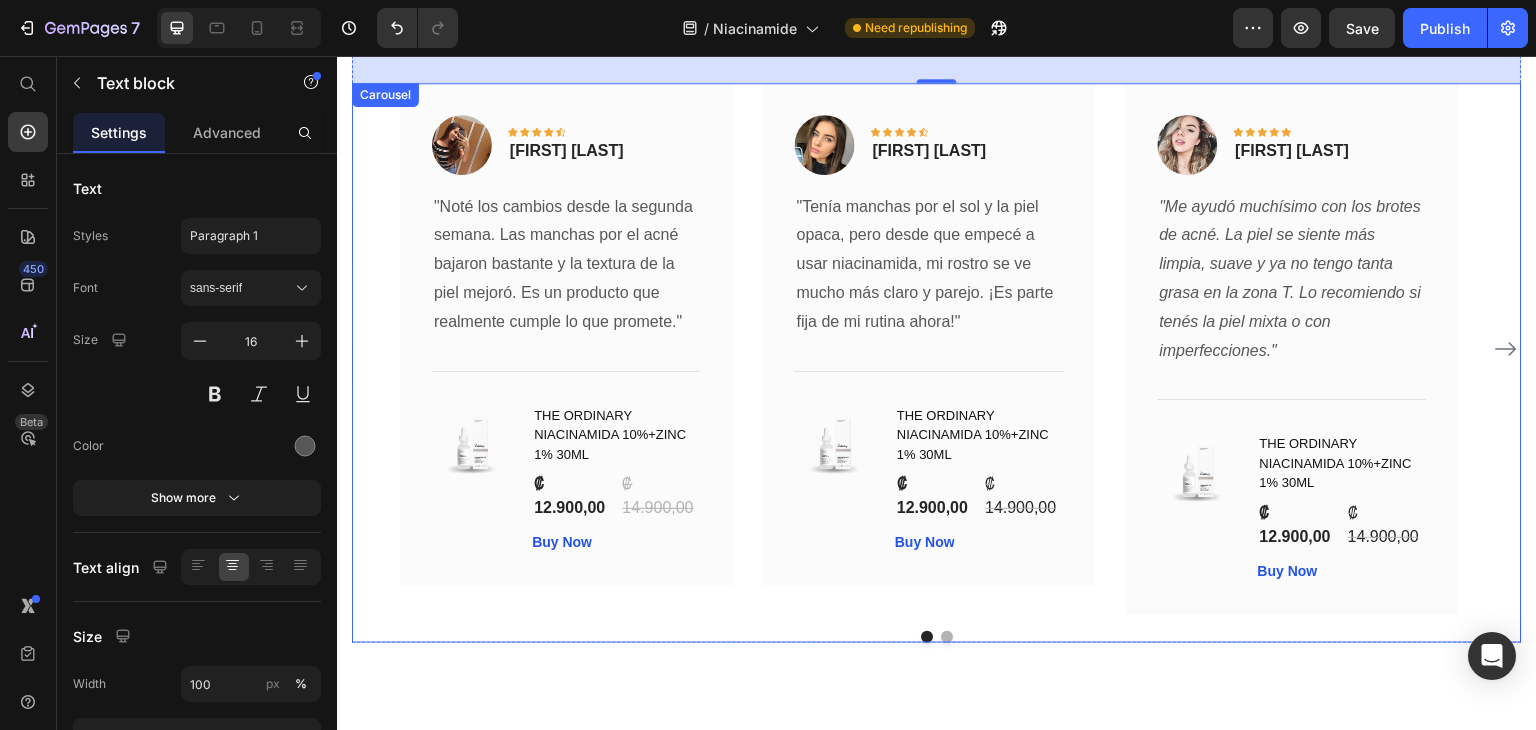click at bounding box center [947, 637] 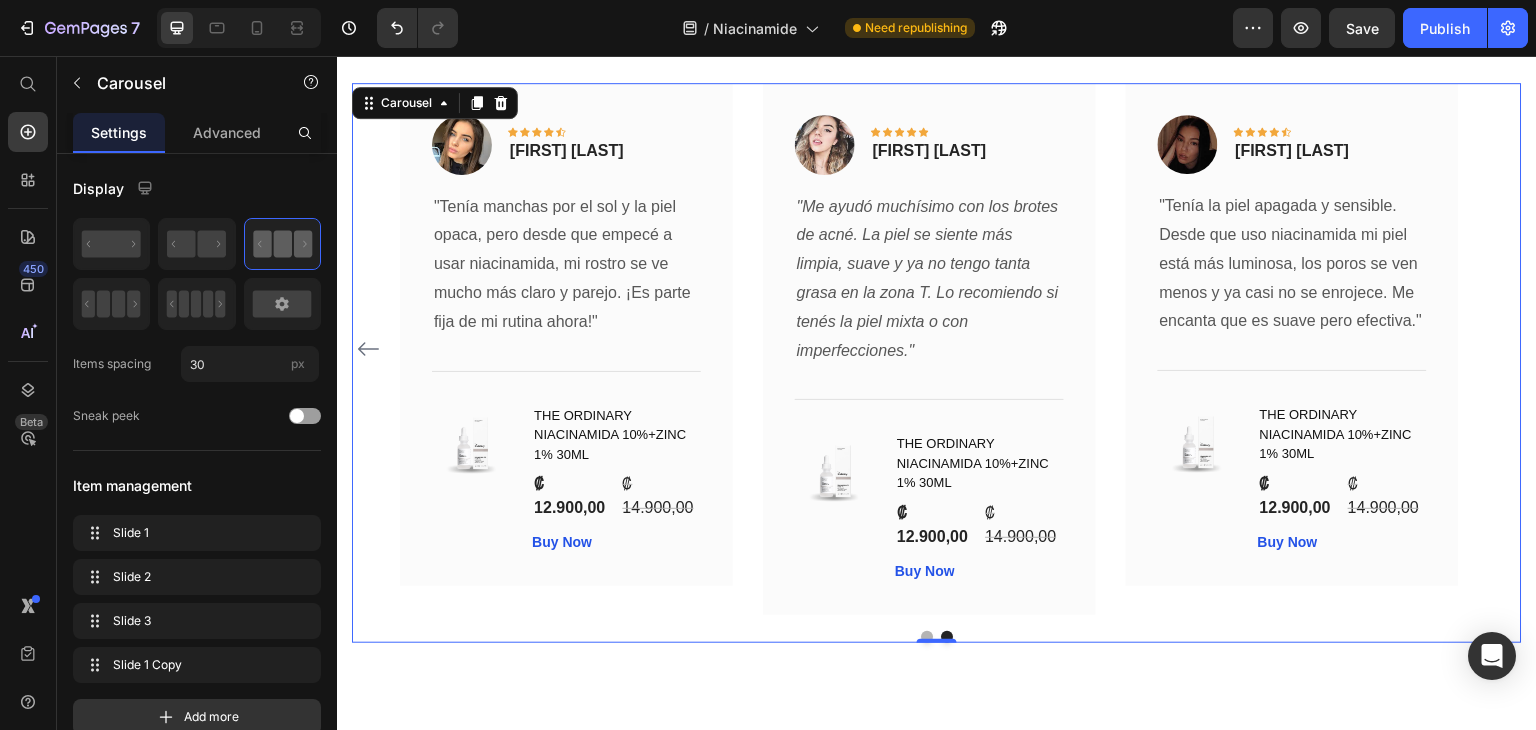 click at bounding box center (927, 637) 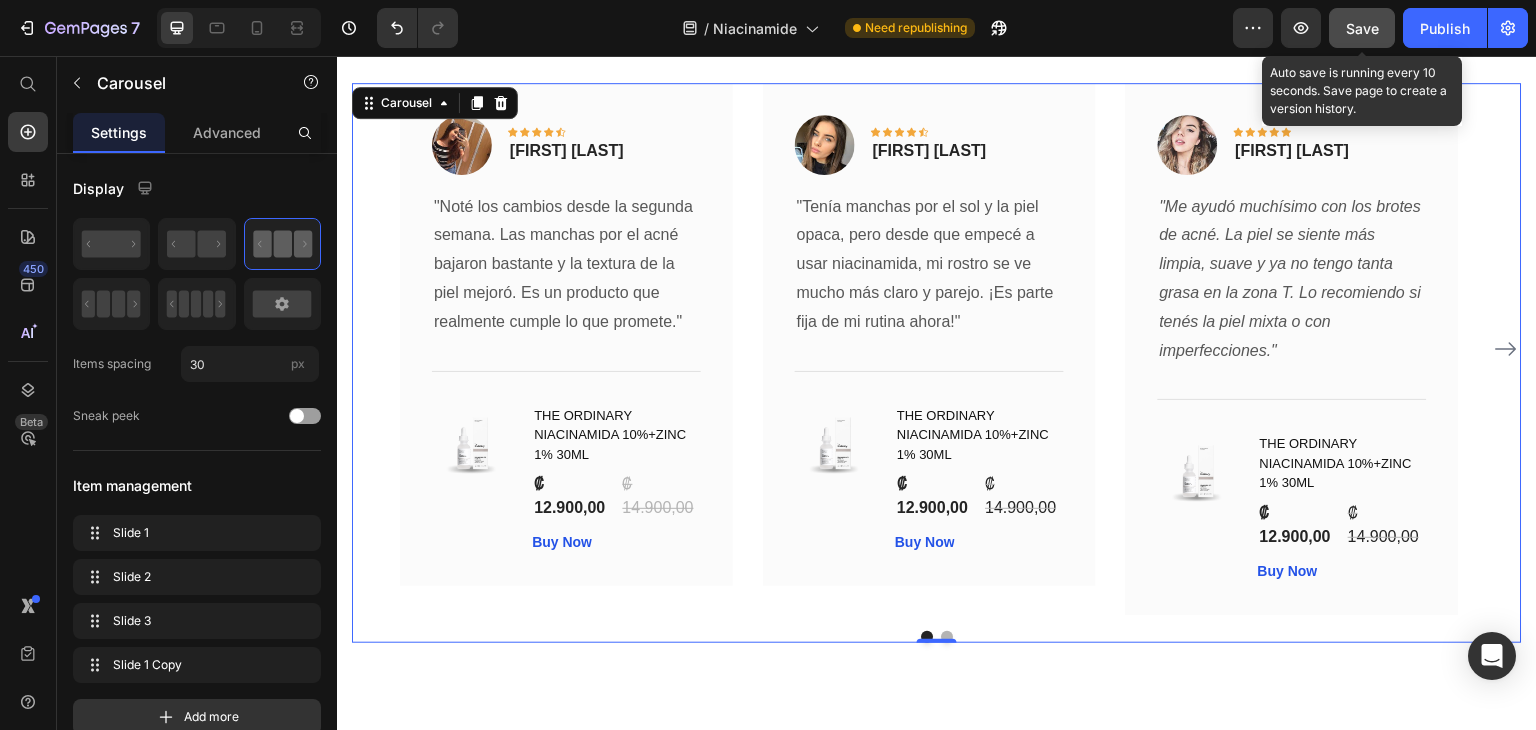 click on "Save" 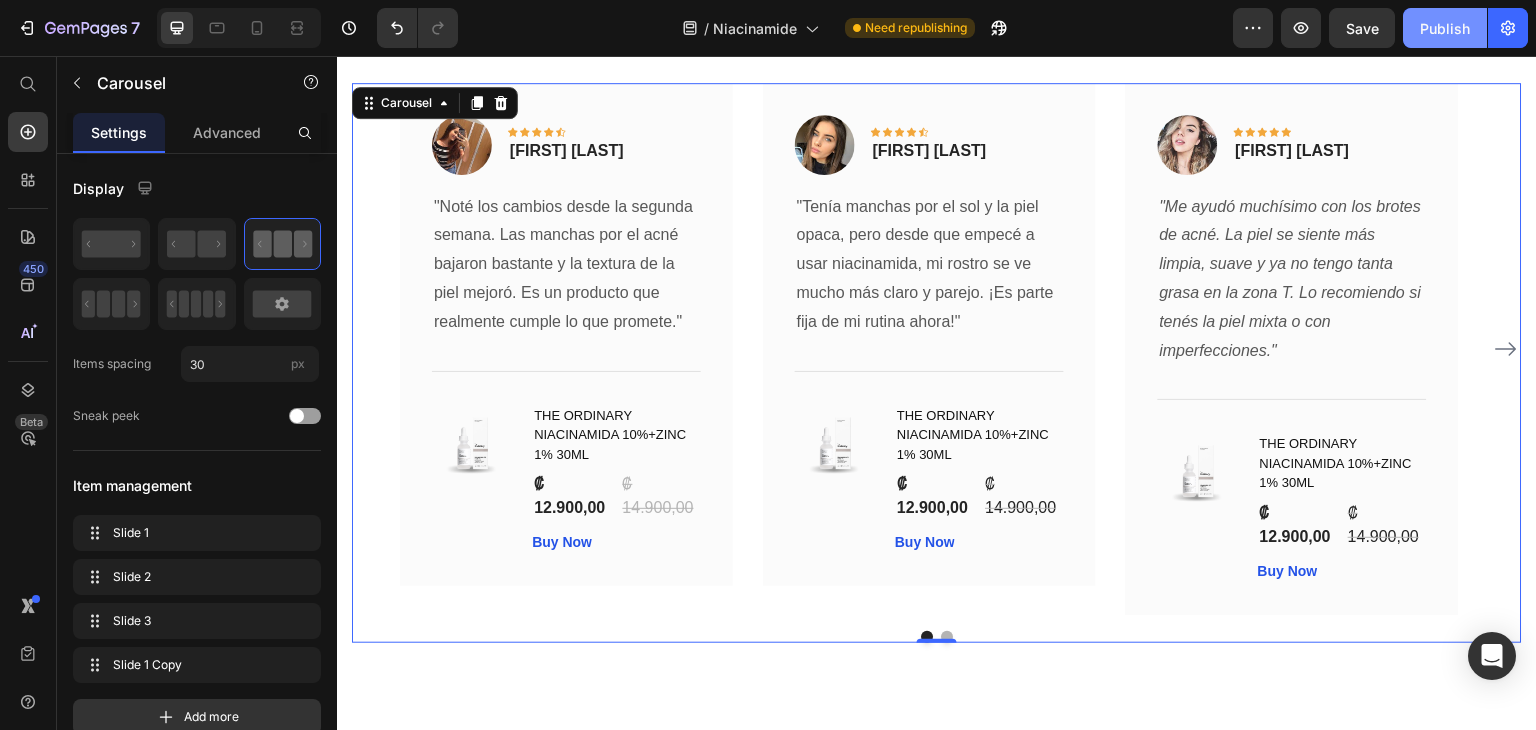 click on "Publish" at bounding box center (1445, 28) 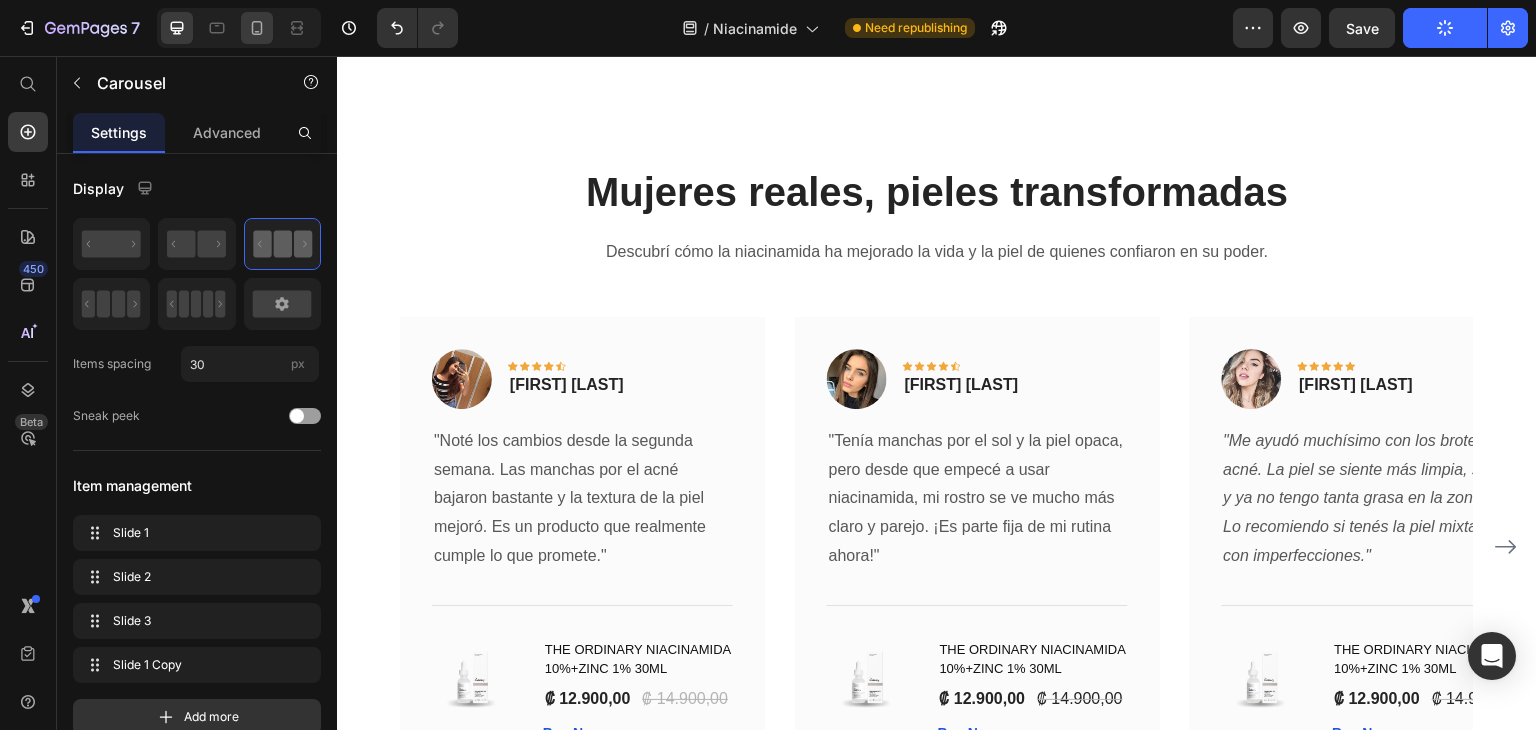 scroll, scrollTop: 8579, scrollLeft: 0, axis: vertical 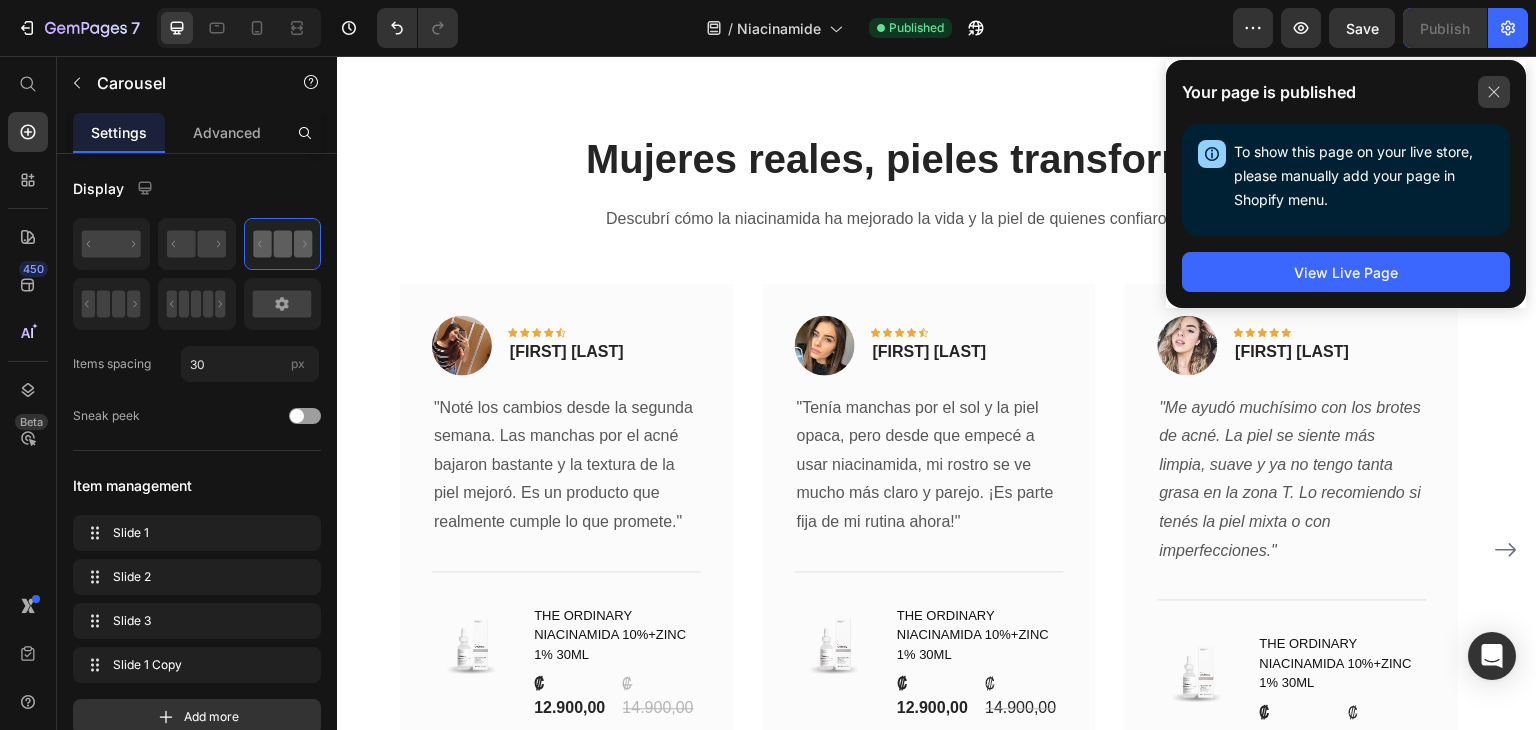 click 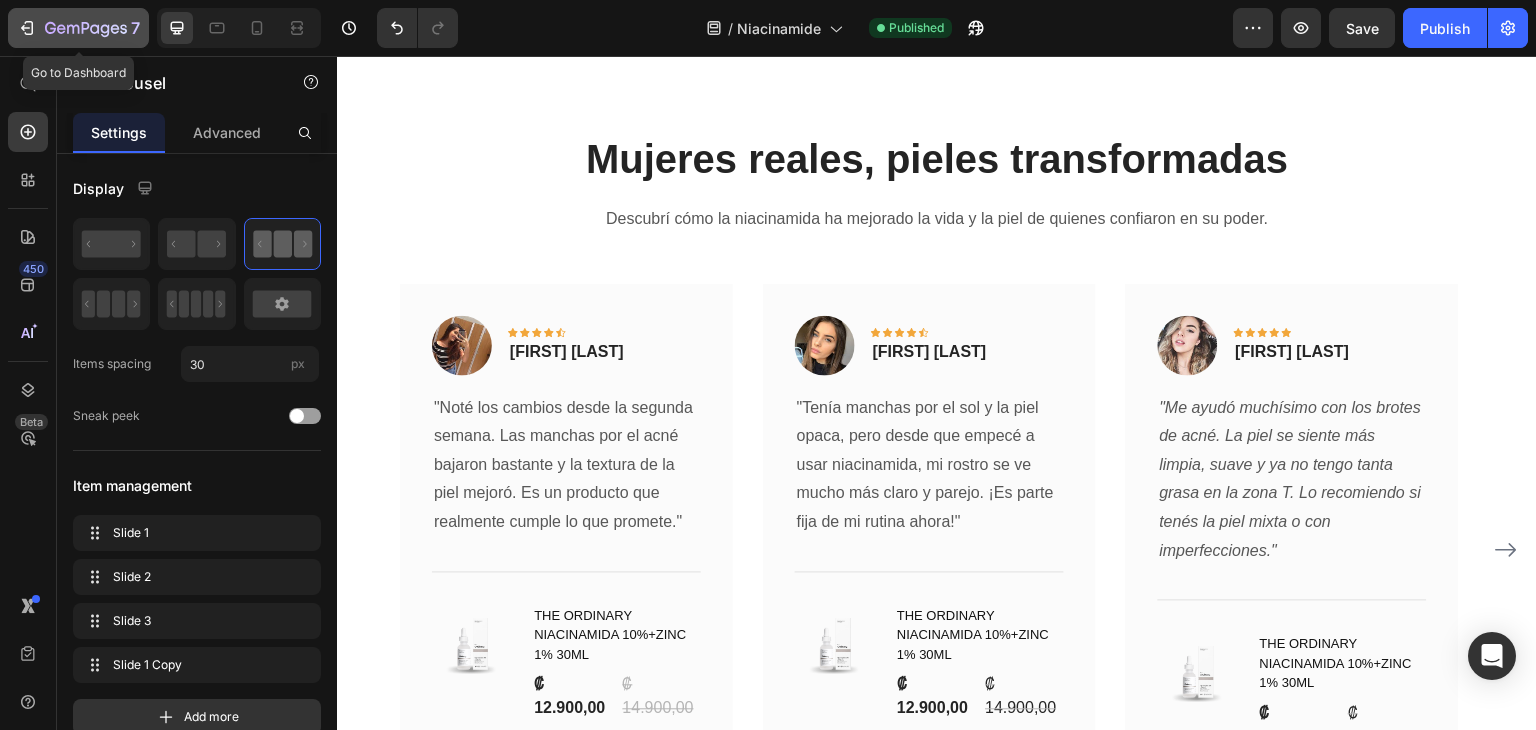 click on "7" 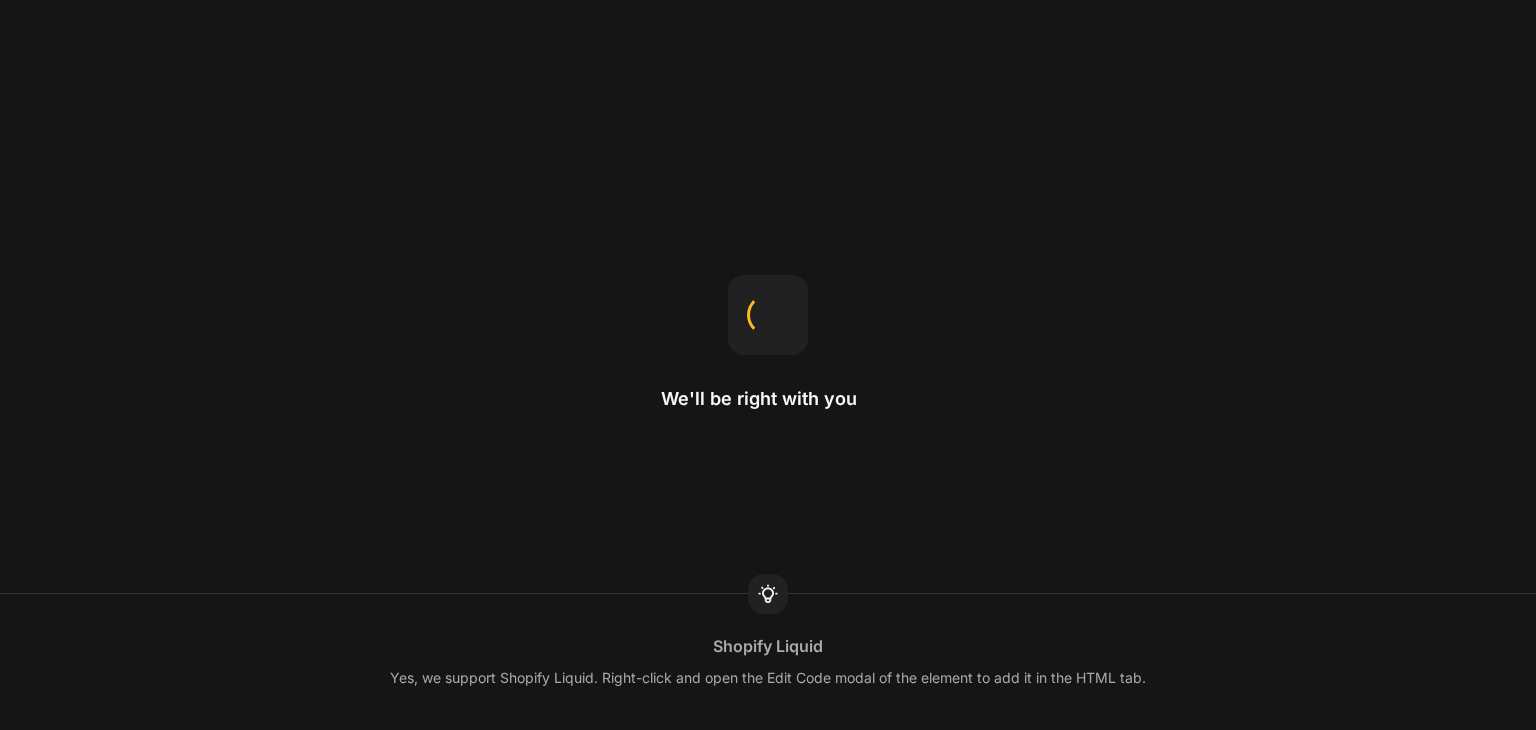 scroll, scrollTop: 0, scrollLeft: 0, axis: both 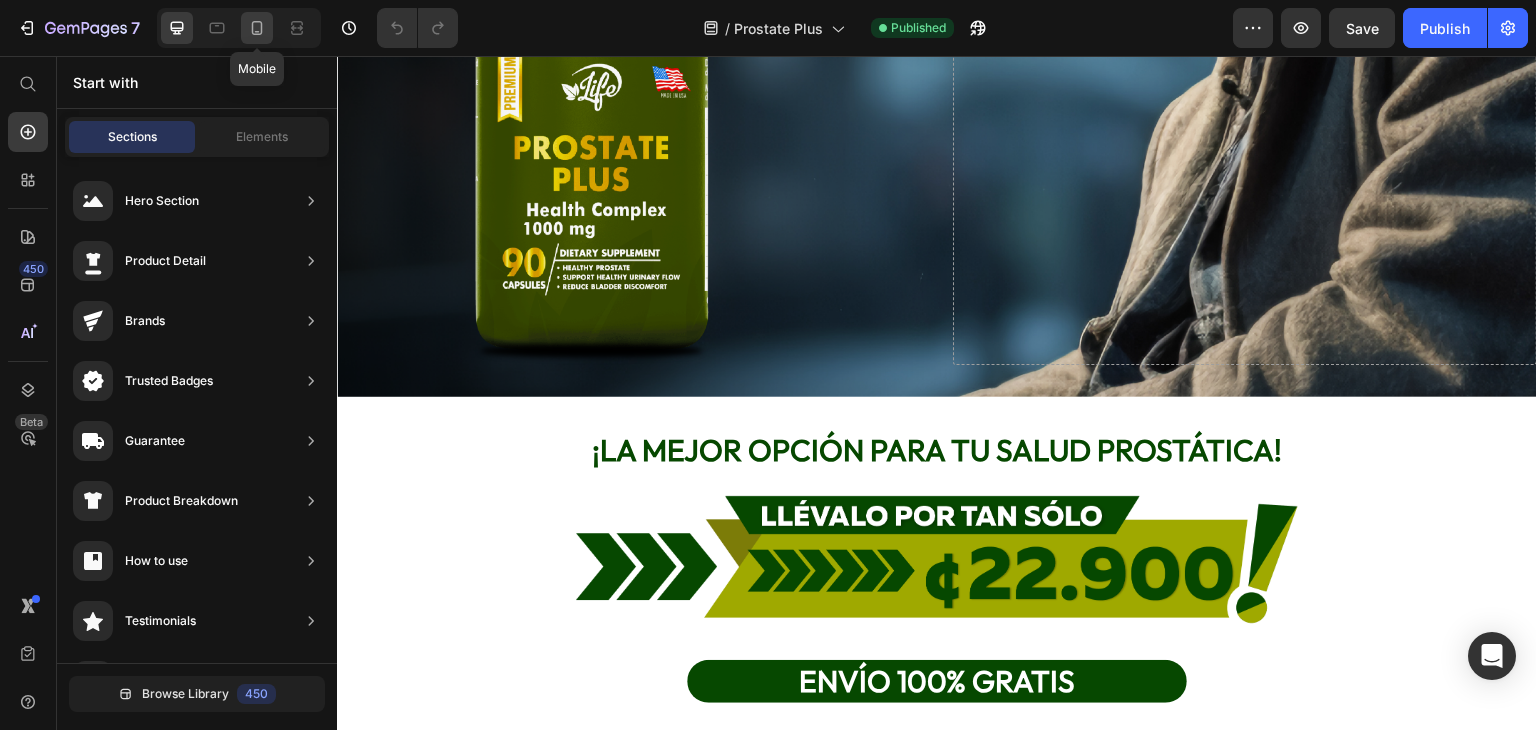 click 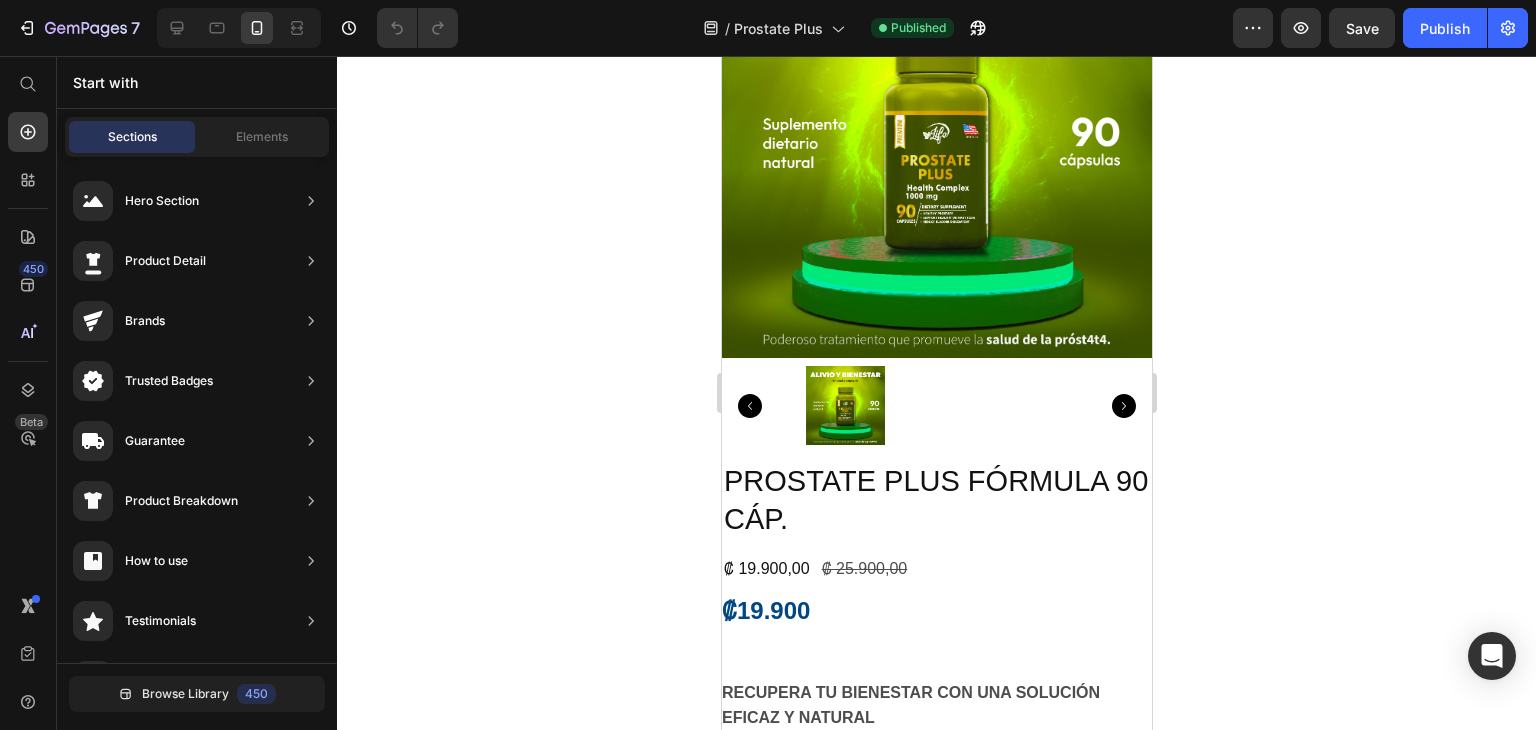 scroll, scrollTop: 5541, scrollLeft: 0, axis: vertical 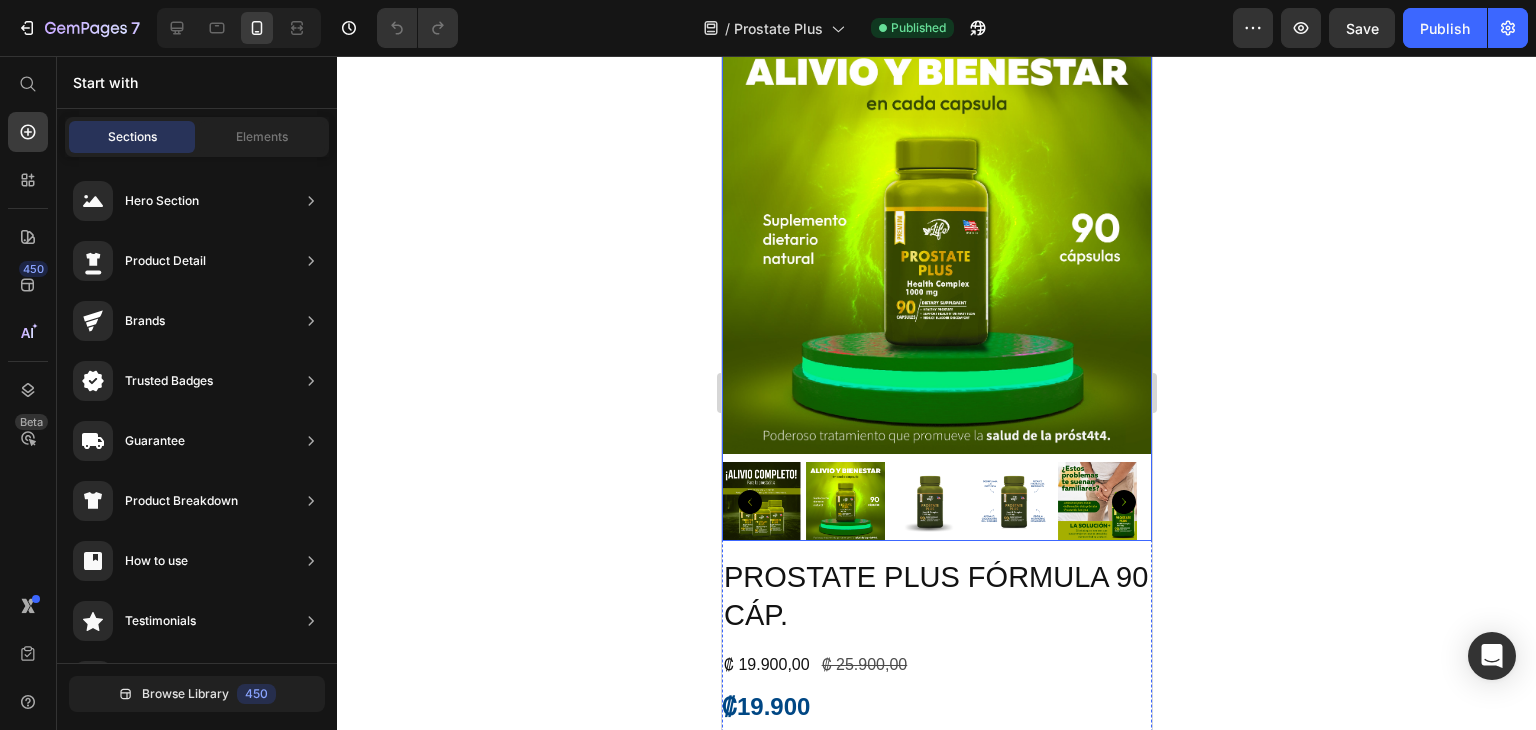 click at bounding box center [936, 239] 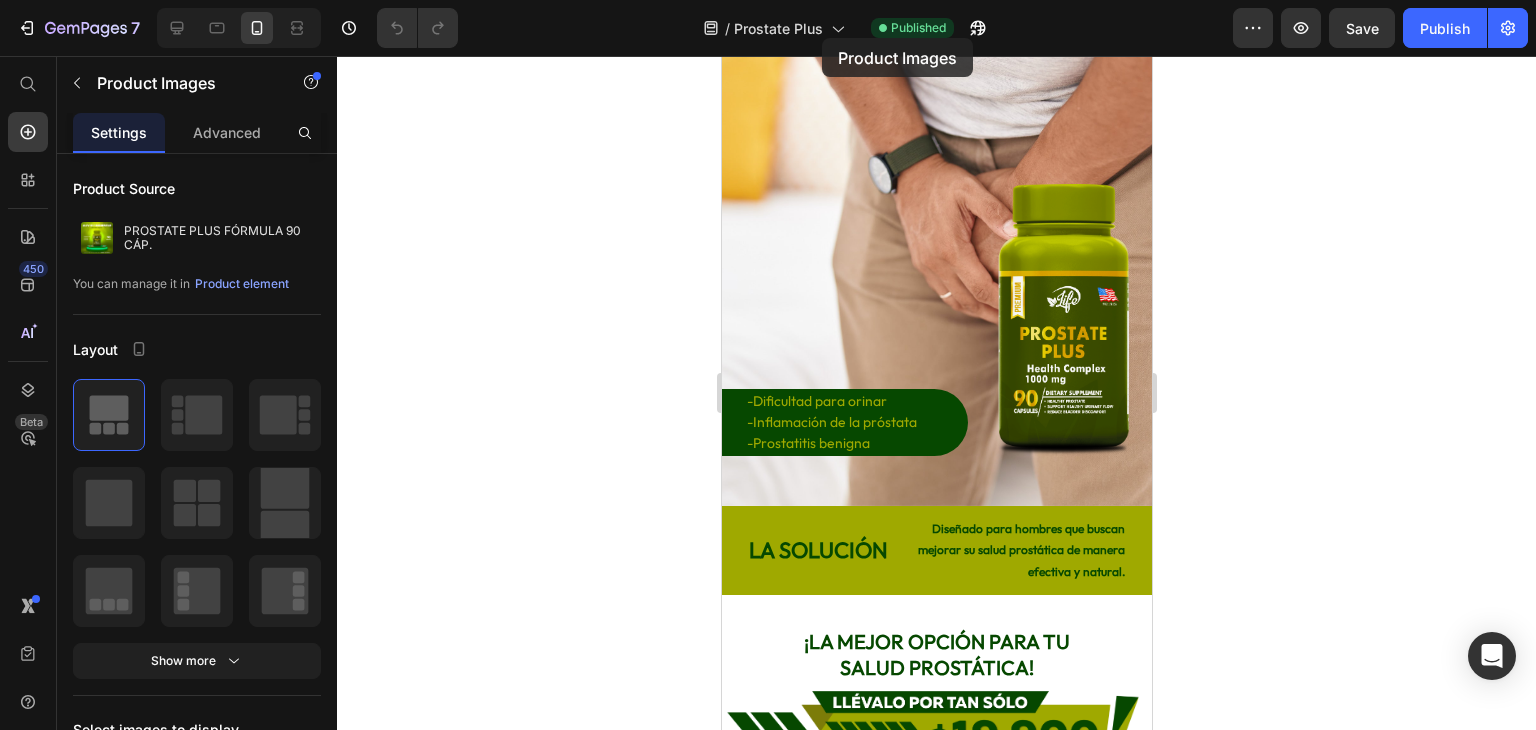 scroll, scrollTop: 0, scrollLeft: 0, axis: both 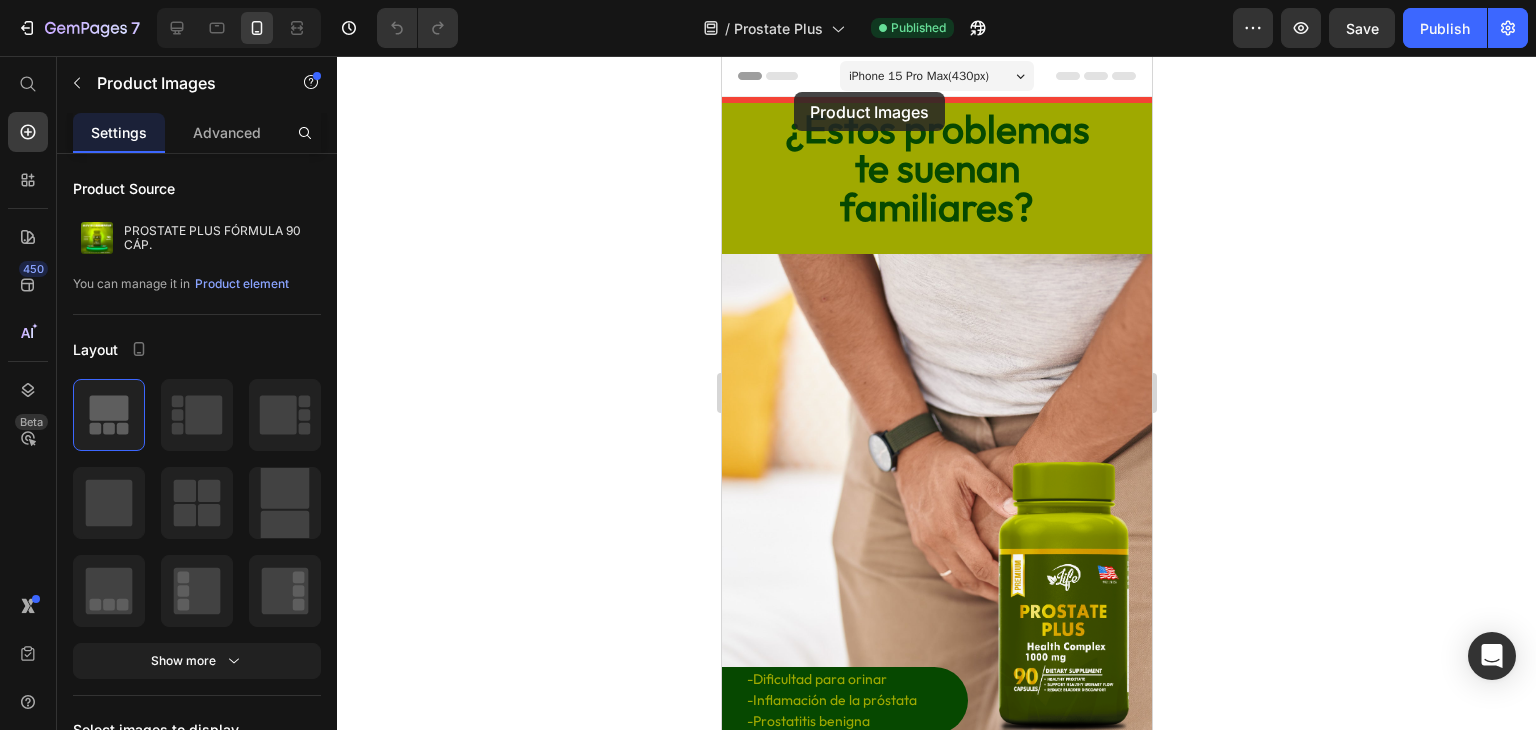 drag, startPoint x: 782, startPoint y: 229, endPoint x: 793, endPoint y: 92, distance: 137.4409 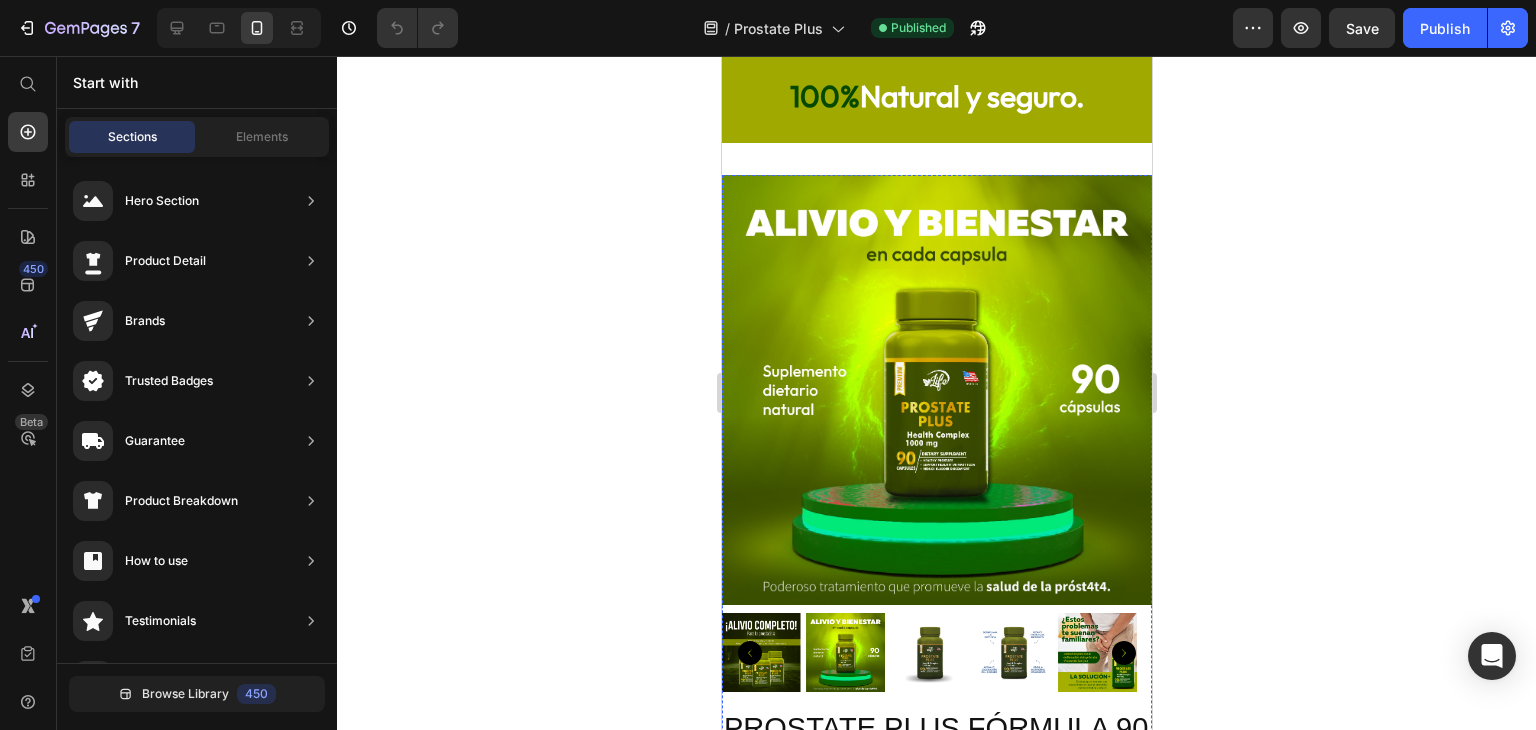 scroll, scrollTop: 5580, scrollLeft: 0, axis: vertical 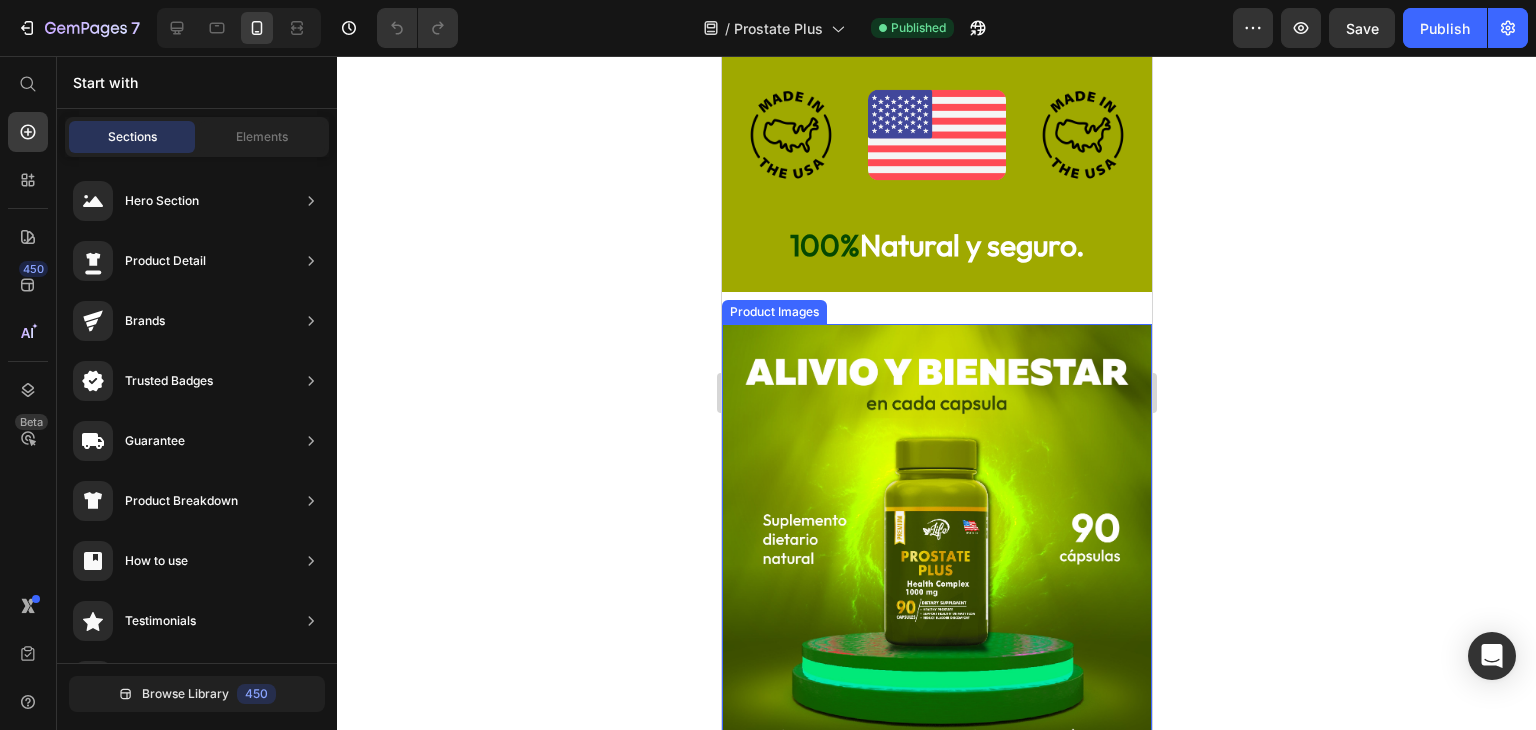 click at bounding box center [936, 539] 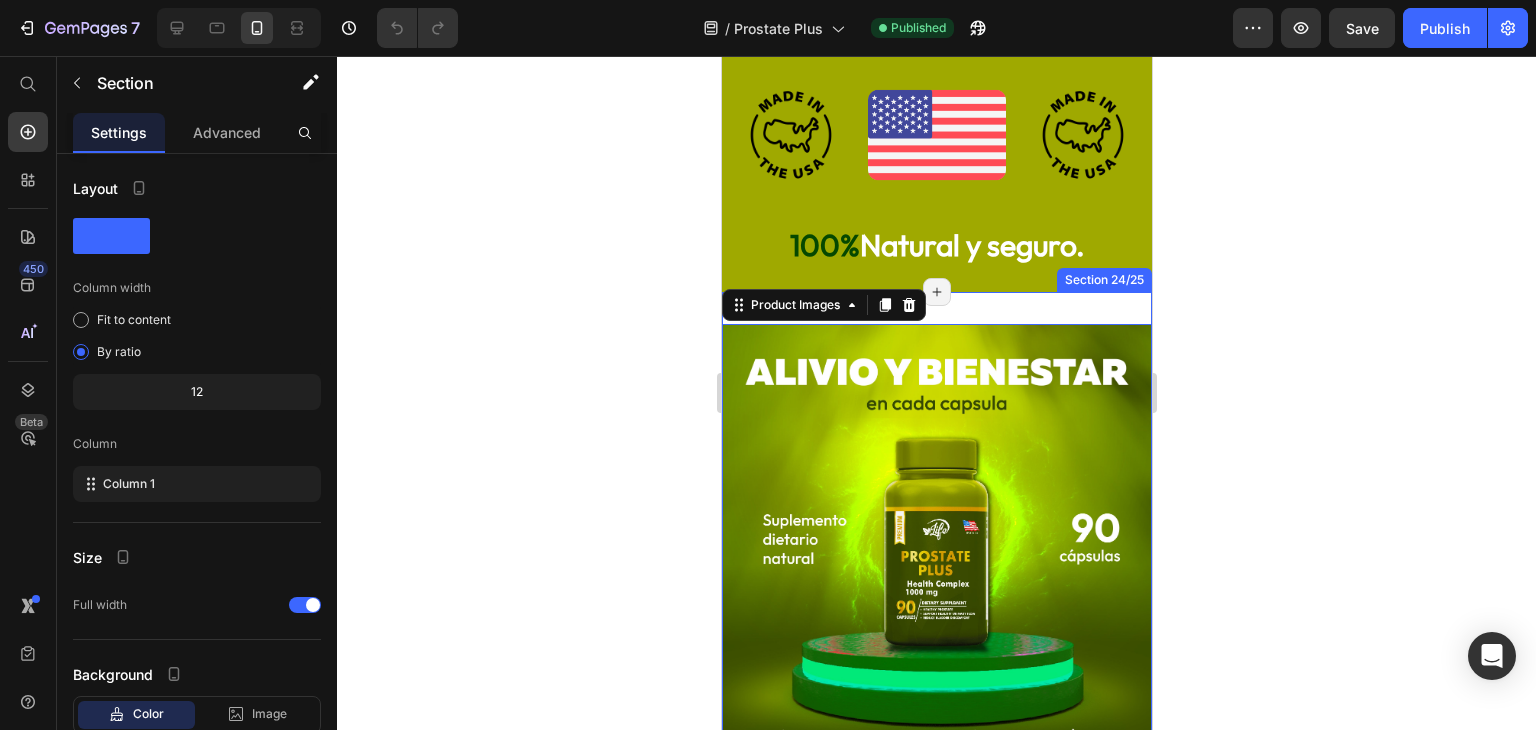 click on "Product Images   16 PROSTATE PLUS FÓRMULA 90 CÁP. Product Title ₡ 19.900,00 Product Price ₡ 25.900,00 Product Price Row ₡19.900
RECUPERA TU BIENESTAR CON UNA SOLUCIÓN EFICAZ Y NATURAL
✅  No más dolor al orinar
✅  Tratamiento 100% Natural
✅ Alivio sin cirugías
Show more Product Description This product has only default variant Product Variants & Swatches Quantity Text Block 1 Product Quantity
Add to cart Add to Cart Buy it now Dynamic Checkout Product Section 24/25 Page has reached Shopify’s 25 section-limit Page has reached Shopify’s 25 section-limit" at bounding box center (936, 973) 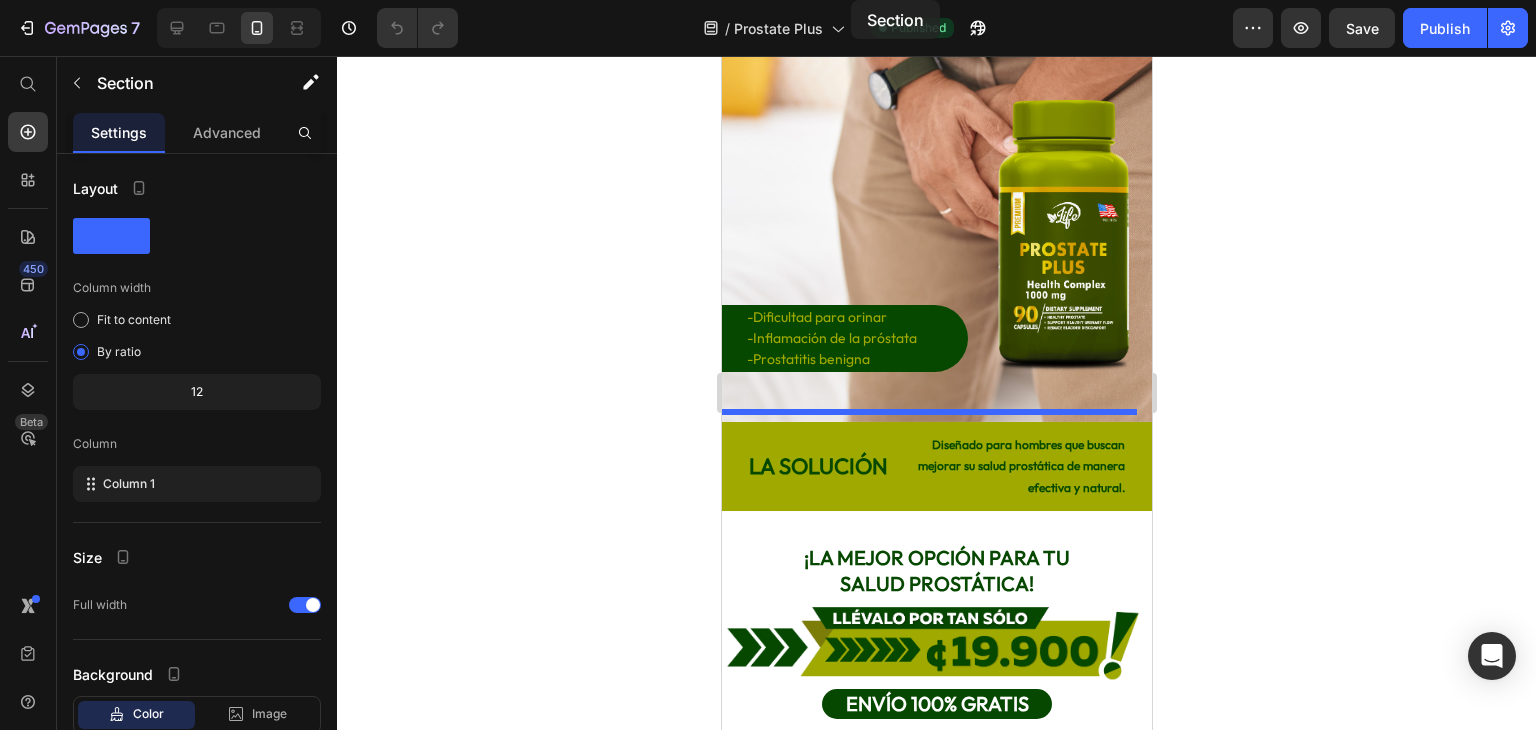 scroll, scrollTop: 0, scrollLeft: 0, axis: both 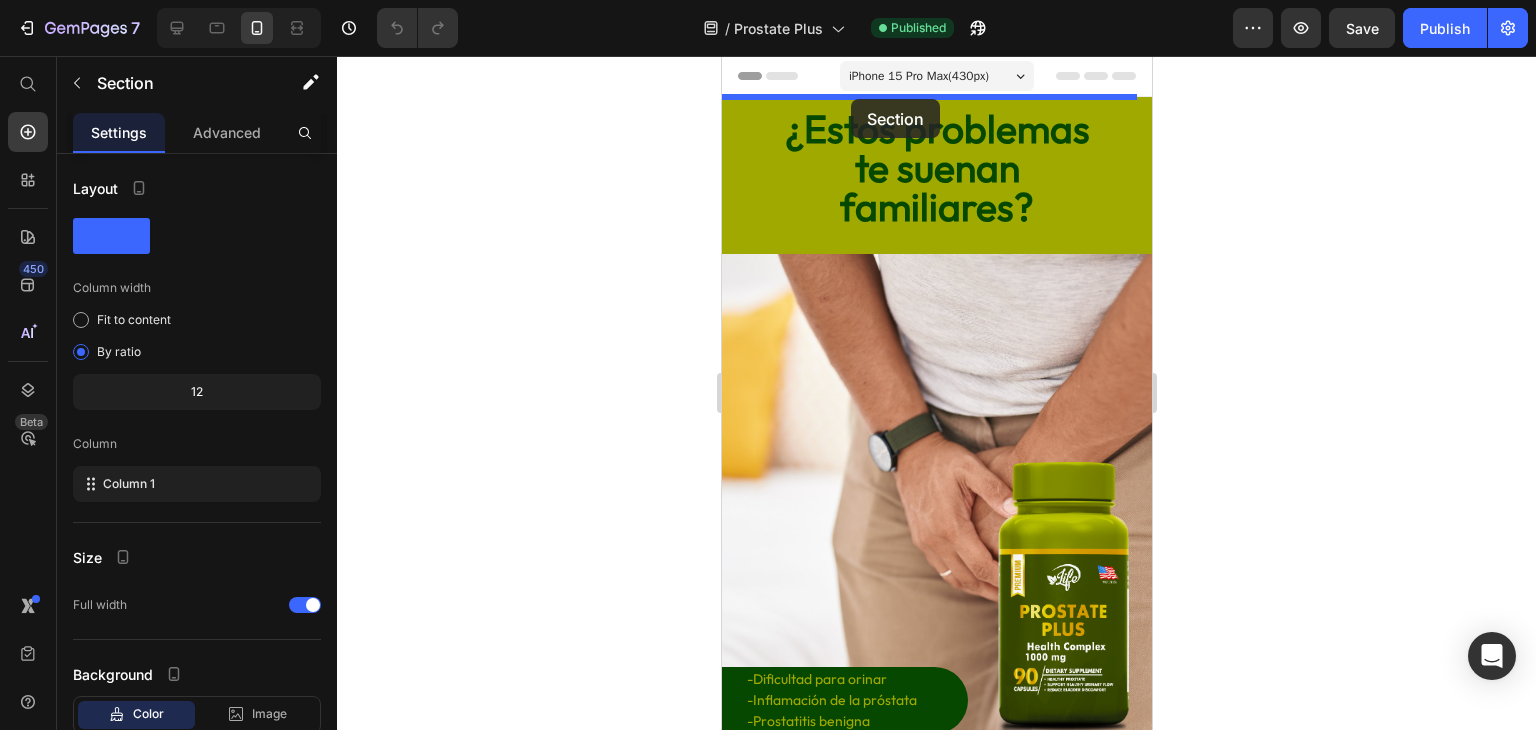 drag, startPoint x: 798, startPoint y: 273, endPoint x: 850, endPoint y: 99, distance: 181.60396 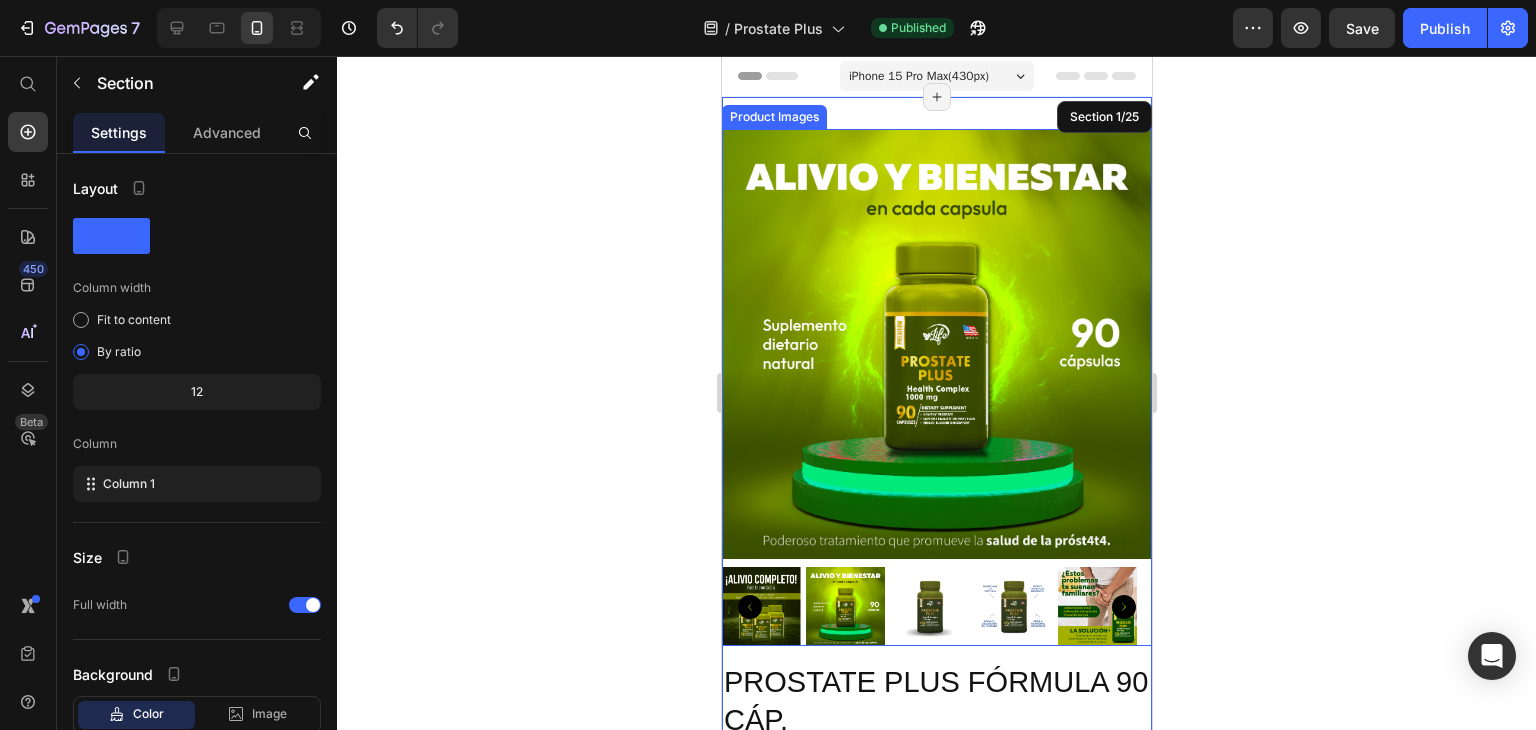 click 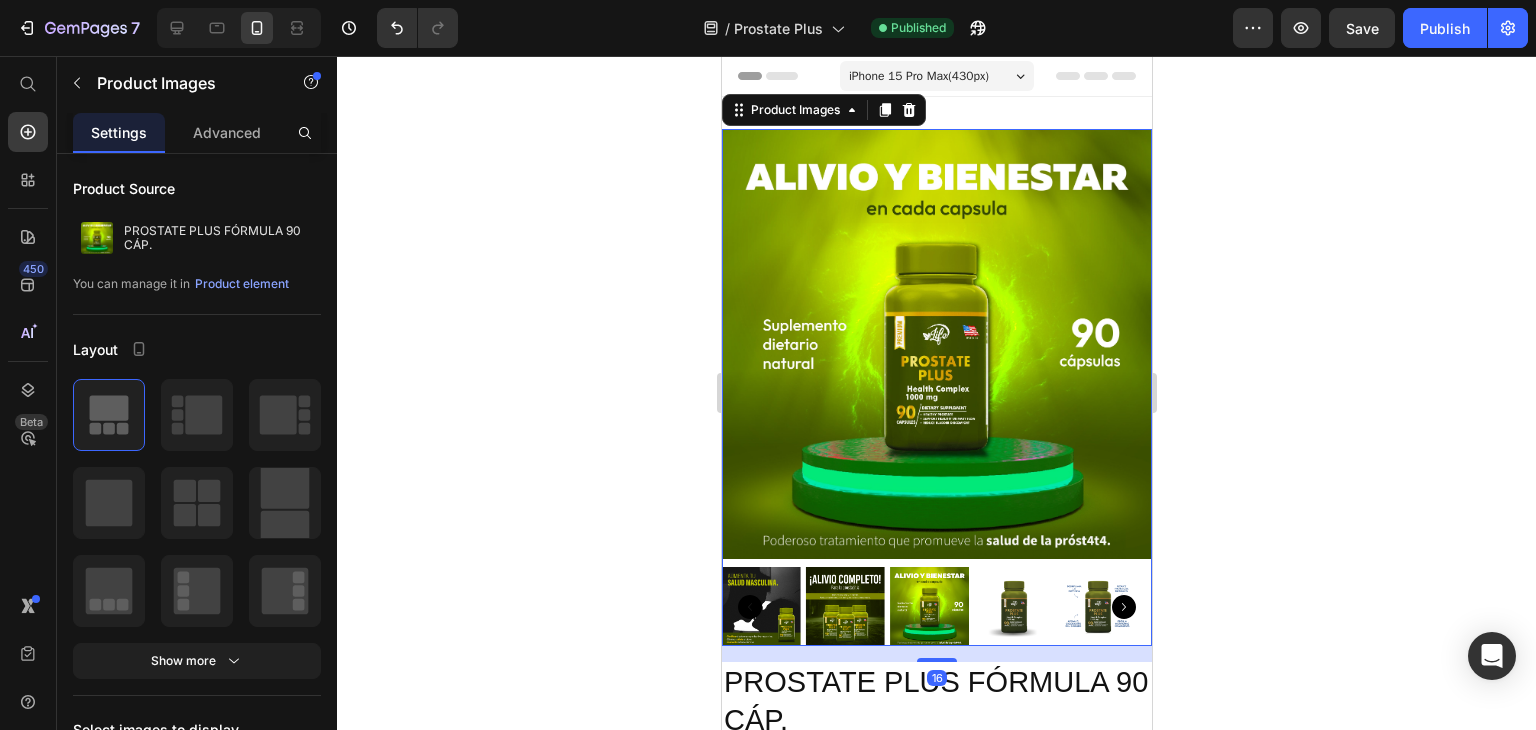 click 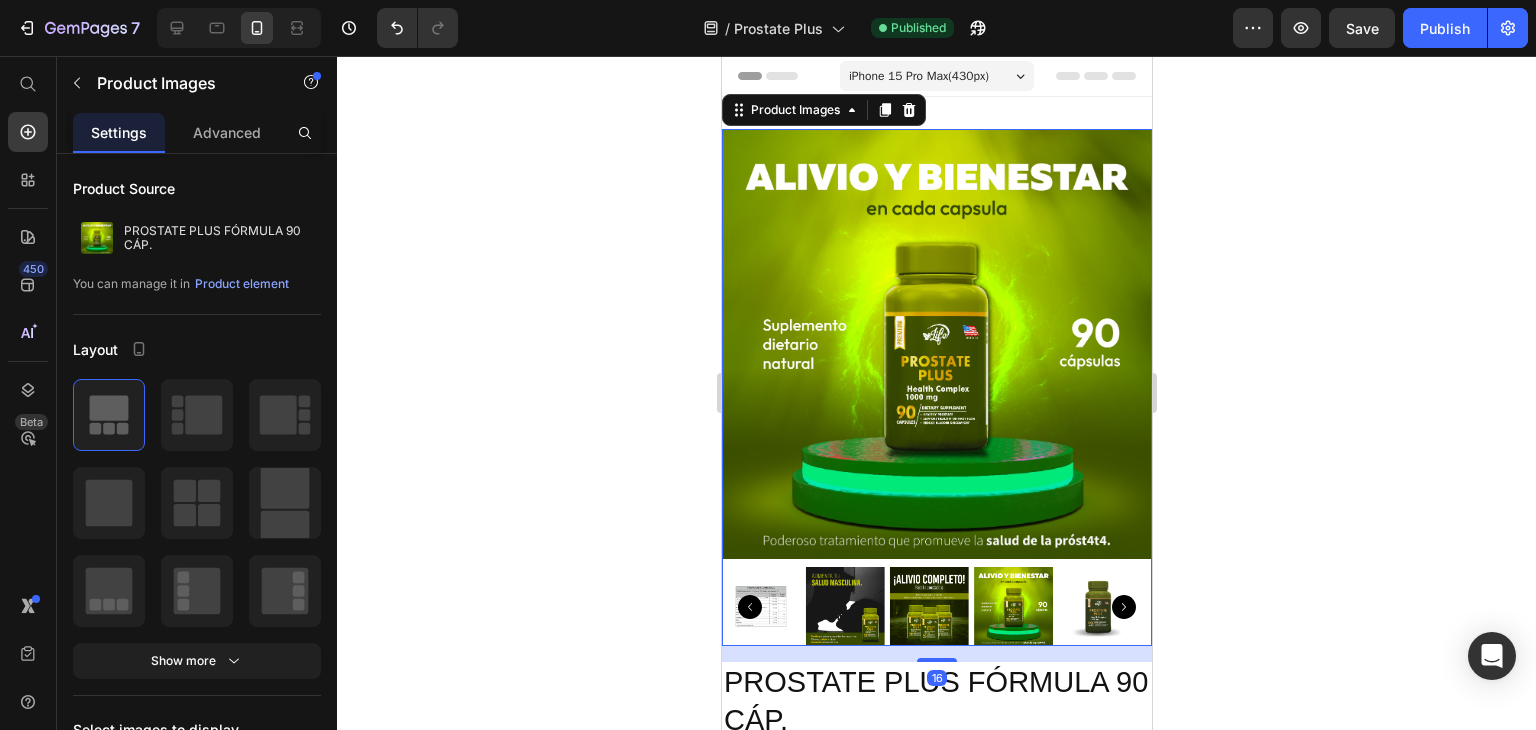 click 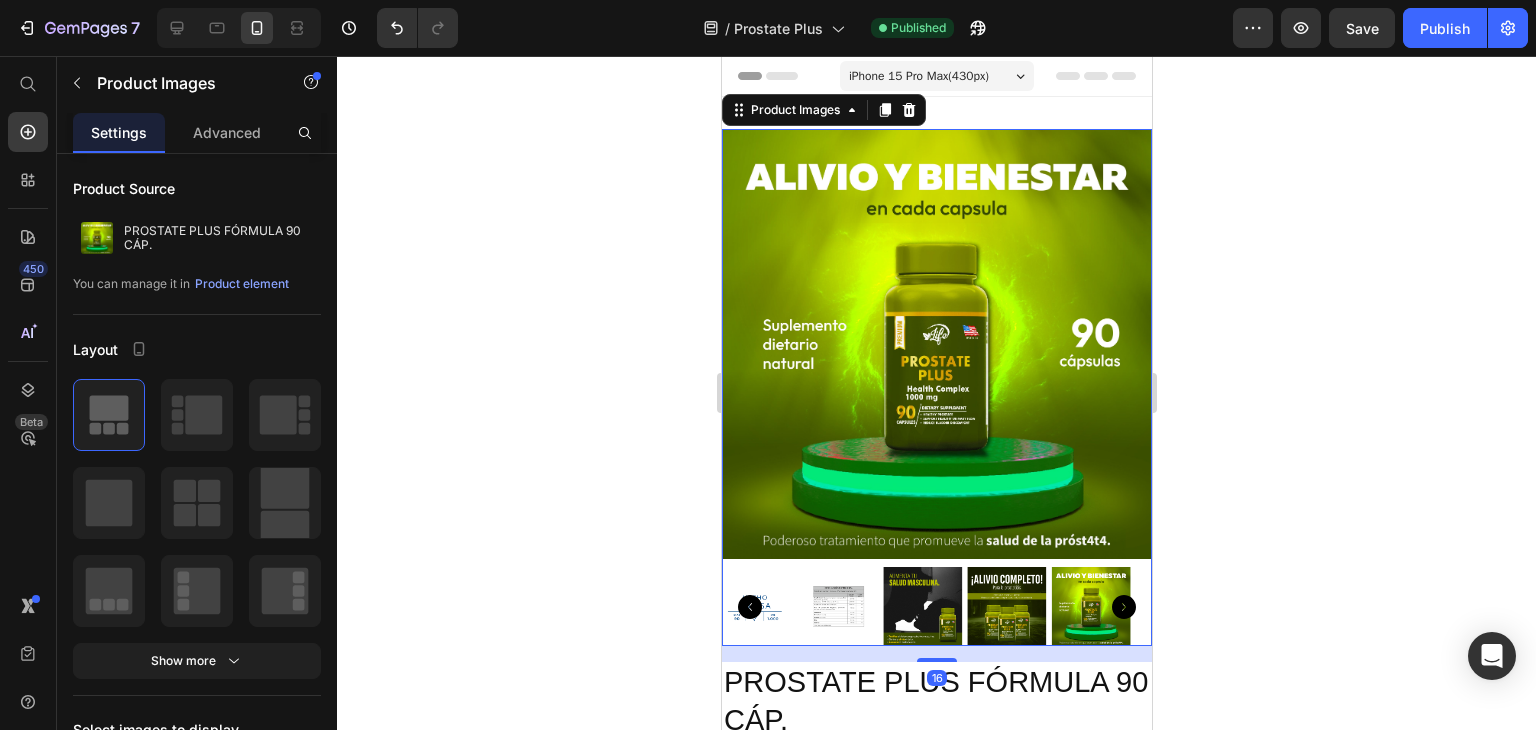 click 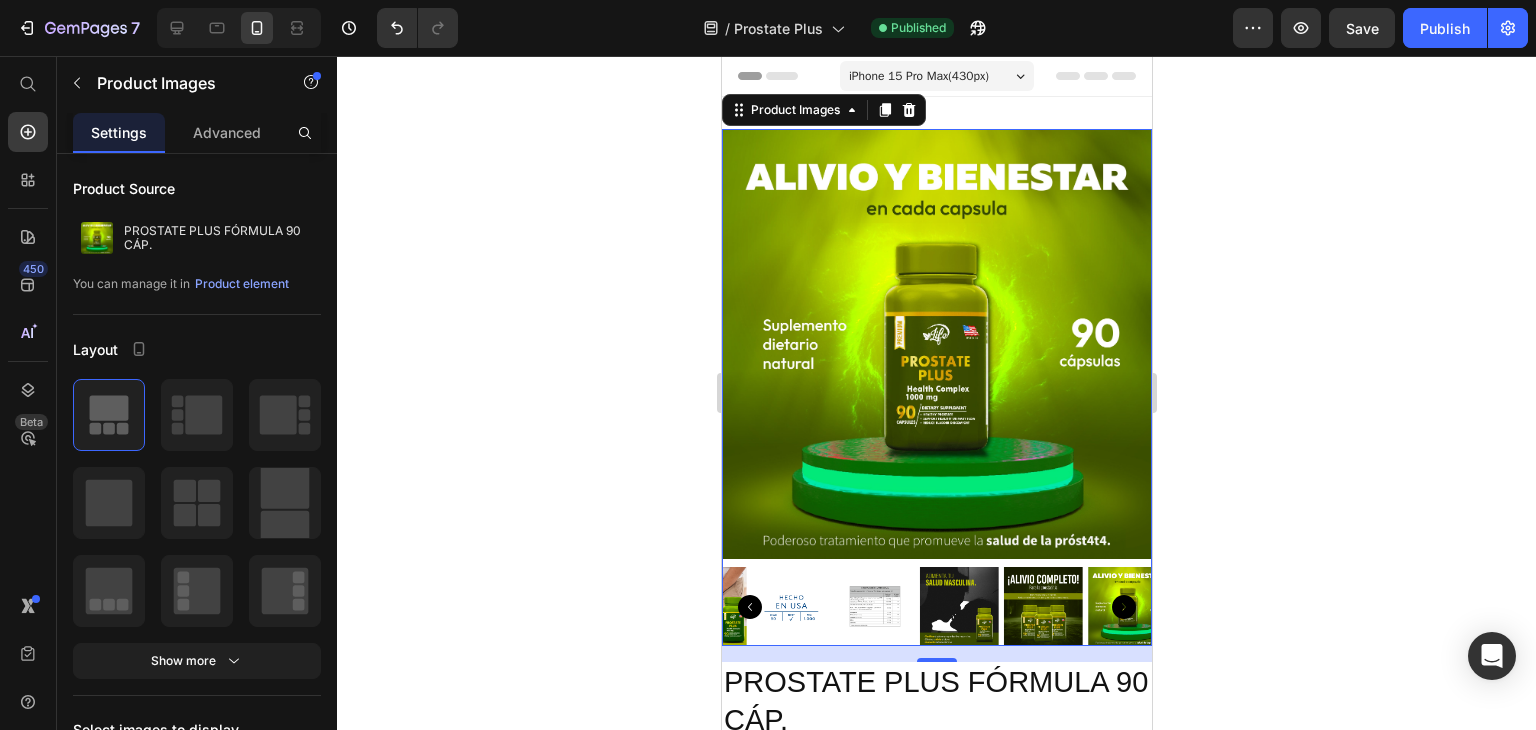 click 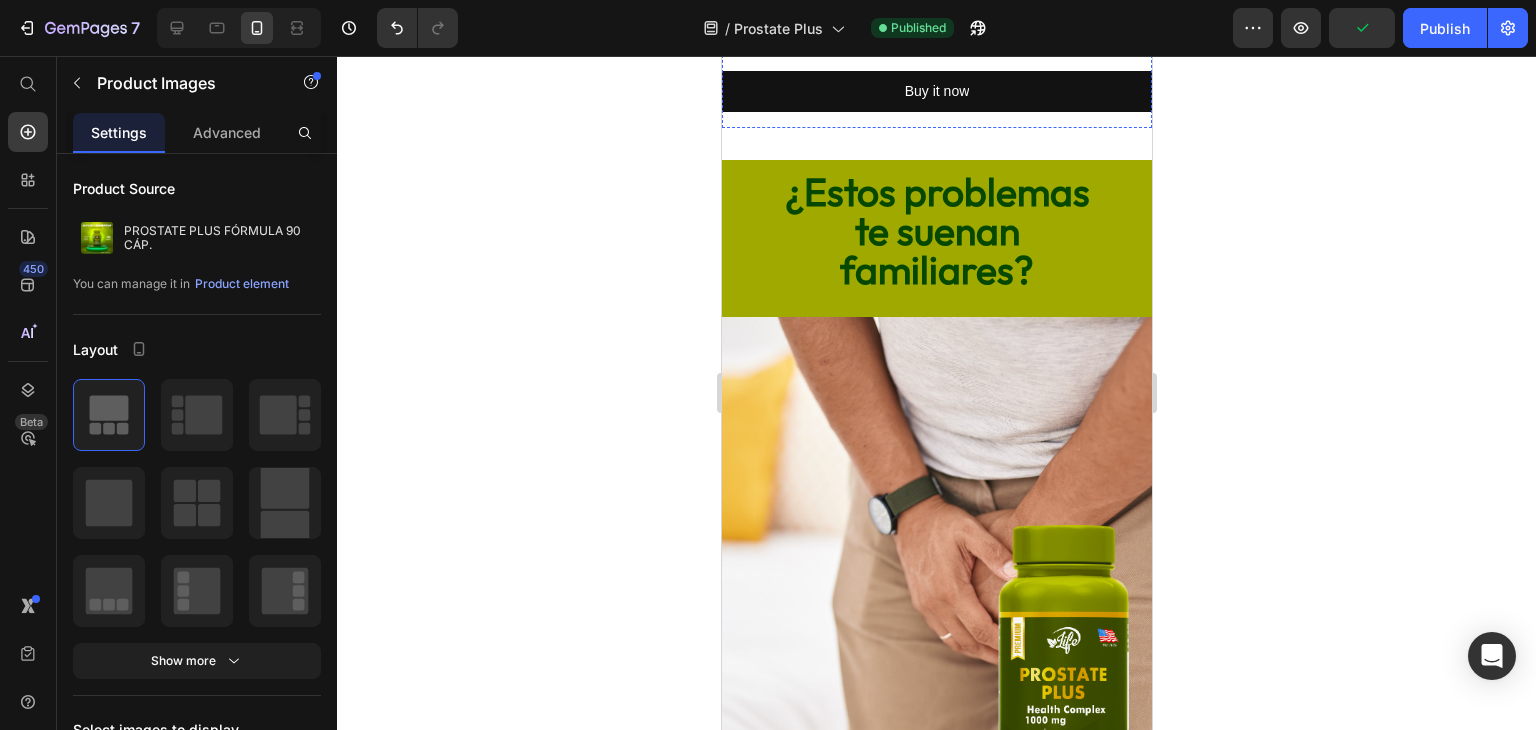 scroll, scrollTop: 1800, scrollLeft: 0, axis: vertical 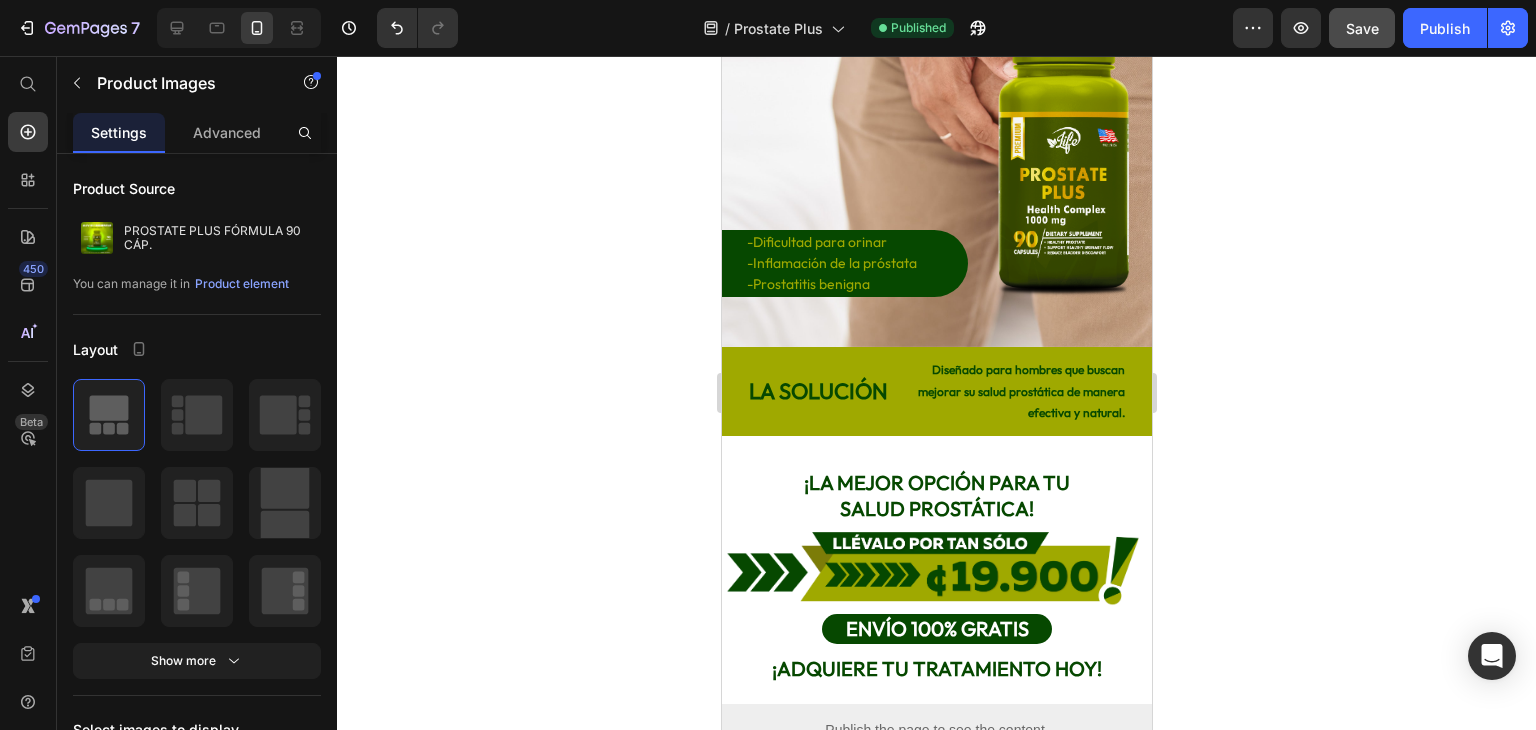 click on "Save" 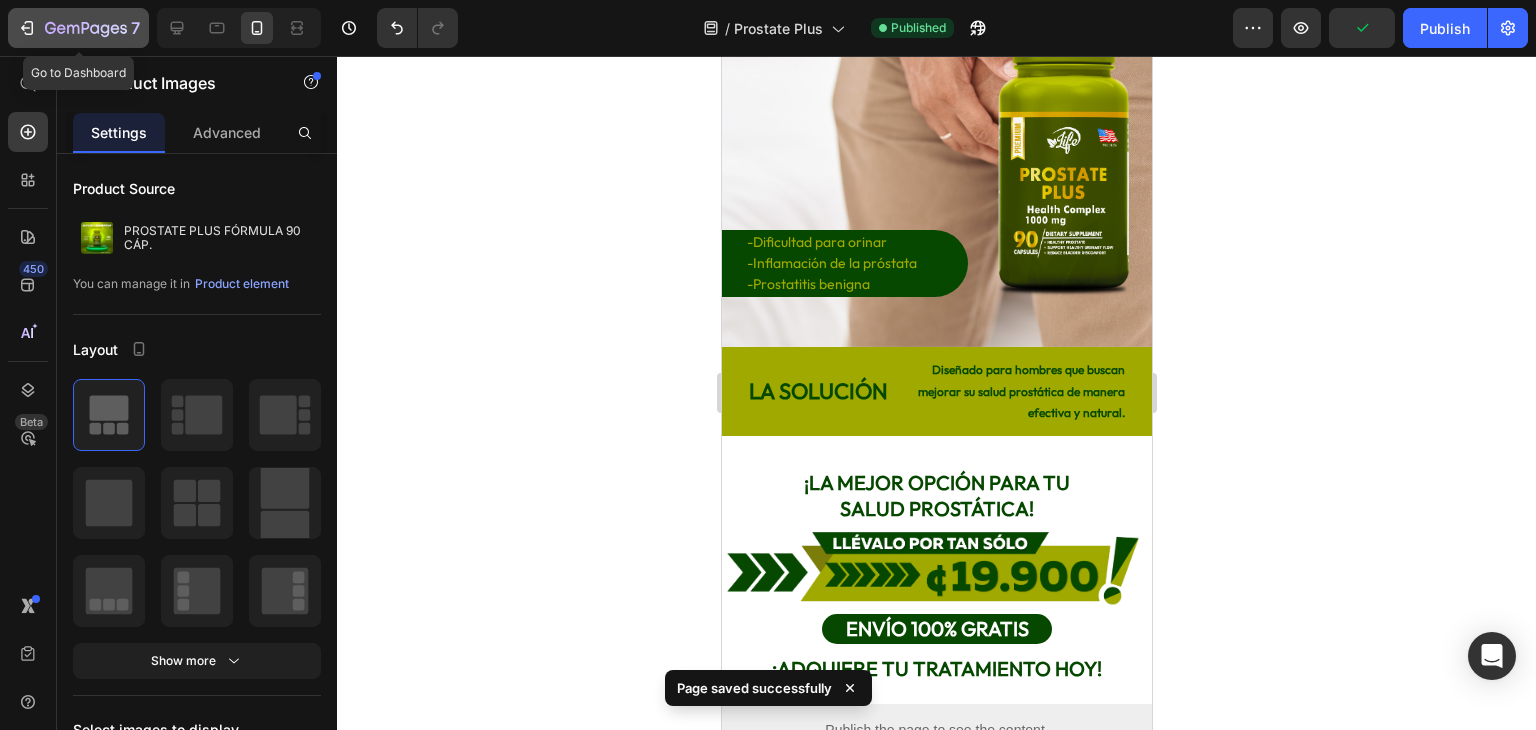 click 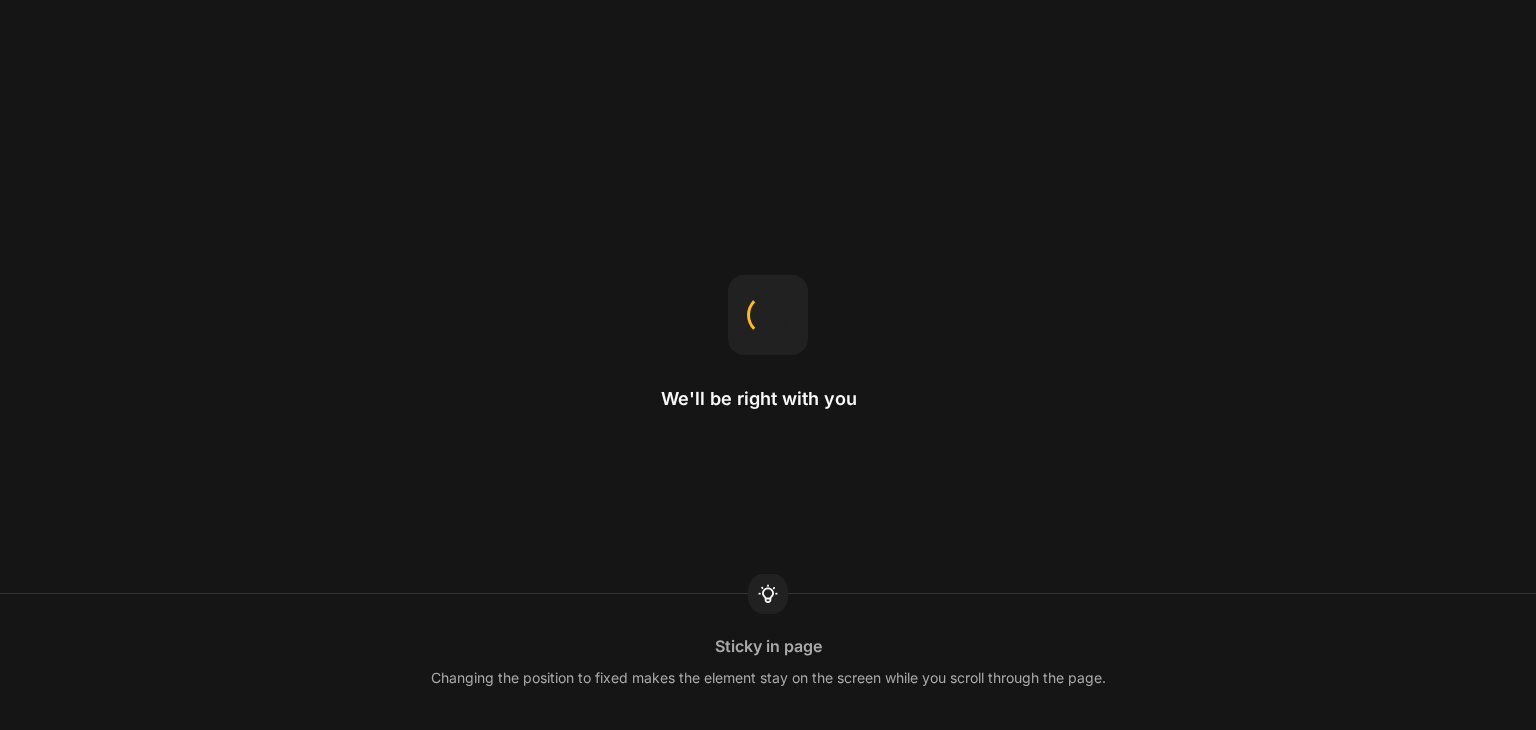 scroll, scrollTop: 0, scrollLeft: 0, axis: both 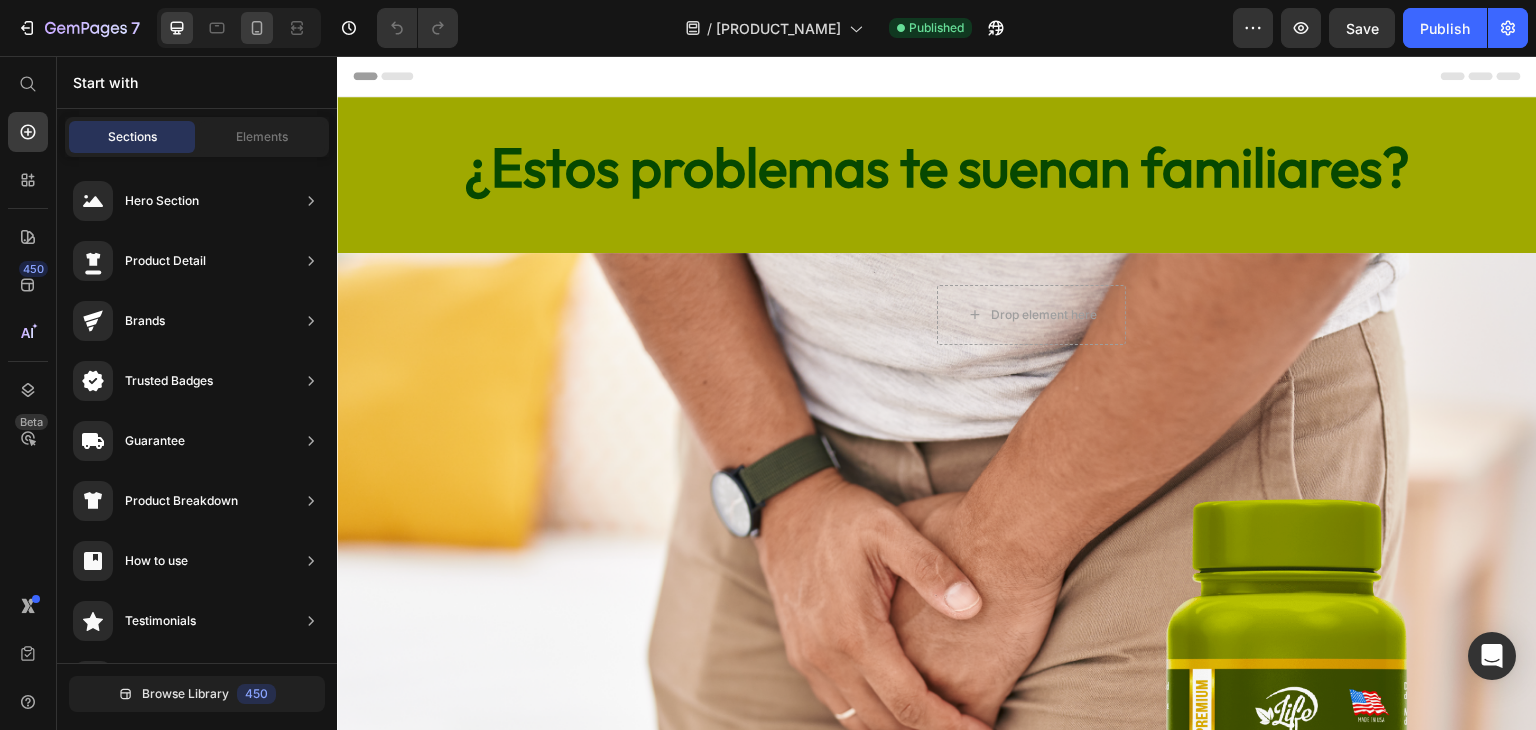 click 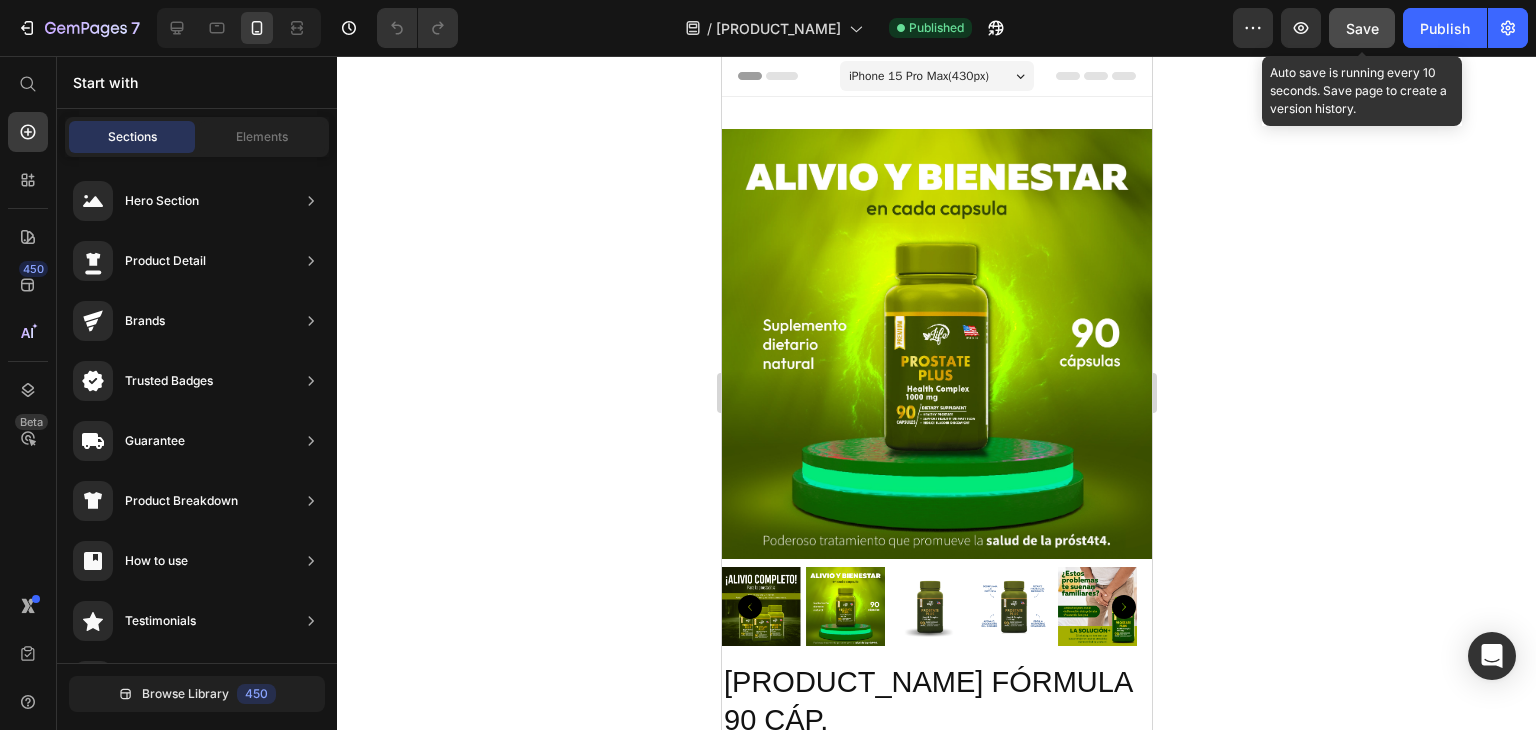 click on "Save" at bounding box center (1362, 28) 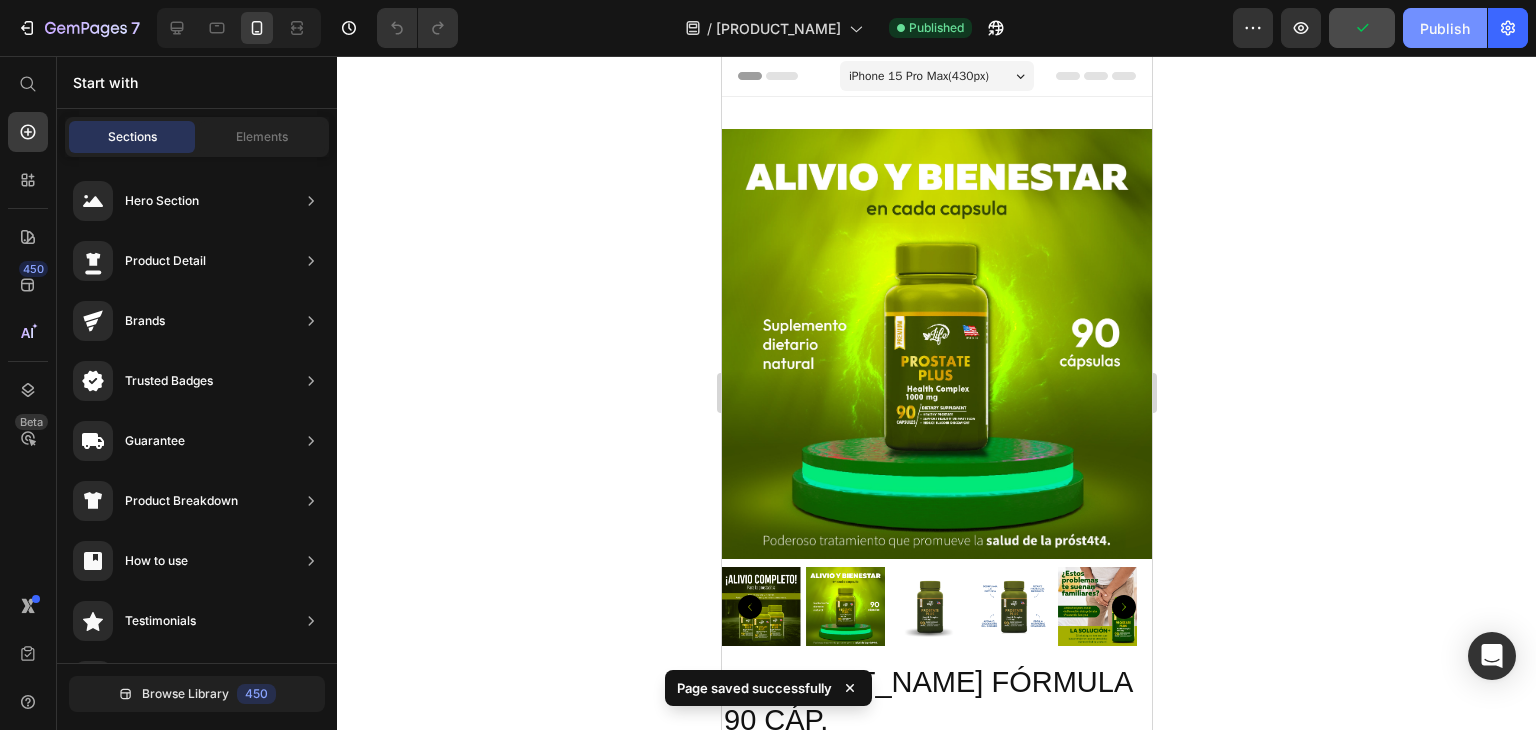 click on "Publish" 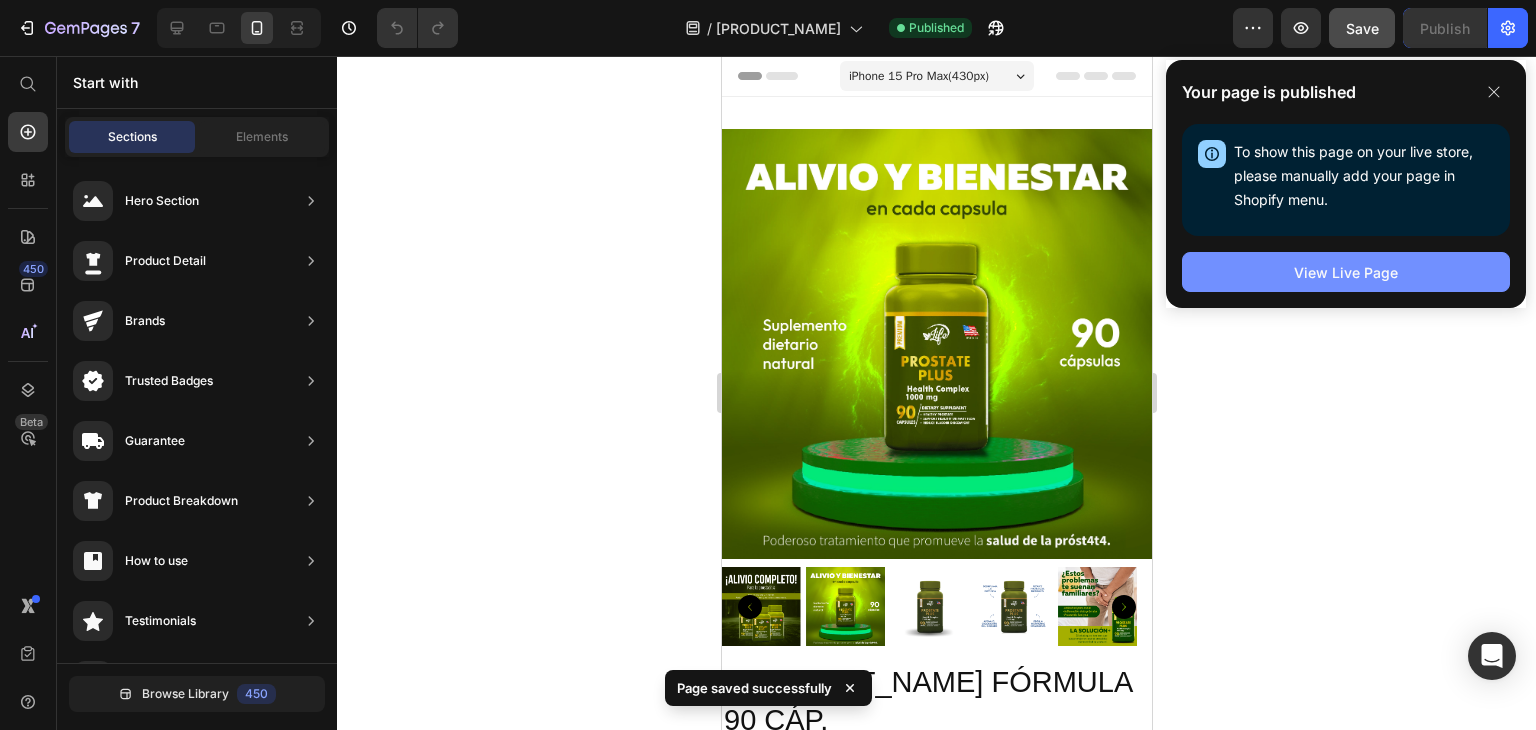 click on "View Live Page" at bounding box center (1346, 272) 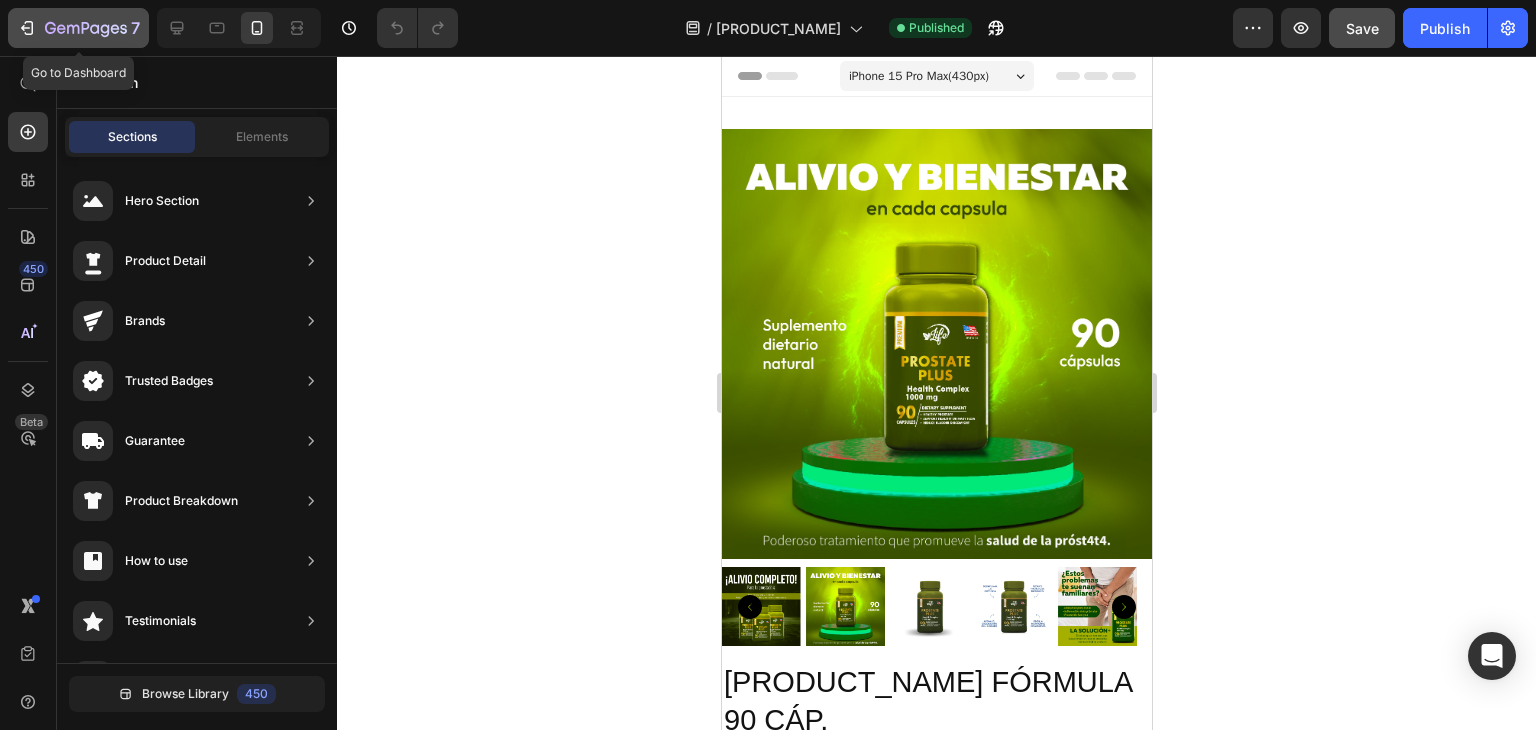 click 